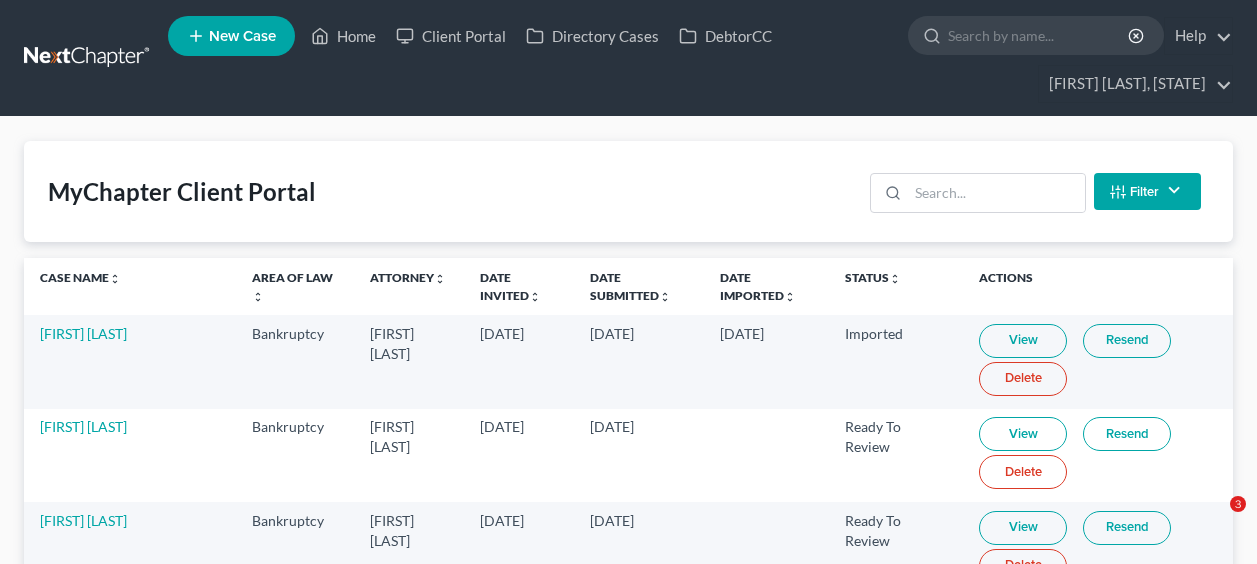 scroll, scrollTop: 4516, scrollLeft: 0, axis: vertical 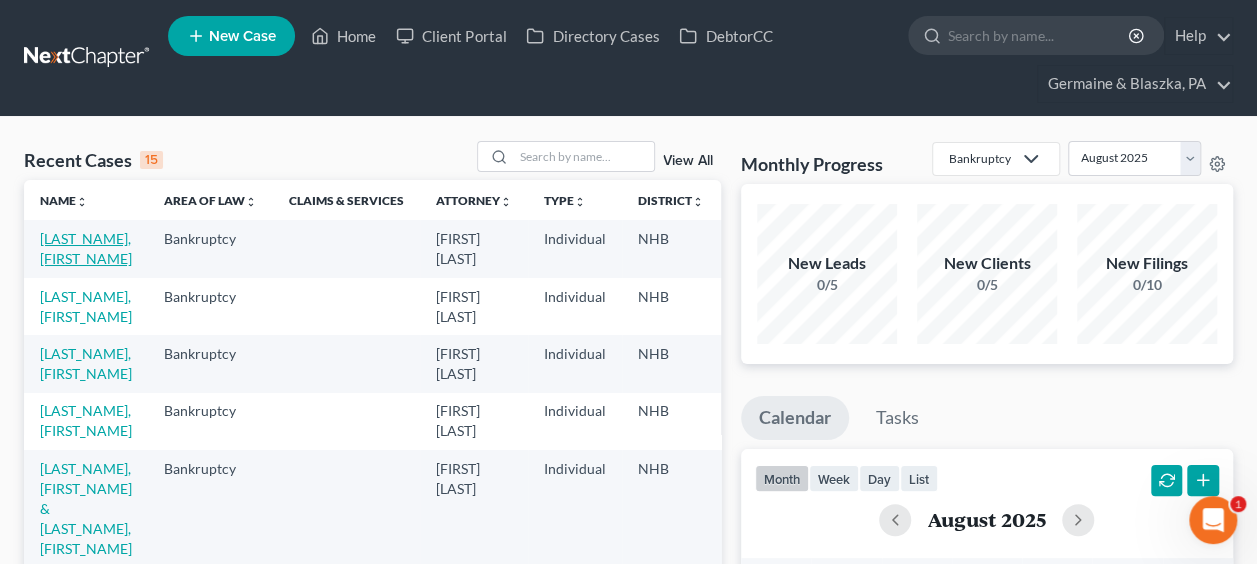 click on "[LAST_NAME], [FIRST_NAME]" at bounding box center (86, 248) 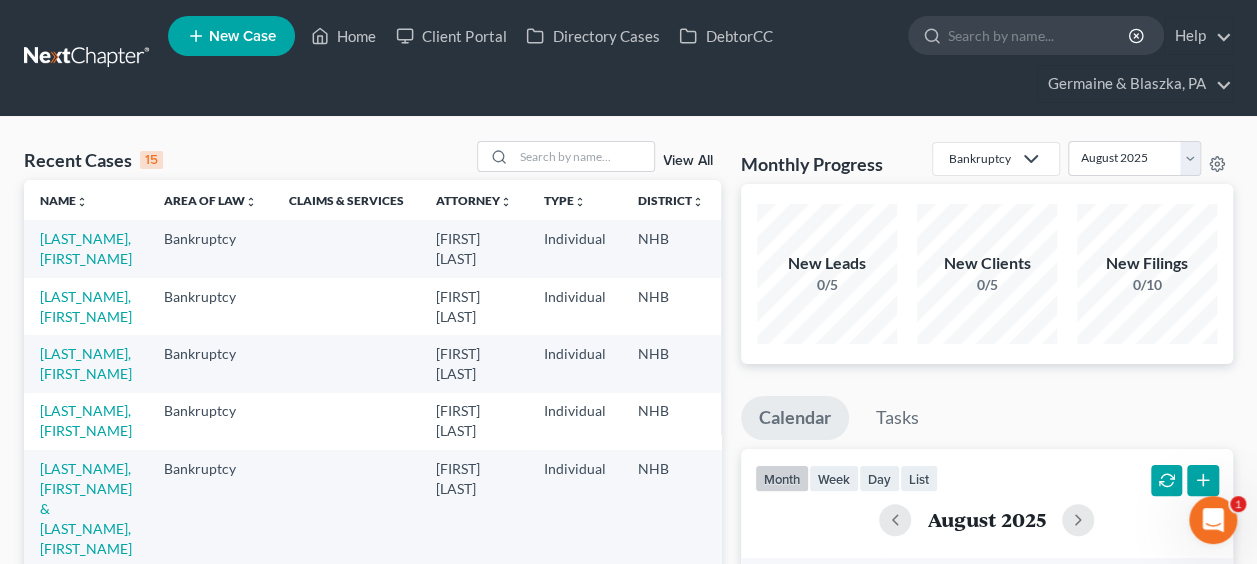 select on "4" 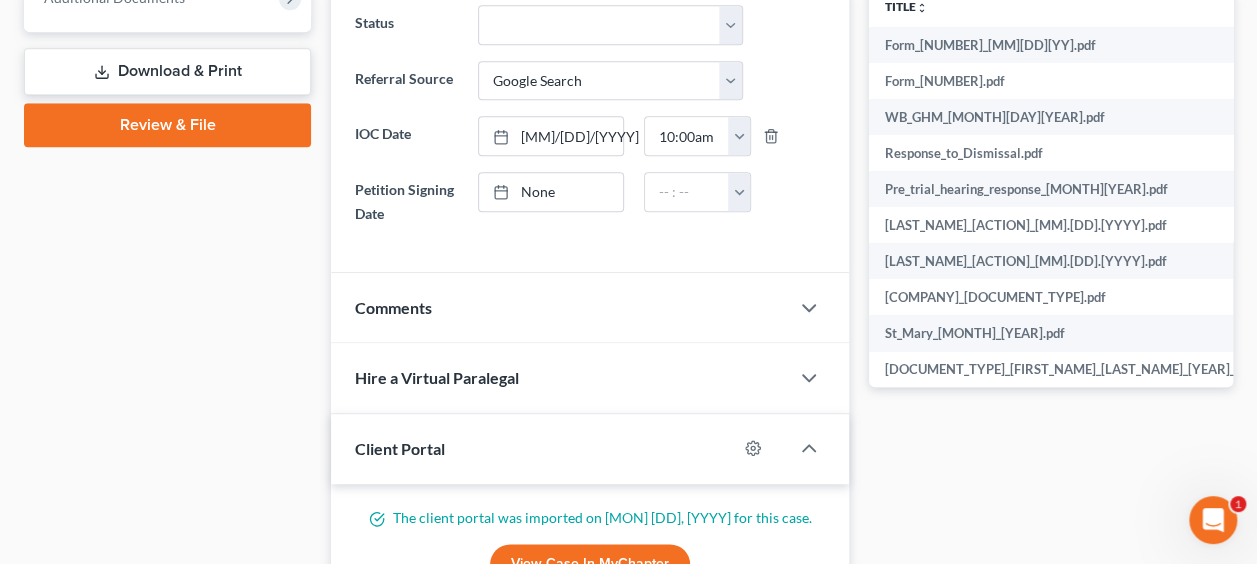scroll, scrollTop: 966, scrollLeft: 0, axis: vertical 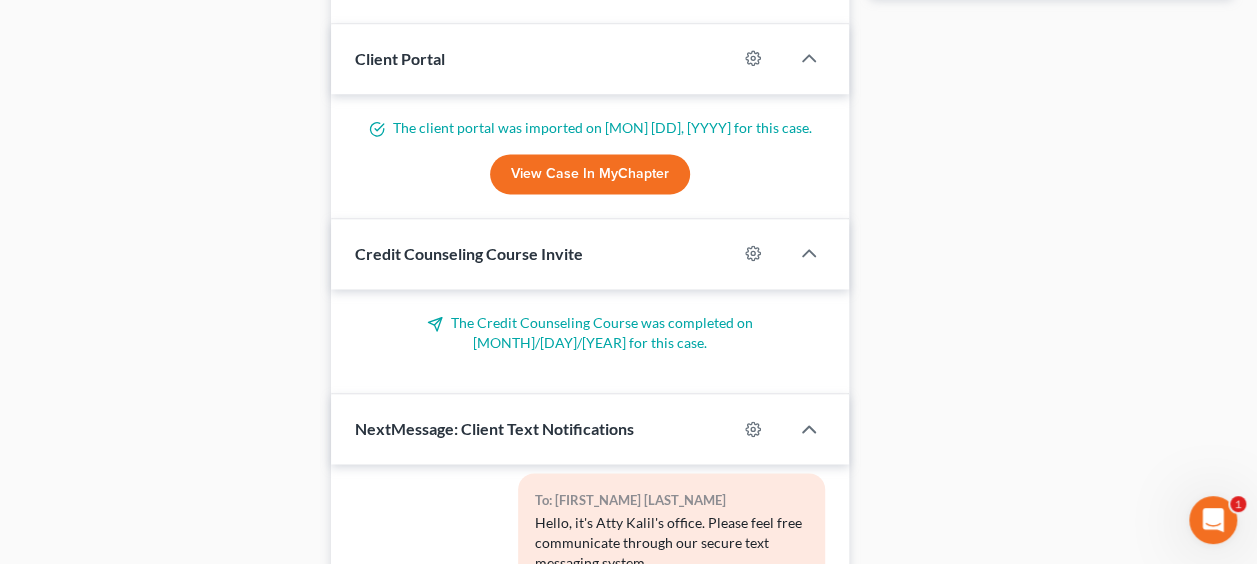 click at bounding box center [763, 429] 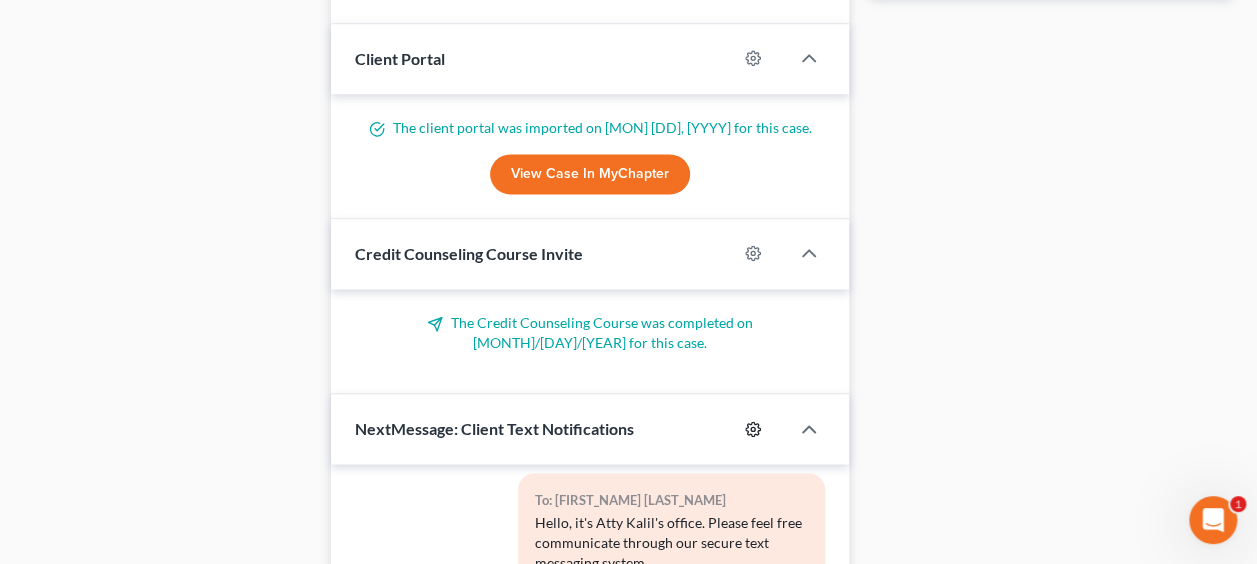 click 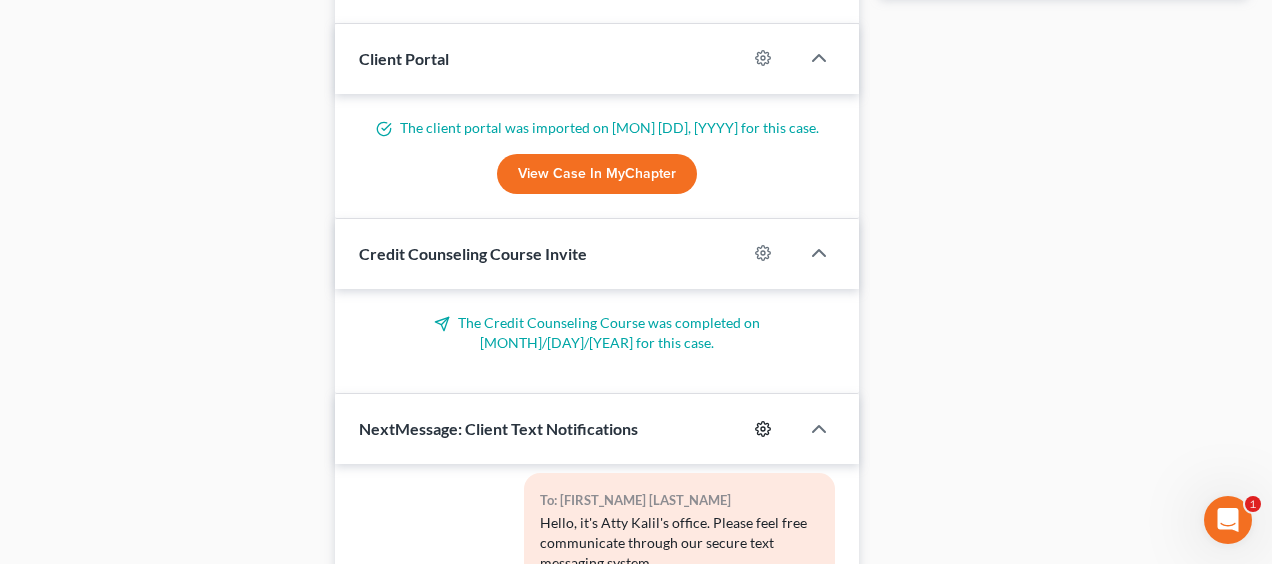 select 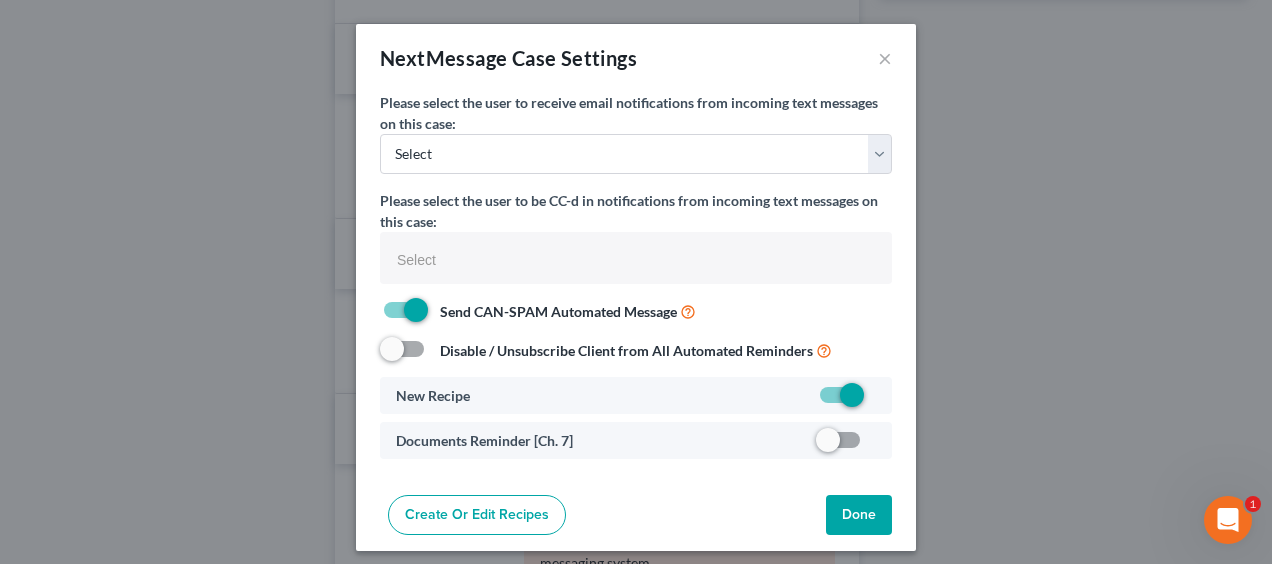 select 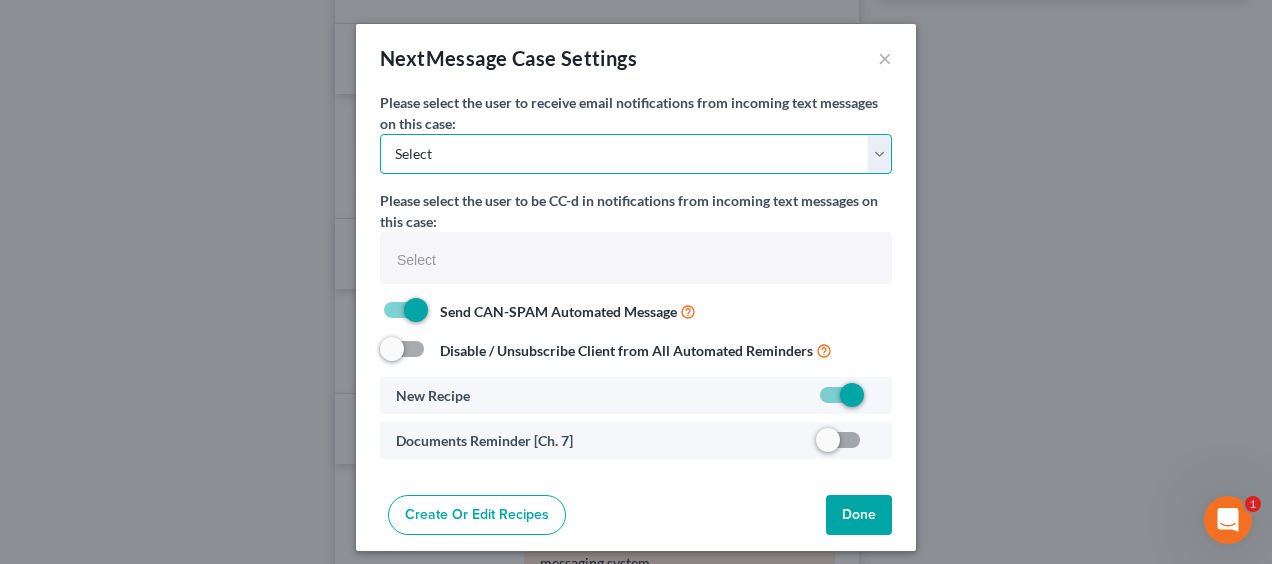 click on "[EMAIL] [EMAIL] Select" at bounding box center (636, 154) 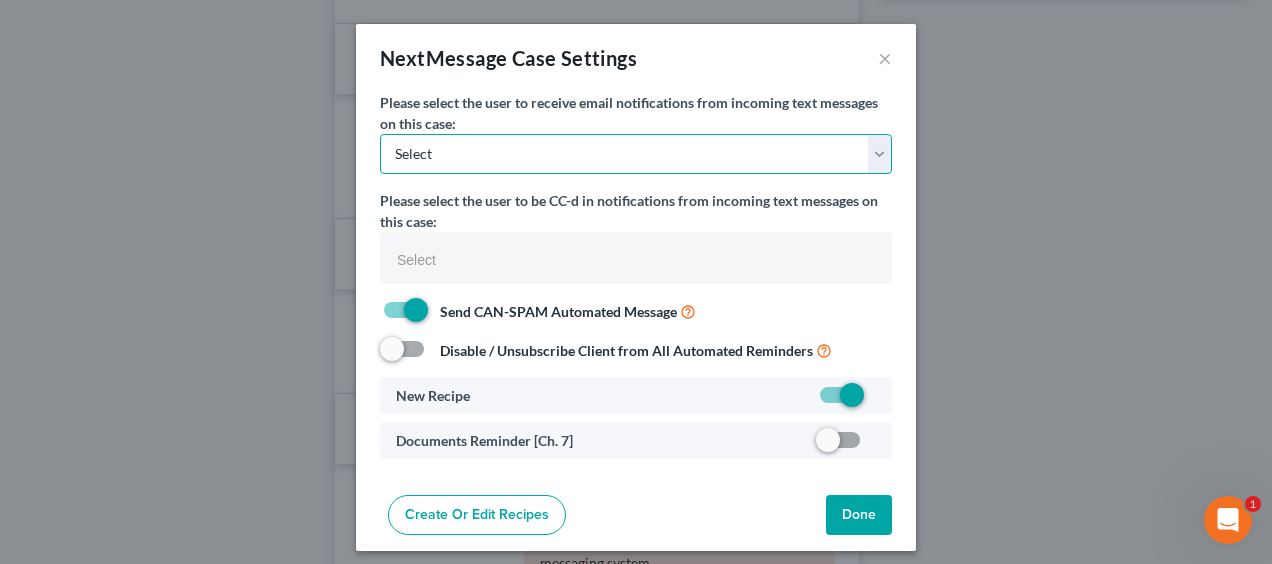 select on "0" 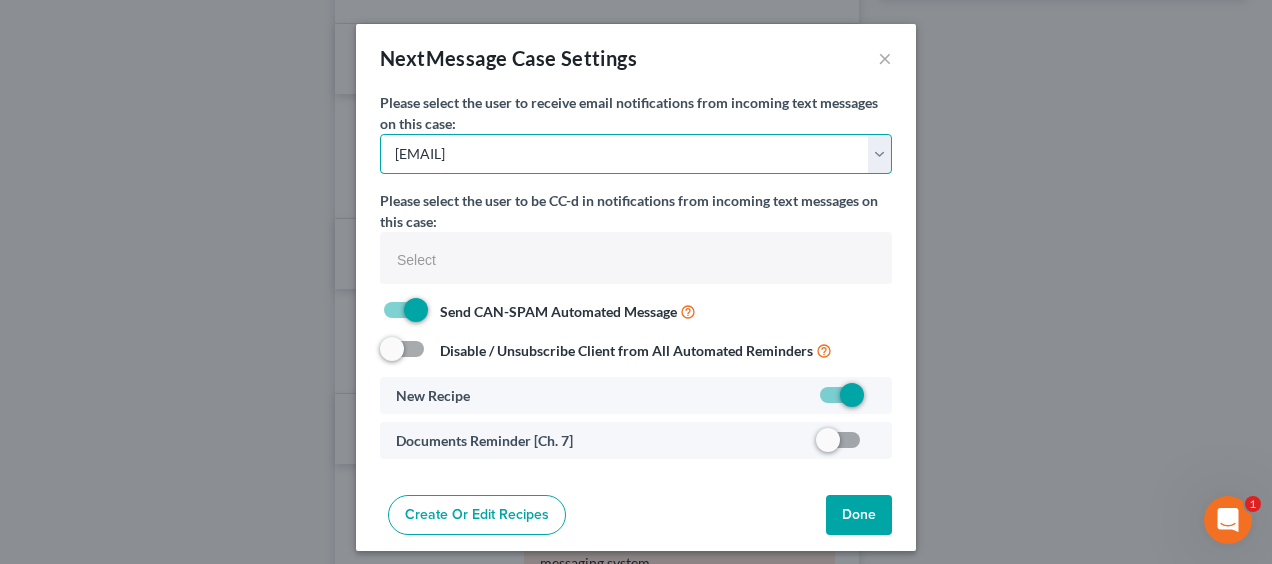 click on "[EMAIL] [EMAIL] Select" at bounding box center [636, 154] 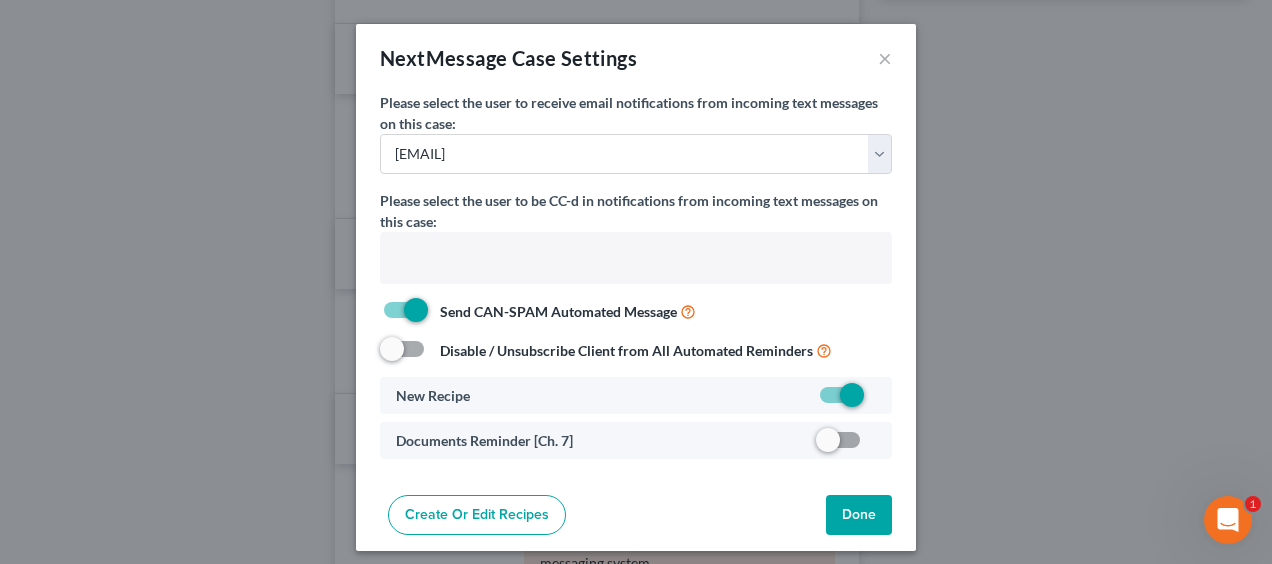 click at bounding box center (634, 260) 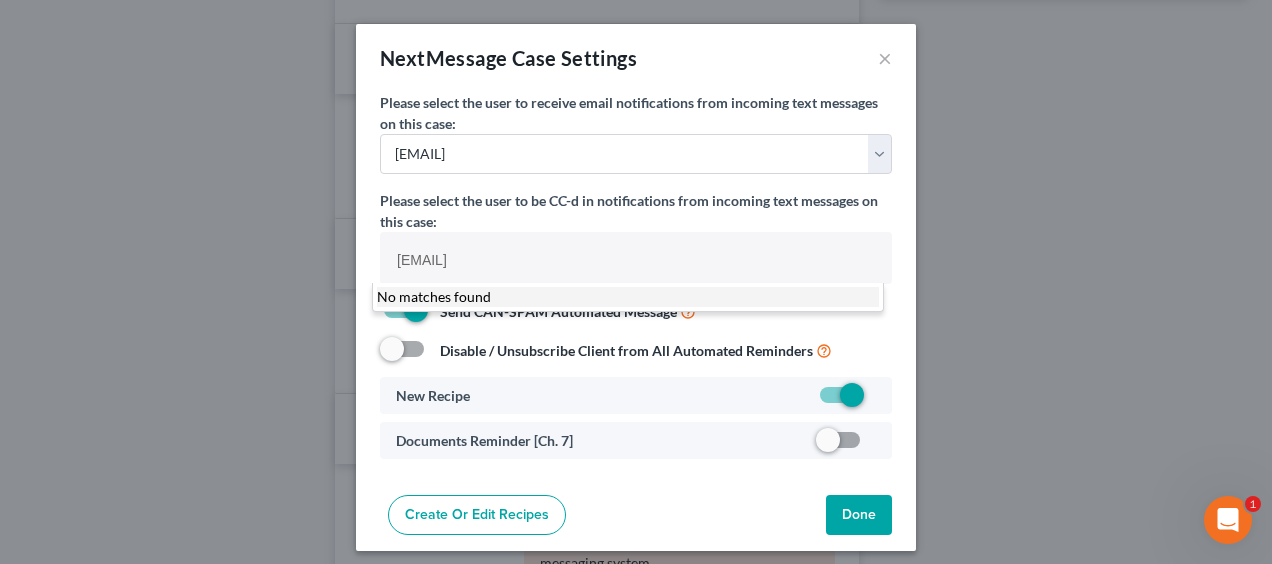 type on "[EMAIL]" 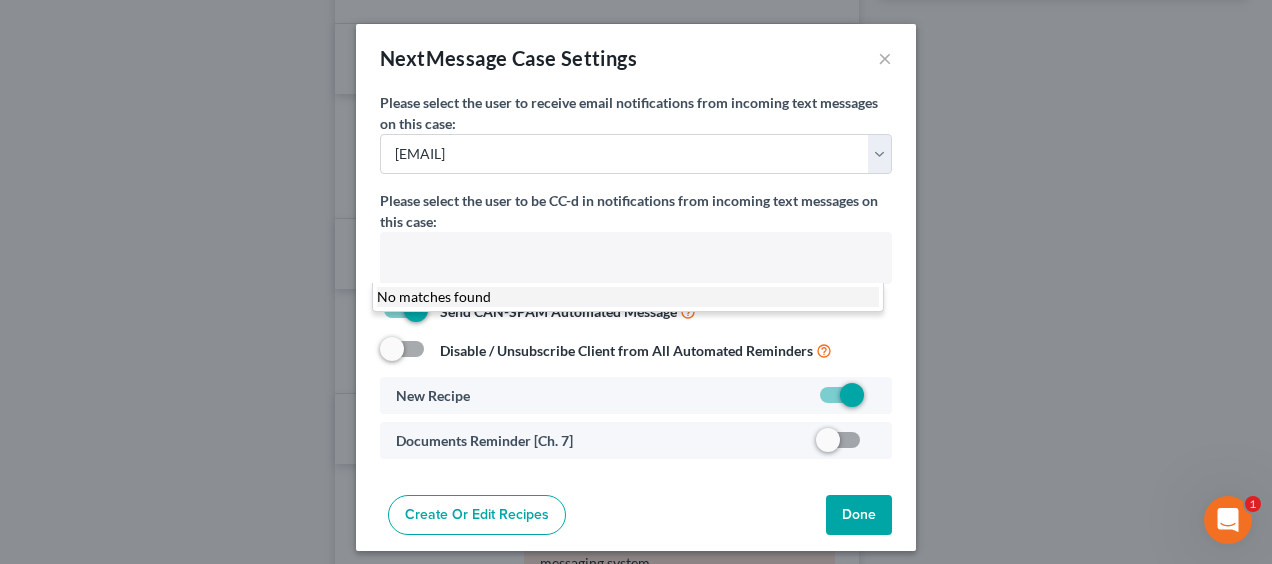 click on "New Case Home Client Portal Directory Cases DebtorCC         - No Result - See all results Or Press Enter... Help Help Center Webinars Training Videos What's new [COMPANY_NAME] [COMPANY_NAME] [EMAIL] My Account Settings Plan + Billing Account Add-Ons Log out New Case Home Client Portal Directory Cases DebtorCC         - No Result - See all results Or Press Enter... Help Help Center Webinars Training Videos What's new [COMPANY_NAME] [COMPANY_NAME] [EMAIL] My Account Settings Plan + Billing Account Add-Ons Log out 	 [LAST_NAME], [FIRST_NAME] Upgraded Chapter Chapter  7 Status Lead District [STATE_ABBR]B Preview Petition Navigation
Case Dashboard
Payments
Invoices
Payments" at bounding box center [636, -139] 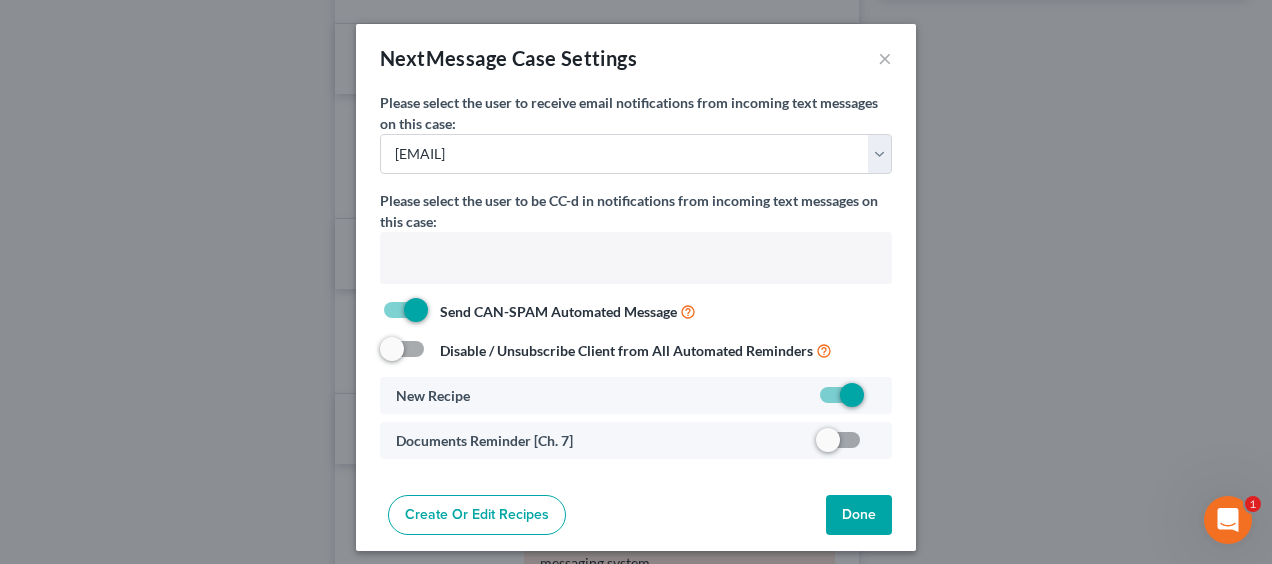 click at bounding box center (634, 260) 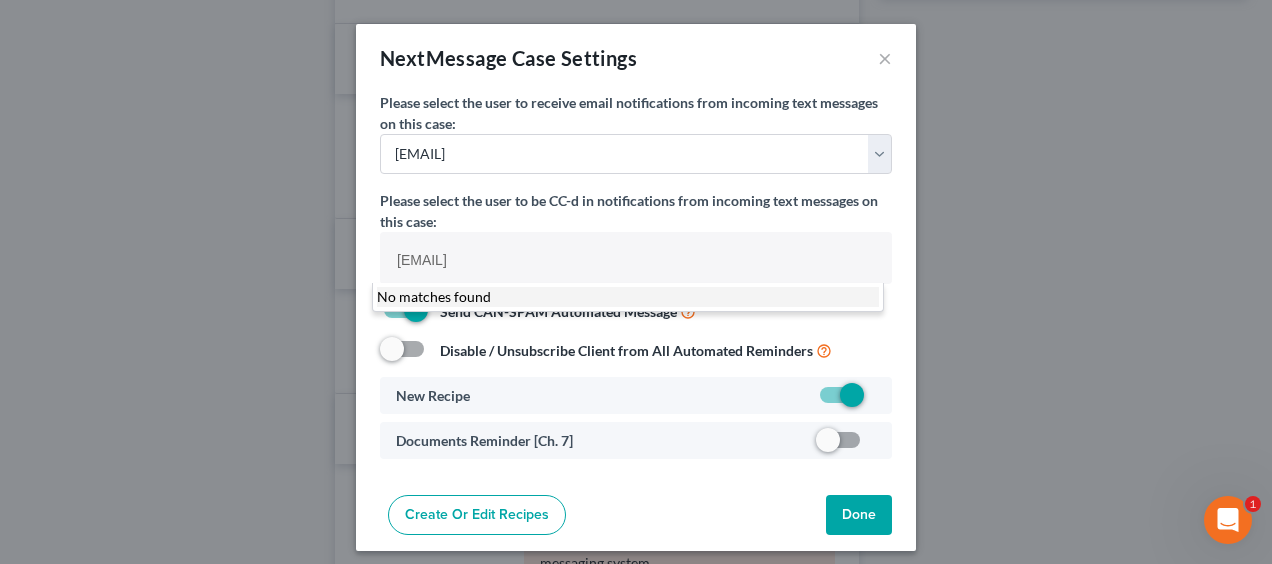 type on "[EMAIL]" 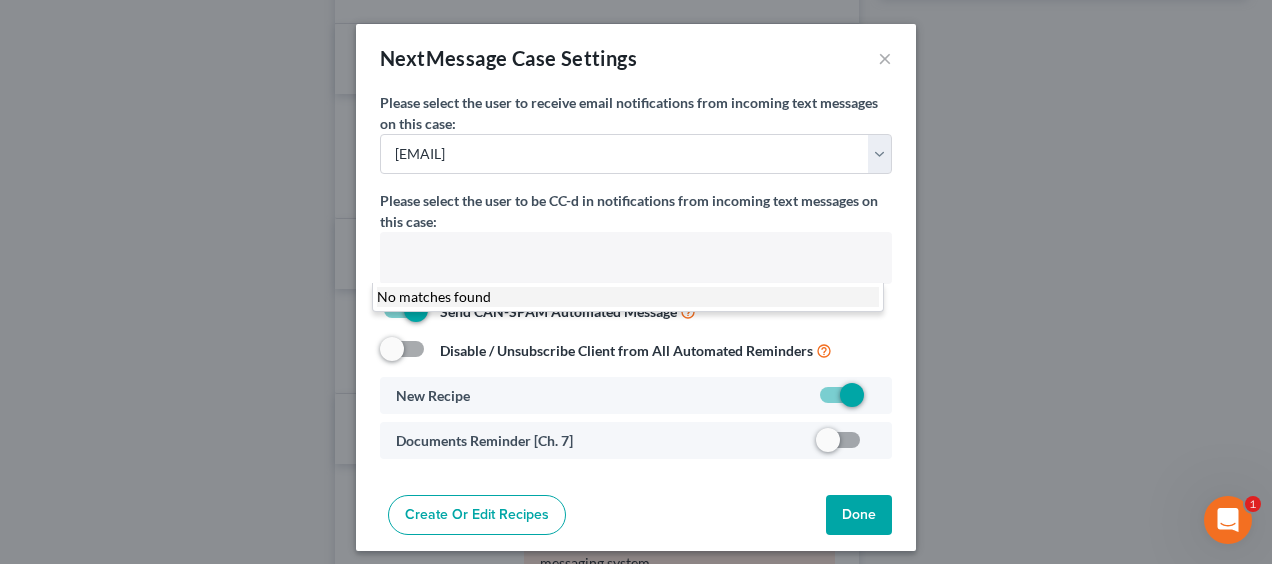 click on "New Case Home Client Portal Directory Cases DebtorCC         - No Result - See all results Or Press Enter... Help Help Center Webinars Training Videos What's new [COMPANY_NAME] [COMPANY_NAME] [EMAIL] My Account Settings Plan + Billing Account Add-Ons Log out New Case Home Client Portal Directory Cases DebtorCC         - No Result - See all results Or Press Enter... Help Help Center Webinars Training Videos What's new [COMPANY_NAME] [COMPANY_NAME] [EMAIL] My Account Settings Plan + Billing Account Add-Ons Log out 	 [LAST_NAME], [FIRST_NAME] Upgraded Chapter Chapter  7 Status Lead District [STATE_ABBR]B Preview Petition Navigation
Case Dashboard
Payments
Invoices
Payments" at bounding box center [636, -139] 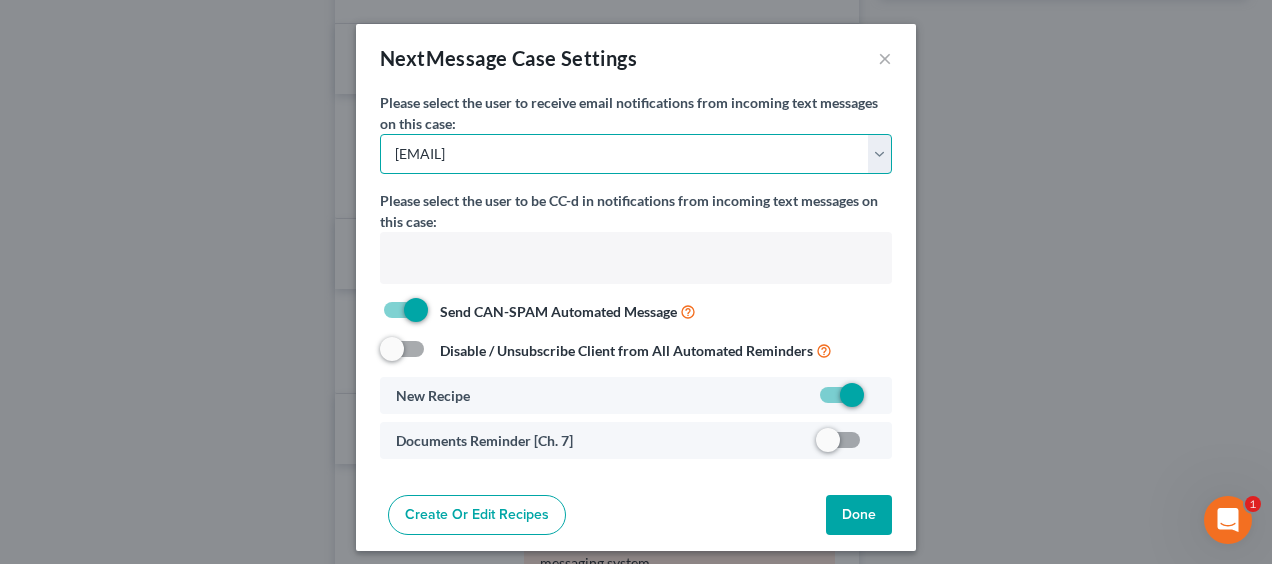 type on "Select" 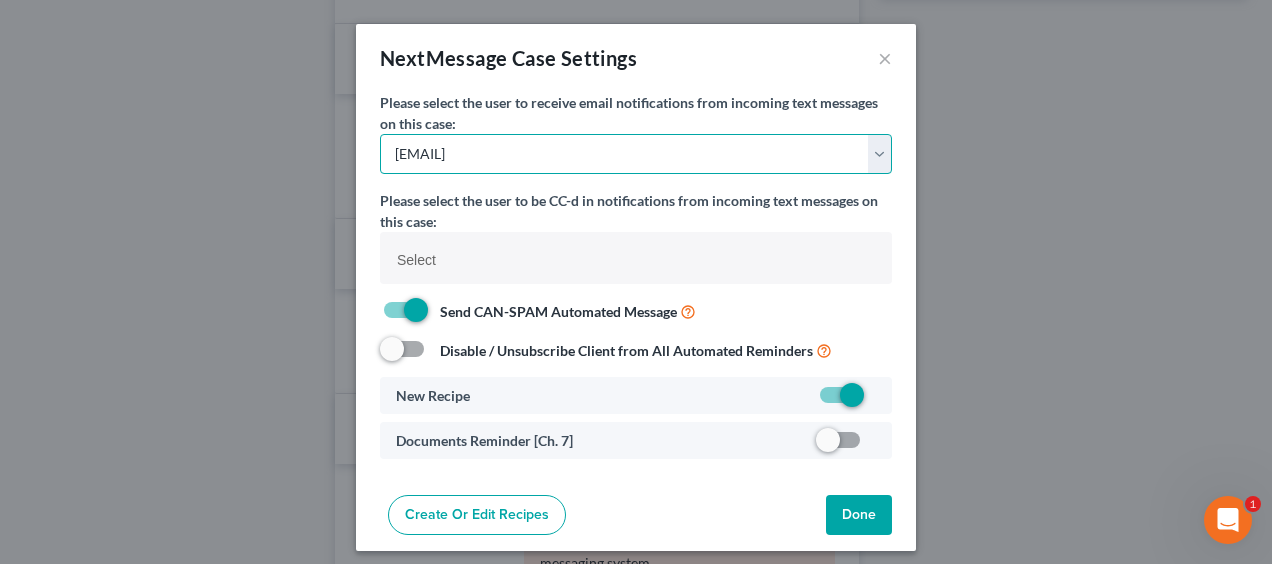 click on "[EMAIL] [EMAIL] Select" at bounding box center [636, 154] 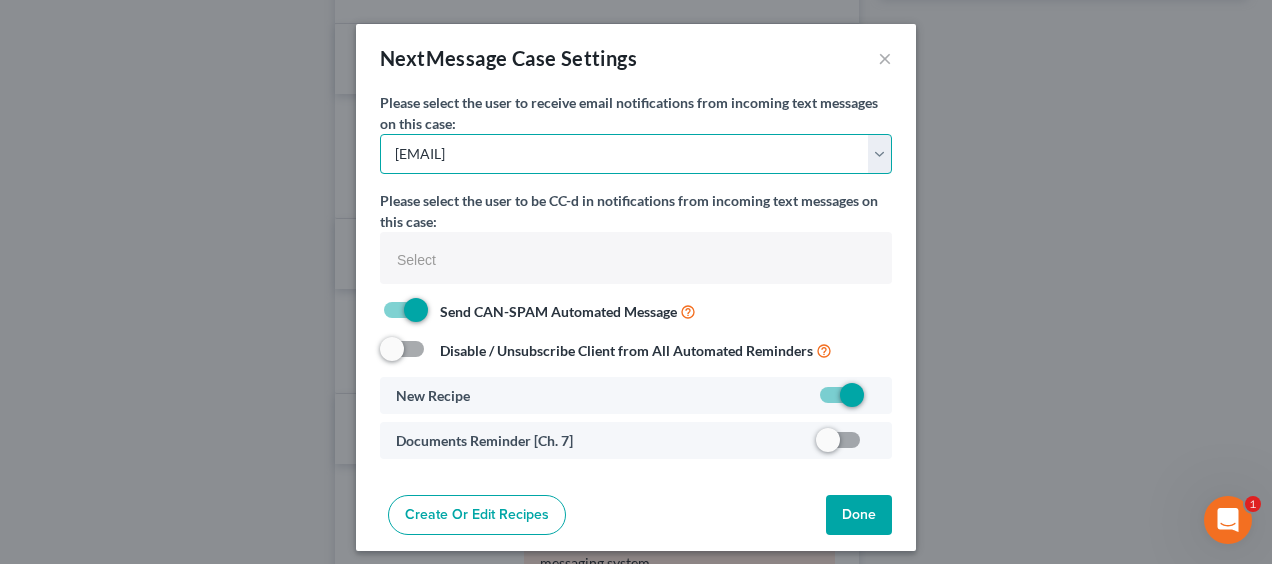 click on "[EMAIL] [EMAIL] Select" at bounding box center (636, 154) 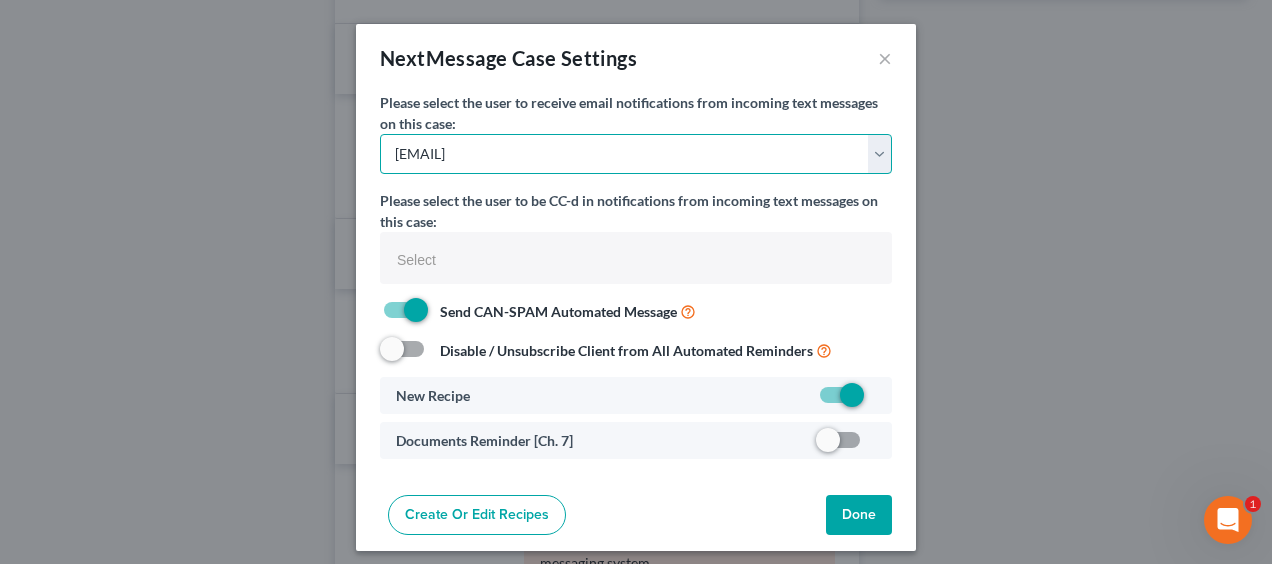 click on "[EMAIL] [EMAIL] Select" at bounding box center [636, 154] 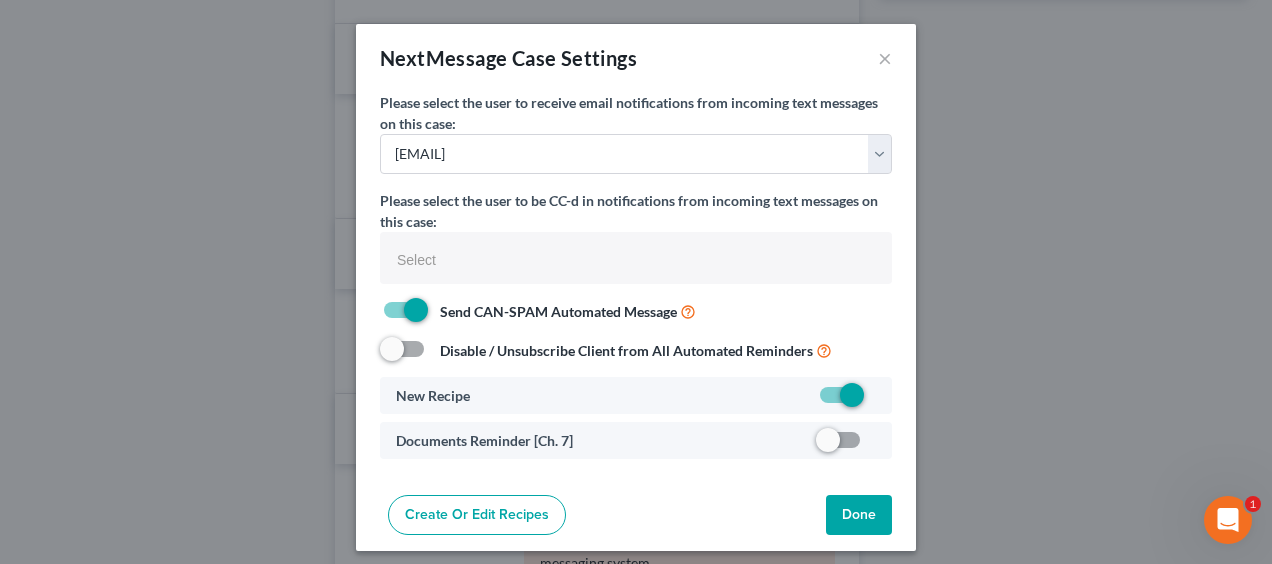 type 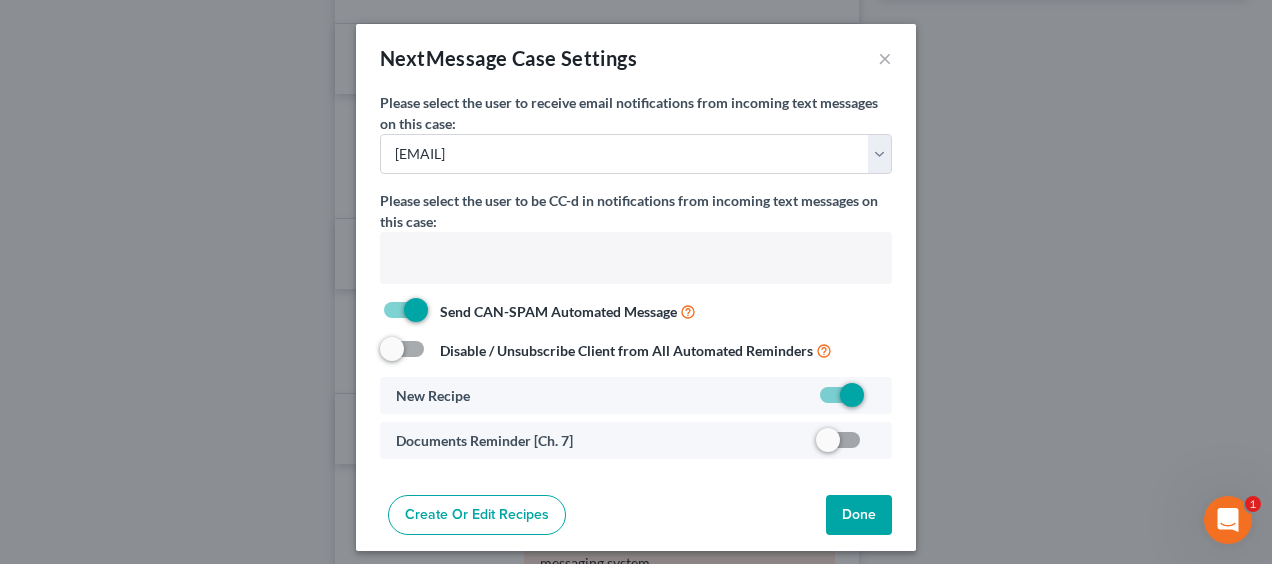 click at bounding box center (634, 260) 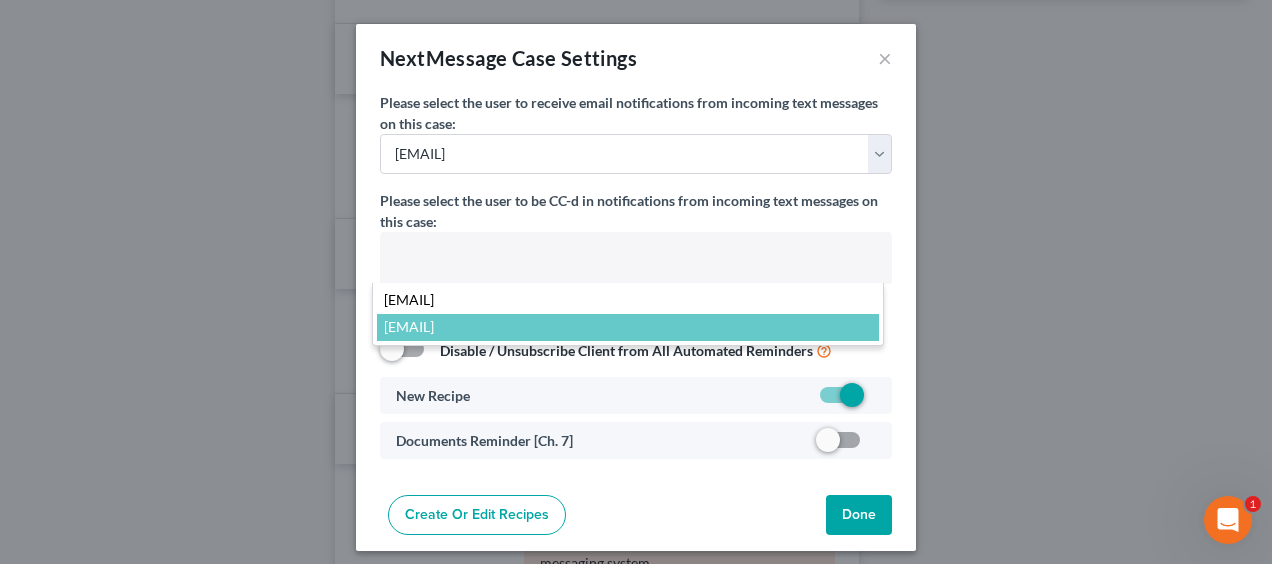 select on "[POSTAL_CODE]" 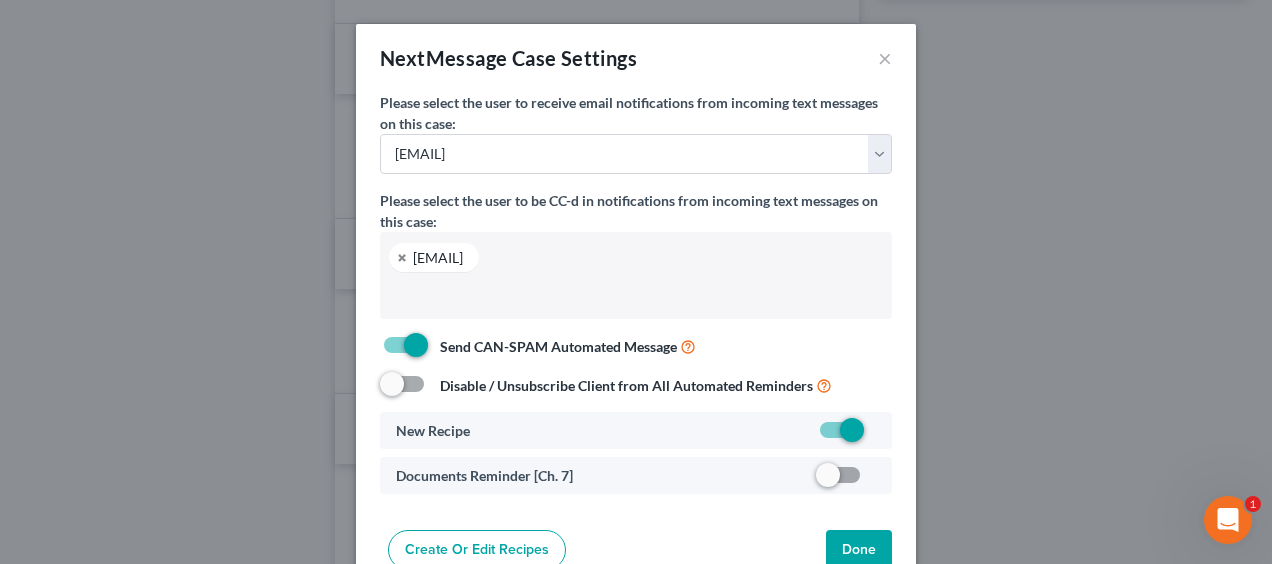 click on "[EMAIL]" at bounding box center [434, 257] 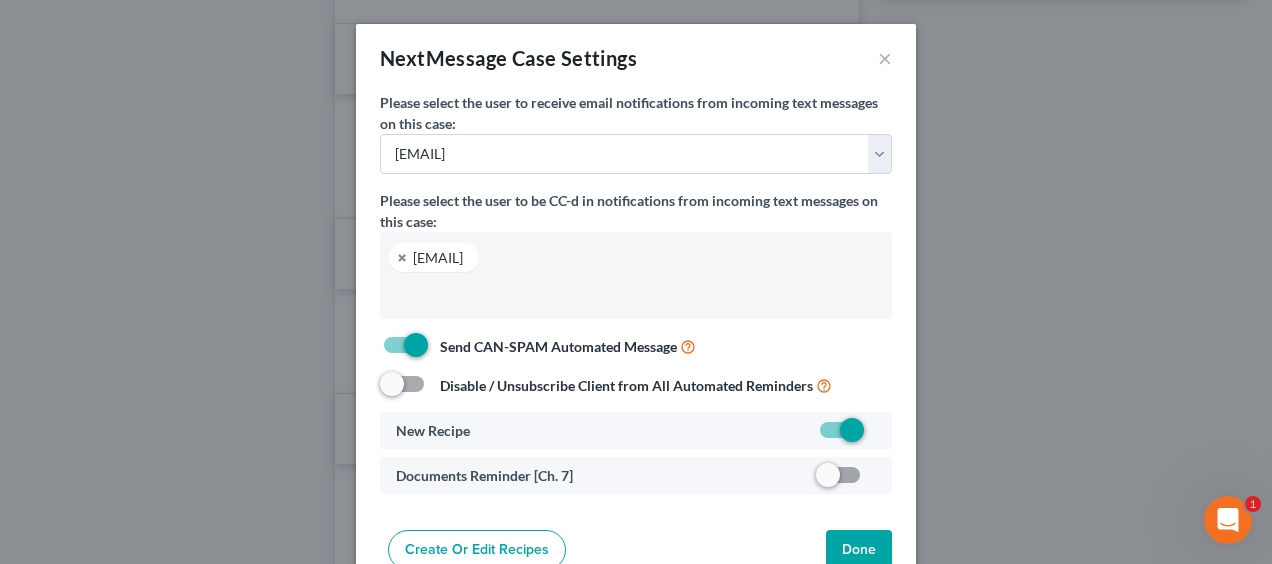 click on "Done" at bounding box center [859, 550] 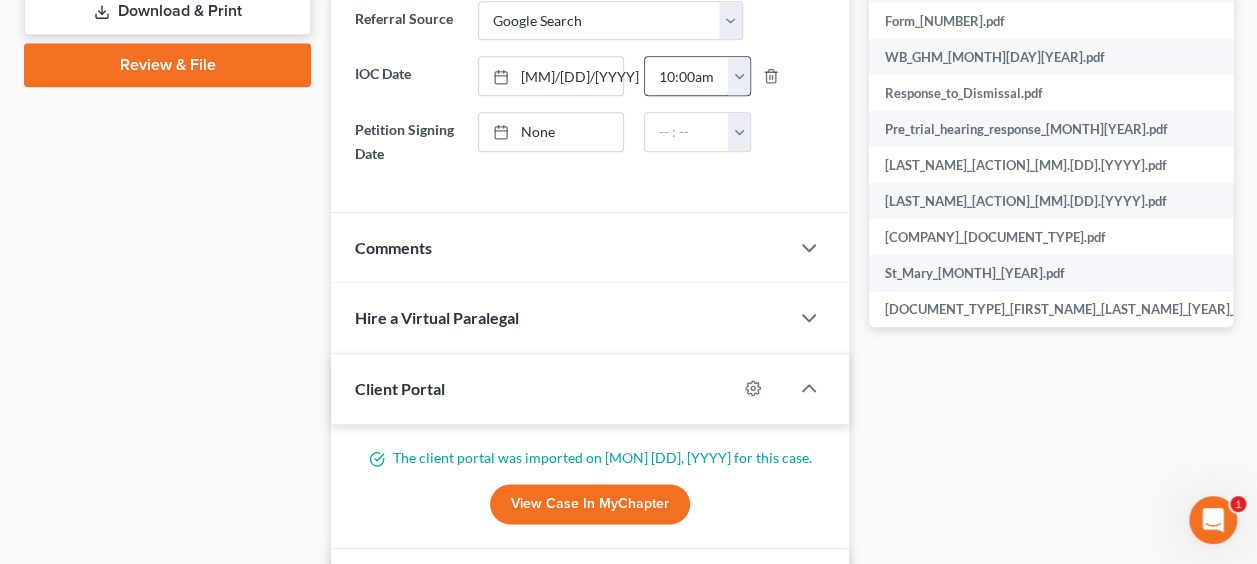 scroll, scrollTop: 700, scrollLeft: 0, axis: vertical 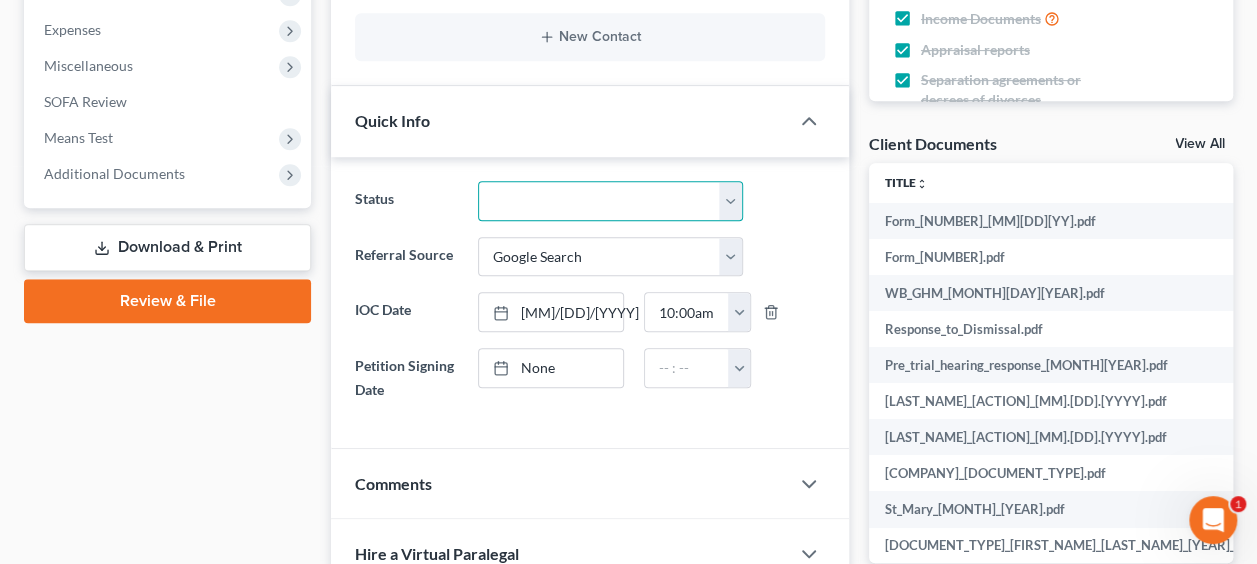 click on "Discharged Discharged & Reported Discharge Litigation Dismissal Notice Dismissed Dismissed & Litigation Filed Filed / Pre 341 Inactive In Progress Lead Lost Lead Plan Confirmation Plan Failing Possible Post 341 Pre Confirmation Preparing to File Ready to File Ready to Sign Rejected Retained To Review Withdrawn As Counsel" at bounding box center [611, 201] 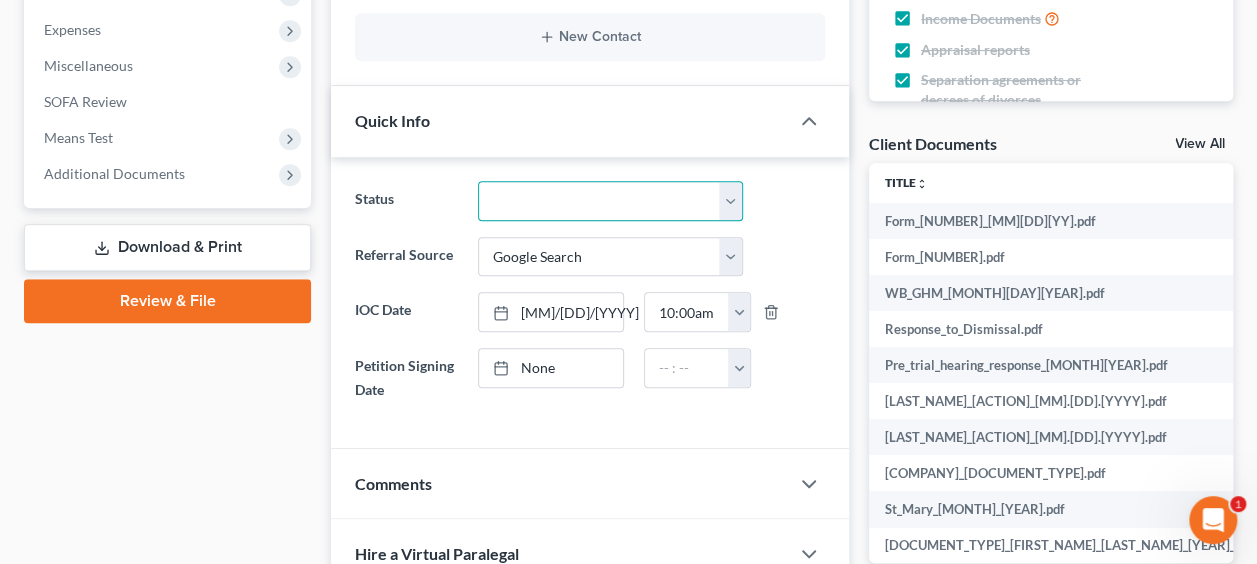select on "21" 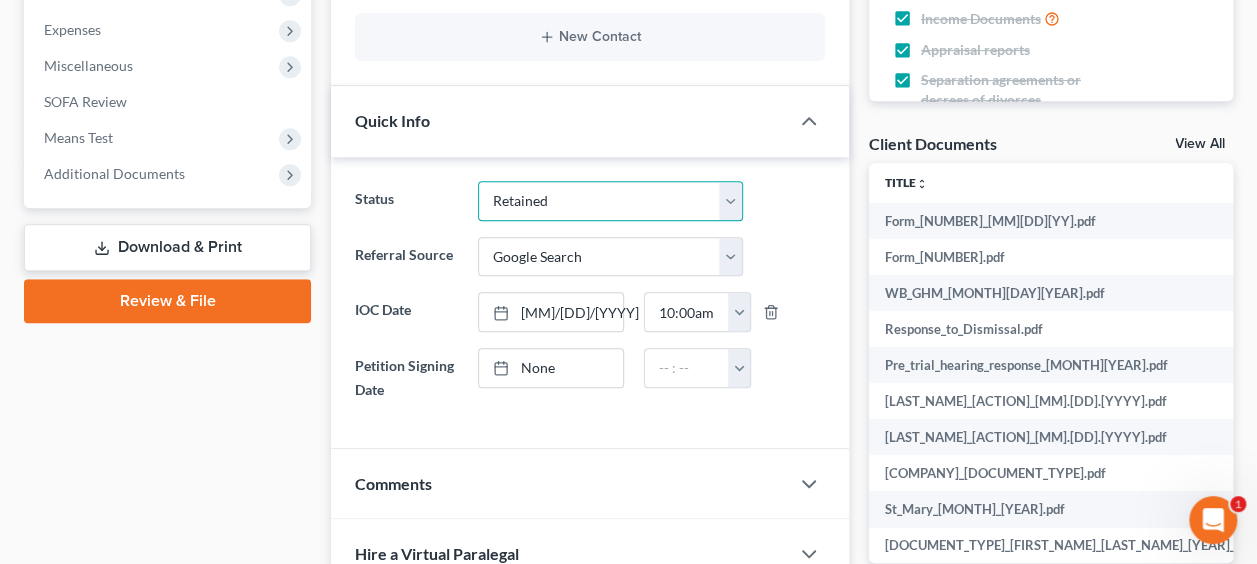 click on "Discharged Discharged & Reported Discharge Litigation Dismissal Notice Dismissed Dismissed & Litigation Filed Filed / Pre 341 Inactive In Progress Lead Lost Lead Plan Confirmation Plan Failing Possible Post 341 Pre Confirmation Preparing to File Ready to File Ready to Sign Rejected Retained To Review Withdrawn As Counsel" at bounding box center [611, 201] 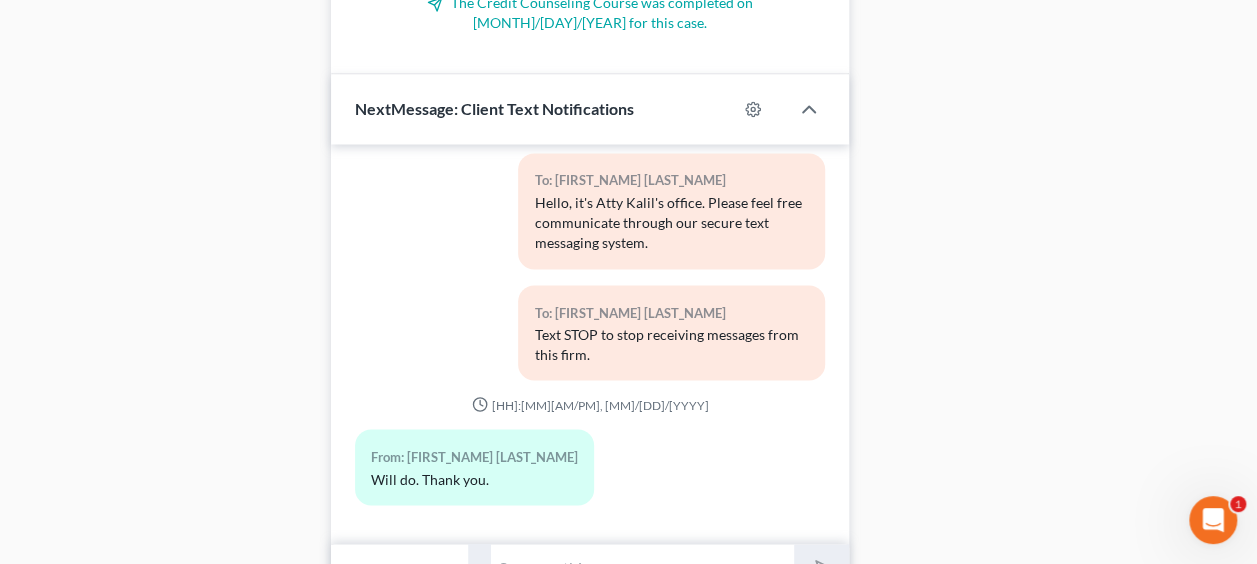 scroll, scrollTop: 1682, scrollLeft: 0, axis: vertical 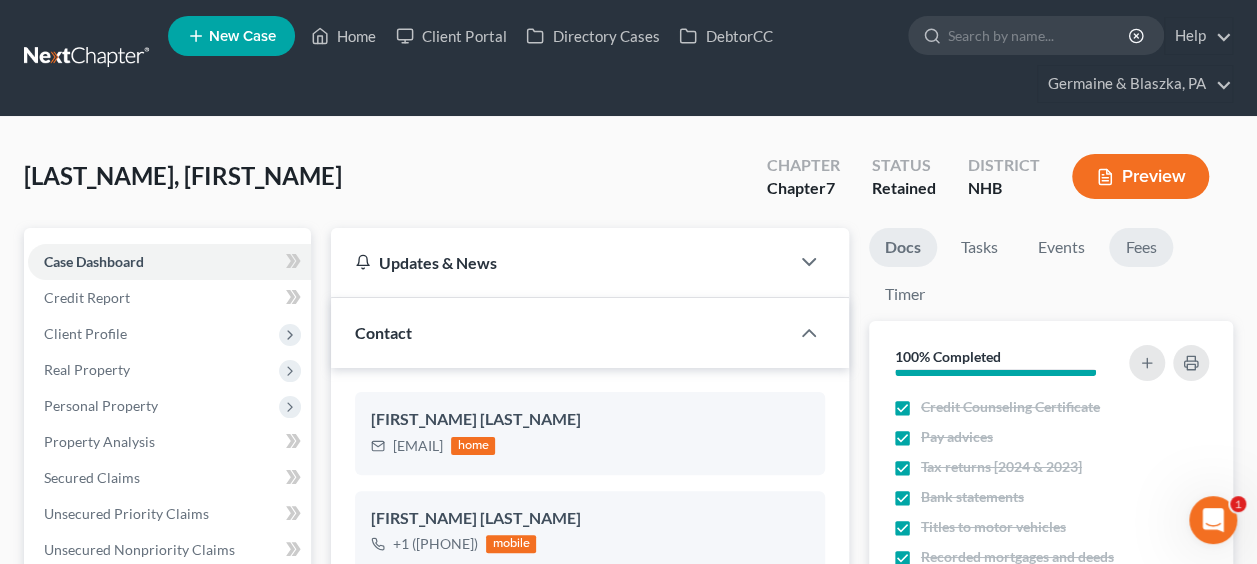 click on "Fees" at bounding box center [1141, 247] 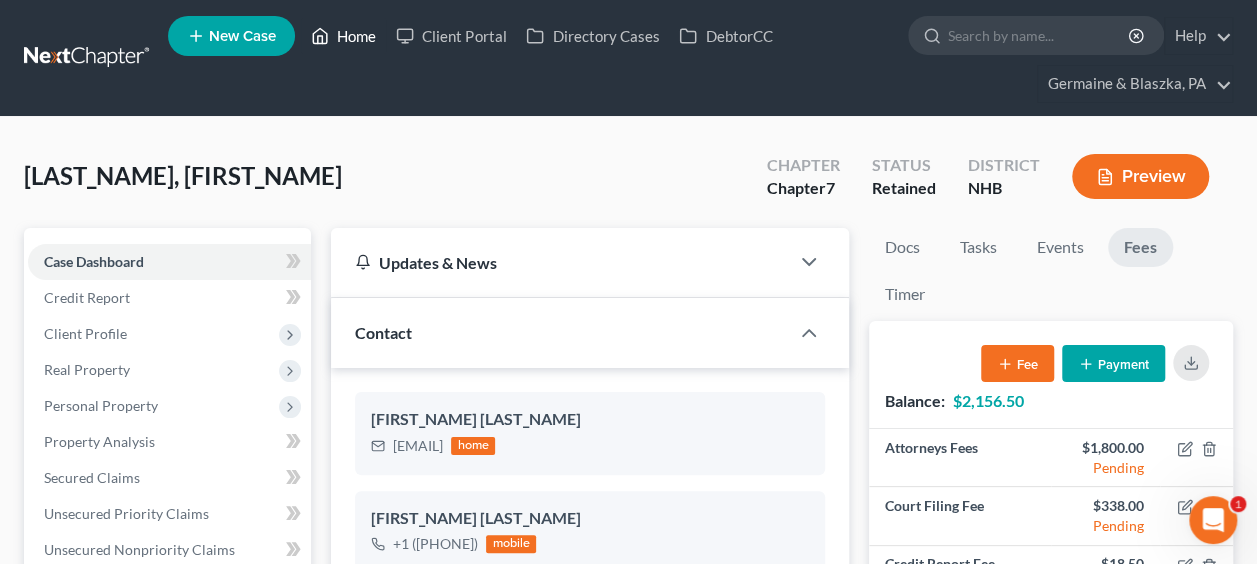 click on "Home" at bounding box center [343, 36] 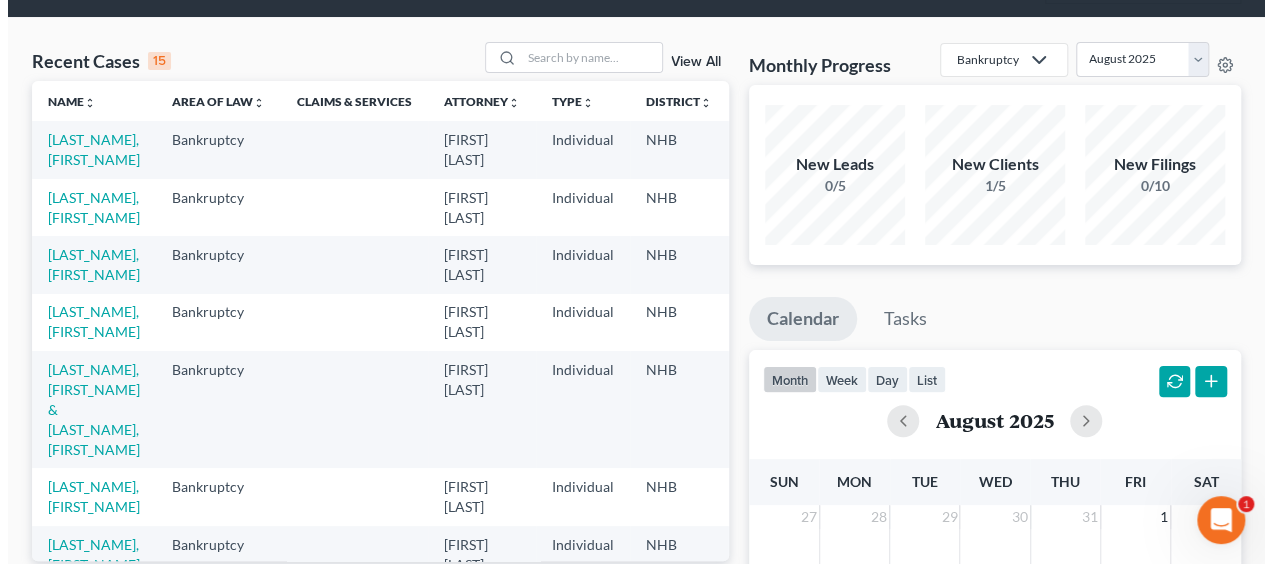 scroll, scrollTop: 0, scrollLeft: 0, axis: both 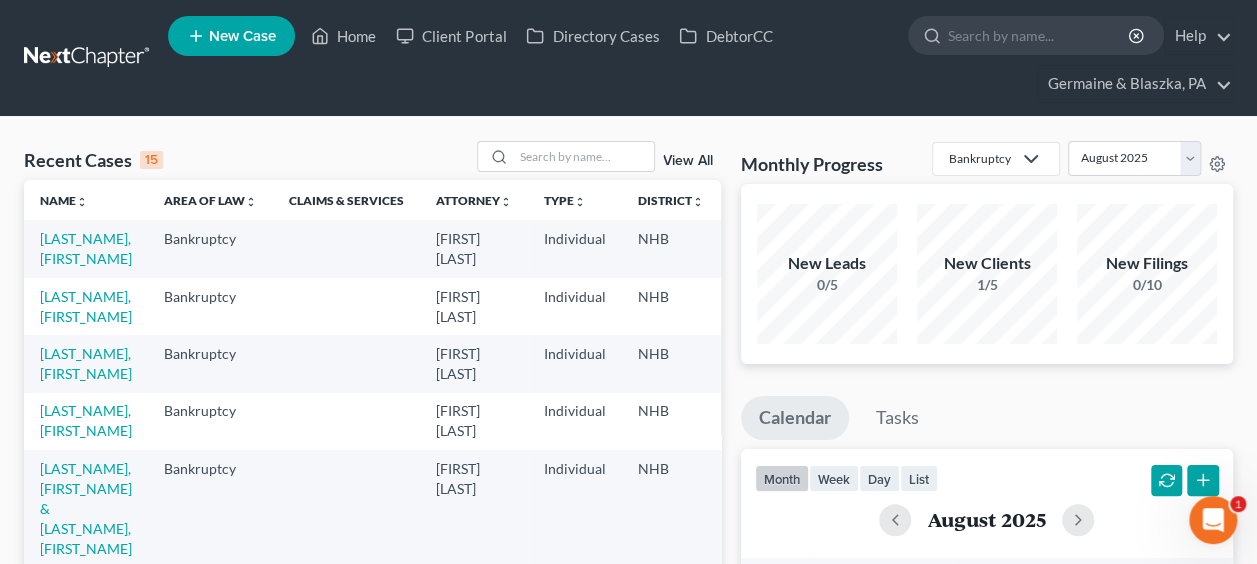 click on "New Case" at bounding box center [242, 36] 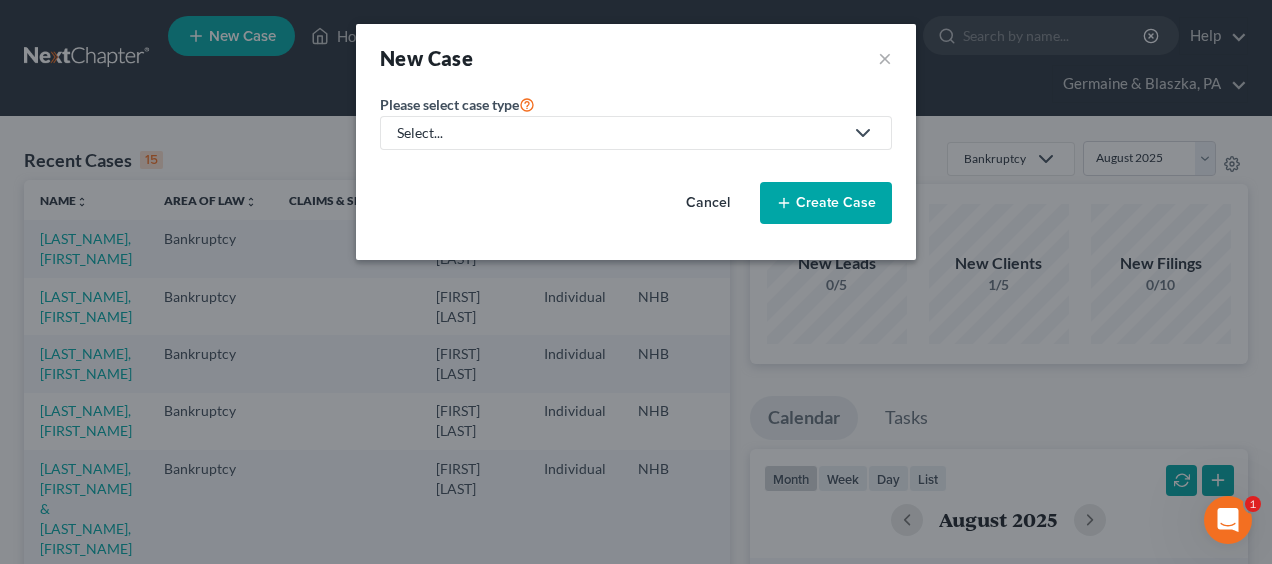 click on "Select..." at bounding box center (620, 133) 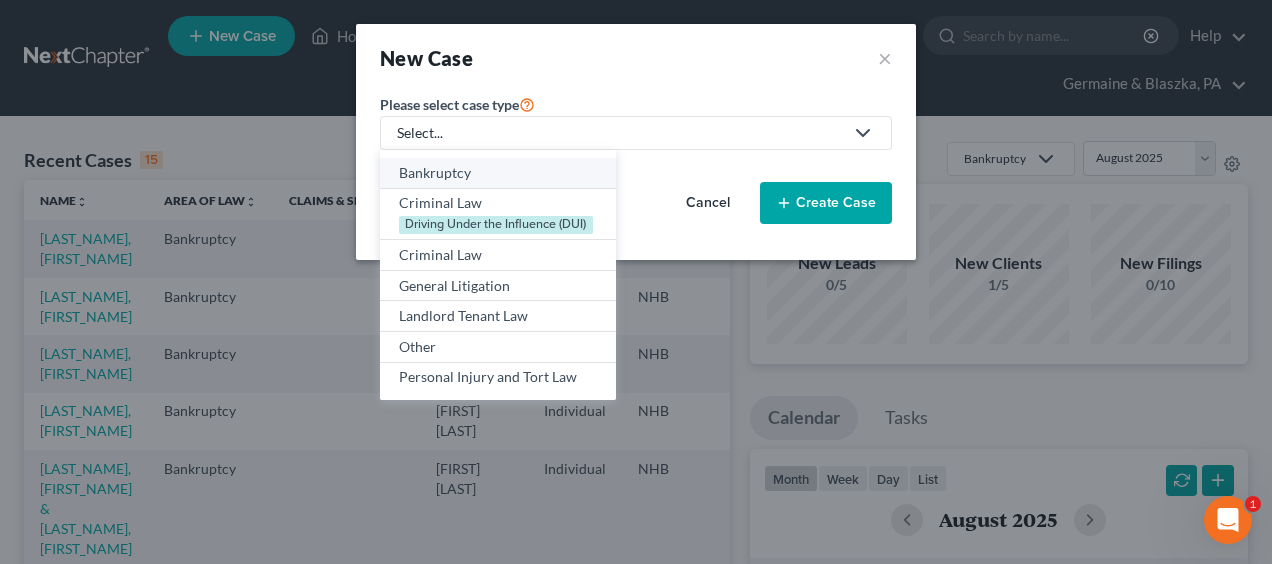 click on "Bankruptcy" at bounding box center (498, 173) 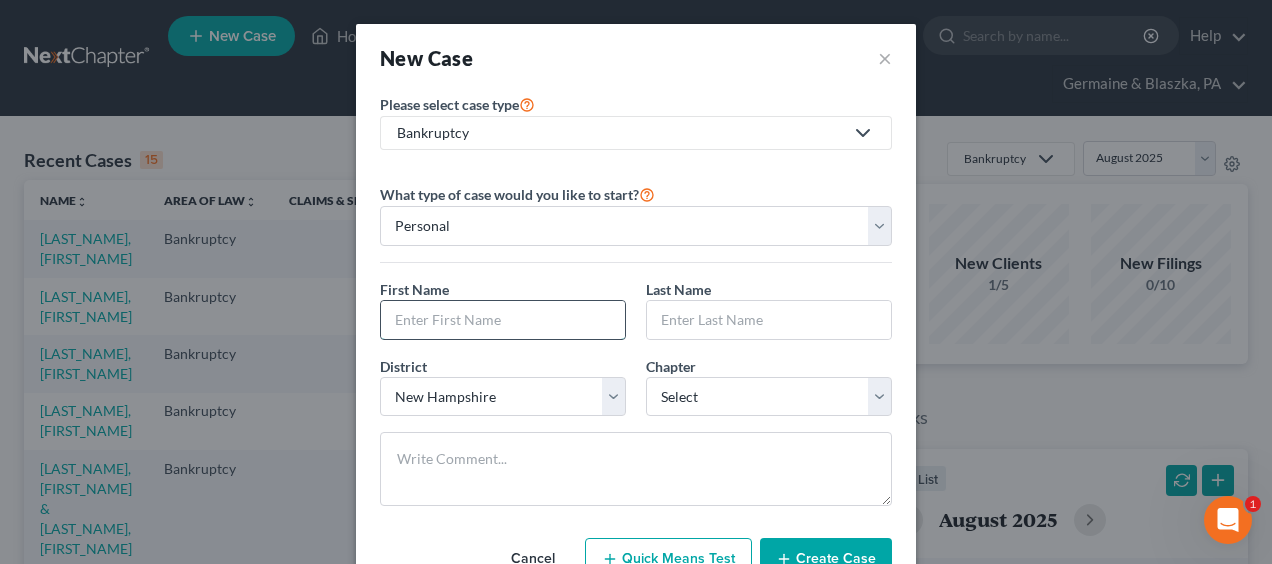 click at bounding box center [503, 320] 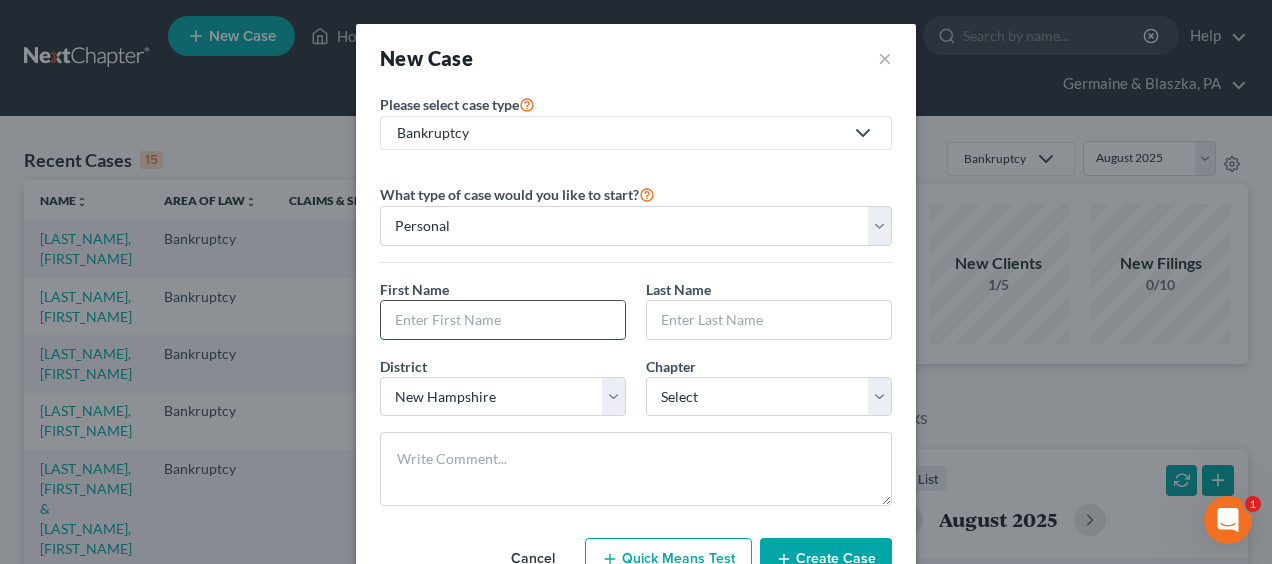 click at bounding box center (503, 320) 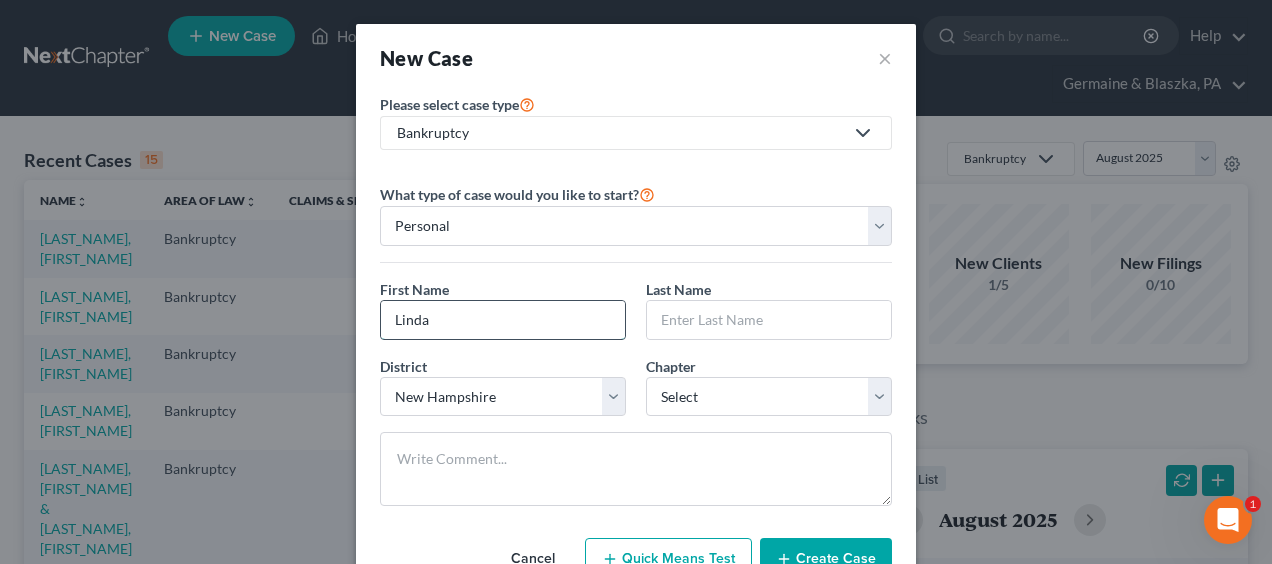 type on "Linda" 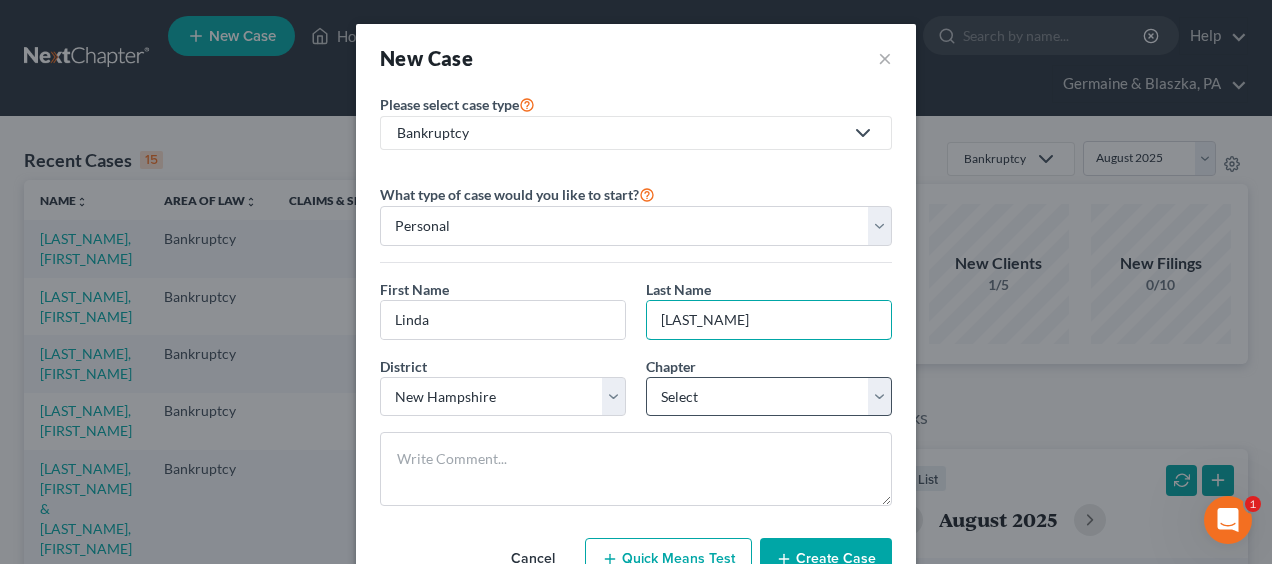 type on "[LAST_NAME]" 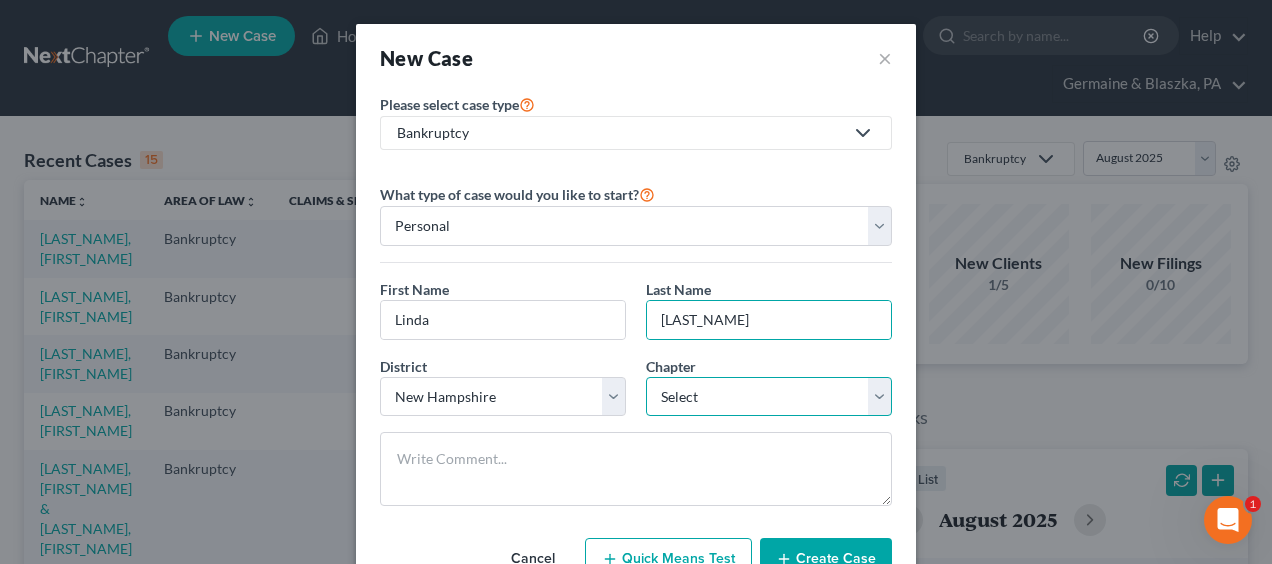 click on "Select 7 11 12 13" at bounding box center [769, 397] 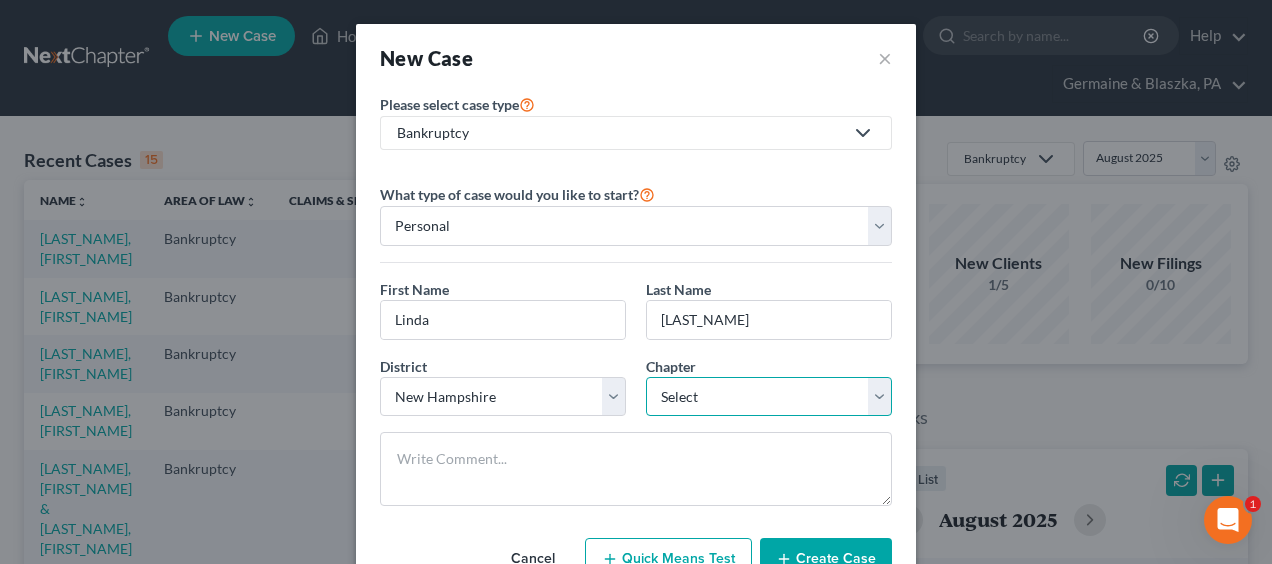 select on "0" 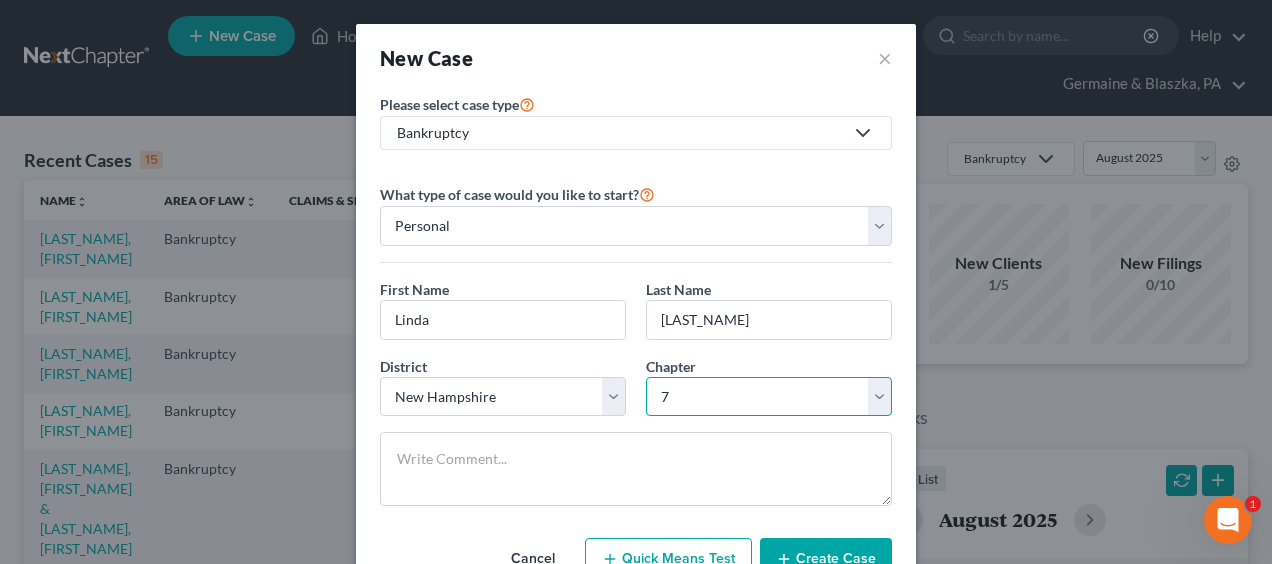 click on "Select 7 11 12 13" at bounding box center [769, 397] 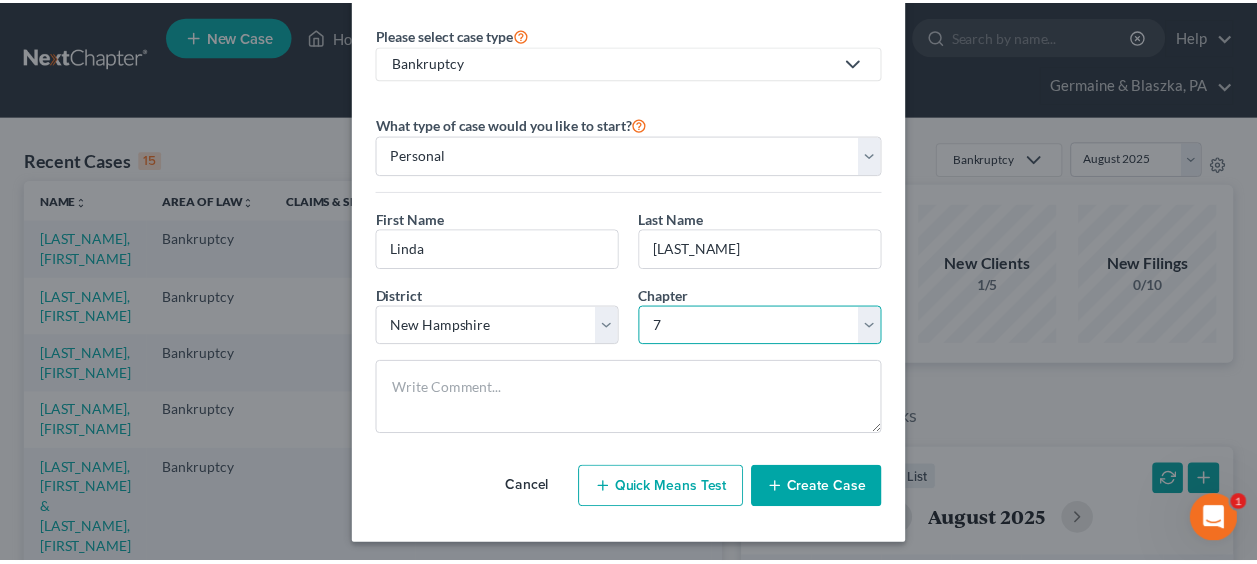 scroll, scrollTop: 72, scrollLeft: 0, axis: vertical 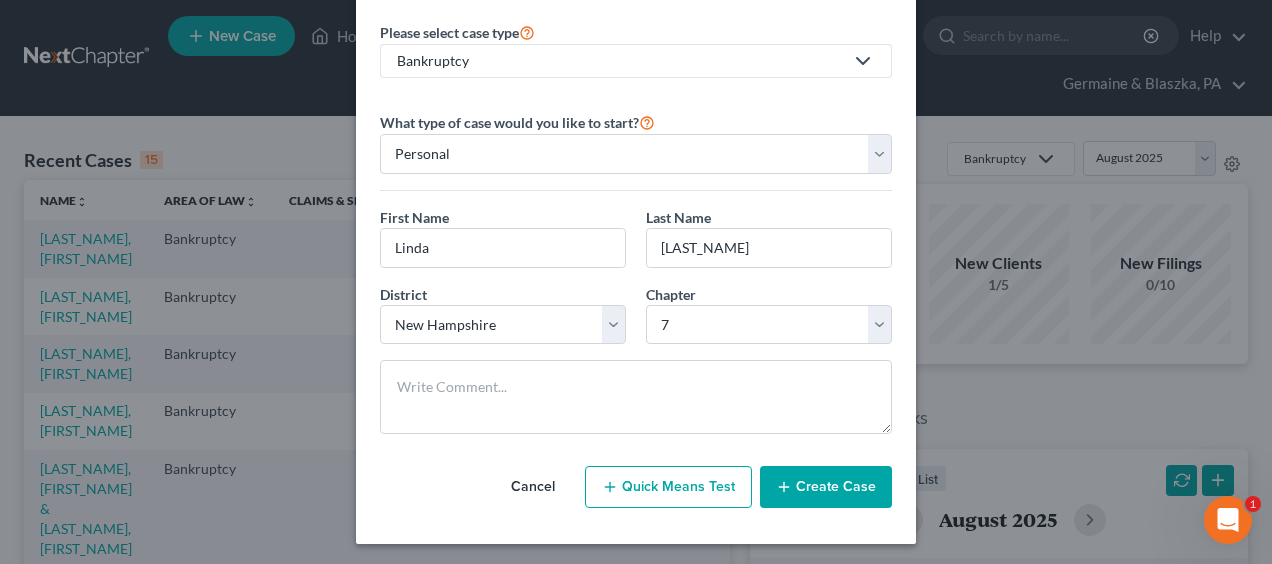 click on "Create Case" at bounding box center [826, 487] 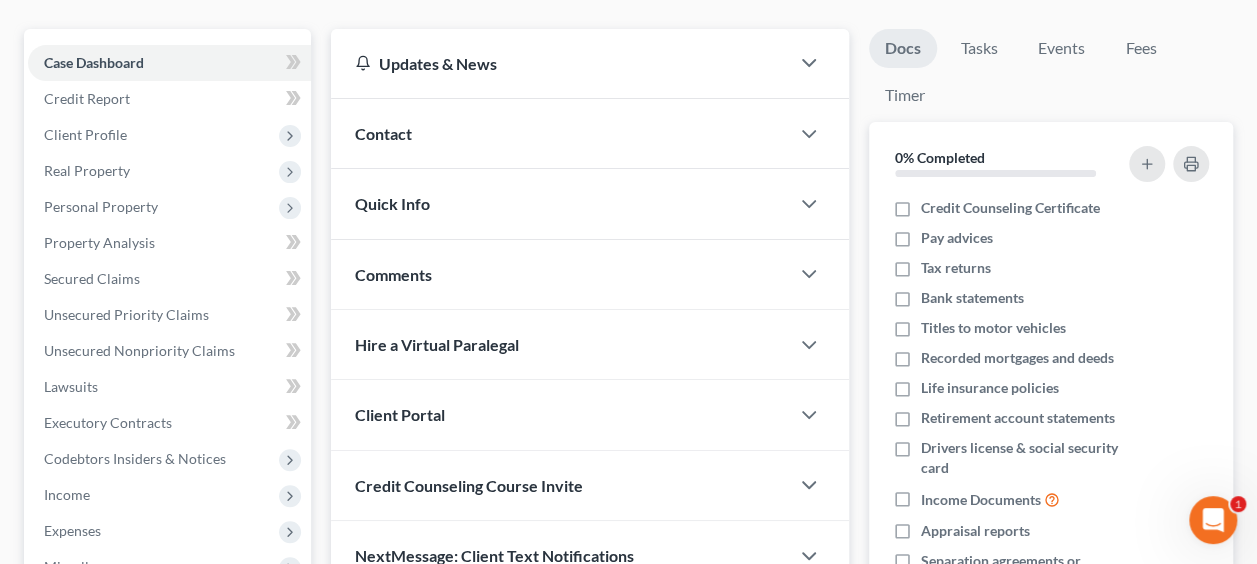scroll, scrollTop: 200, scrollLeft: 0, axis: vertical 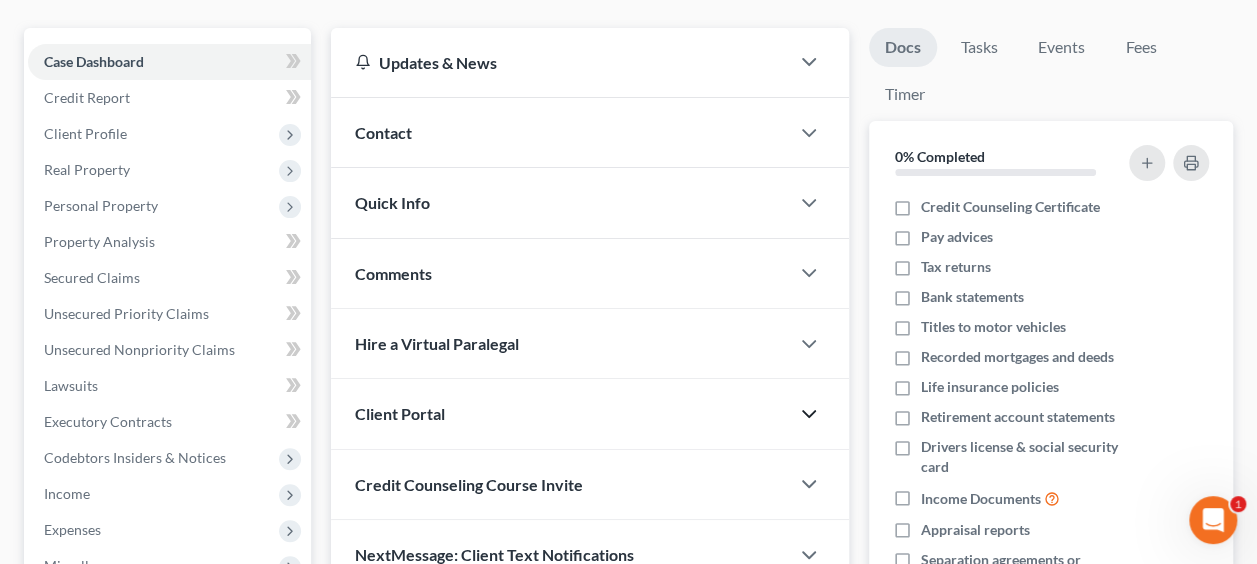 click 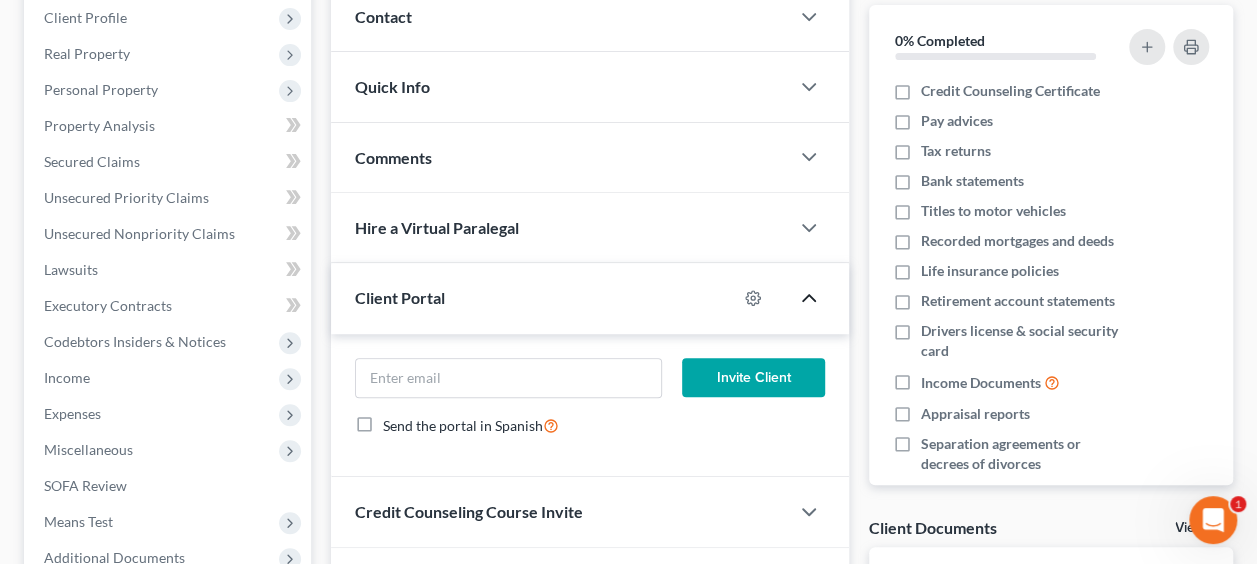 scroll, scrollTop: 333, scrollLeft: 0, axis: vertical 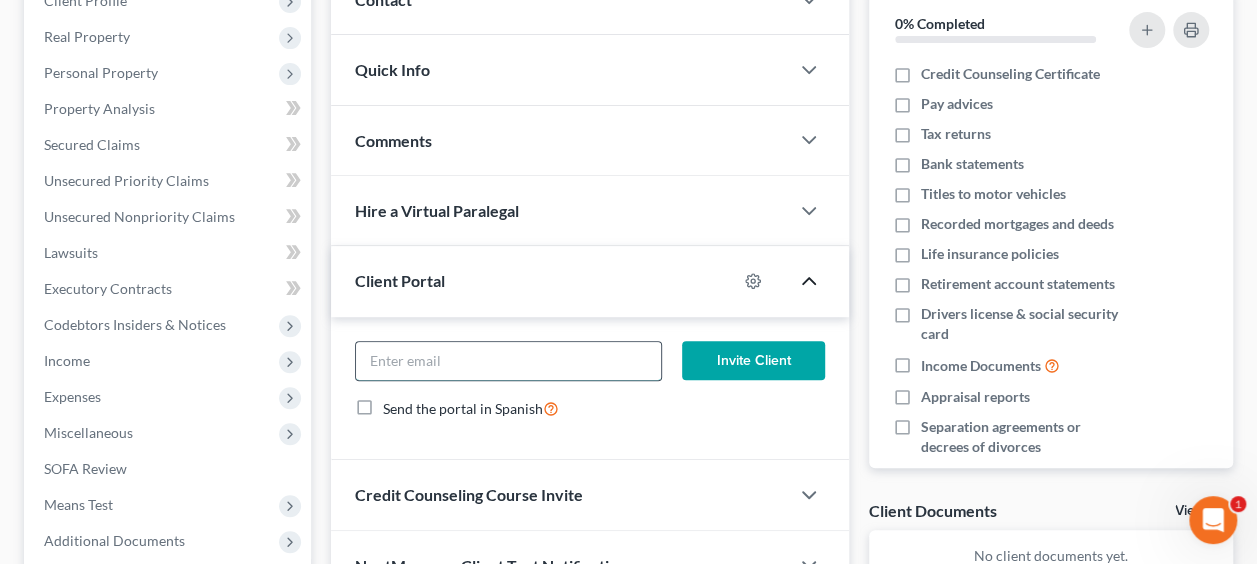 click at bounding box center [508, 361] 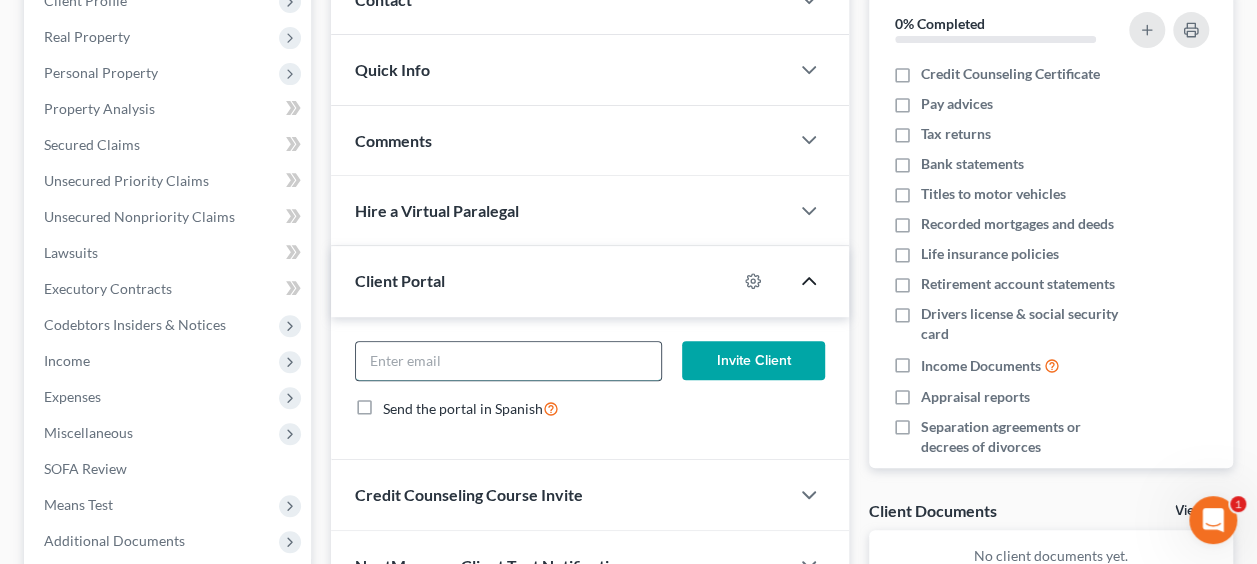type on "[EMAIL]" 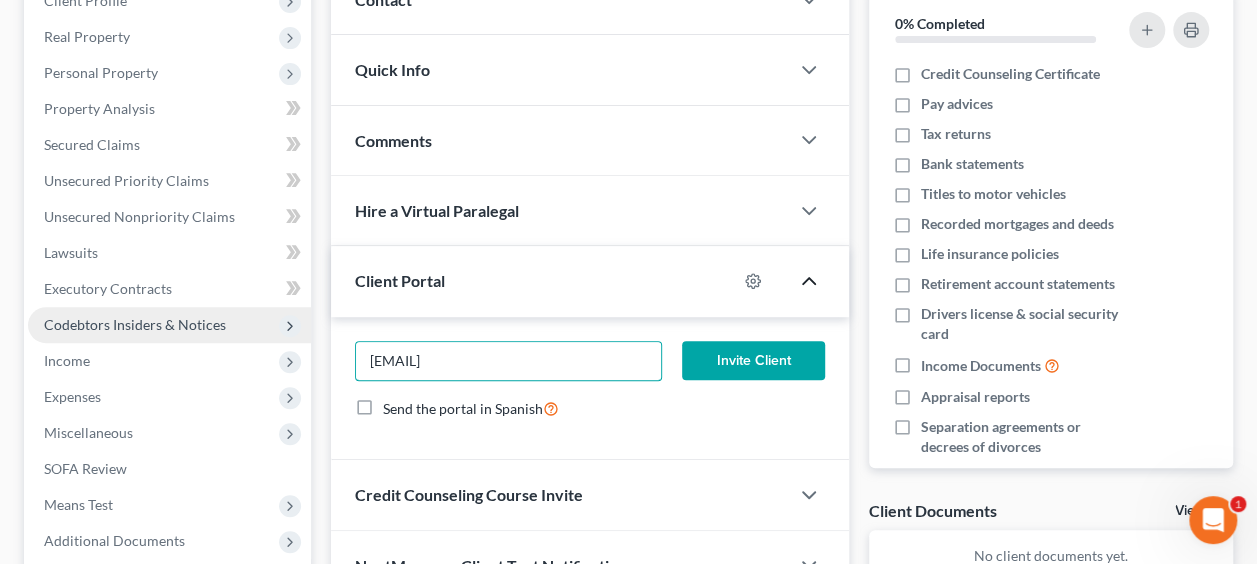 drag, startPoint x: 527, startPoint y: 348, endPoint x: 190, endPoint y: 320, distance: 338.1612 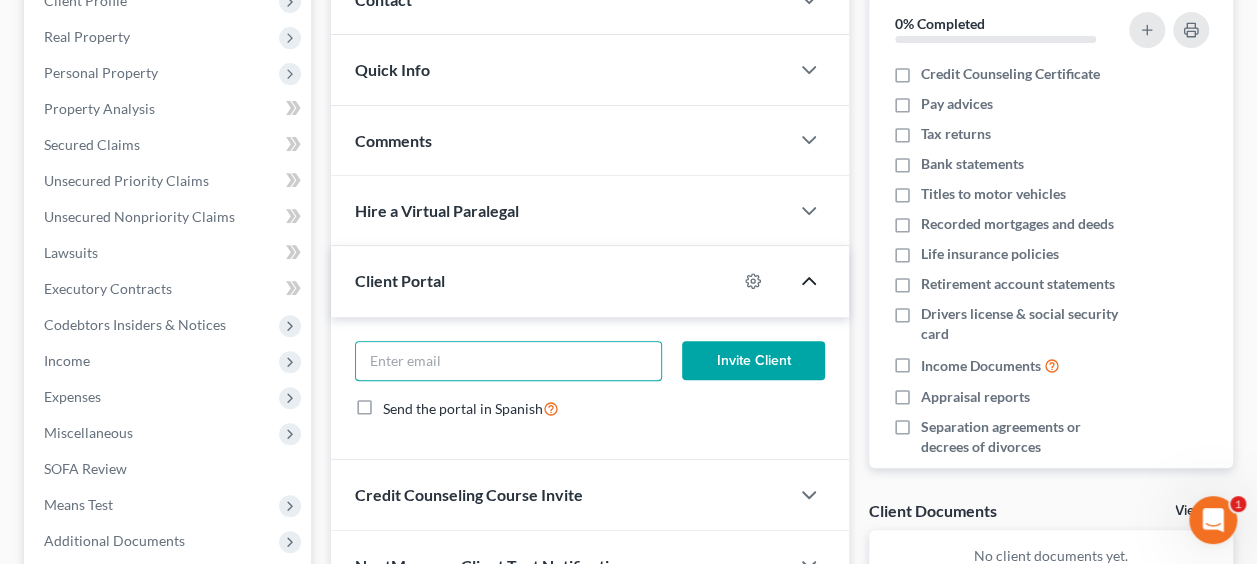 scroll, scrollTop: 100, scrollLeft: 0, axis: vertical 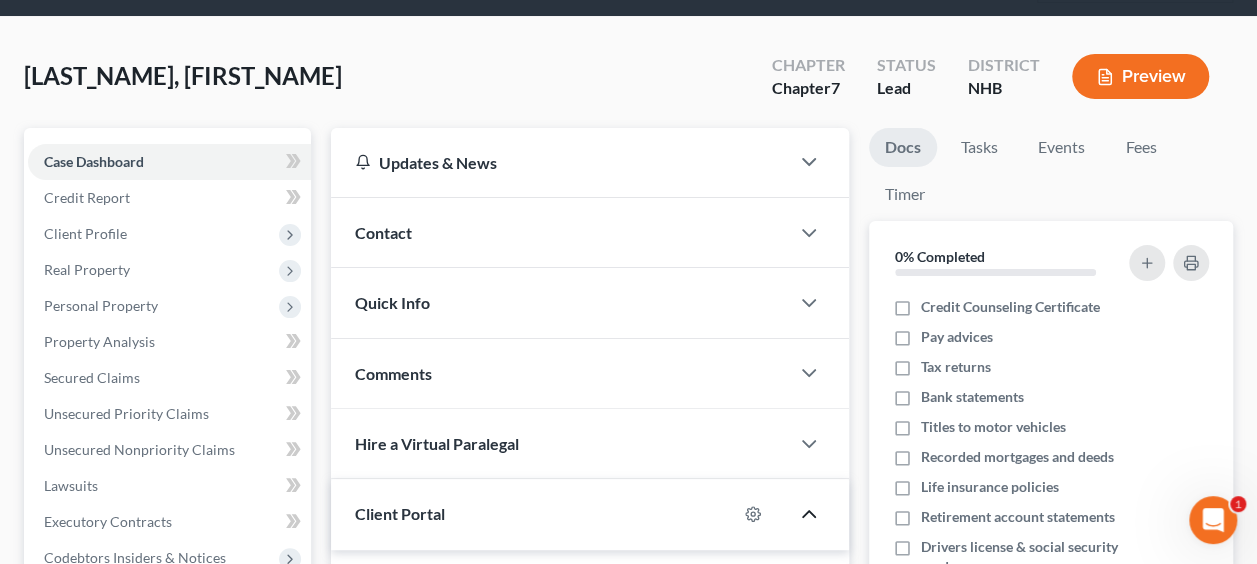 type 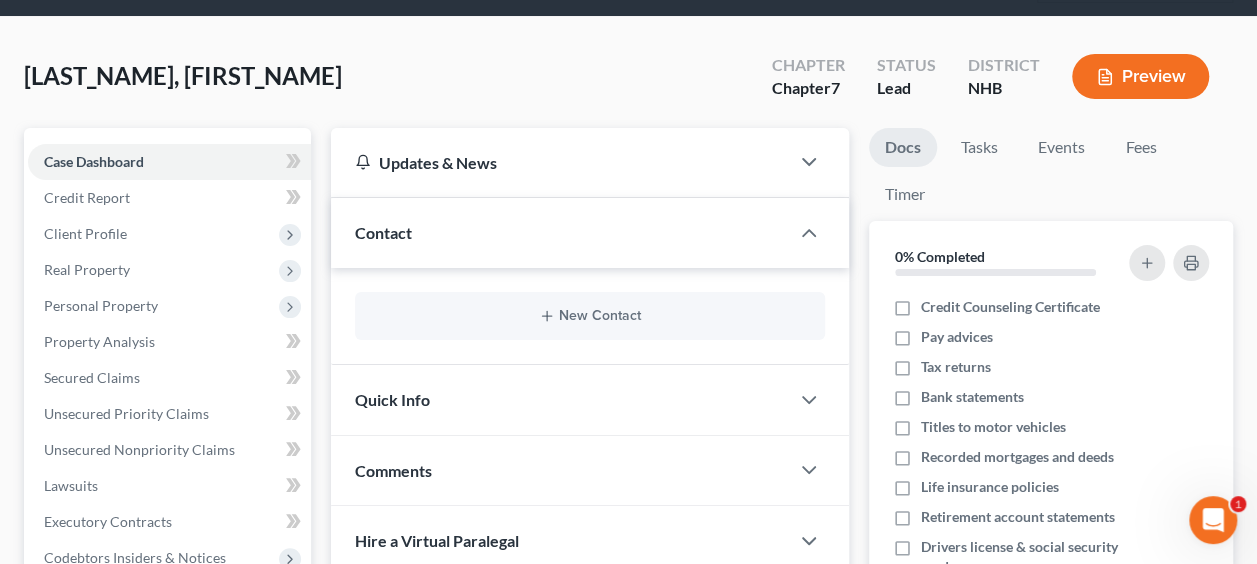 click on "Quick Info" at bounding box center [560, 399] 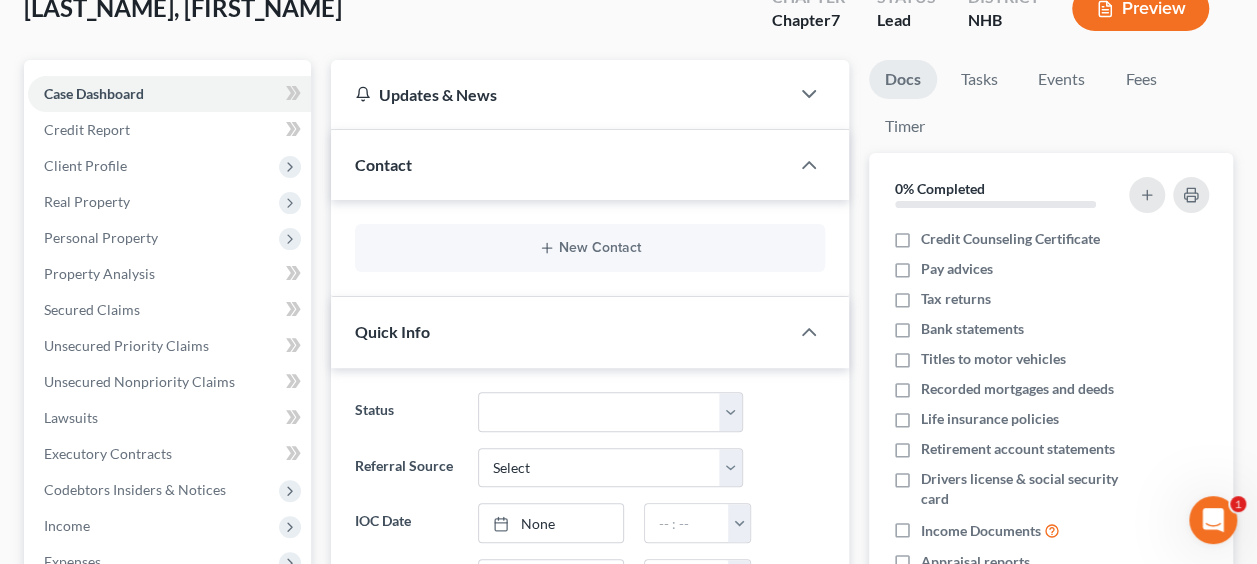 scroll, scrollTop: 266, scrollLeft: 0, axis: vertical 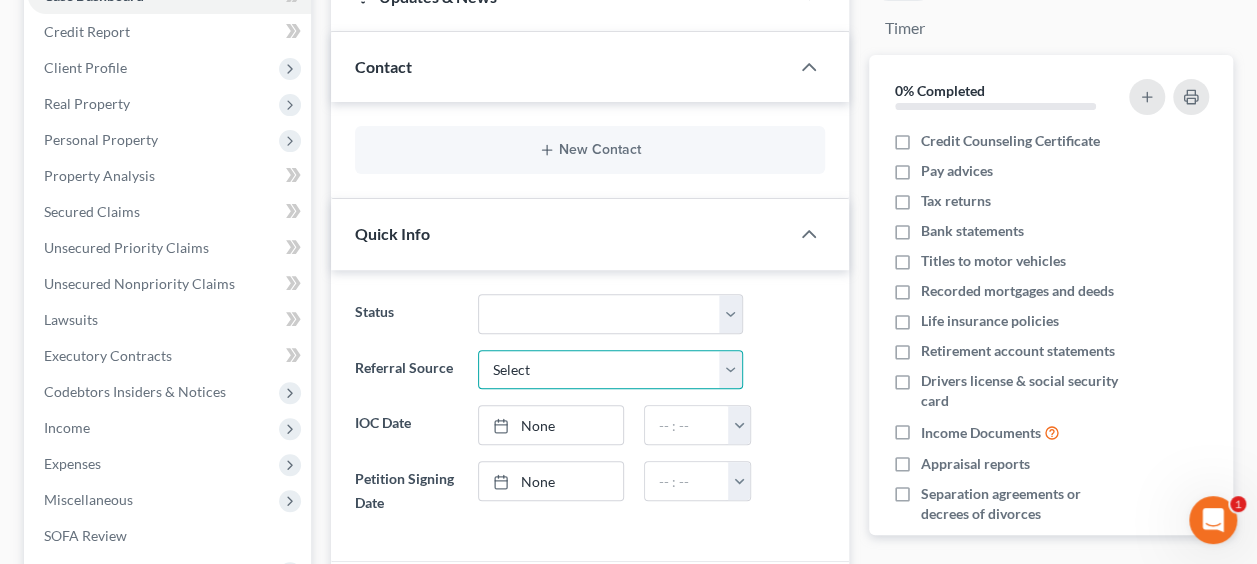 click on "Select Word Of Mouth Previous Clients Direct Mail Website Google Search Modern Attorney Other (specify)" at bounding box center (611, 370) 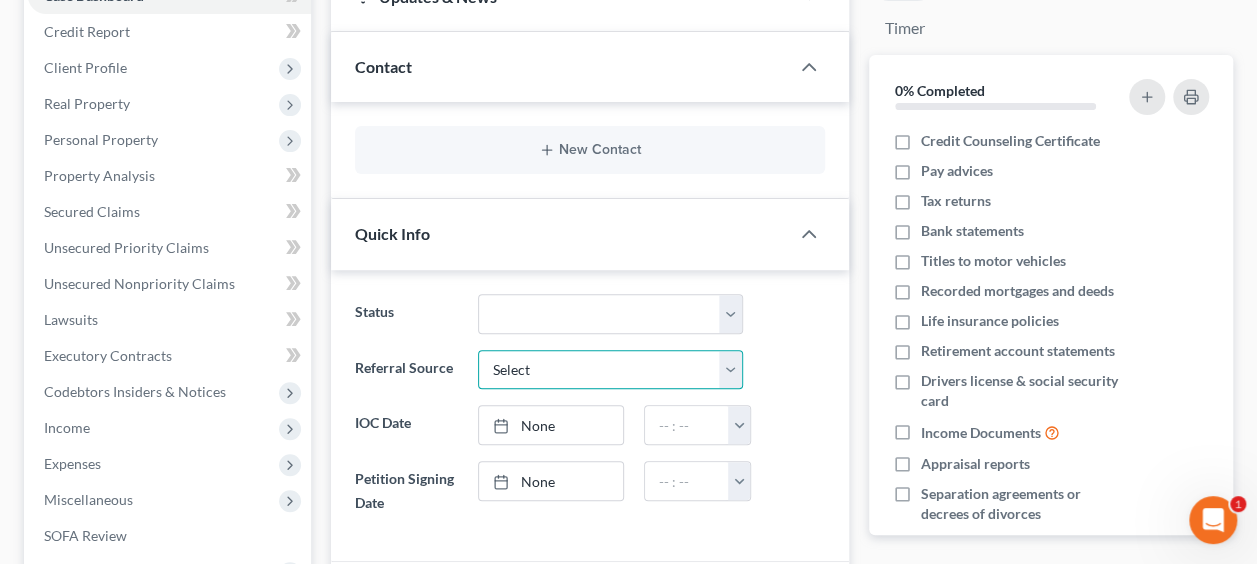 select on "4" 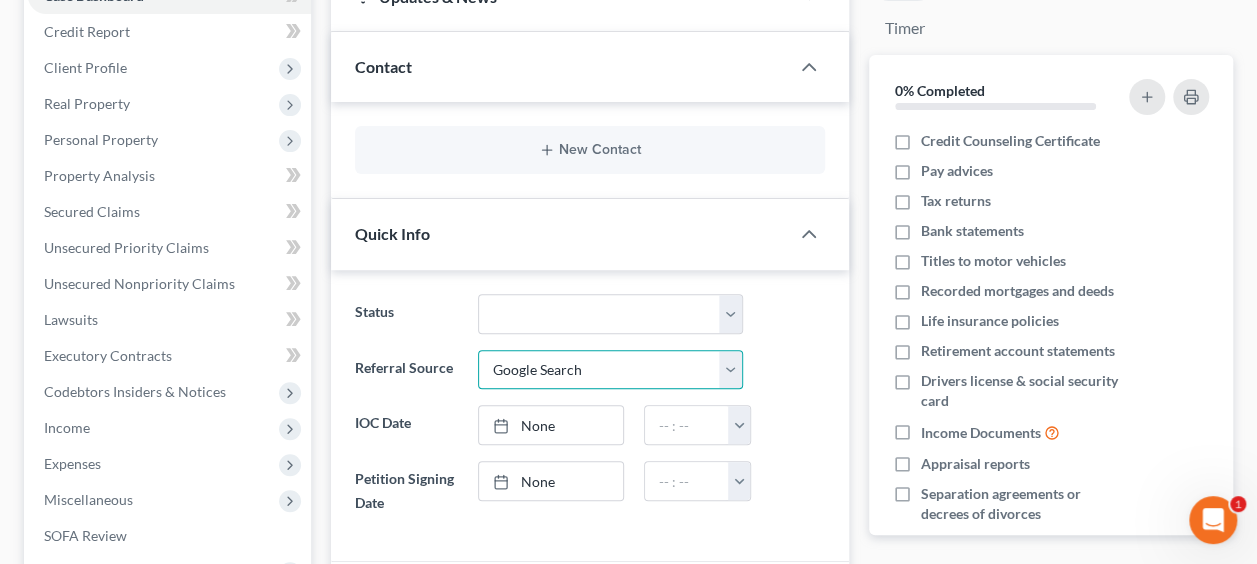 click on "Select Word Of Mouth Previous Clients Direct Mail Website Google Search Modern Attorney Other (specify)" at bounding box center [611, 370] 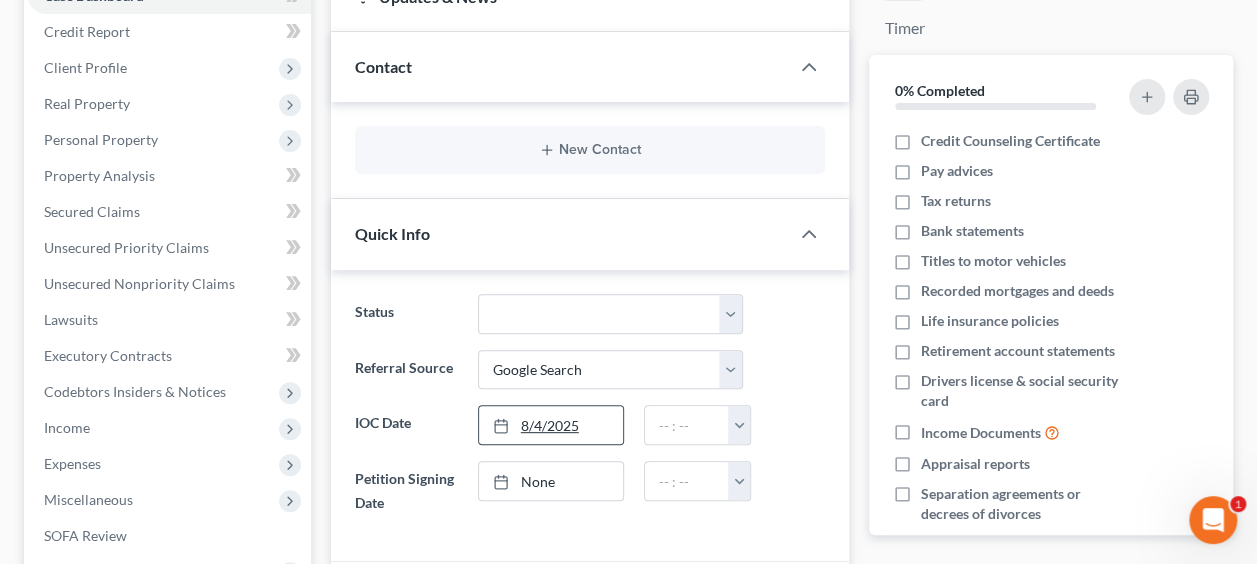 type on "8/4/2025" 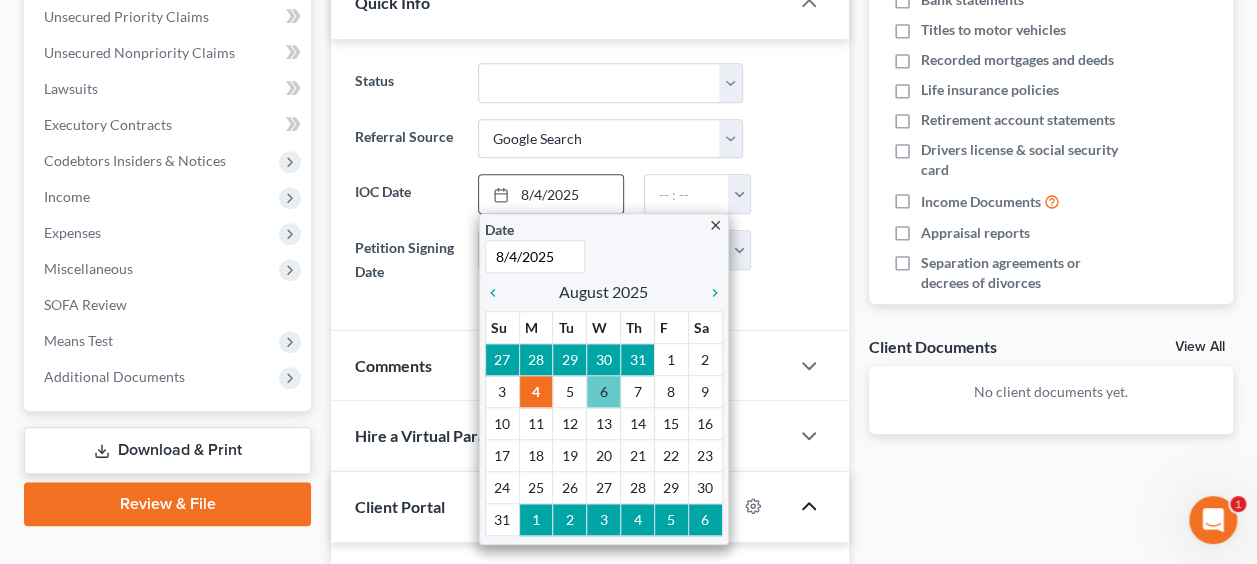 scroll, scrollTop: 500, scrollLeft: 0, axis: vertical 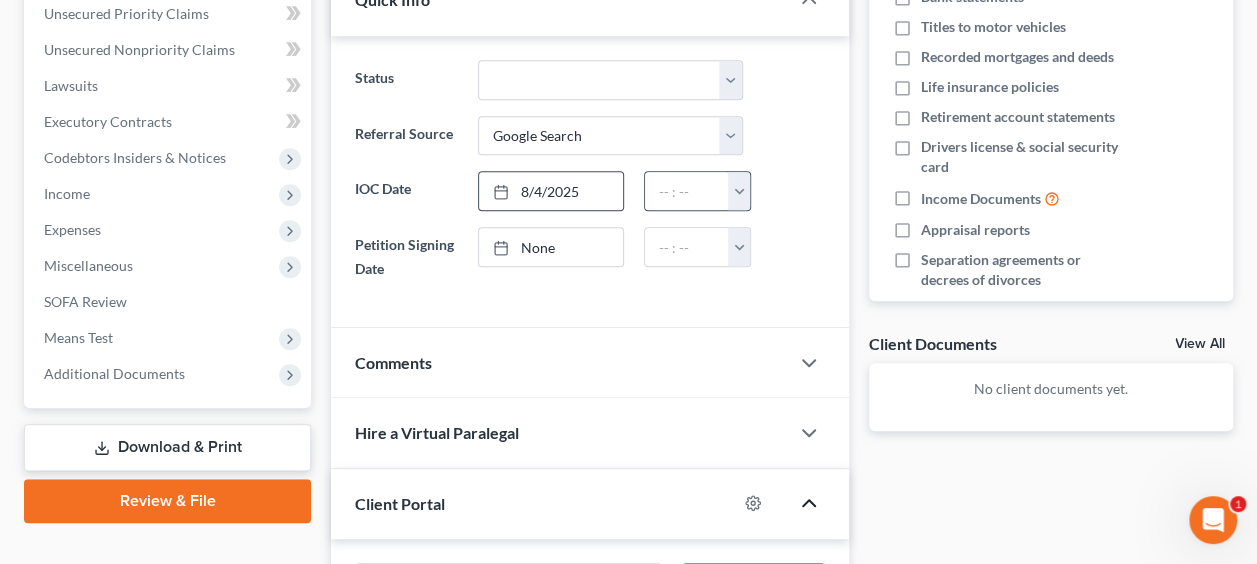 click at bounding box center [739, 191] 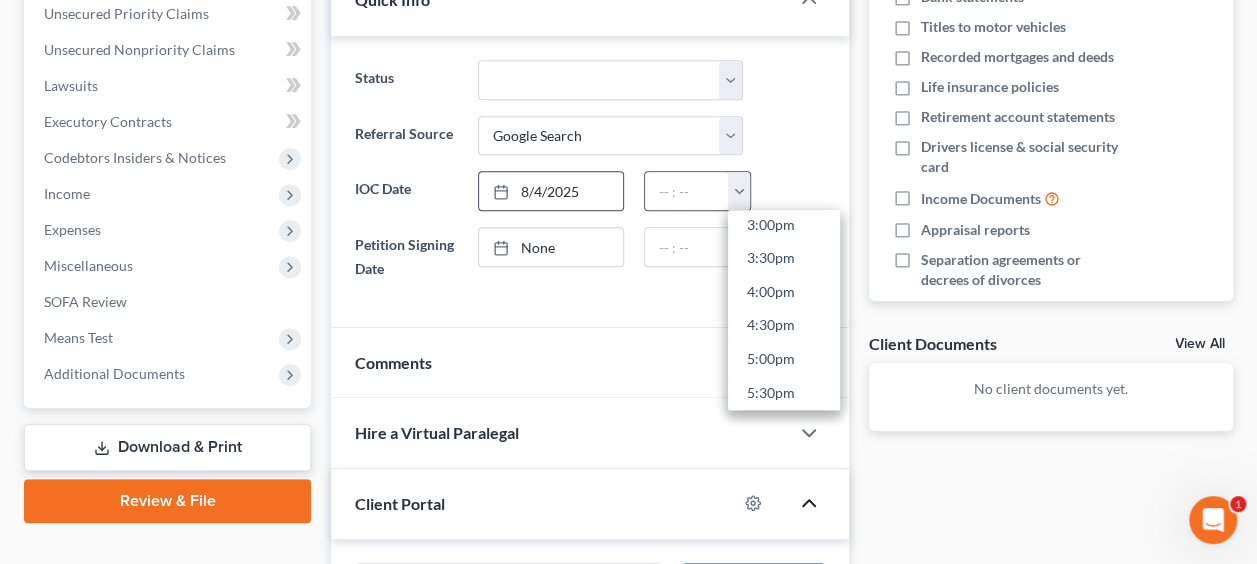 scroll, scrollTop: 954, scrollLeft: 0, axis: vertical 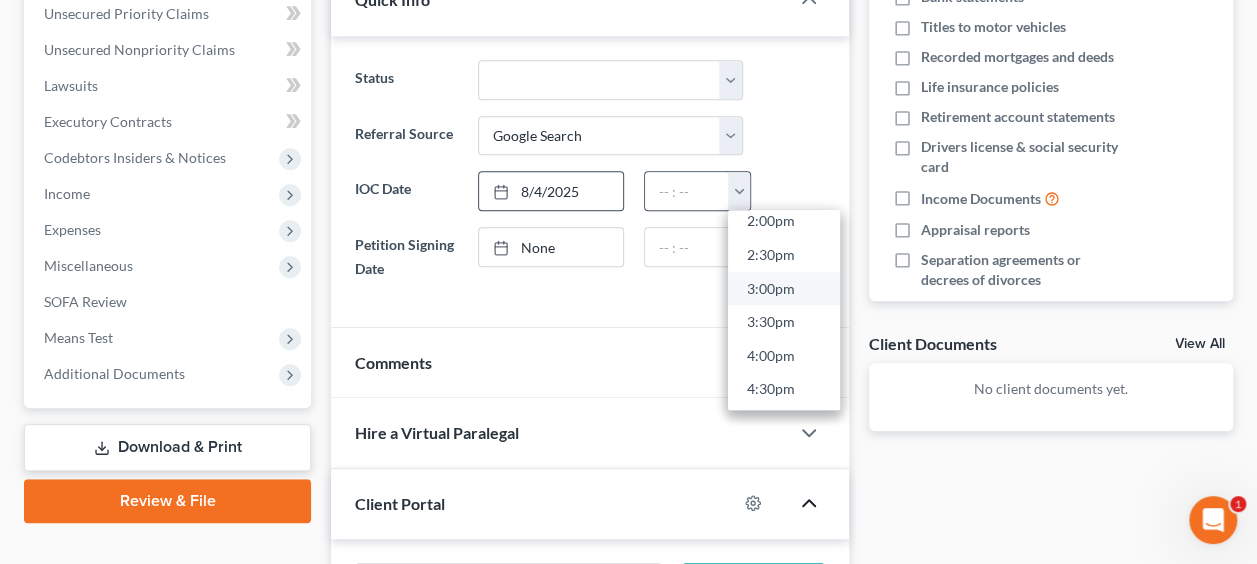 click on "3:00pm" at bounding box center (784, 289) 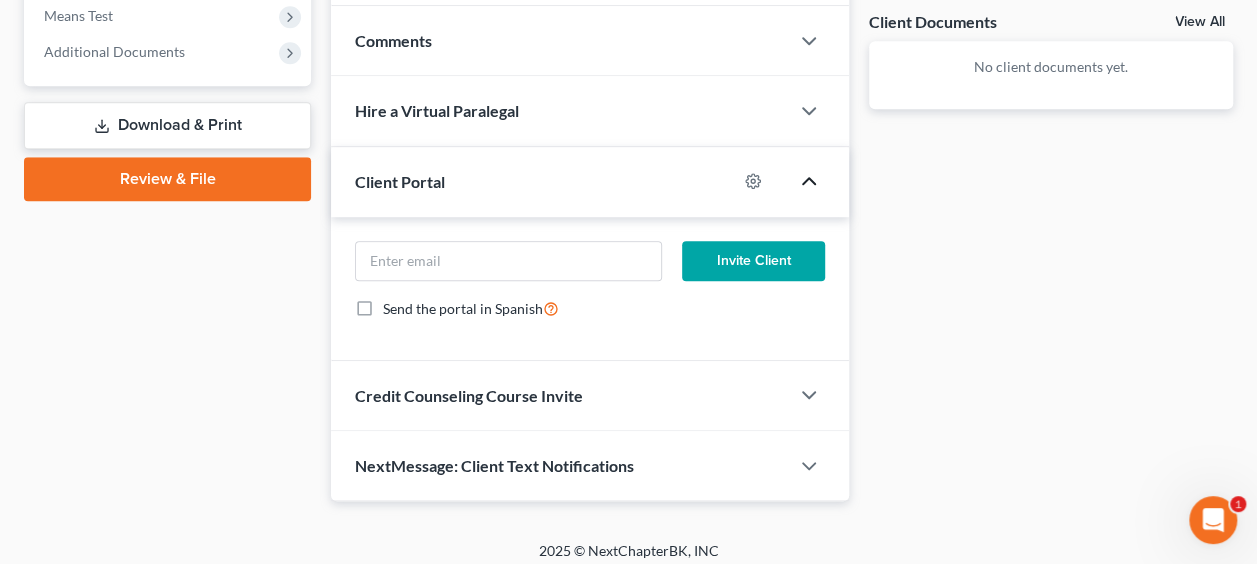 scroll, scrollTop: 828, scrollLeft: 0, axis: vertical 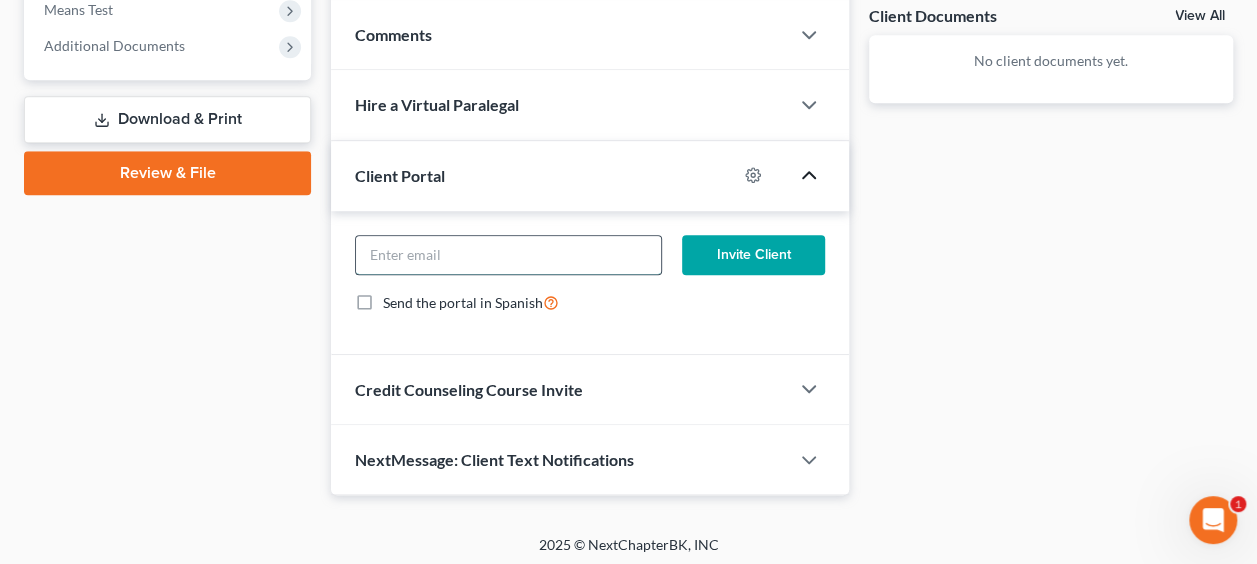click at bounding box center (508, 255) 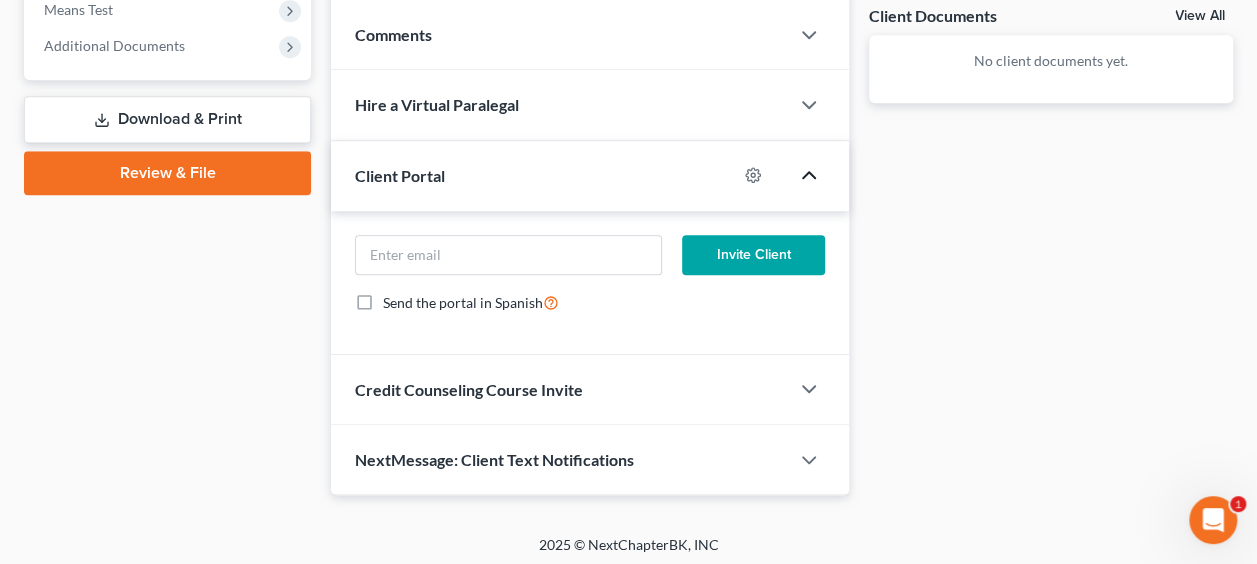 click on "Client Portal" at bounding box center [534, 175] 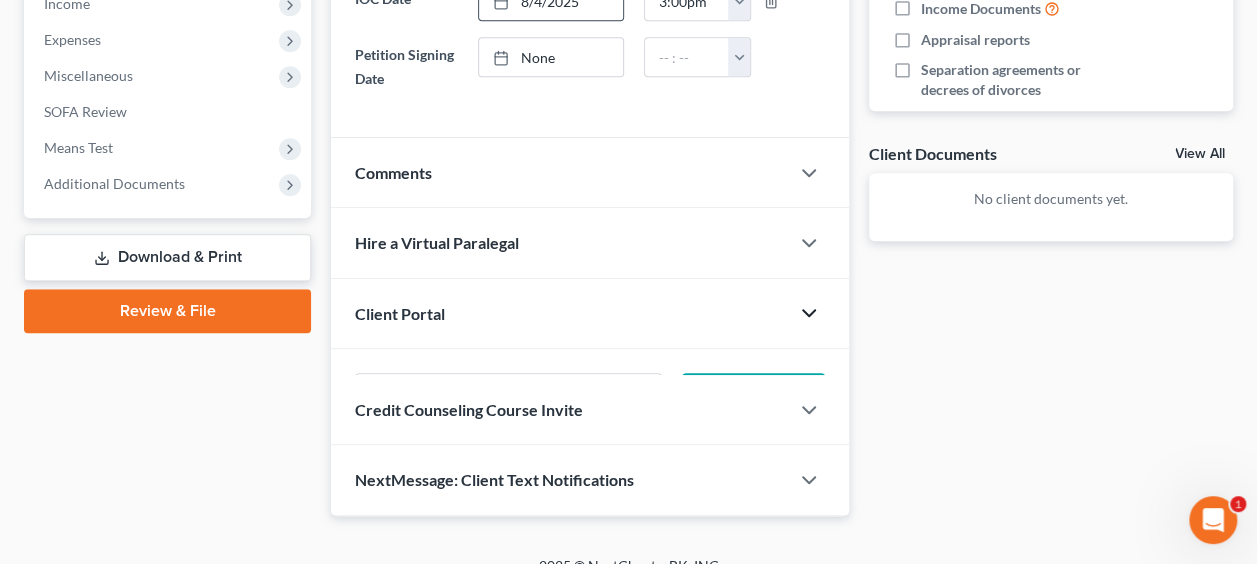 scroll, scrollTop: 685, scrollLeft: 0, axis: vertical 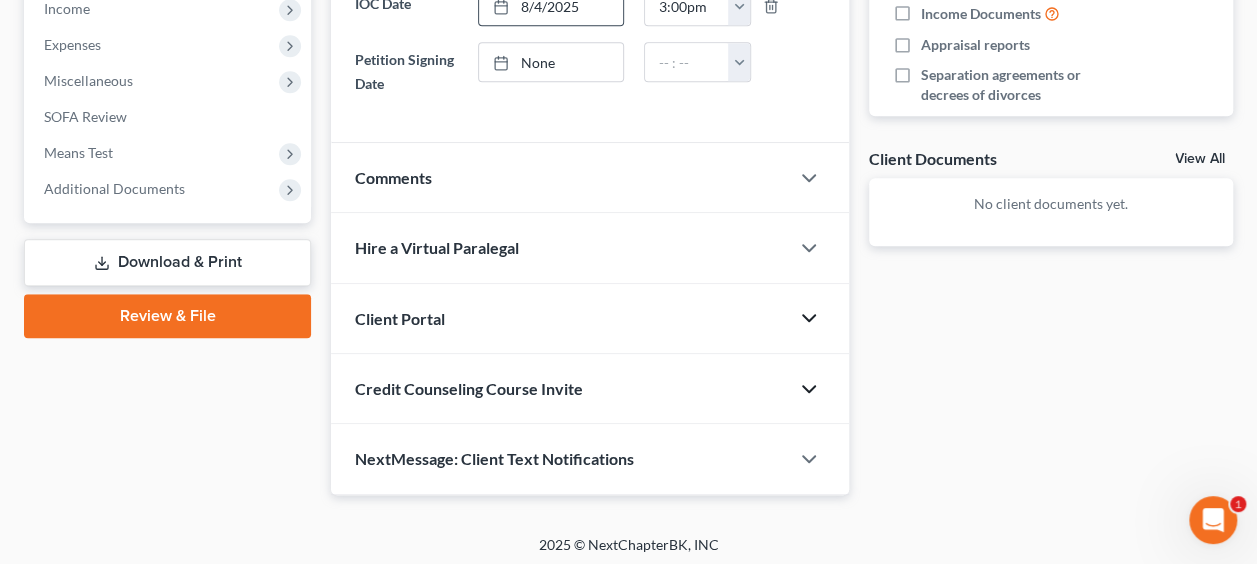 click 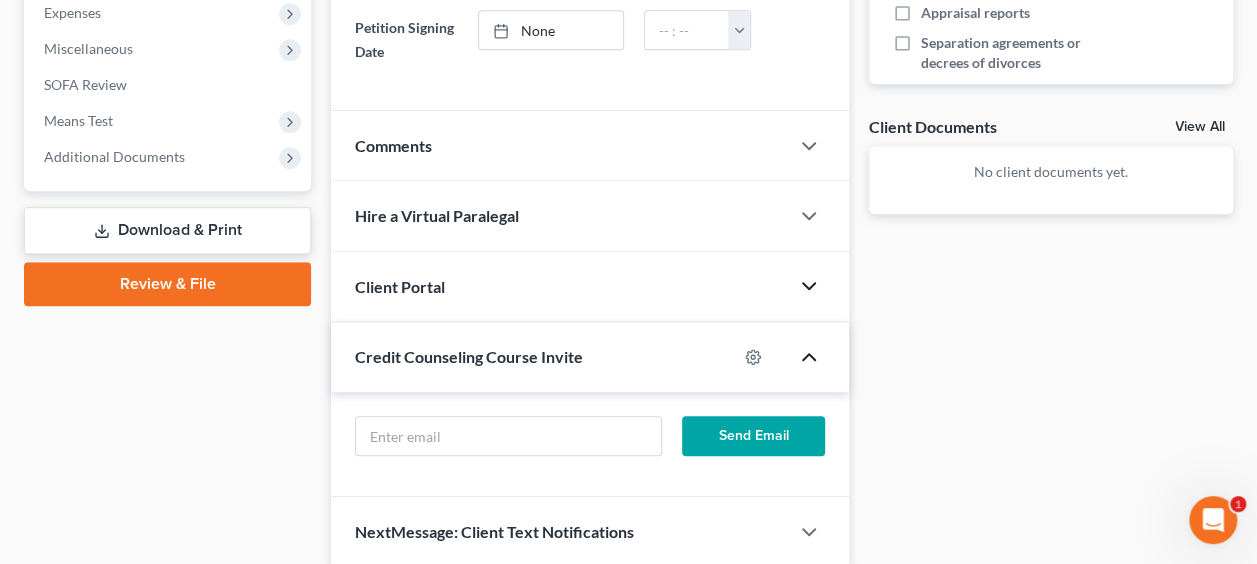 scroll, scrollTop: 789, scrollLeft: 0, axis: vertical 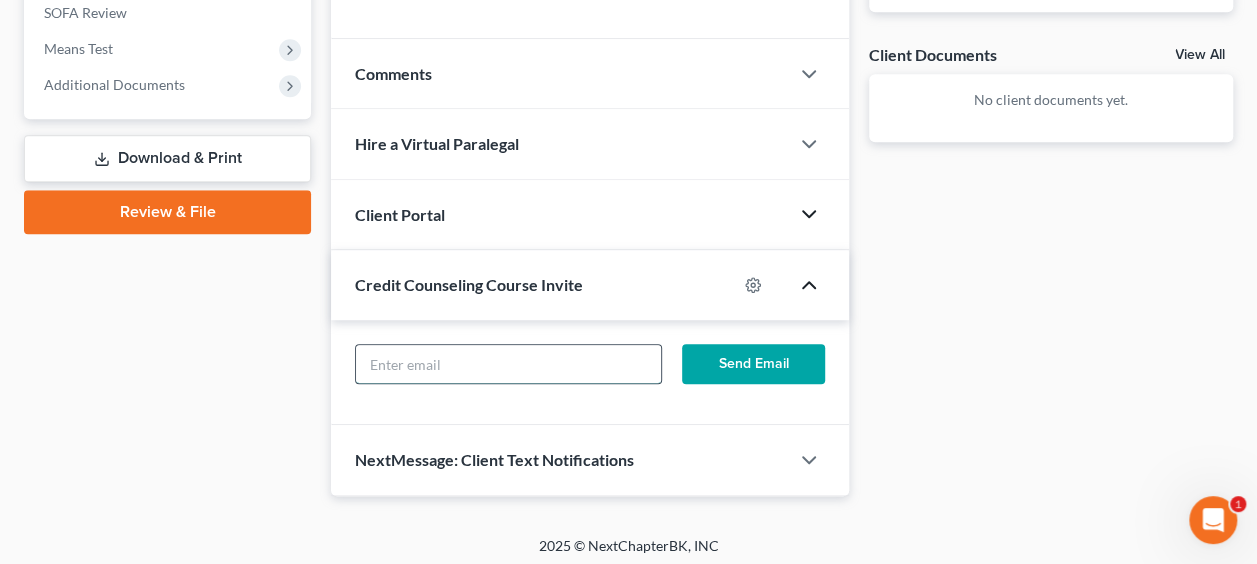 click at bounding box center [508, 364] 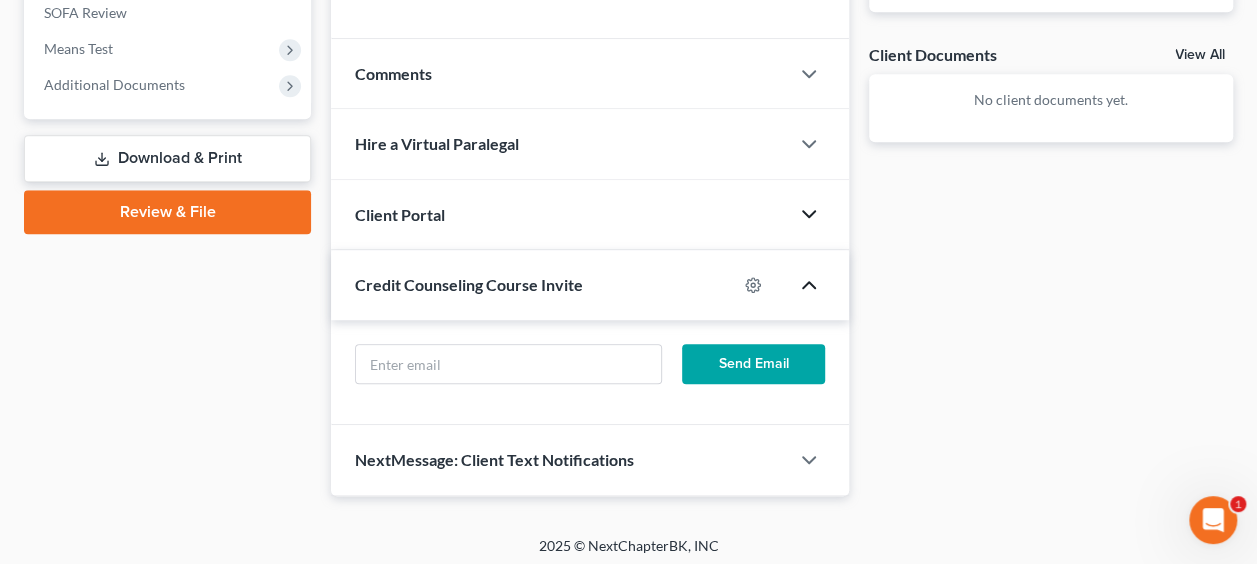 click on "Case Dashboard
Payments
Invoices
Payments
Payments
Credit Report
Client Profile" at bounding box center [167, -33] 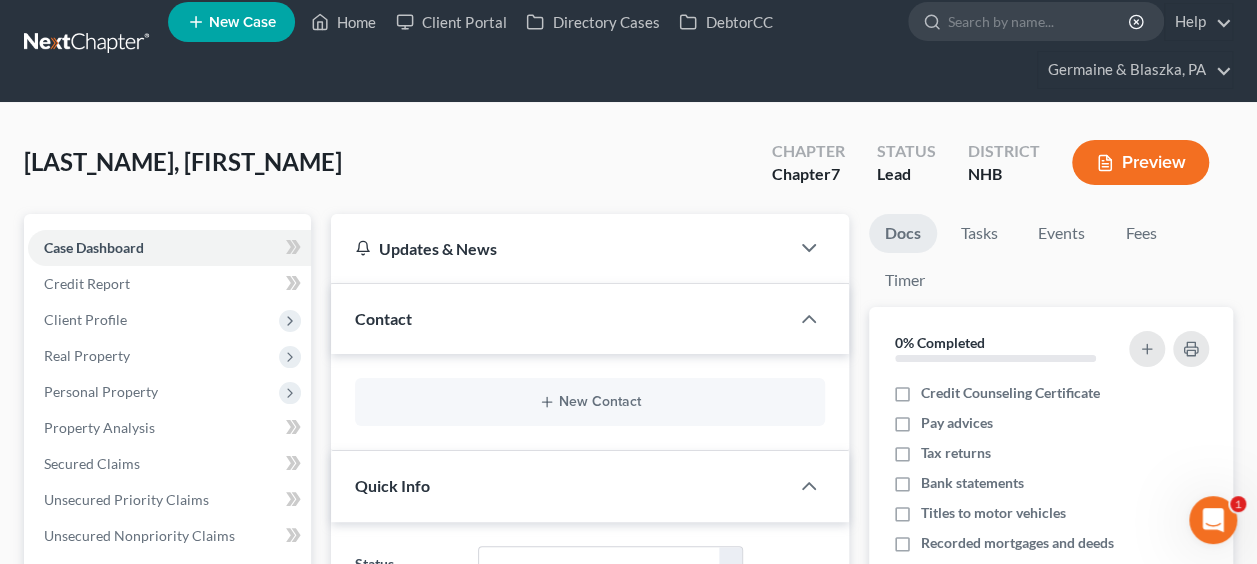 scroll, scrollTop: 0, scrollLeft: 0, axis: both 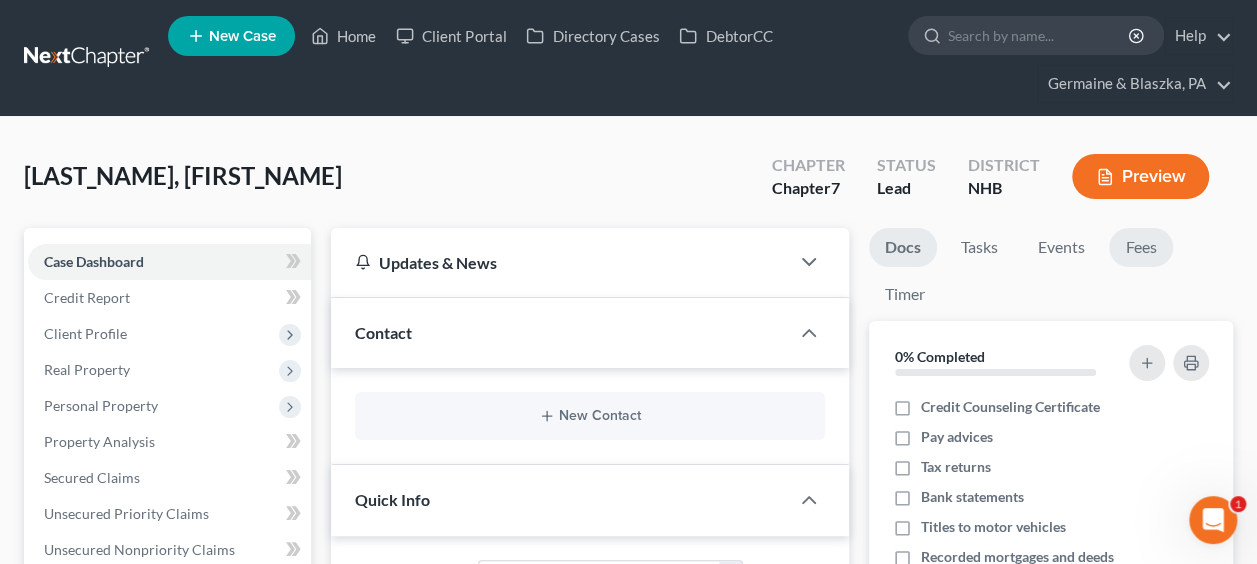 click on "Fees" at bounding box center [1141, 247] 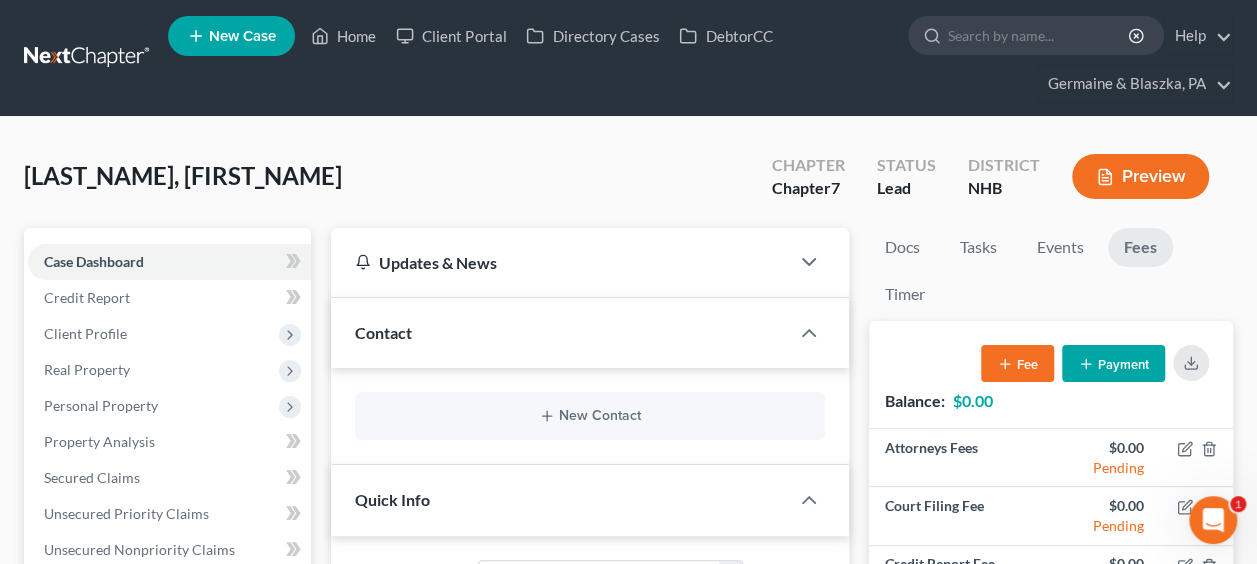 click on "Fee" at bounding box center [1017, 363] 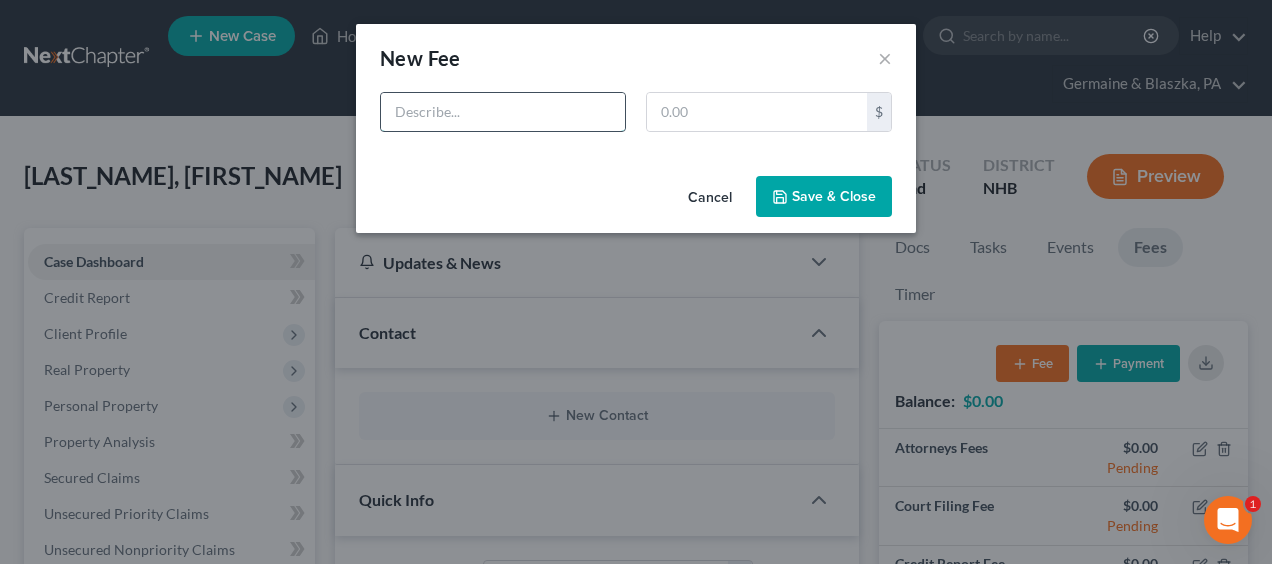 click at bounding box center (503, 112) 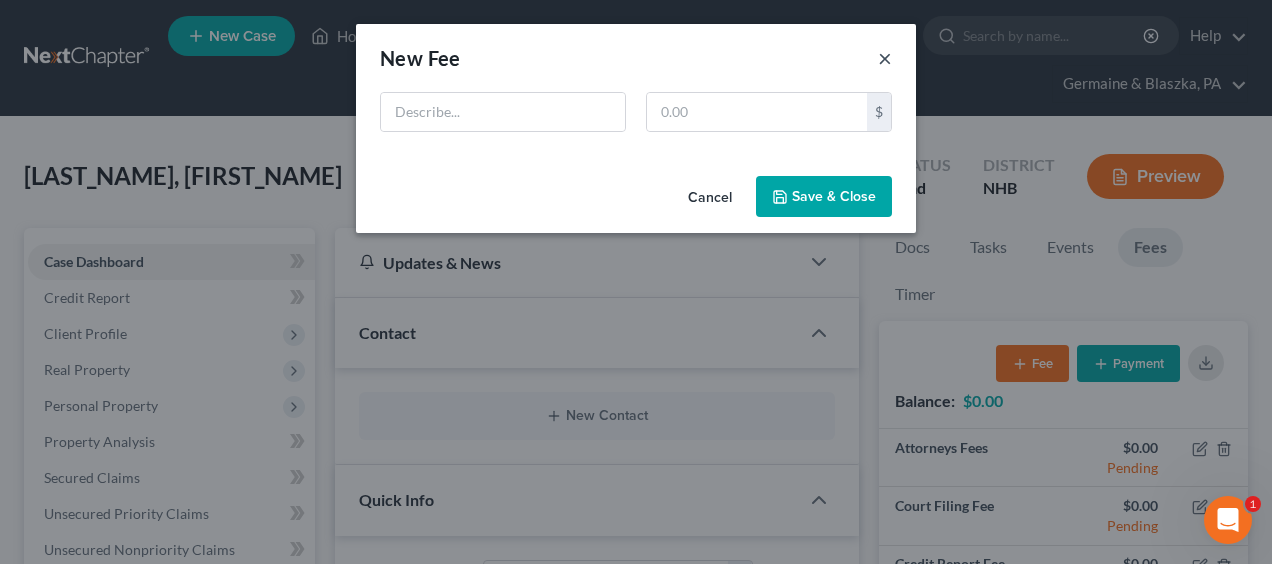 click on "×" at bounding box center [885, 58] 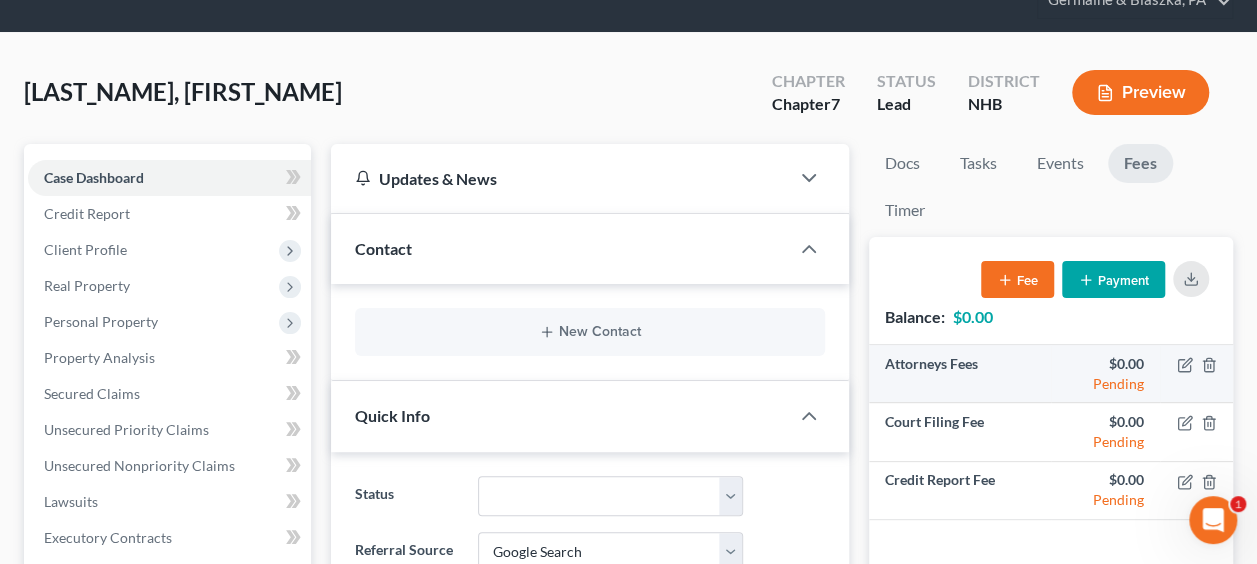 scroll, scrollTop: 100, scrollLeft: 0, axis: vertical 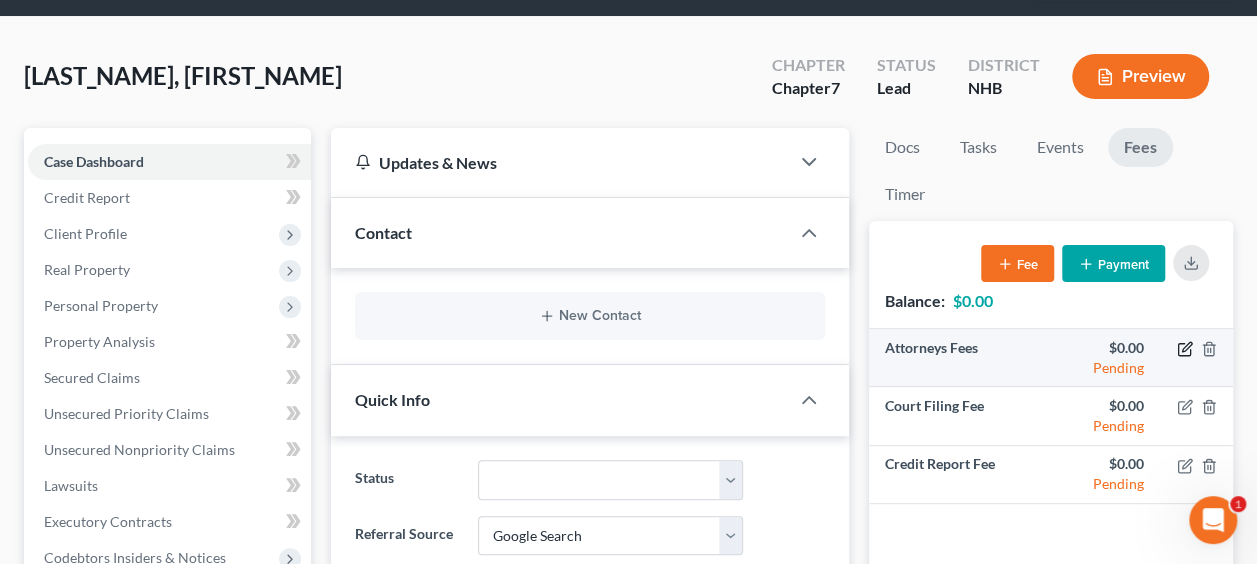 click 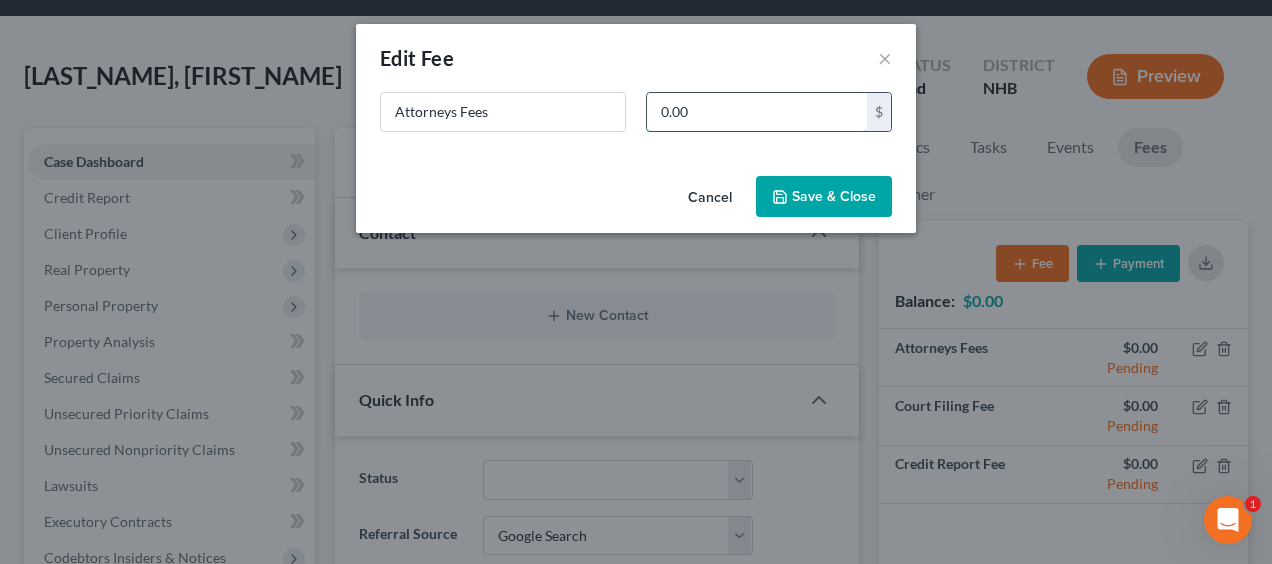 click on "0.00" at bounding box center (757, 112) 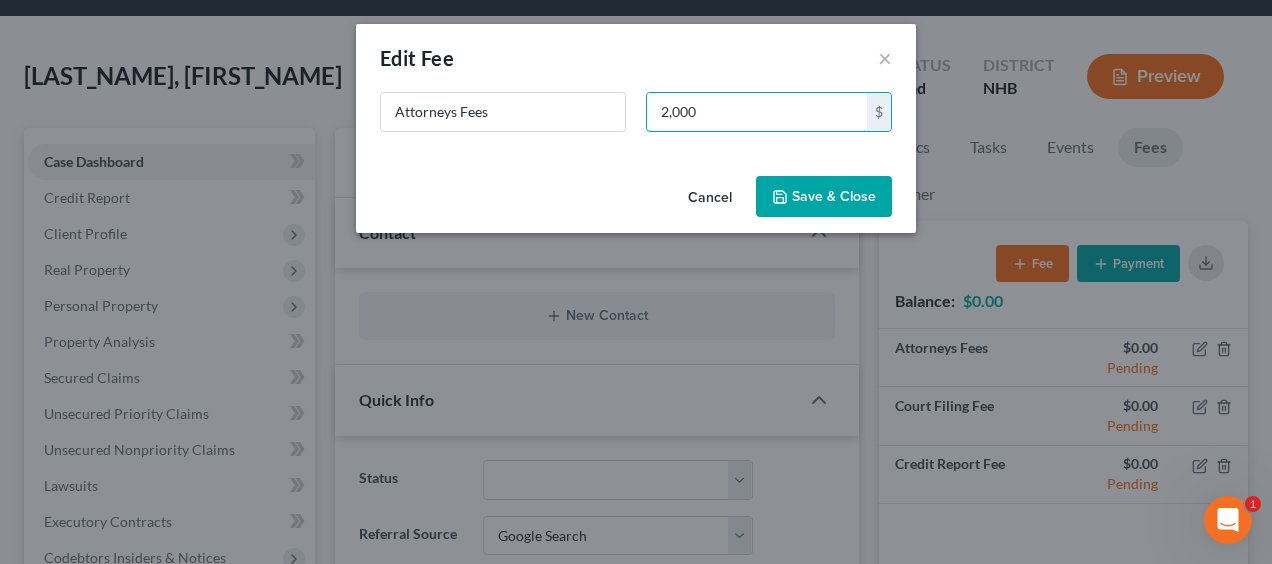 type on "2,000" 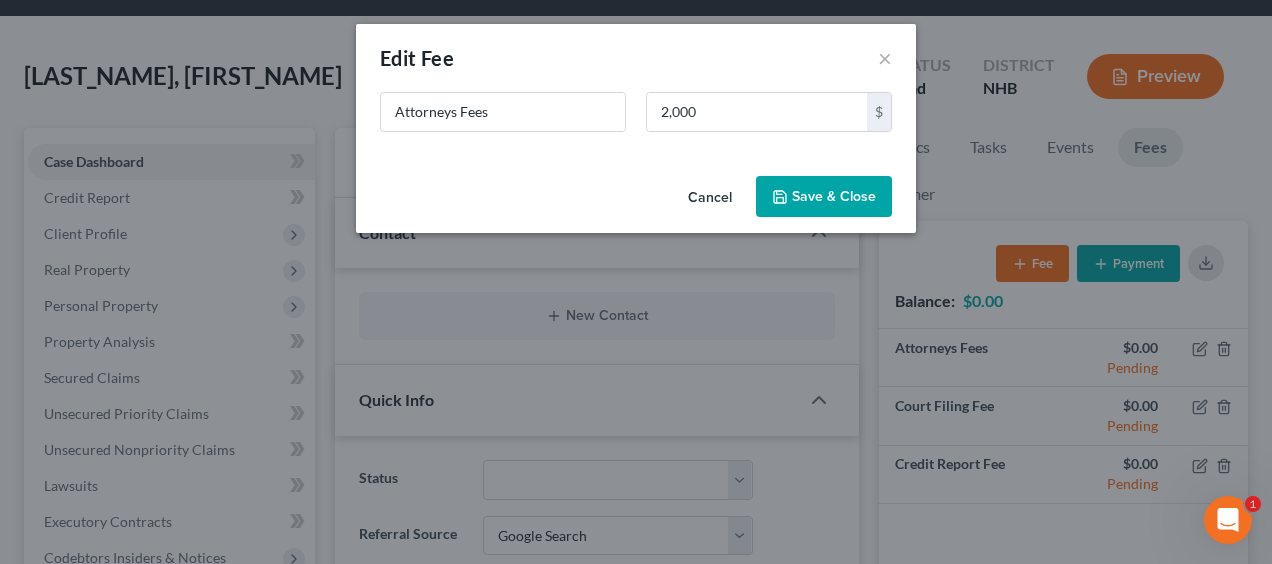 click on "Save & Close" at bounding box center (824, 197) 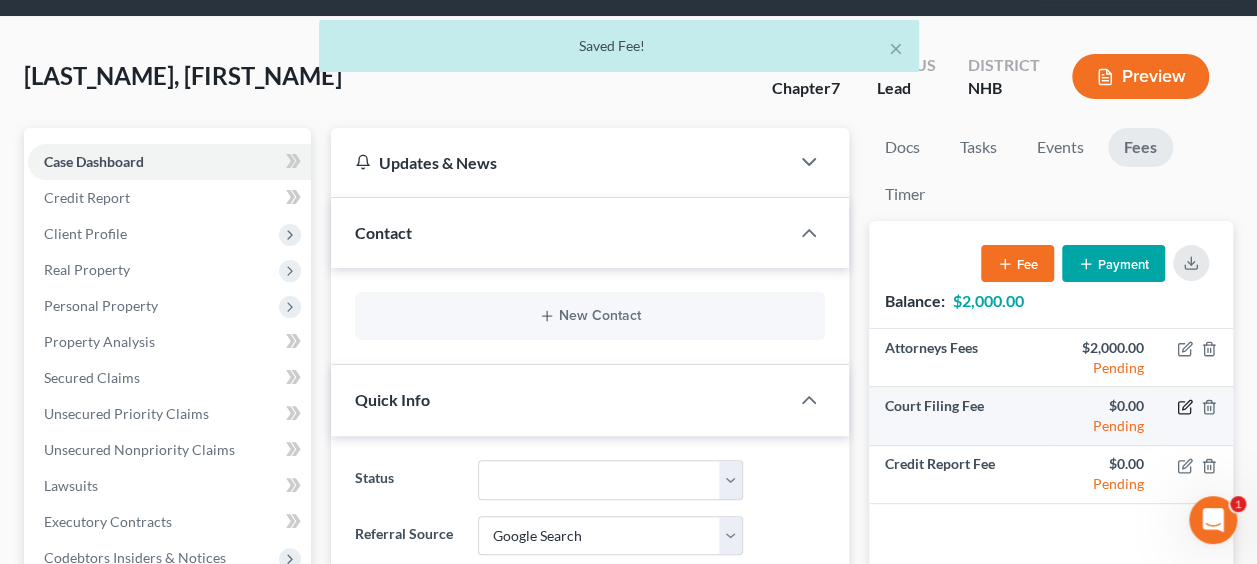 click 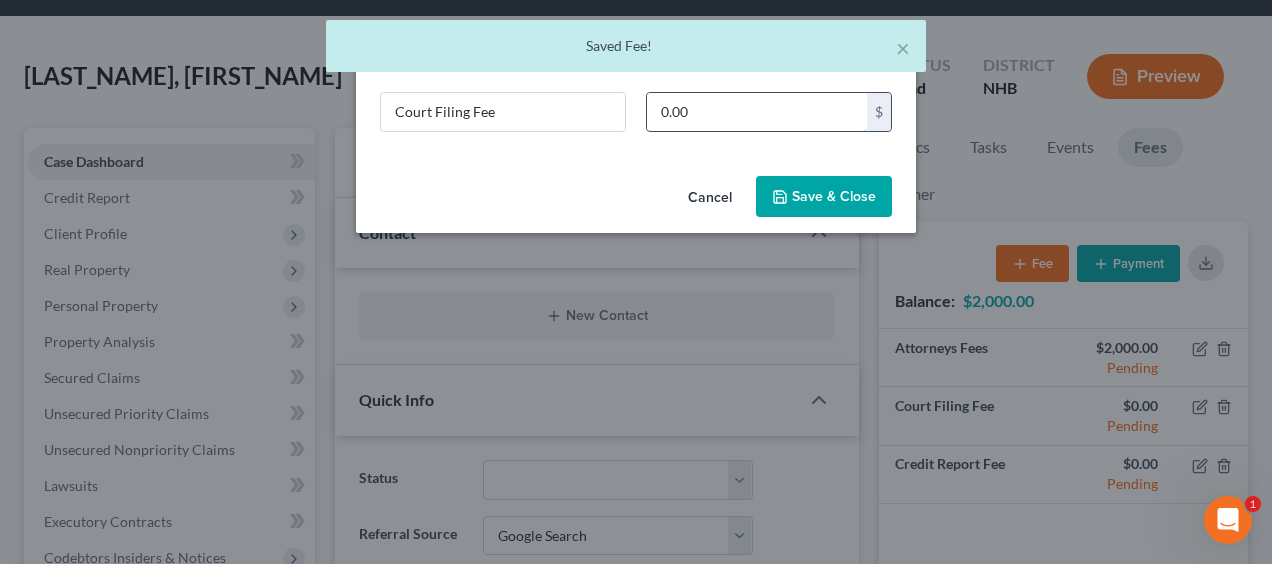 type 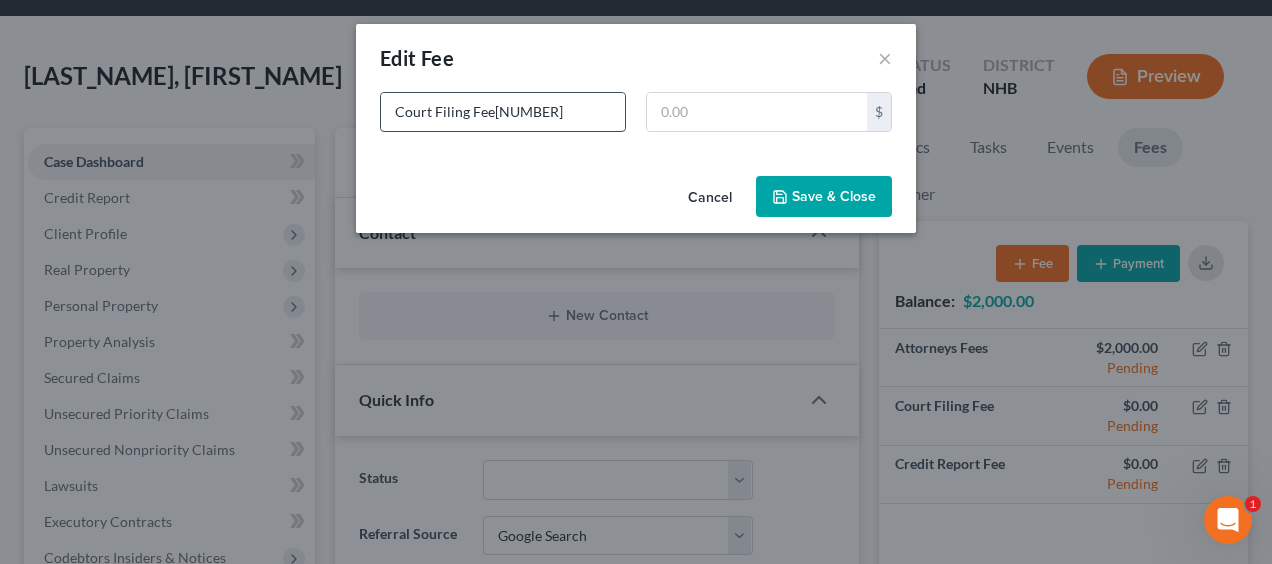 type on "Court Filing Fee" 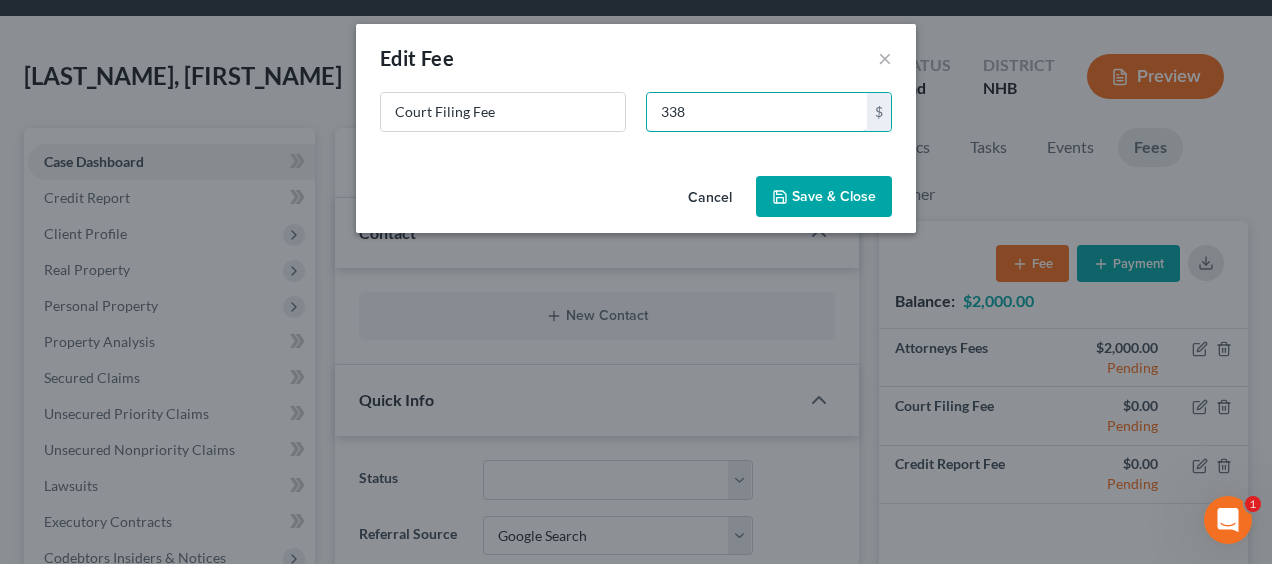 type on "338" 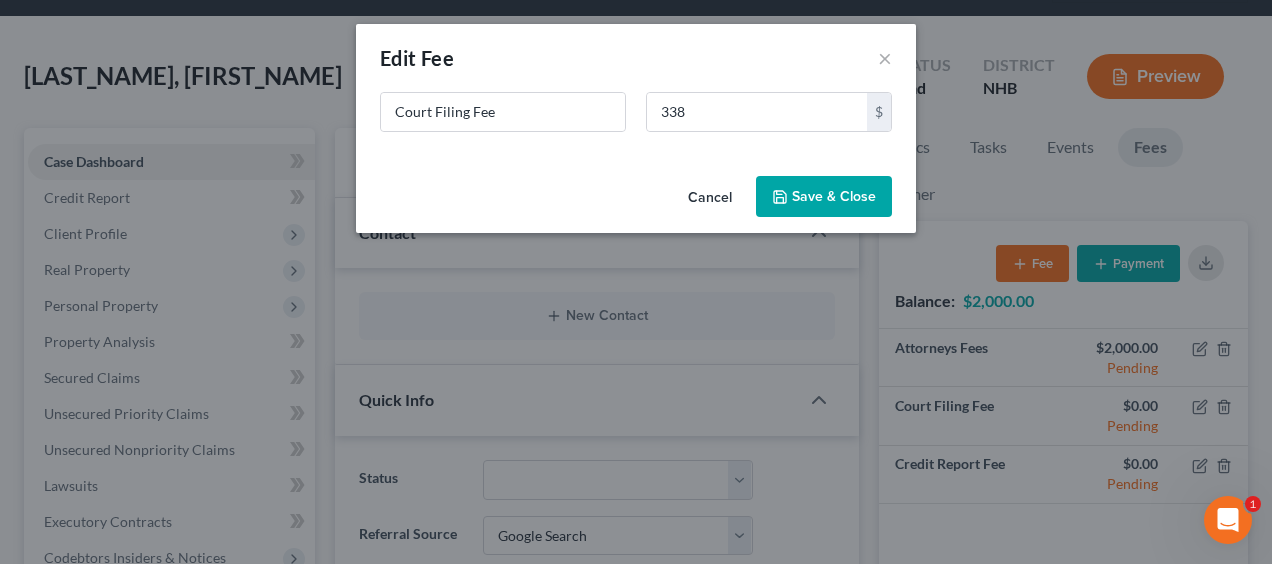 click on "Save & Close" at bounding box center (824, 197) 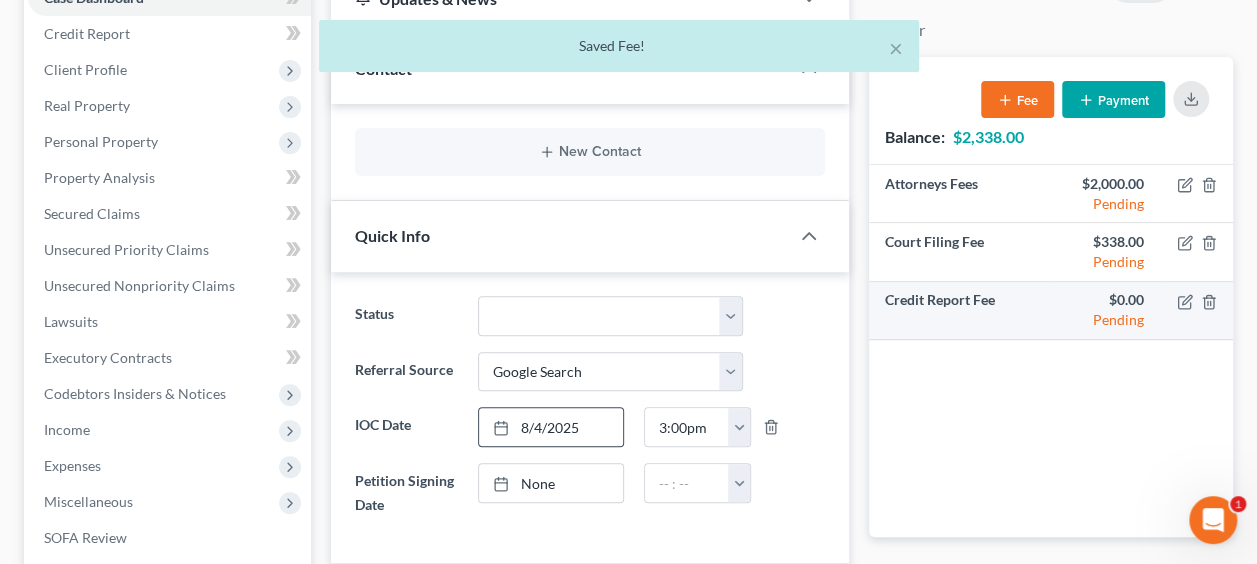 scroll, scrollTop: 266, scrollLeft: 0, axis: vertical 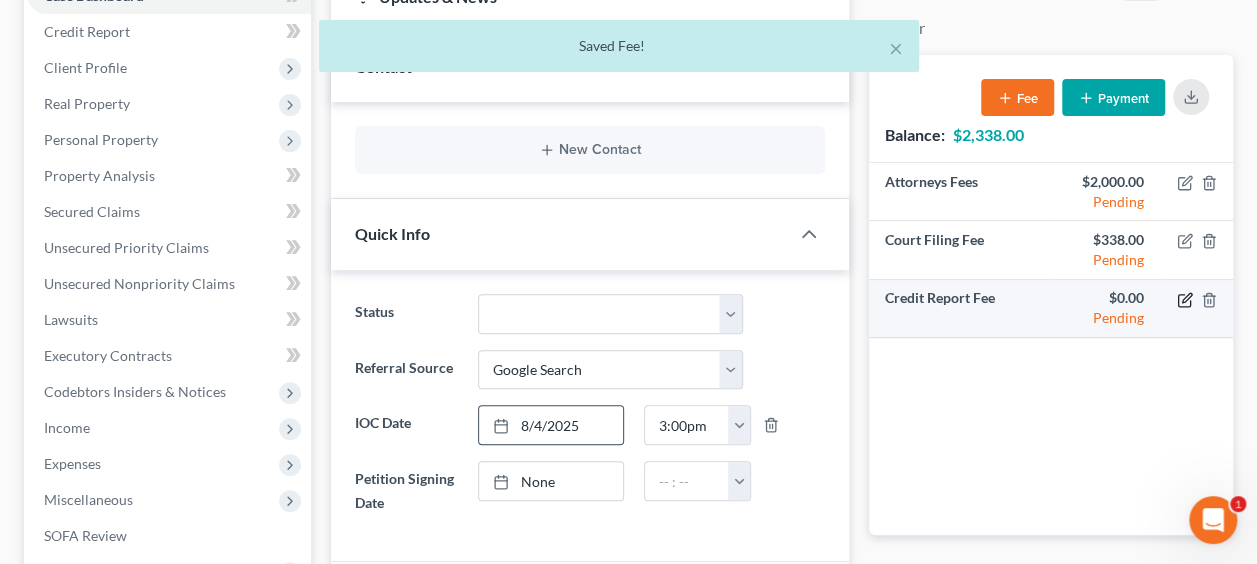 click 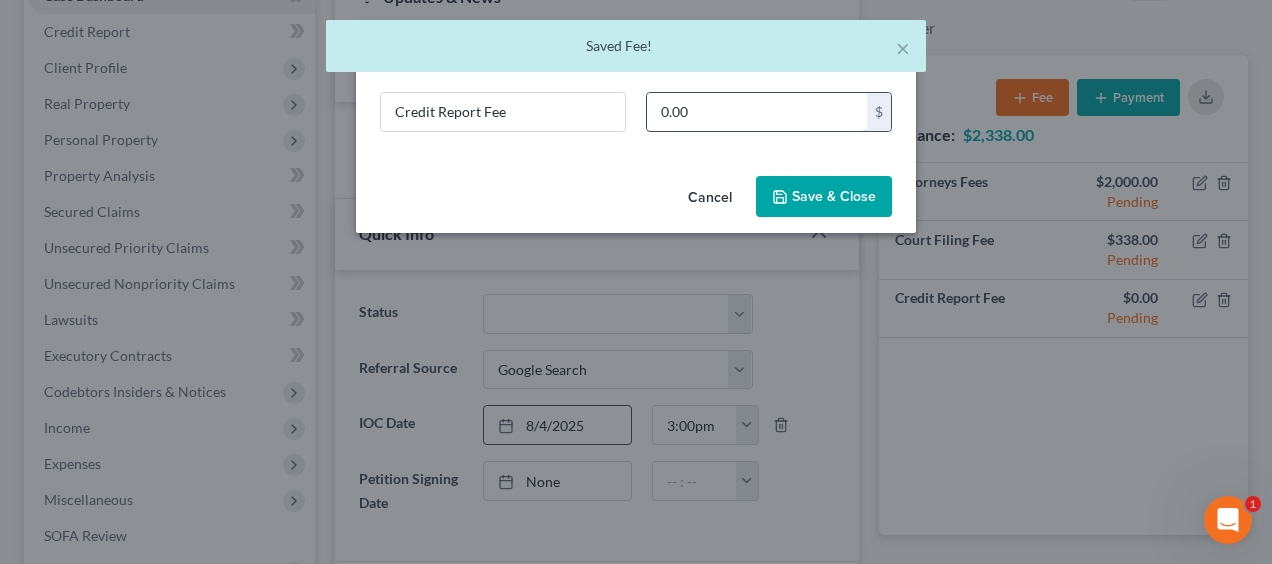 click on "0.00" at bounding box center (757, 112) 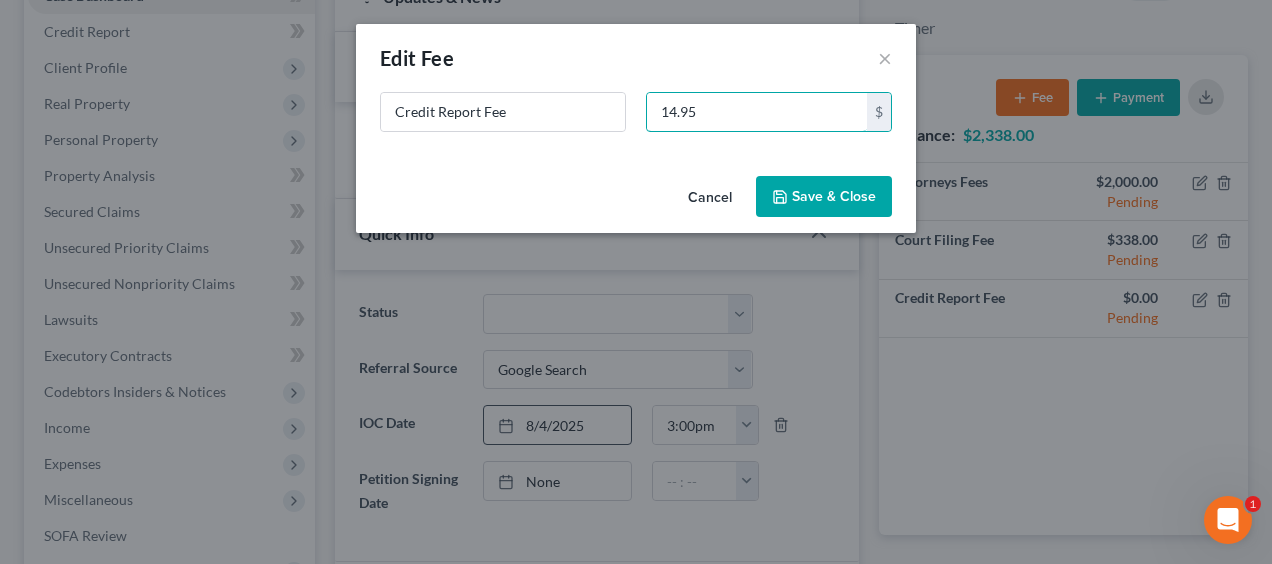 type on "14.95" 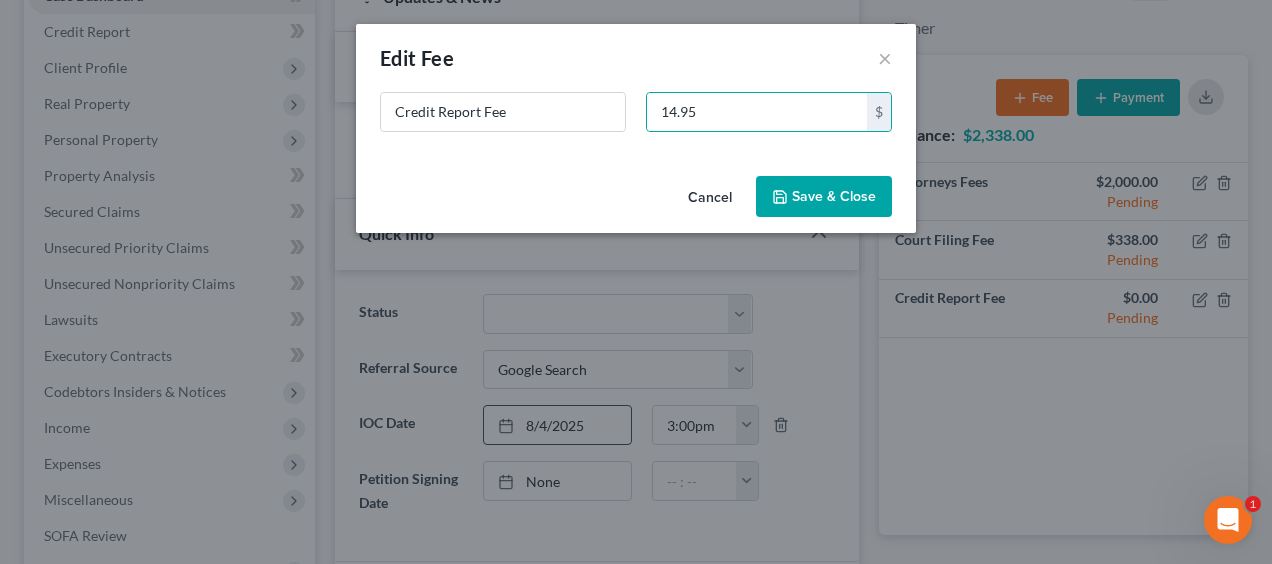 click on "Save & Close" at bounding box center [824, 197] 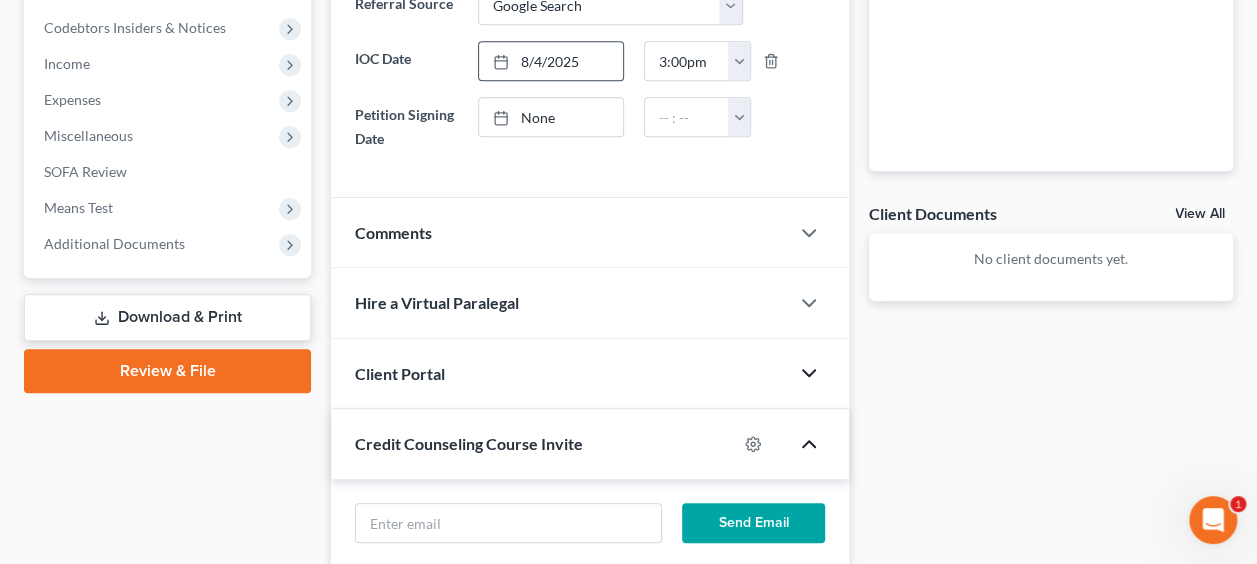 scroll, scrollTop: 633, scrollLeft: 0, axis: vertical 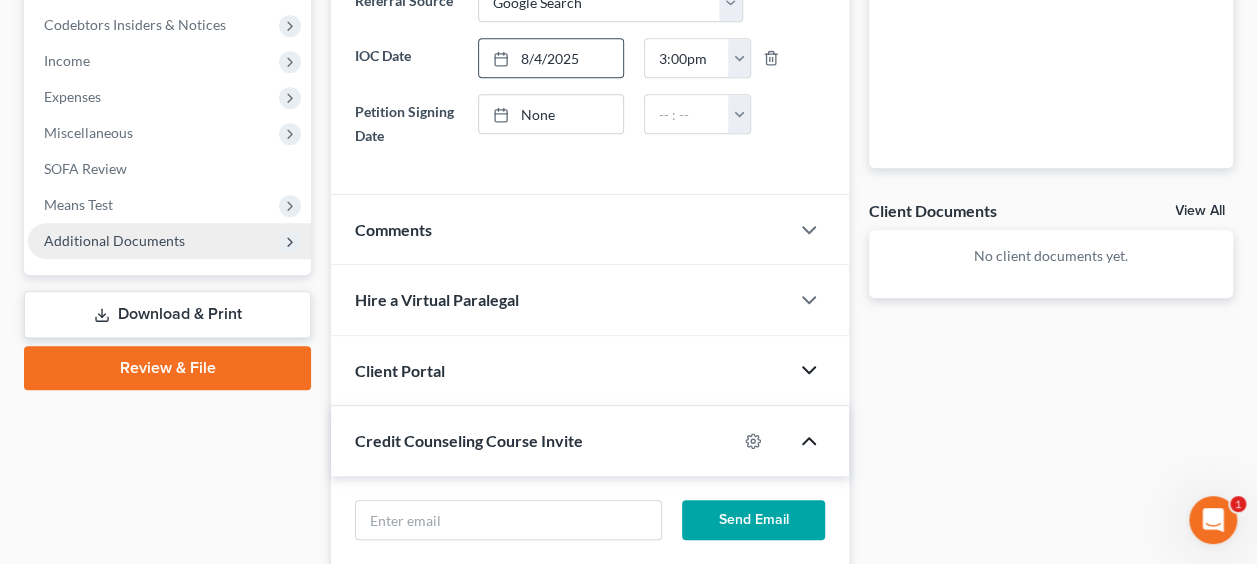 click on "Additional Documents" at bounding box center (114, 240) 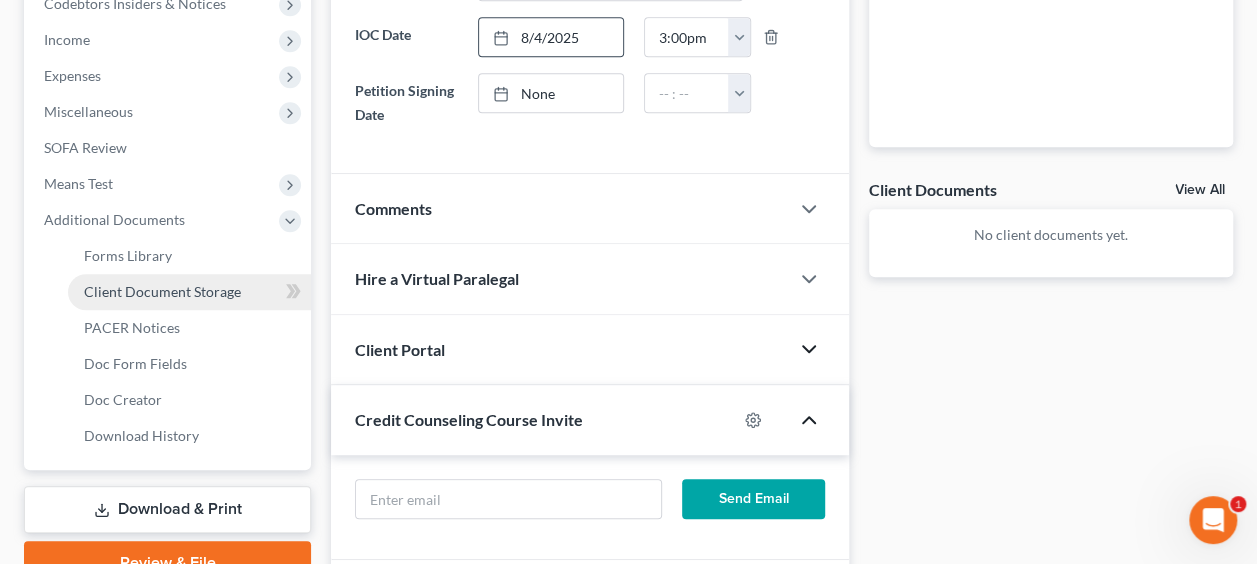 scroll, scrollTop: 666, scrollLeft: 0, axis: vertical 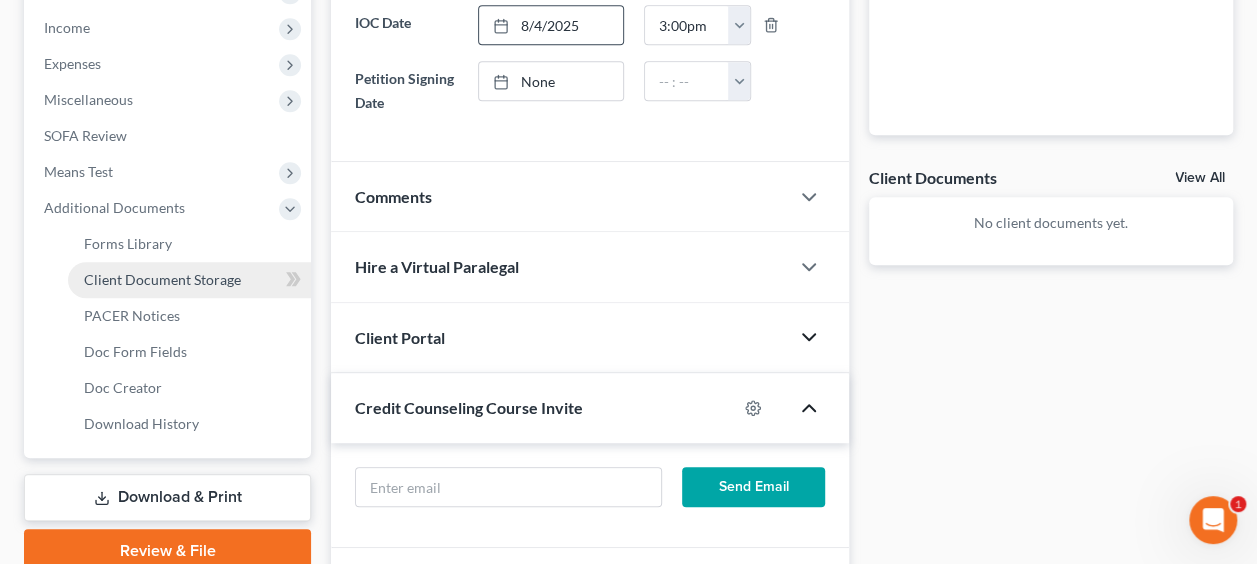 click on "Client Document Storage" at bounding box center [162, 279] 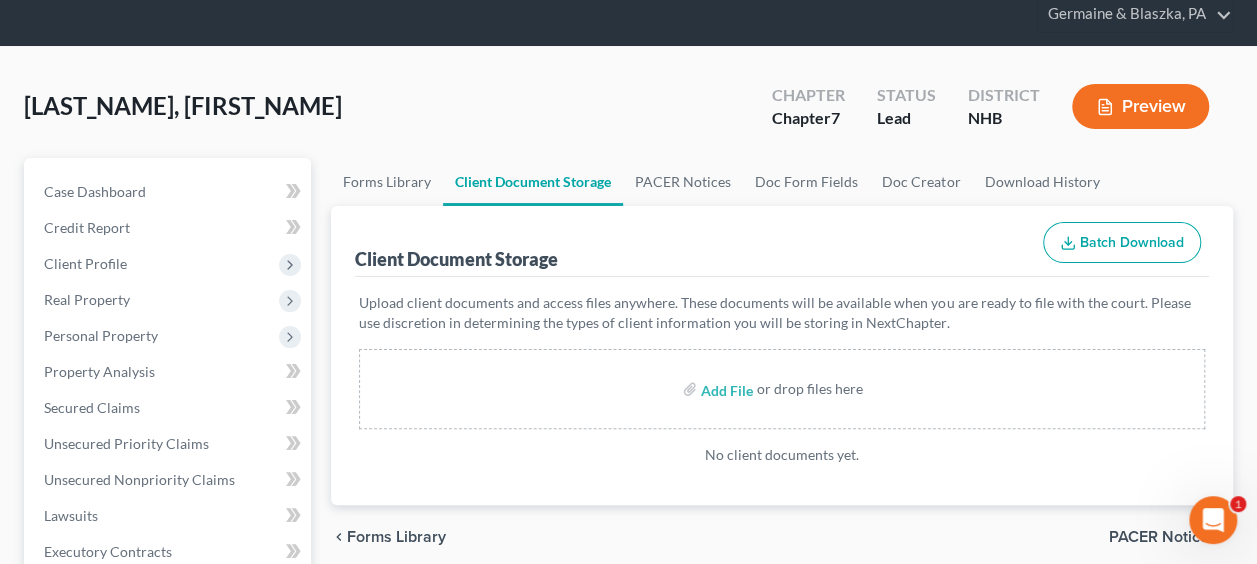 scroll, scrollTop: 66, scrollLeft: 0, axis: vertical 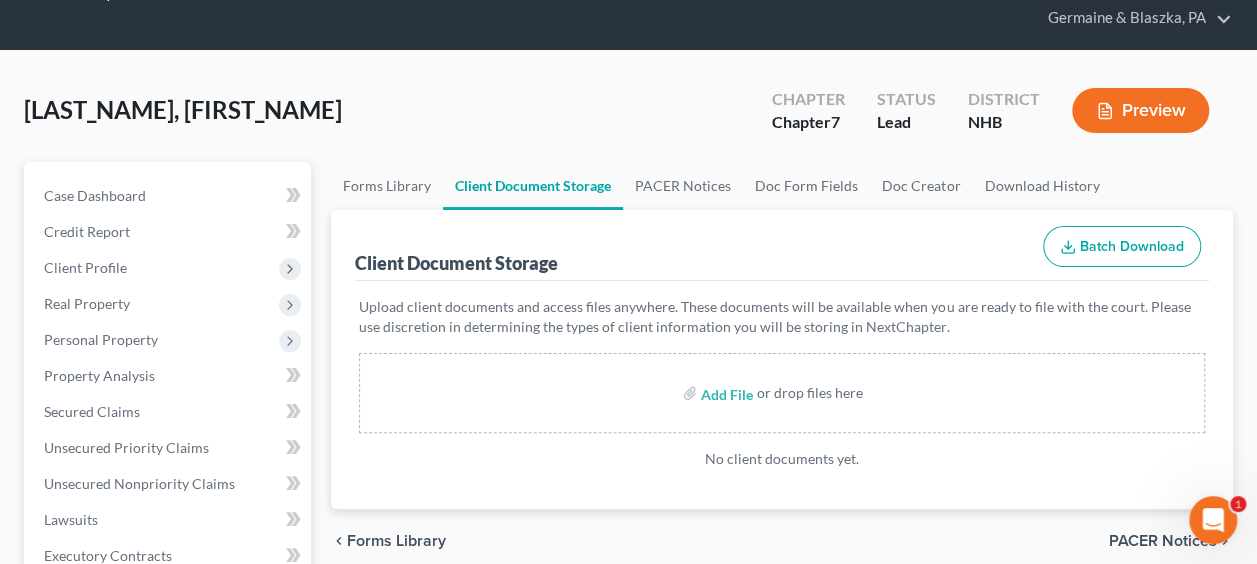 click on "Upload client documents and access files anywhere. These documents will be available when you are ready to file with the court. Please use discretion in determining the types of client information you will be storing in NextChapter." at bounding box center [782, 317] 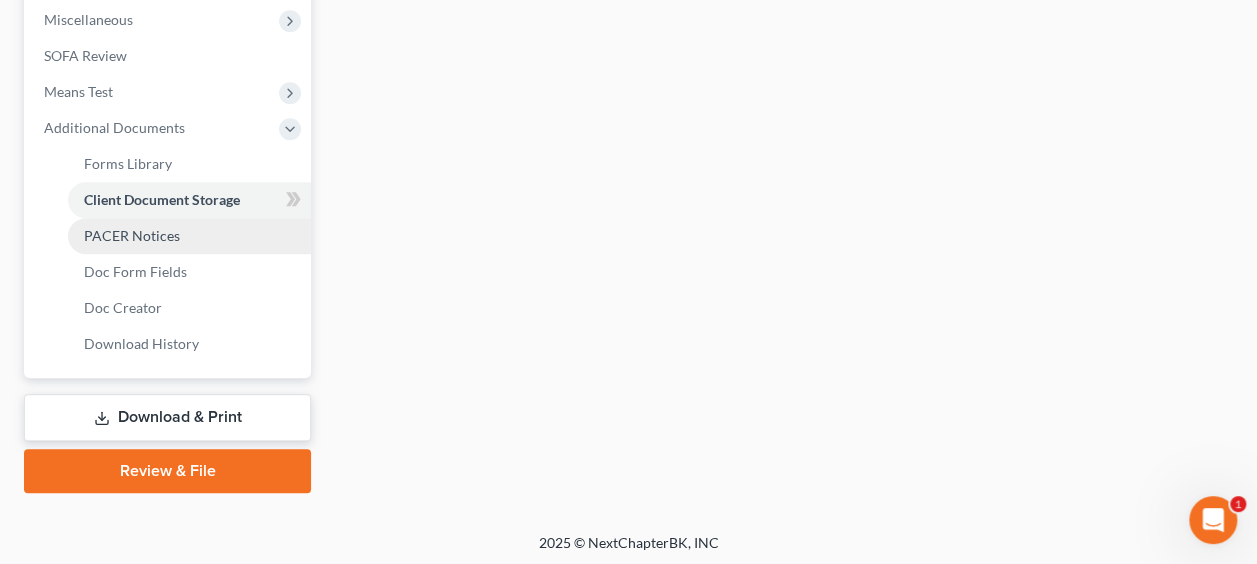scroll, scrollTop: 748, scrollLeft: 0, axis: vertical 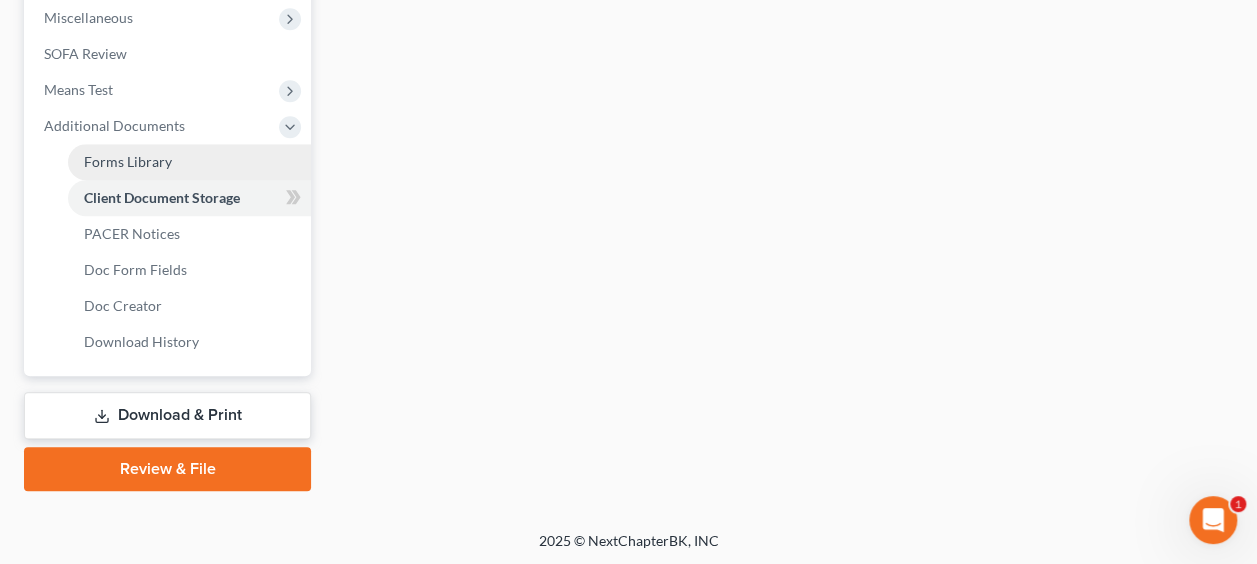 click on "Forms Library" at bounding box center [128, 161] 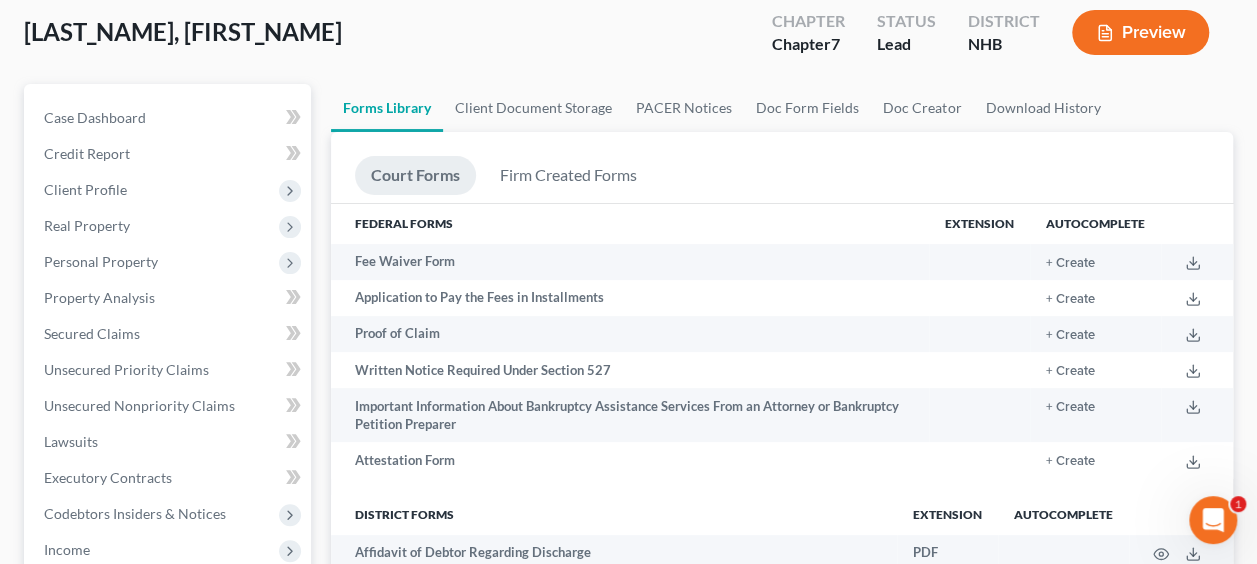 scroll, scrollTop: 133, scrollLeft: 0, axis: vertical 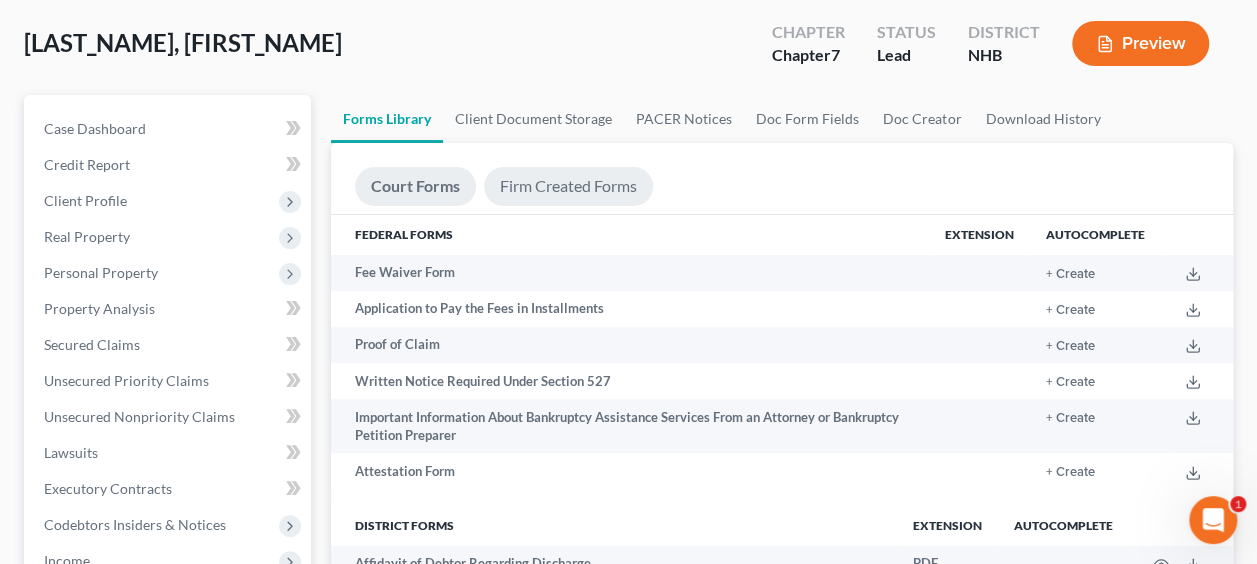 click on "Firm Created Forms" at bounding box center [568, 186] 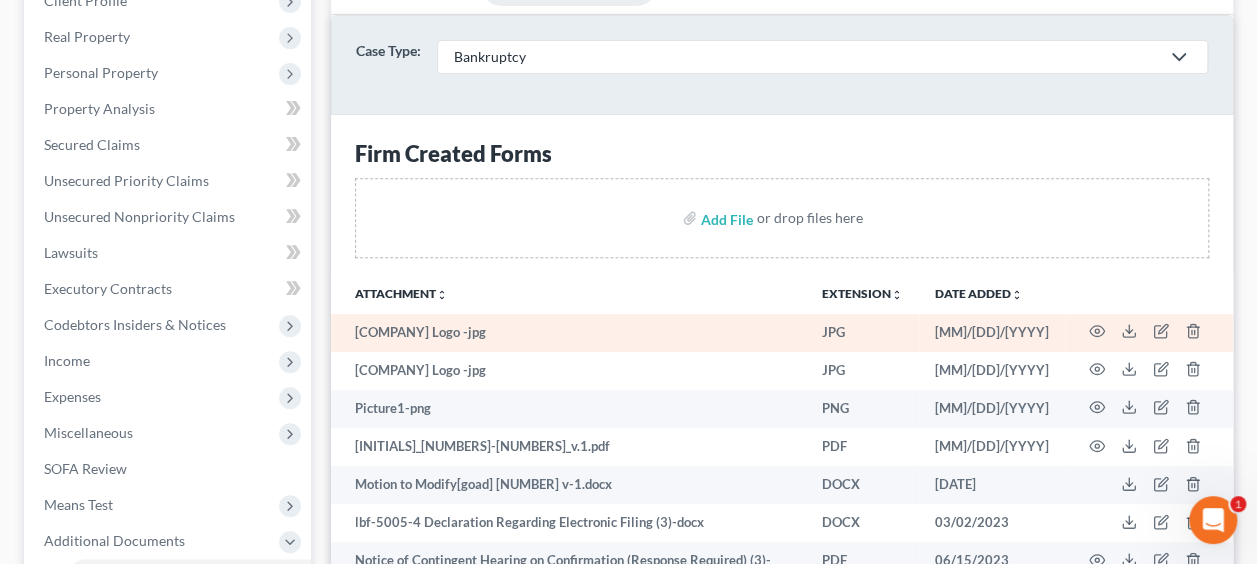 scroll, scrollTop: 666, scrollLeft: 0, axis: vertical 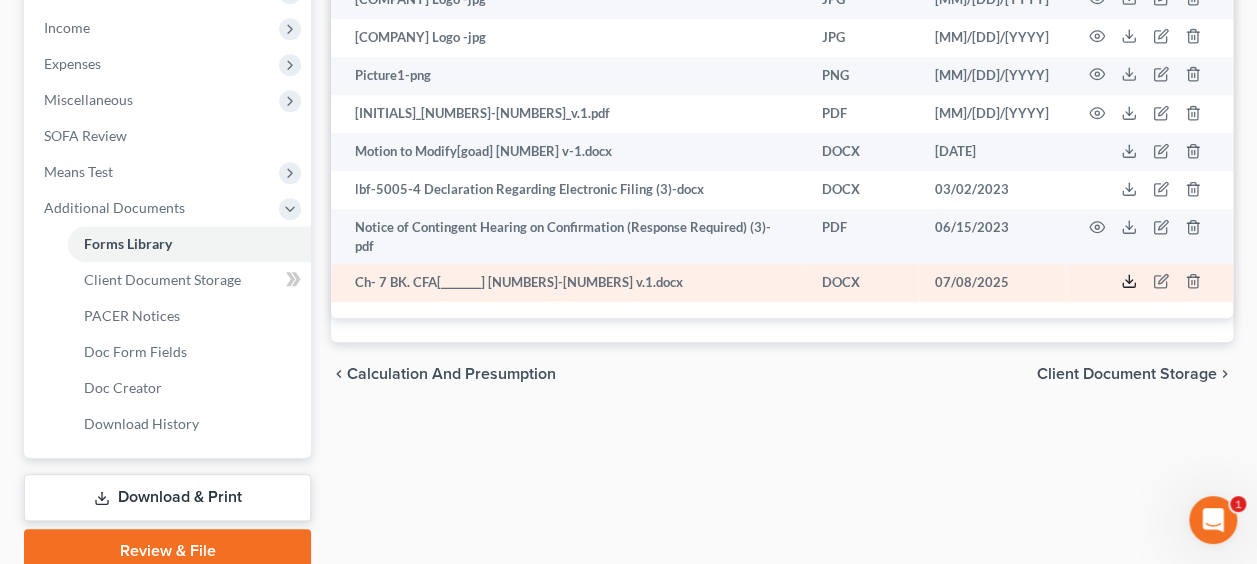 click 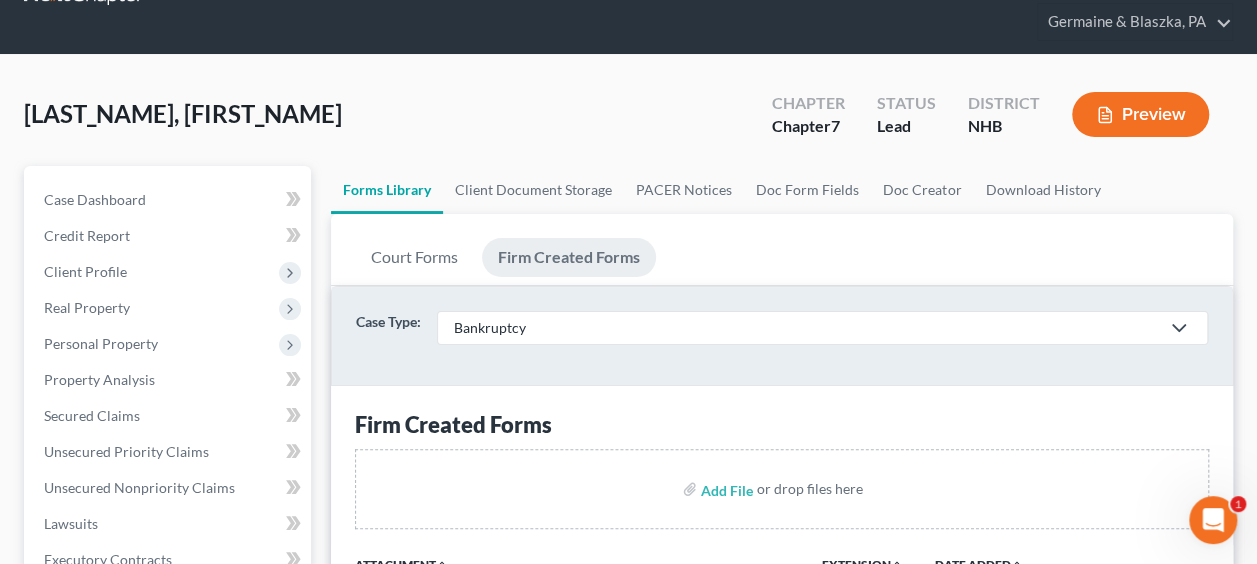 scroll, scrollTop: 0, scrollLeft: 0, axis: both 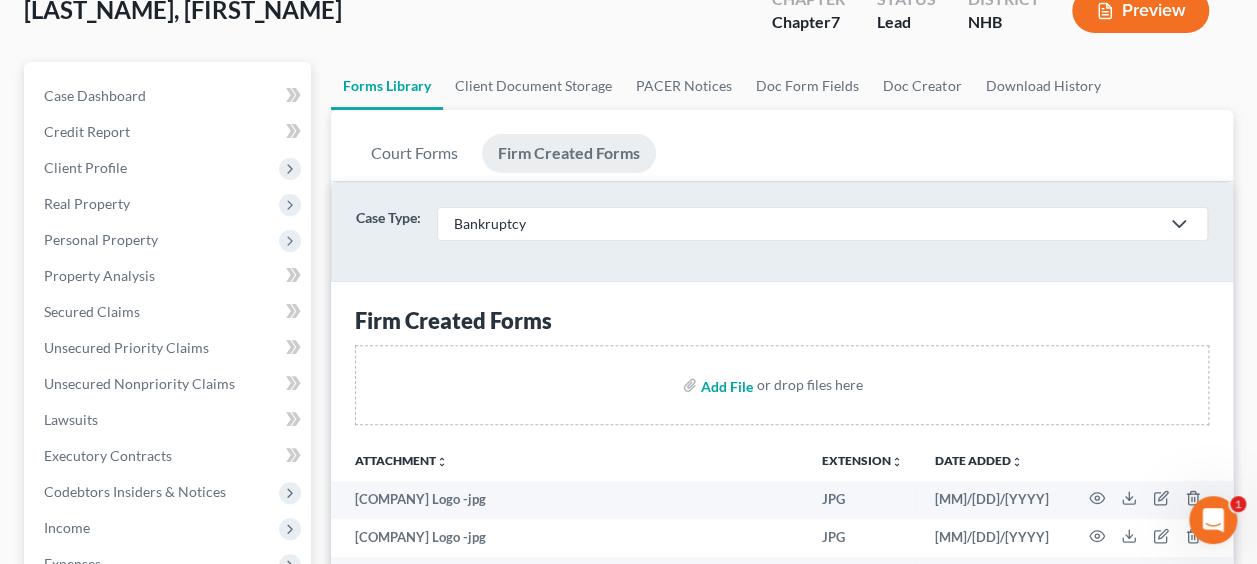 click at bounding box center (725, 385) 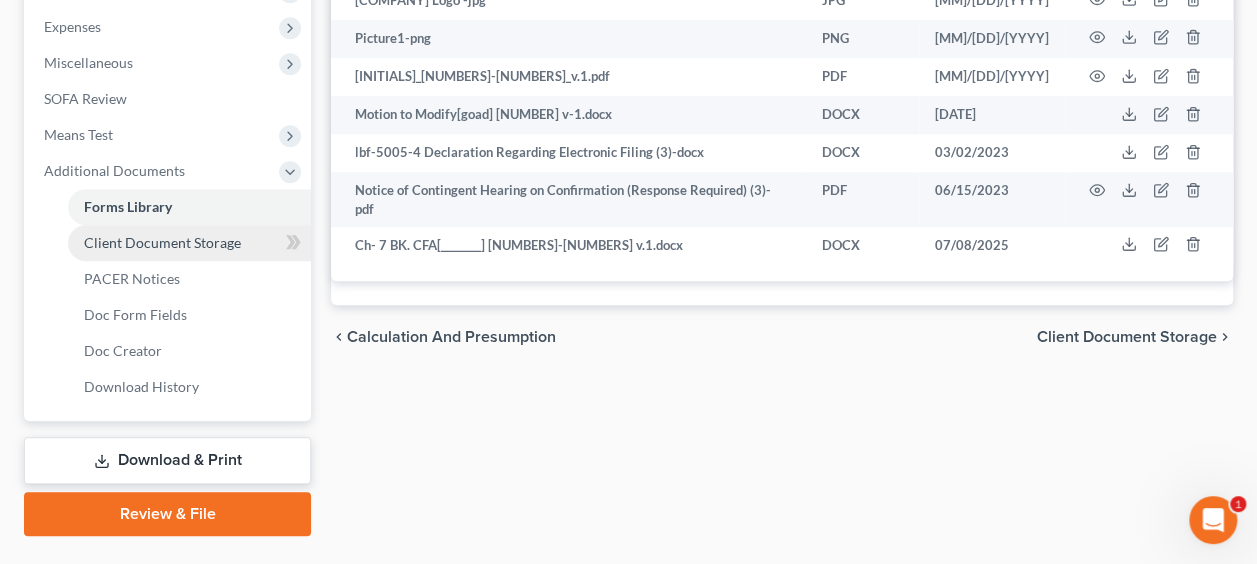 scroll, scrollTop: 748, scrollLeft: 0, axis: vertical 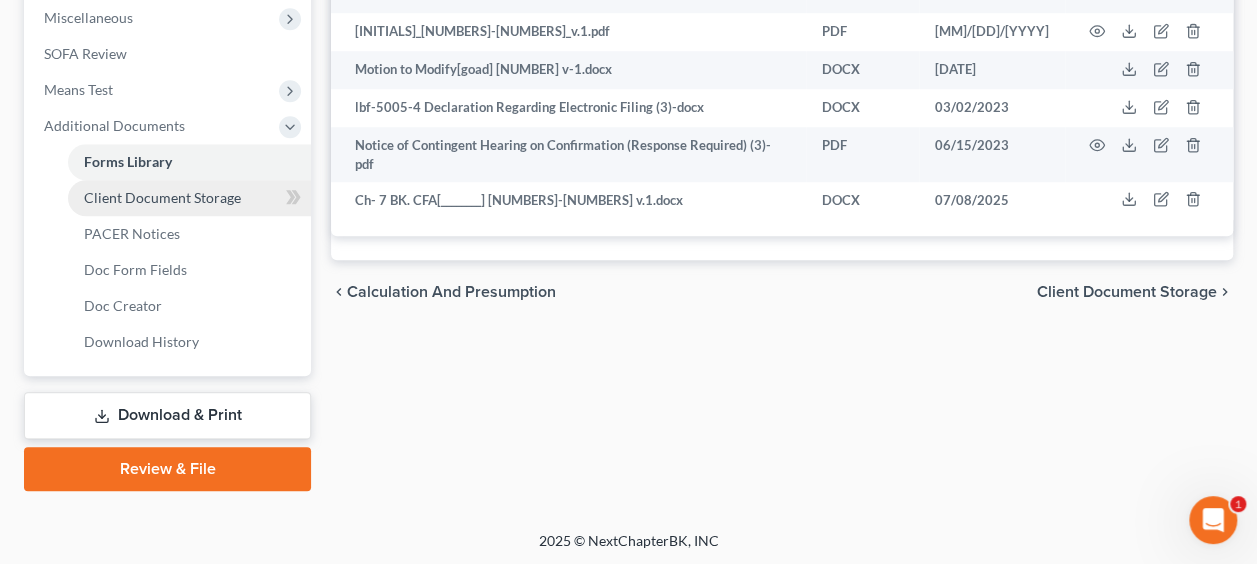 click on "Client Document Storage" at bounding box center [162, 197] 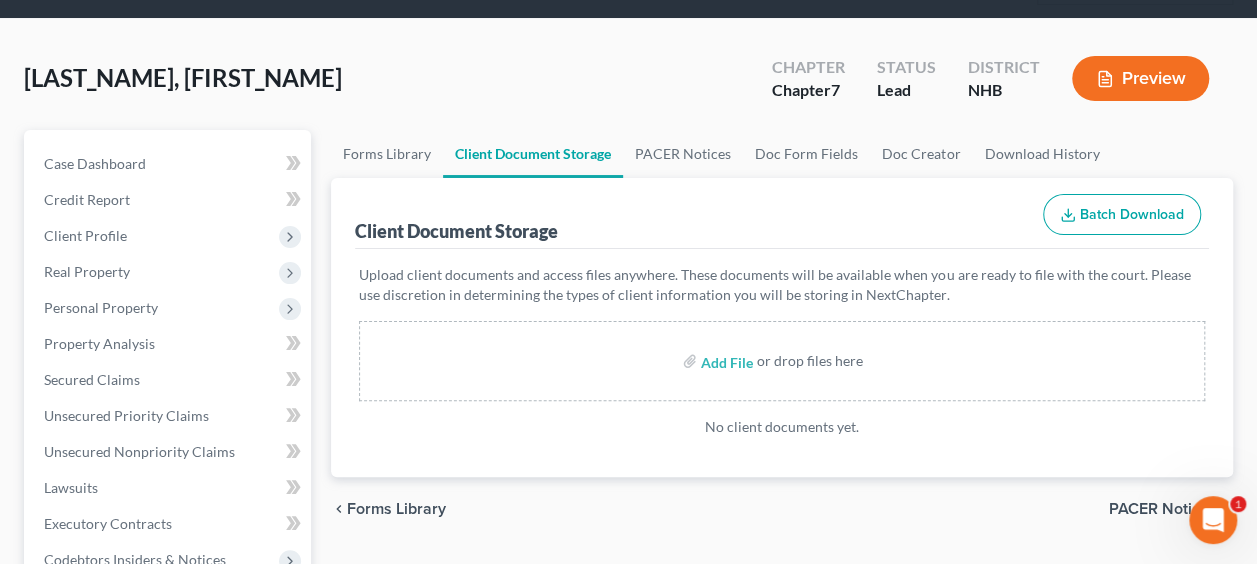 scroll, scrollTop: 100, scrollLeft: 0, axis: vertical 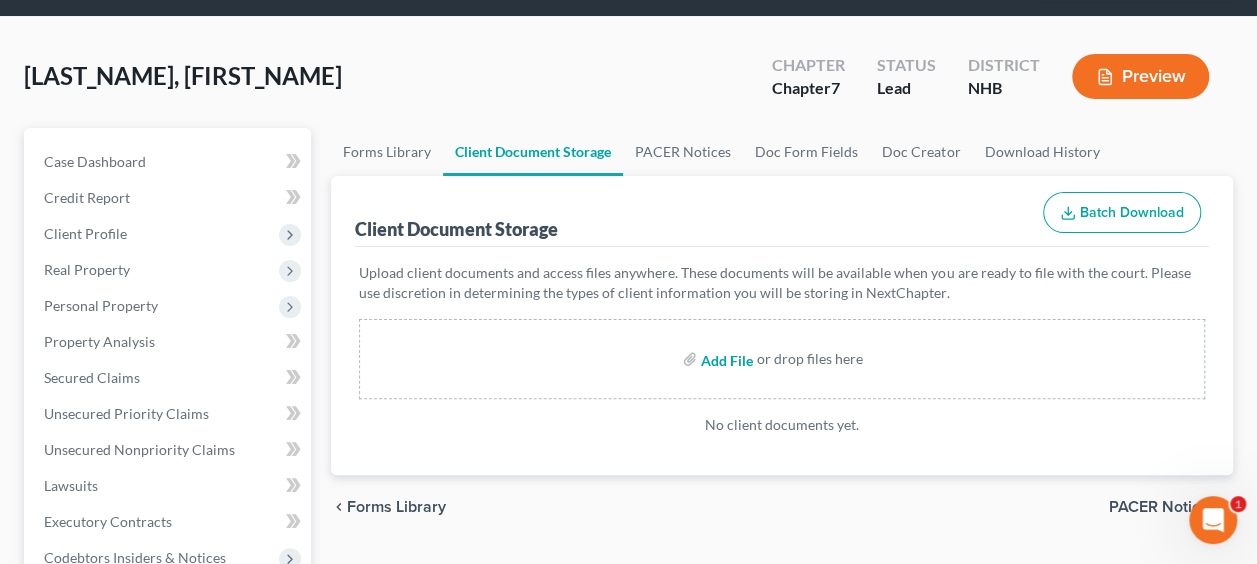 click at bounding box center [725, 359] 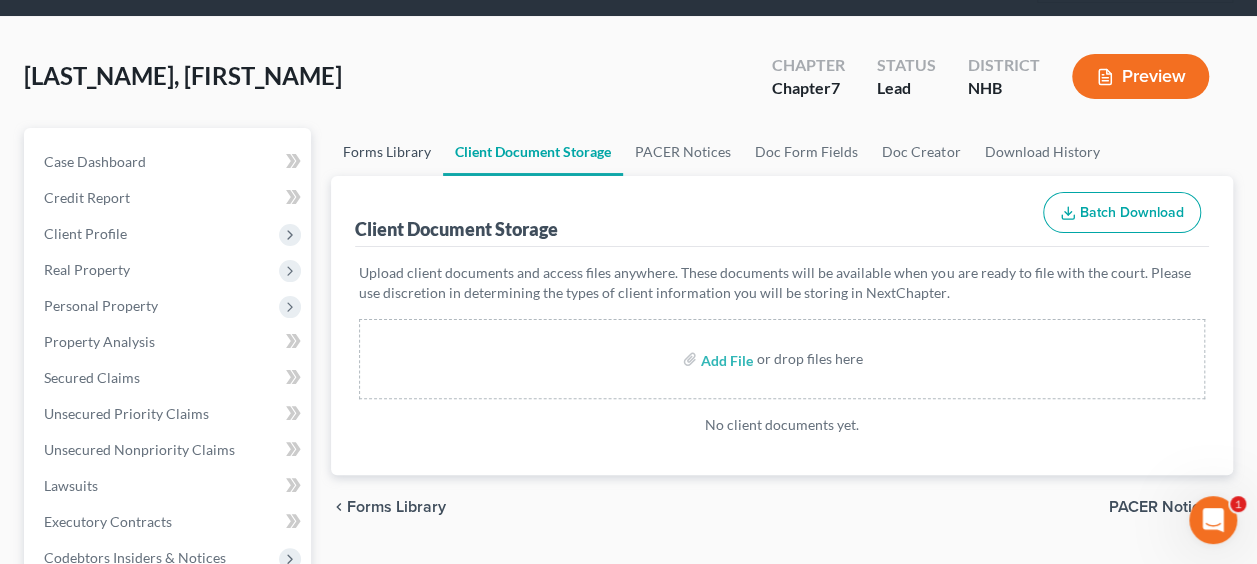 click on "Forms Library" at bounding box center (387, 152) 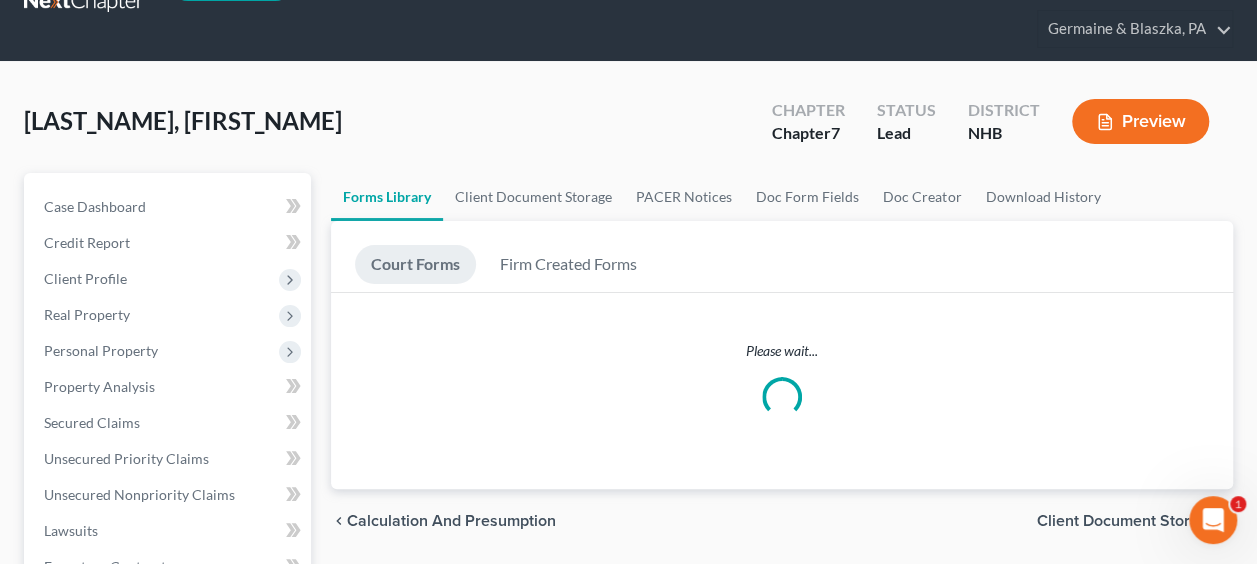 scroll, scrollTop: 200, scrollLeft: 0, axis: vertical 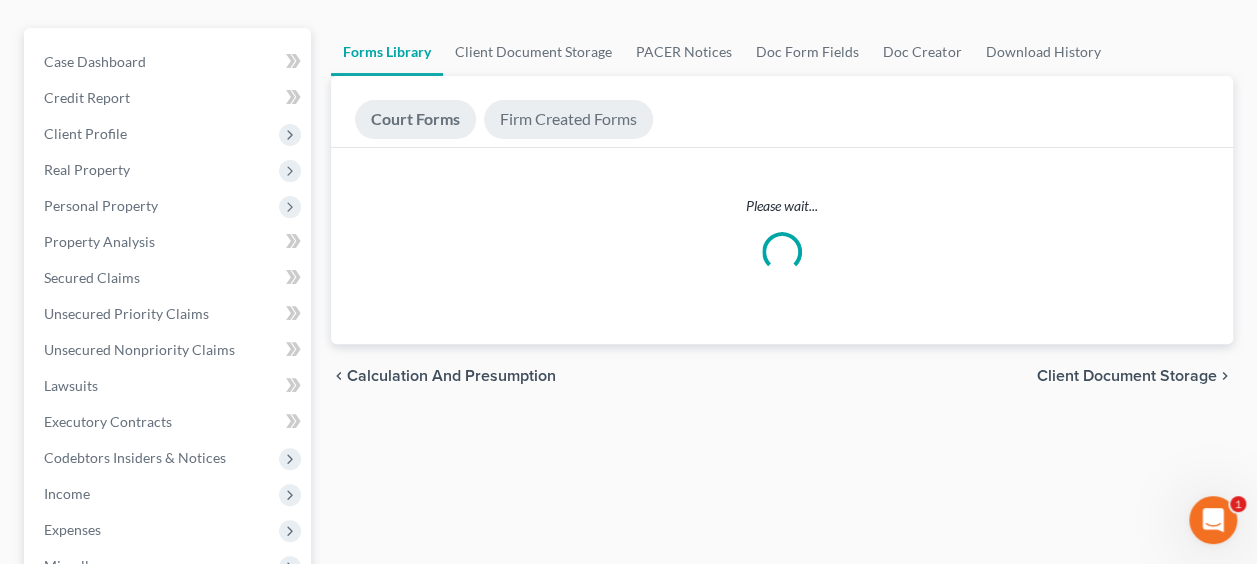 click on "Firm Created Forms" at bounding box center [568, 119] 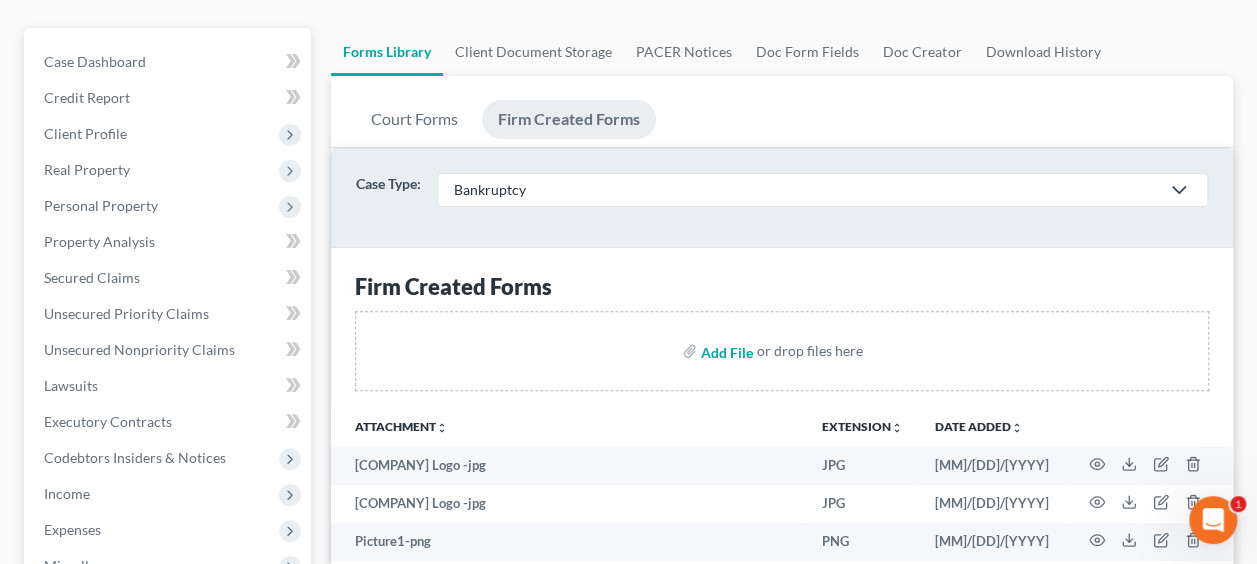 click at bounding box center [725, 351] 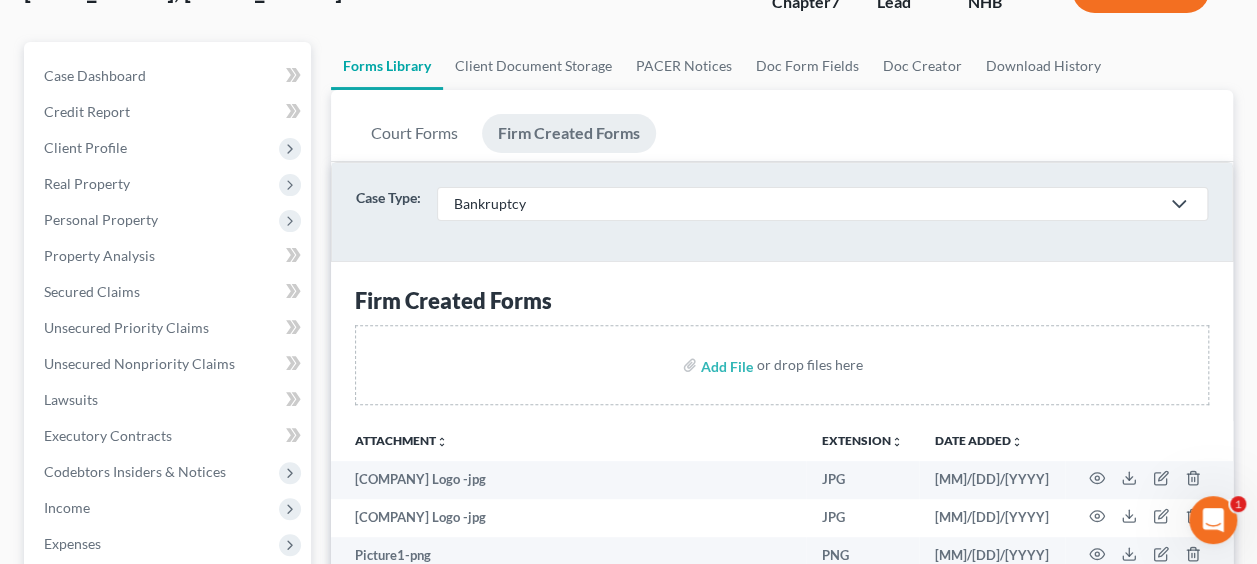 scroll, scrollTop: 0, scrollLeft: 0, axis: both 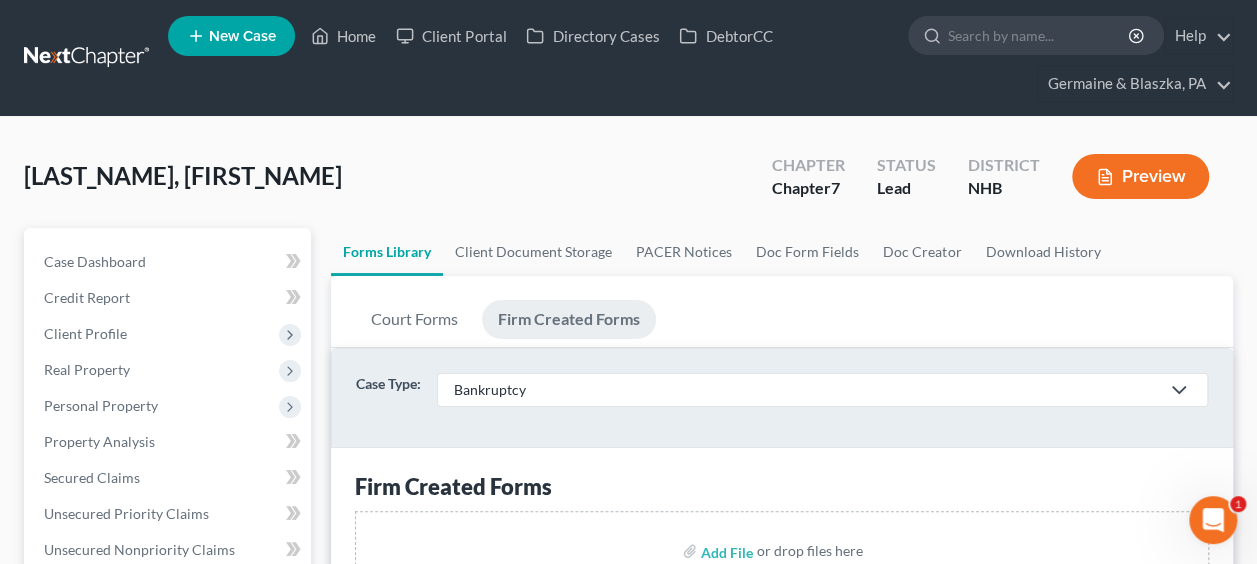 click on "Case Type:
Bankruptcy
Bankruptcy
Criminal Law
Driving Under the Influence (DUI)
Criminal Law
General Litigation
Landlord Tenant Law
Other
Personal Injury and Tort Law" at bounding box center [782, 398] 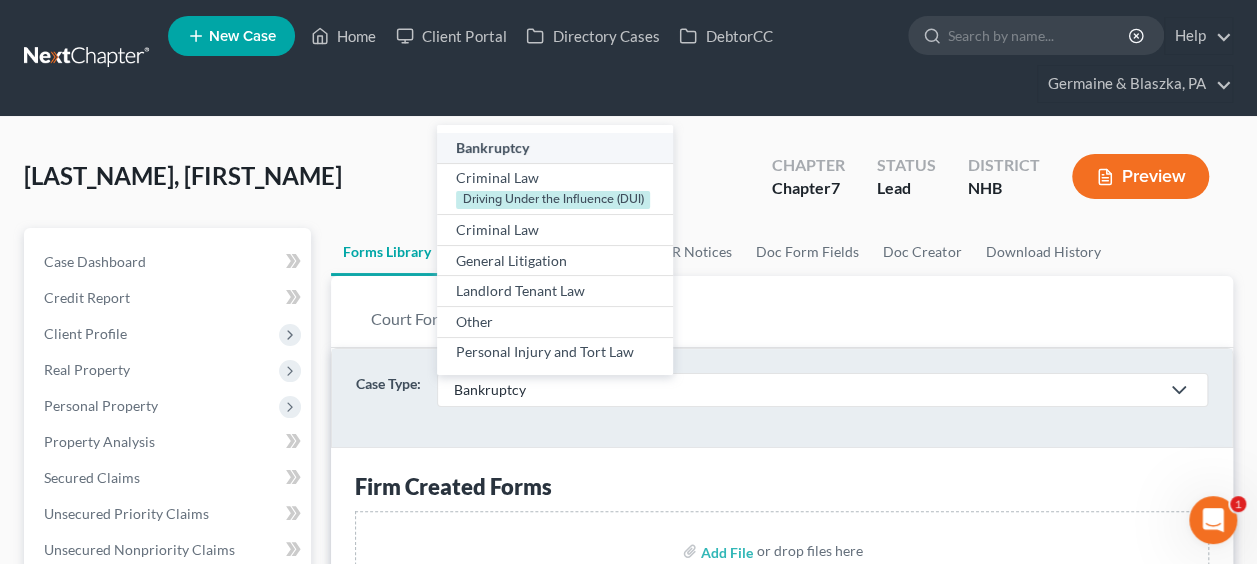 click on "New Case Home Client Portal Directory Cases DebtorCC         - No Result - See all results Or Press Enter... Help Help Center Webinars Training Videos What's new [COMPANY_NAME] [COMPANY_NAME] [EMAIL] My Account Settings Plan + Billing Account Add-Ons Log out" at bounding box center [700, 58] 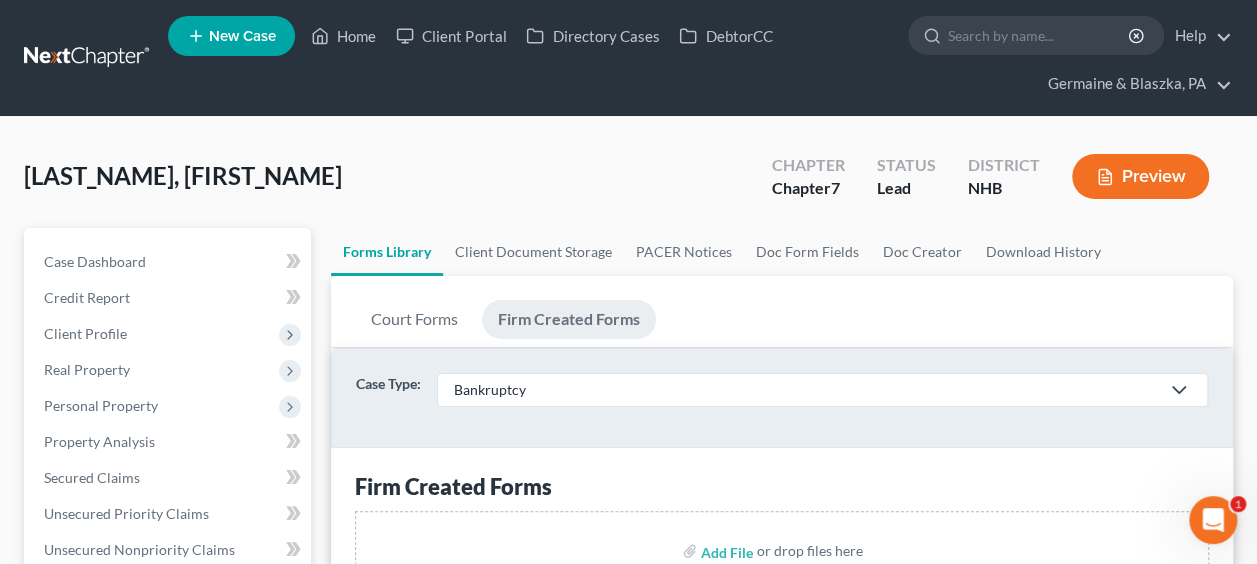 scroll, scrollTop: 748, scrollLeft: 0, axis: vertical 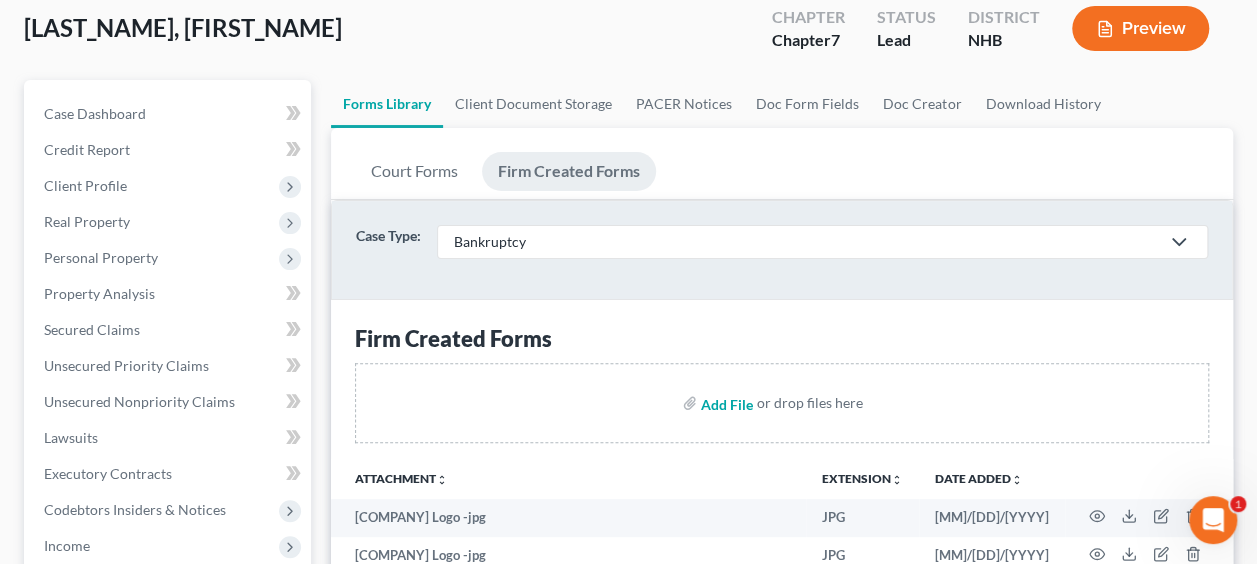 click at bounding box center (725, 403) 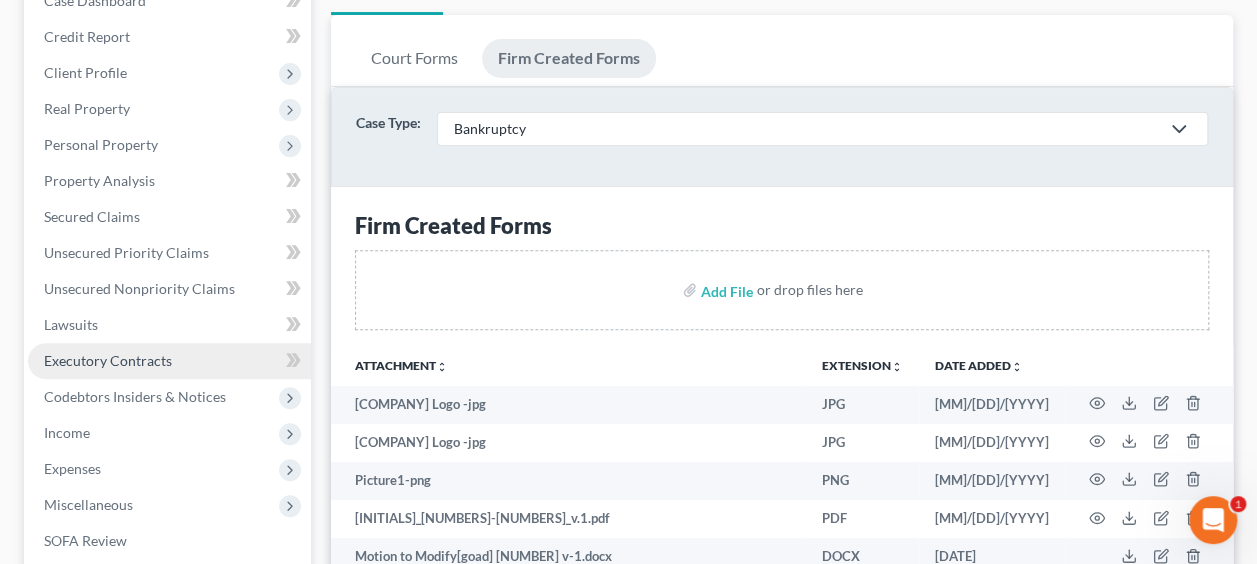 scroll, scrollTop: 114, scrollLeft: 0, axis: vertical 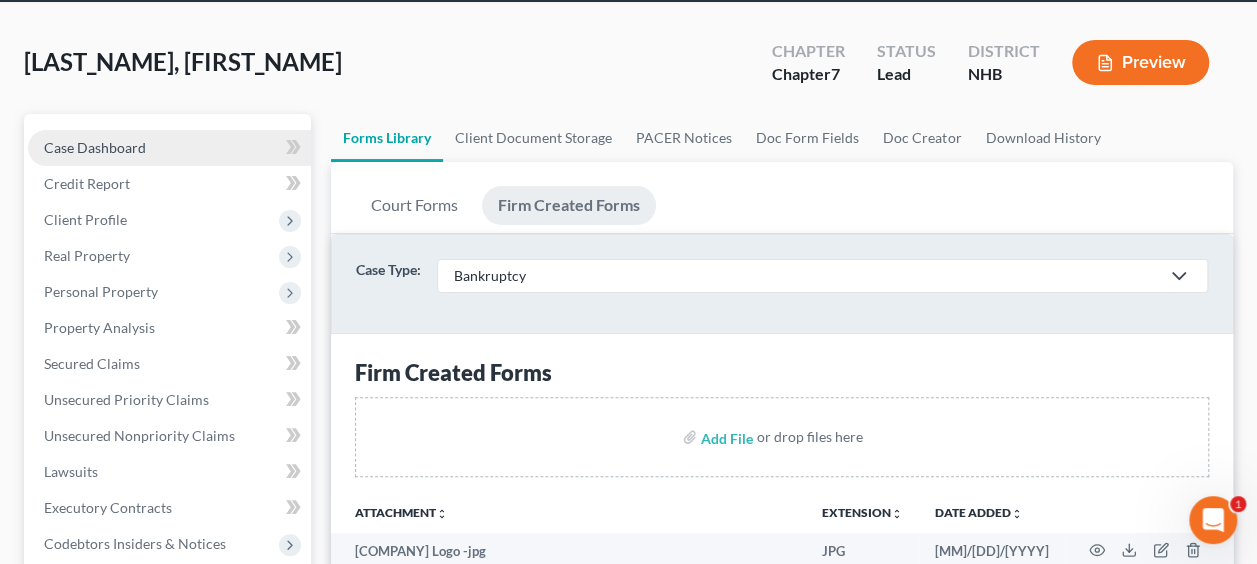 click on "Case Dashboard" at bounding box center (95, 147) 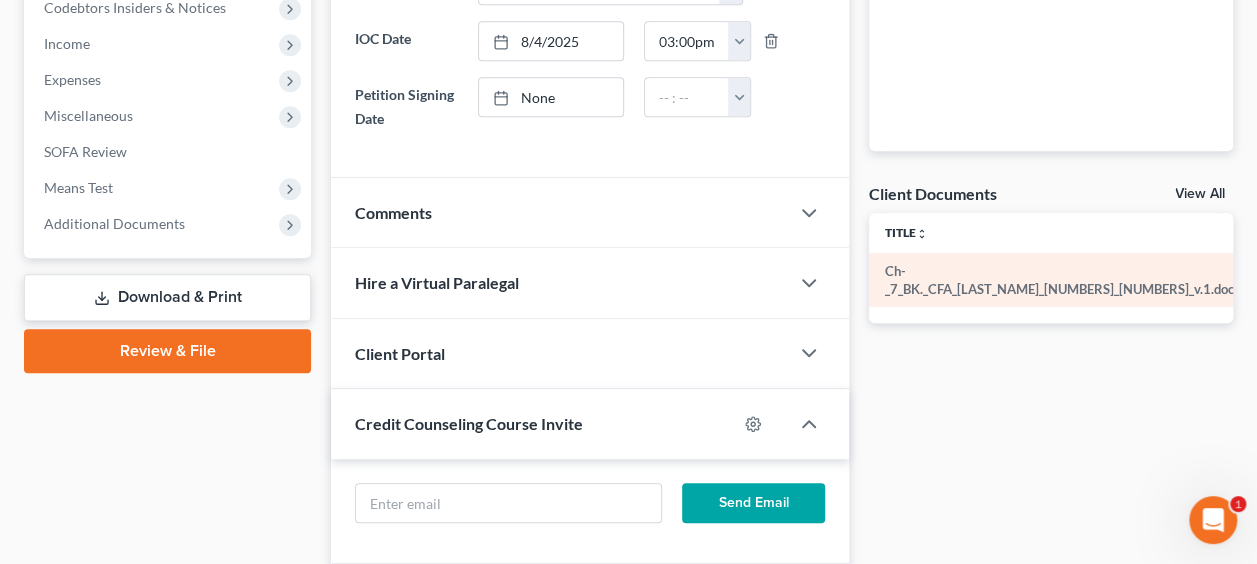 scroll, scrollTop: 666, scrollLeft: 0, axis: vertical 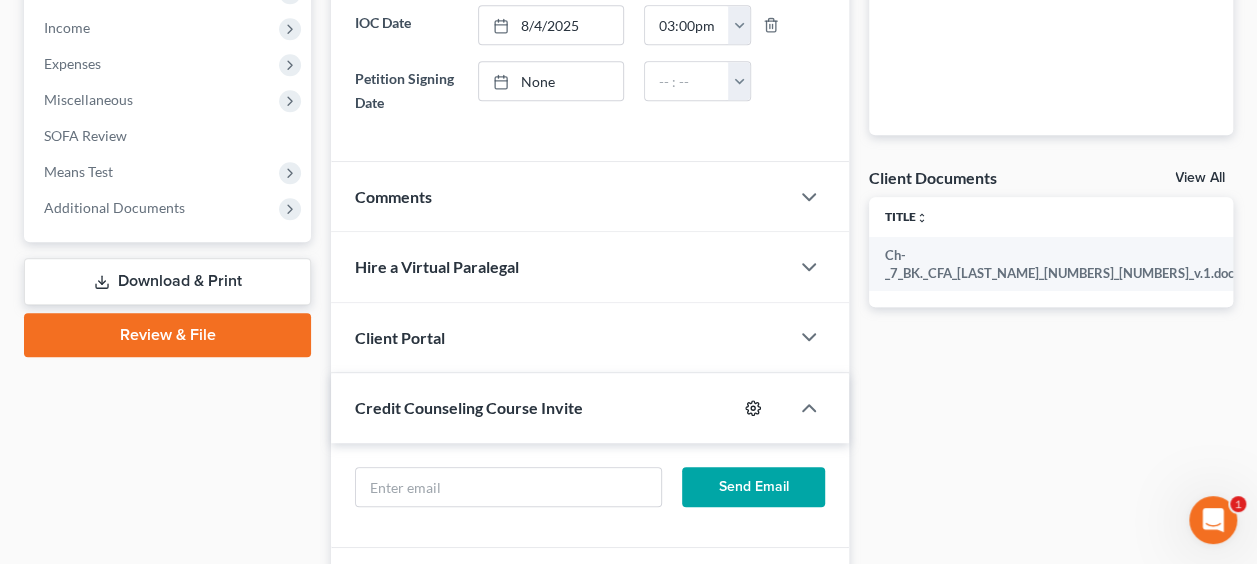 click 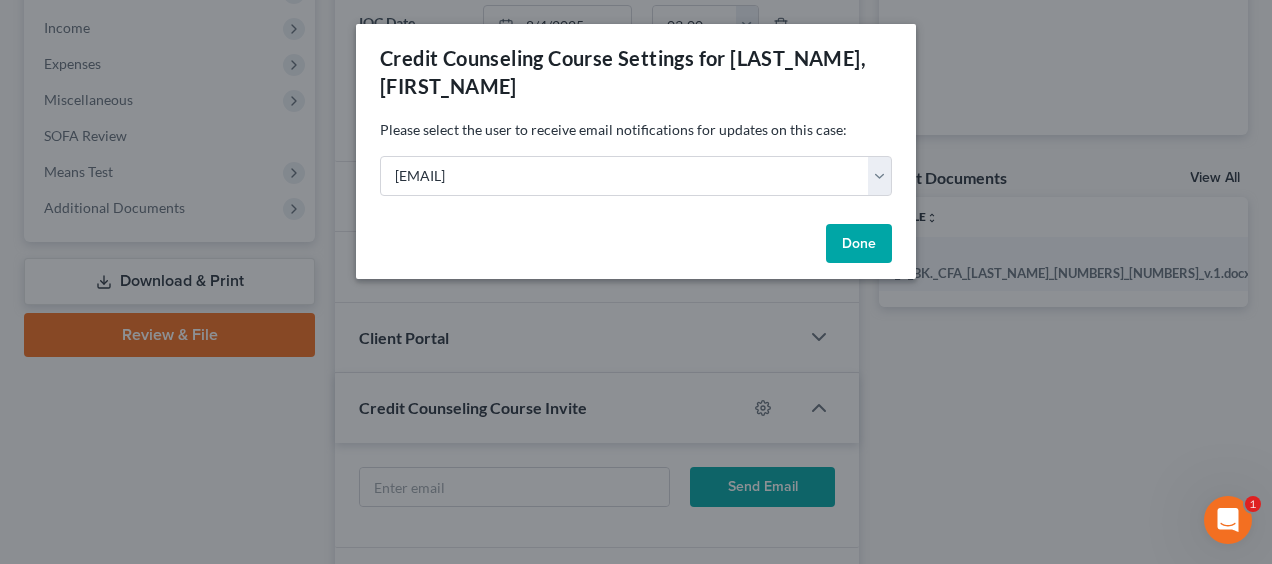 click on "Done" at bounding box center (859, 244) 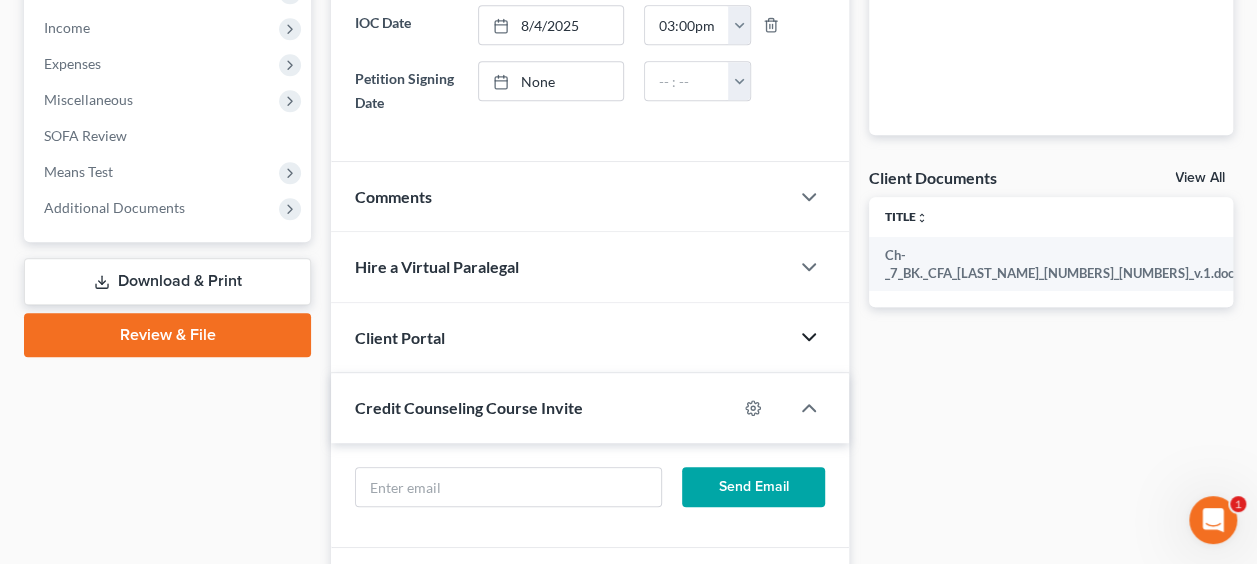 click 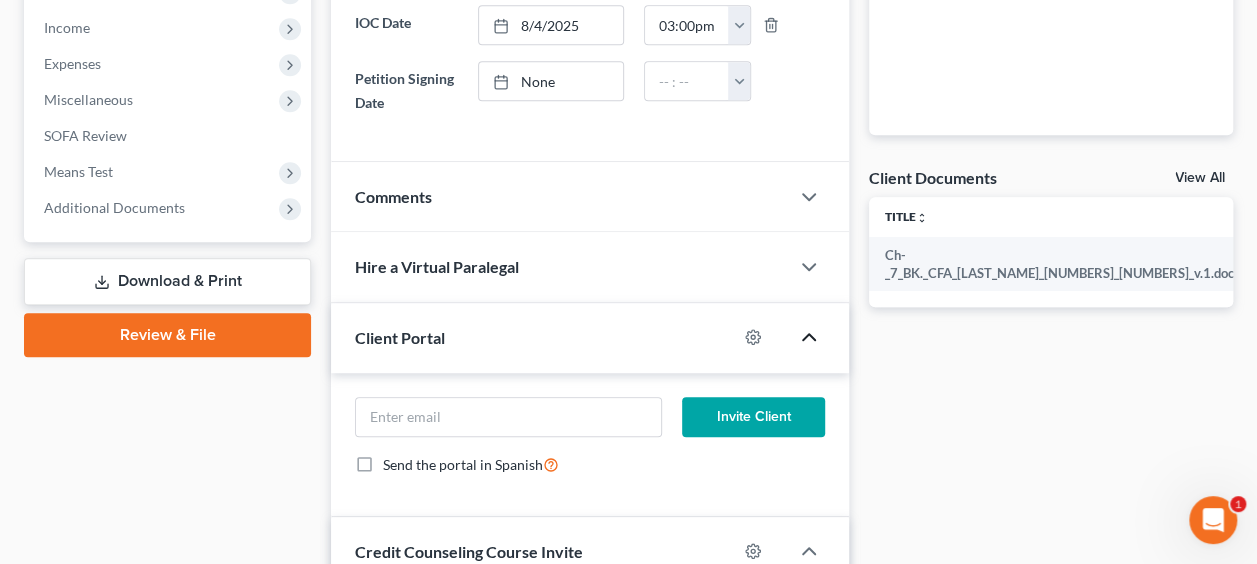 click at bounding box center (763, 337) 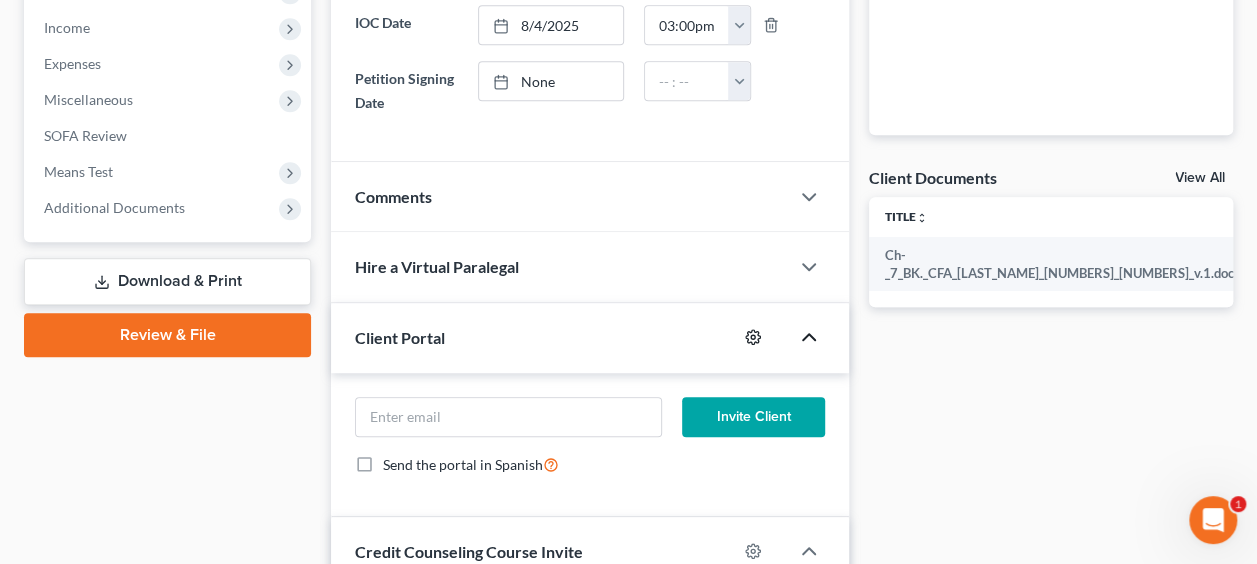 click 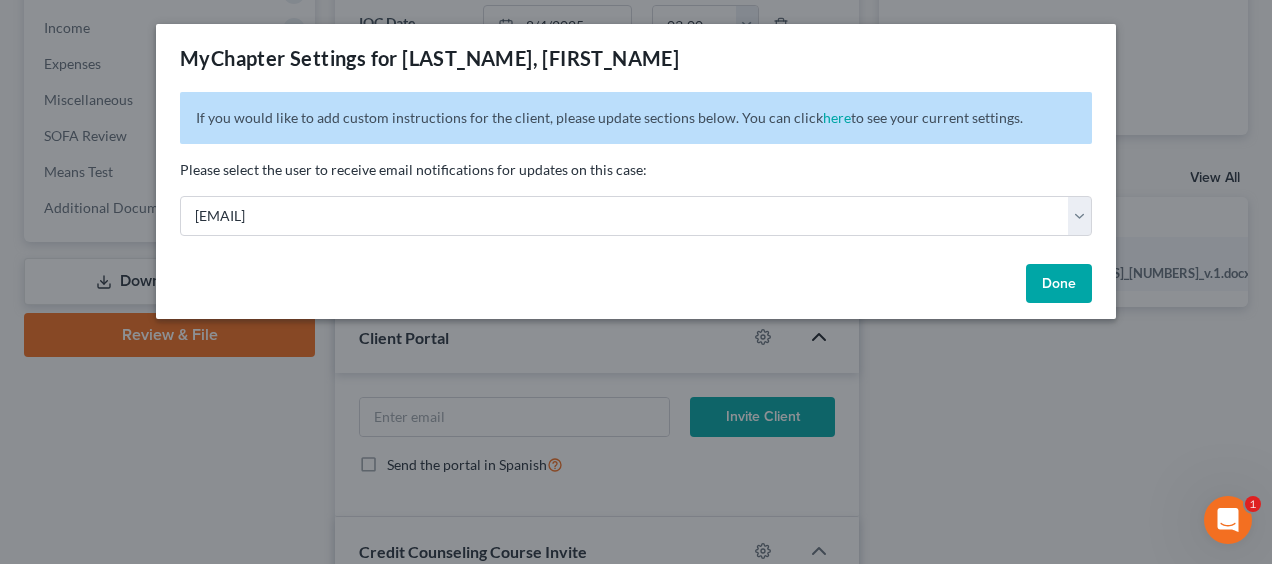 click on "Done" at bounding box center (1059, 284) 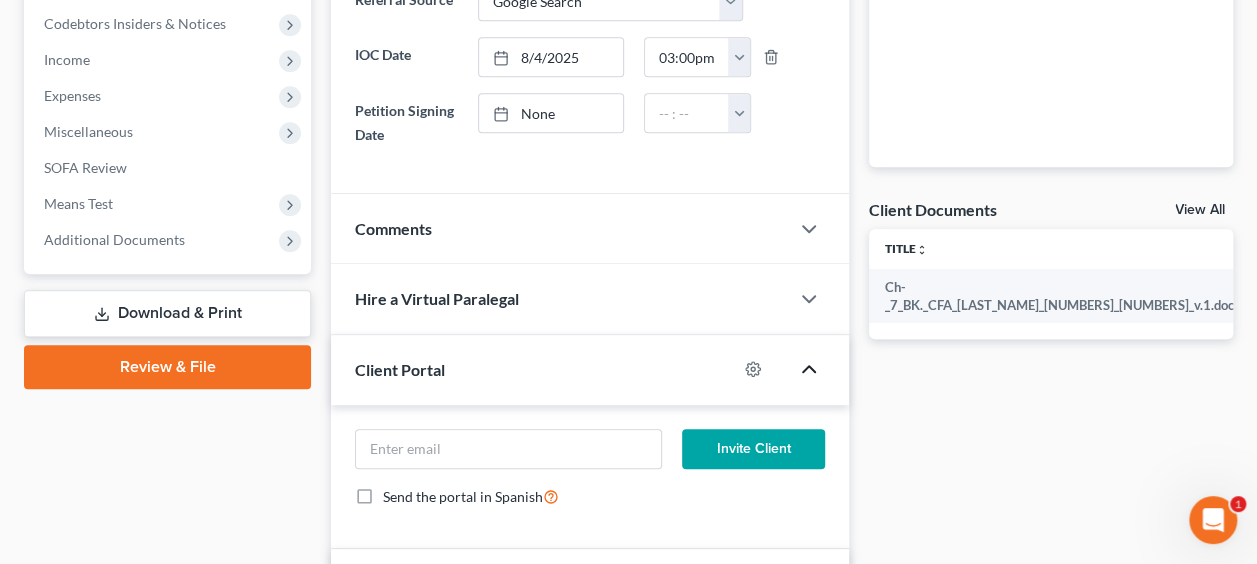 scroll, scrollTop: 600, scrollLeft: 0, axis: vertical 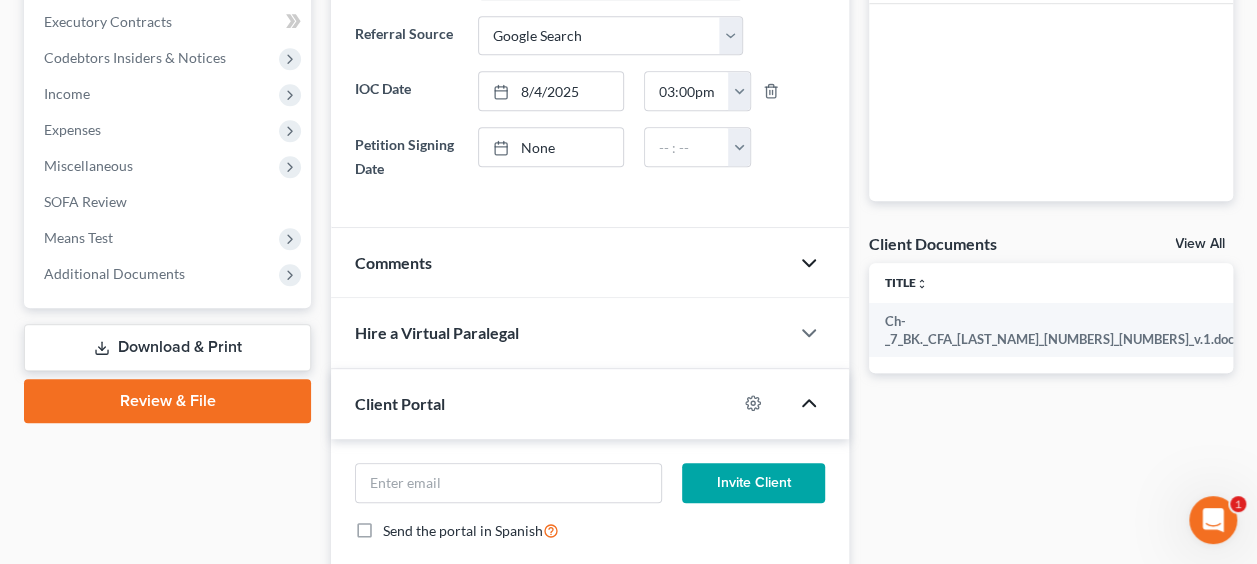 click 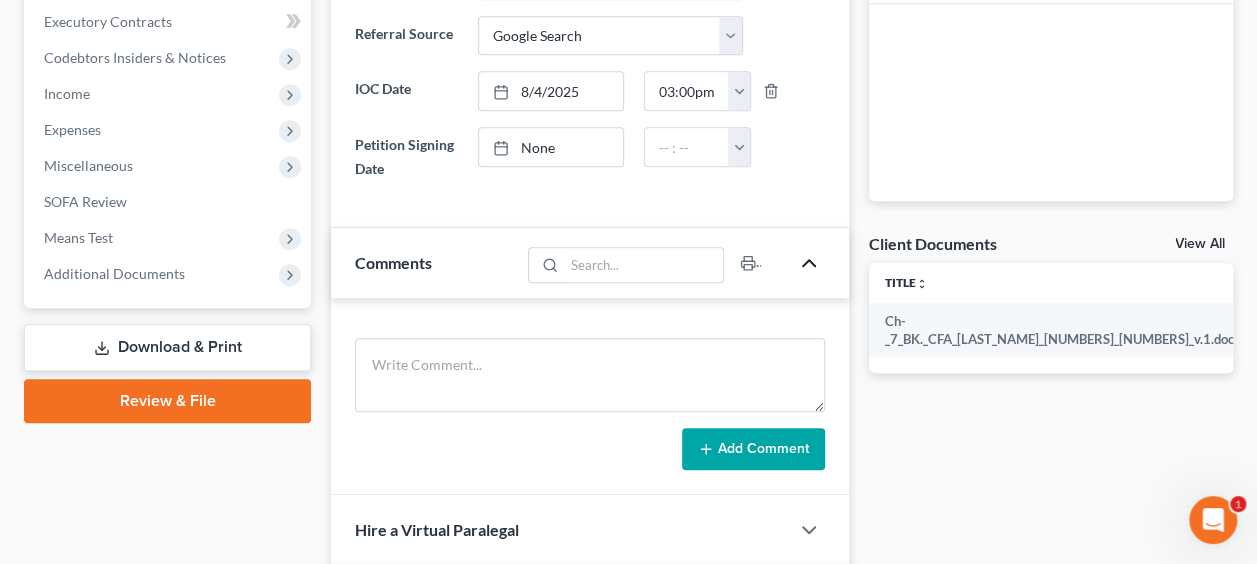 click 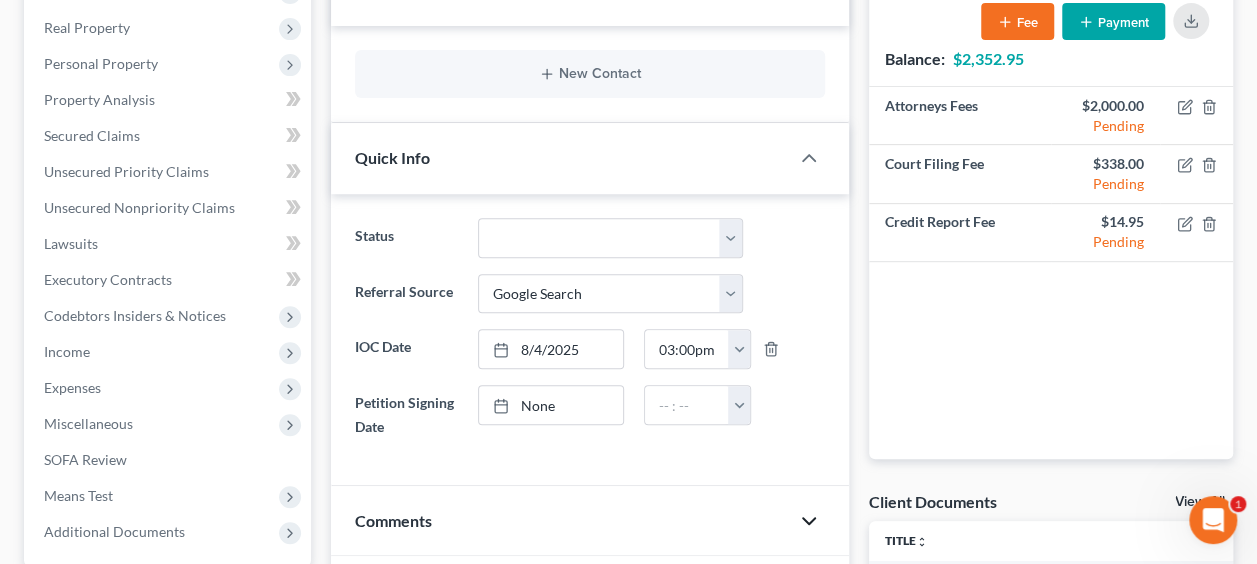 scroll, scrollTop: 166, scrollLeft: 0, axis: vertical 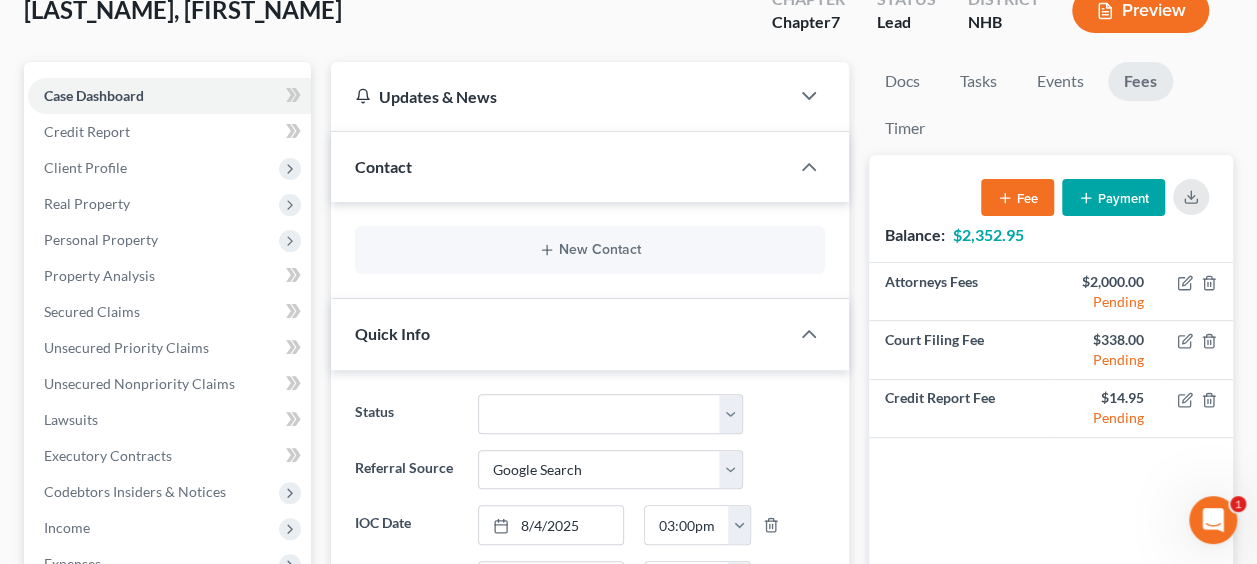 click on "Updates & News" at bounding box center [560, 96] 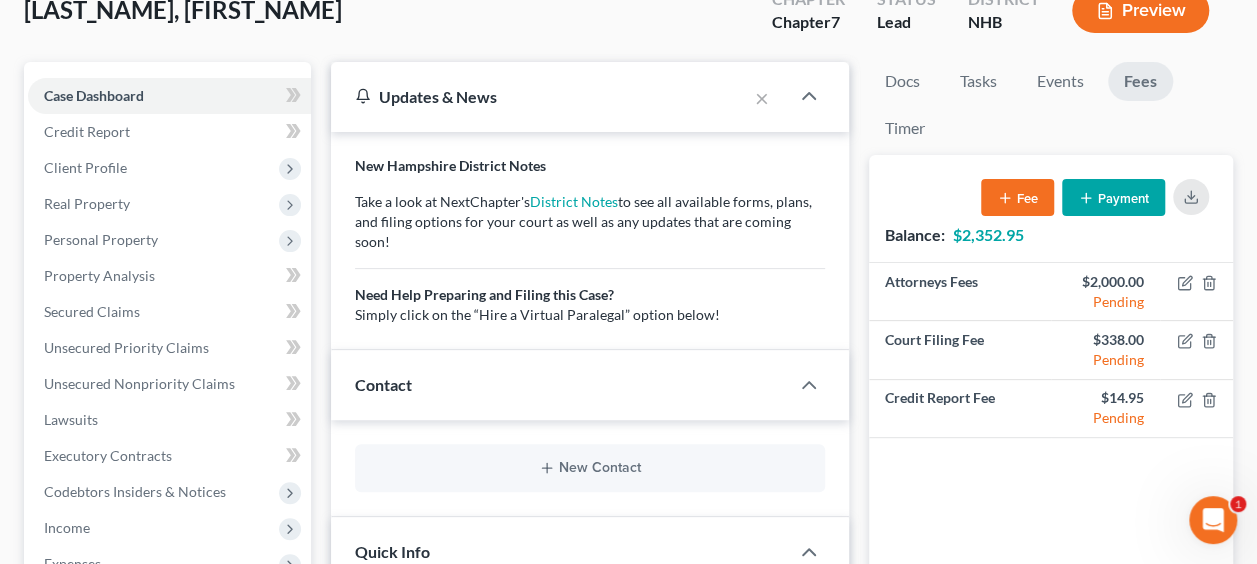 click on "Updates & News" at bounding box center [539, 96] 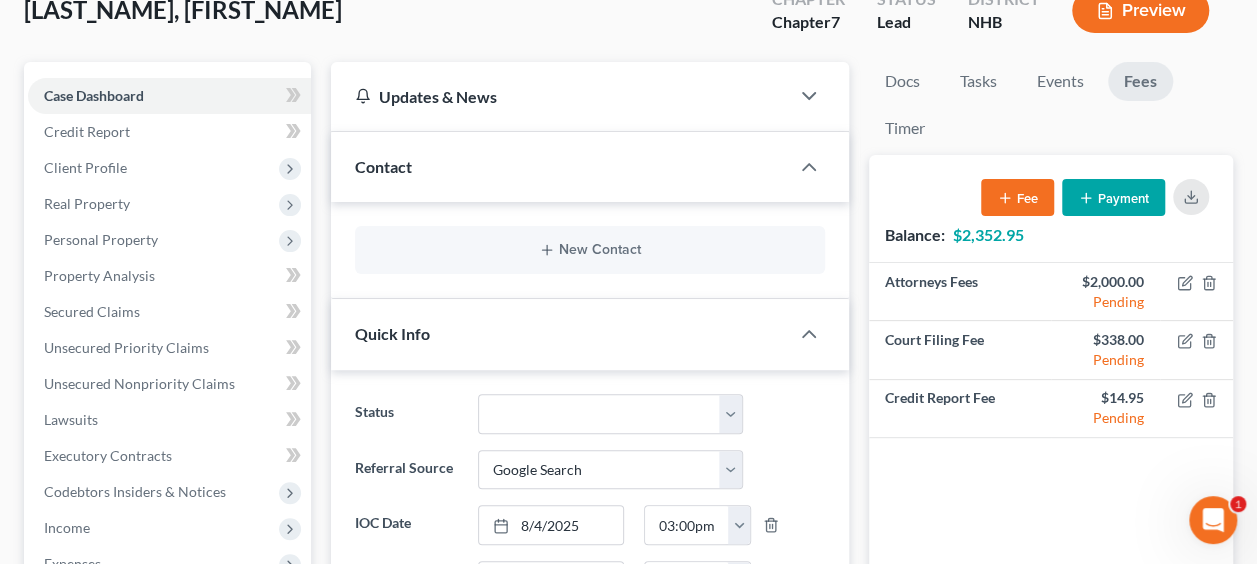 click on "Updates & News" at bounding box center [560, 96] 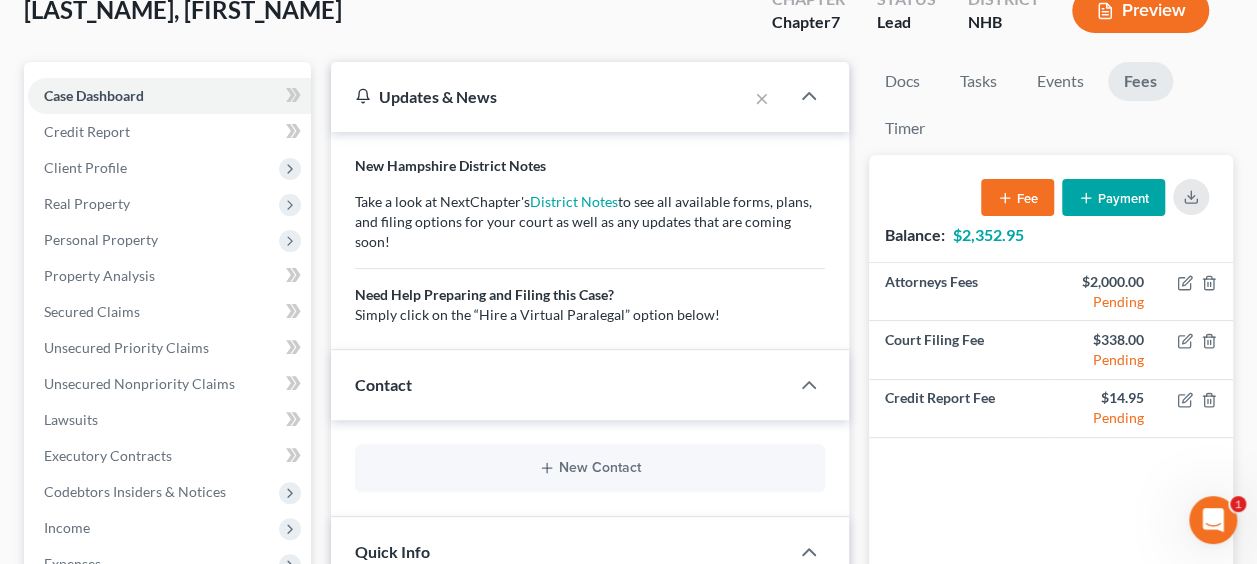 click on "Updates & News" at bounding box center [539, 96] 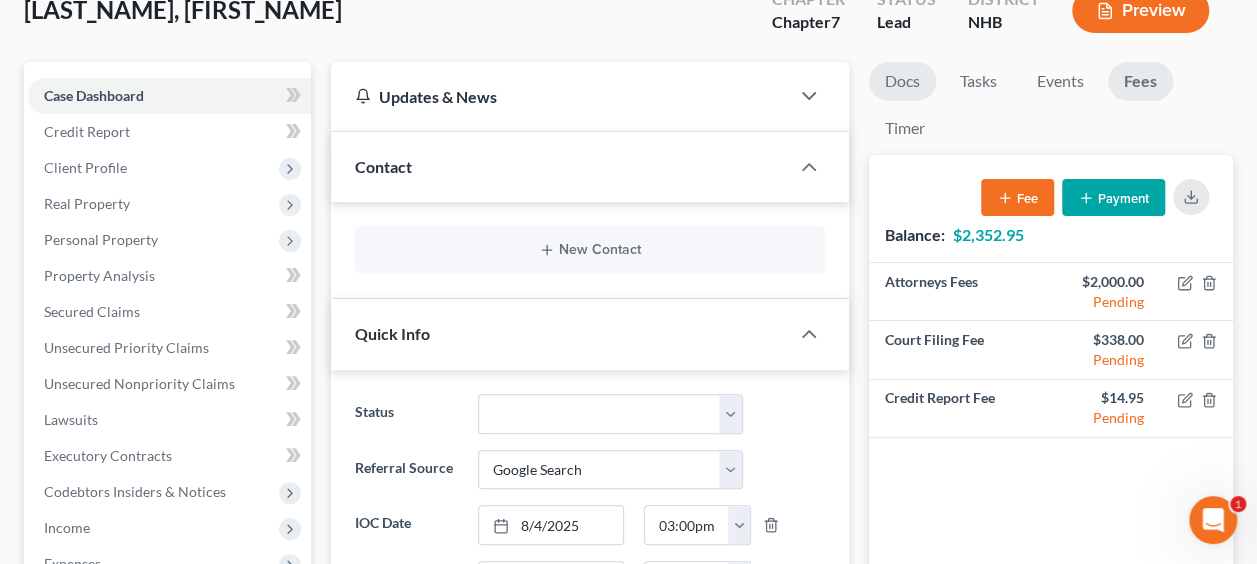 click on "Docs" at bounding box center (902, 81) 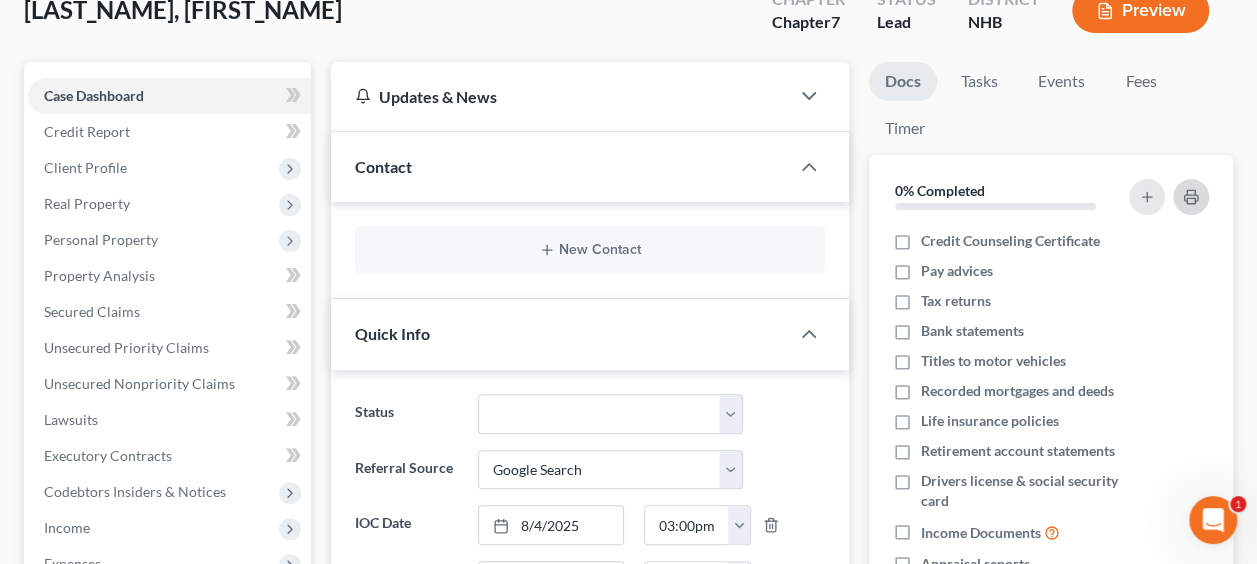 click 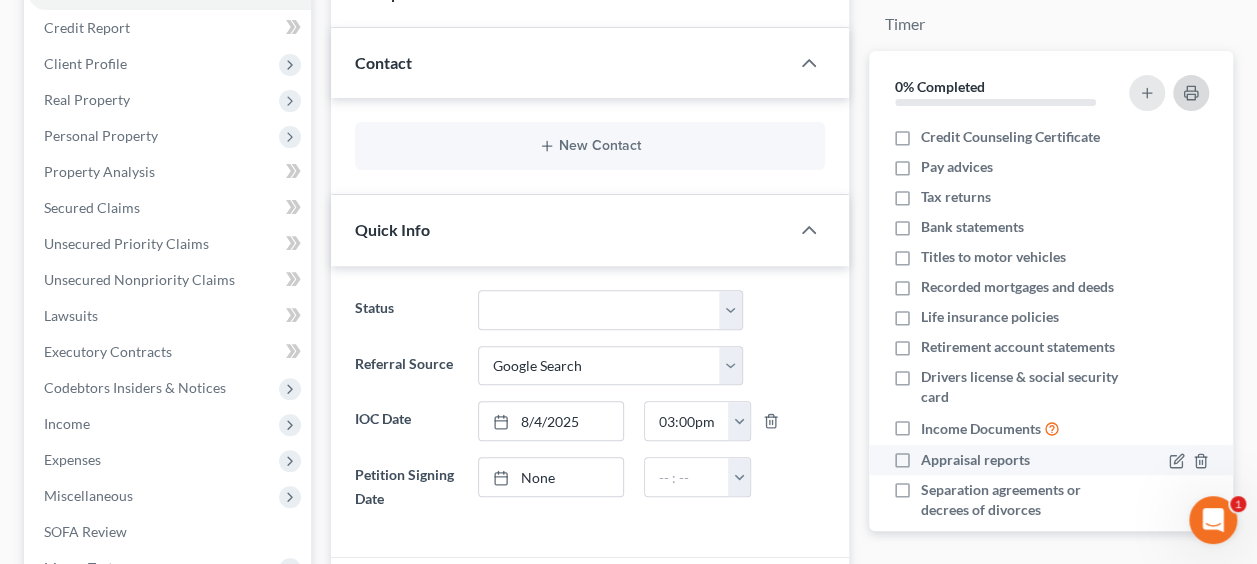 scroll, scrollTop: 433, scrollLeft: 0, axis: vertical 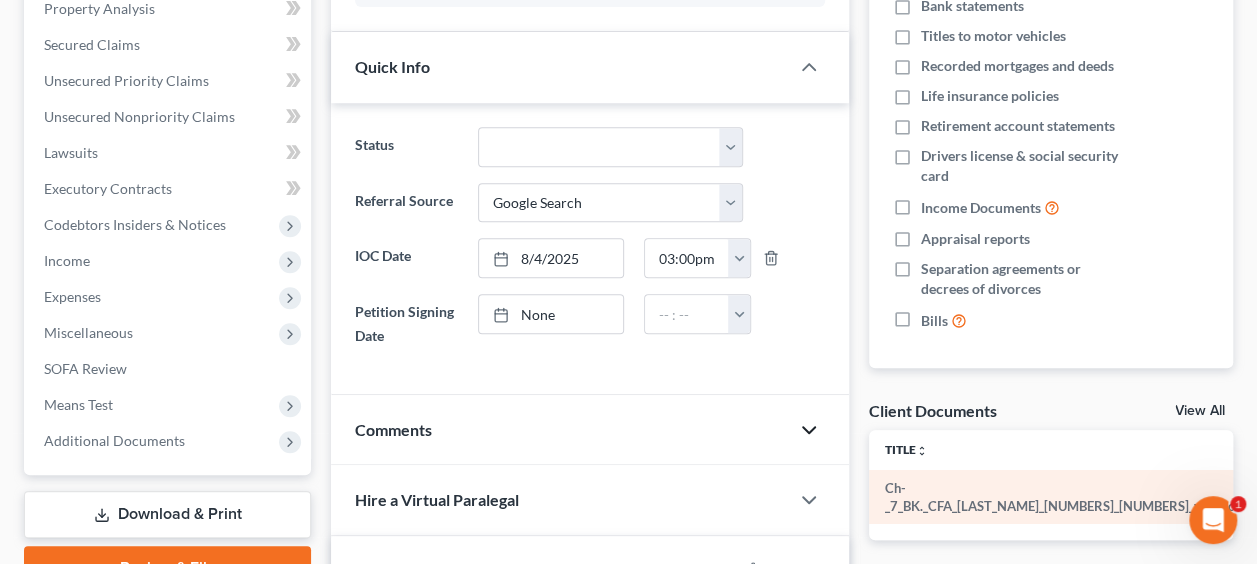click on "Ch-_7_BK._CFA_[LAST_NAME]_[NUMBERS]_[NUMBERS]_v.1.docx" at bounding box center [1063, 497] 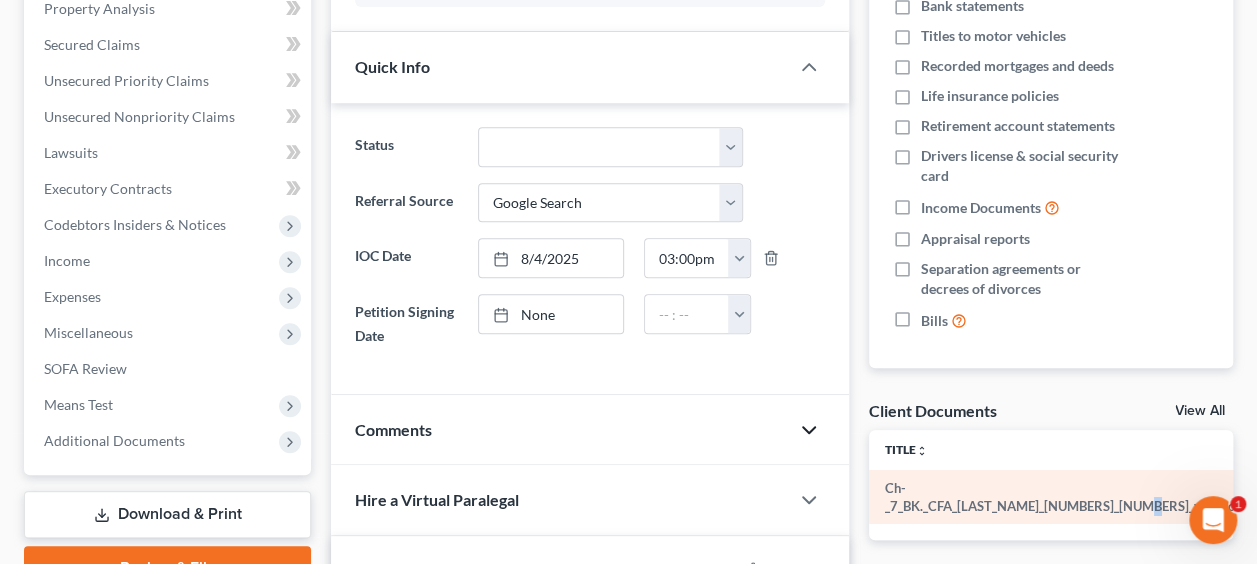 click on "Ch-_7_BK._CFA_[LAST_NAME]_[NUMBERS]_[NUMBERS]_v.1.docx" at bounding box center (1063, 497) 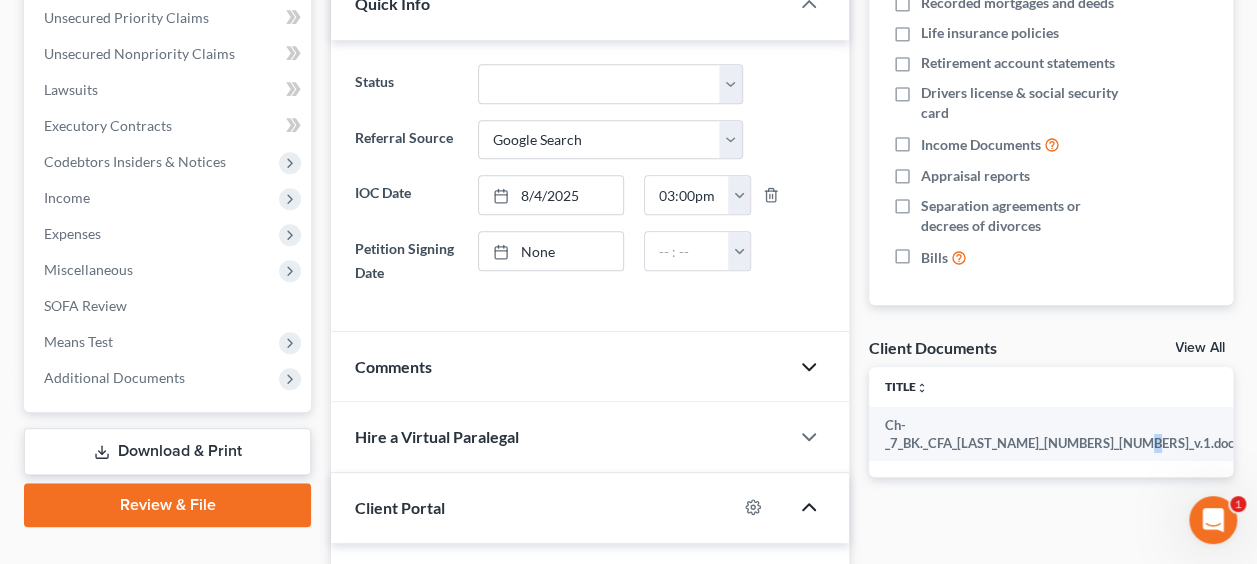 scroll, scrollTop: 600, scrollLeft: 0, axis: vertical 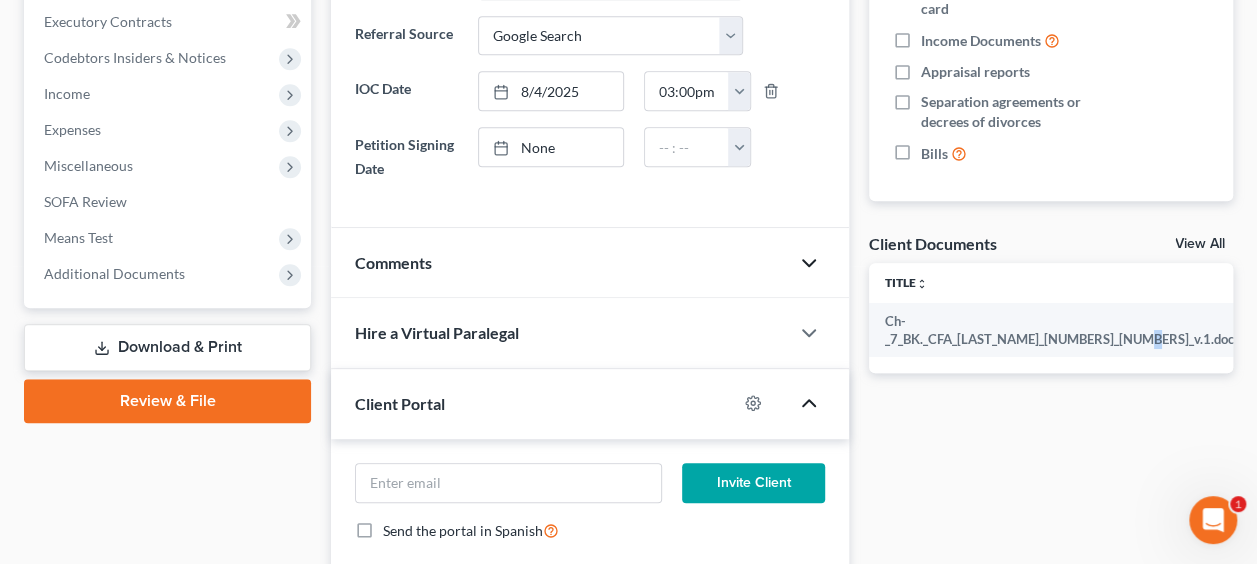 click on "View All" at bounding box center [1200, 244] 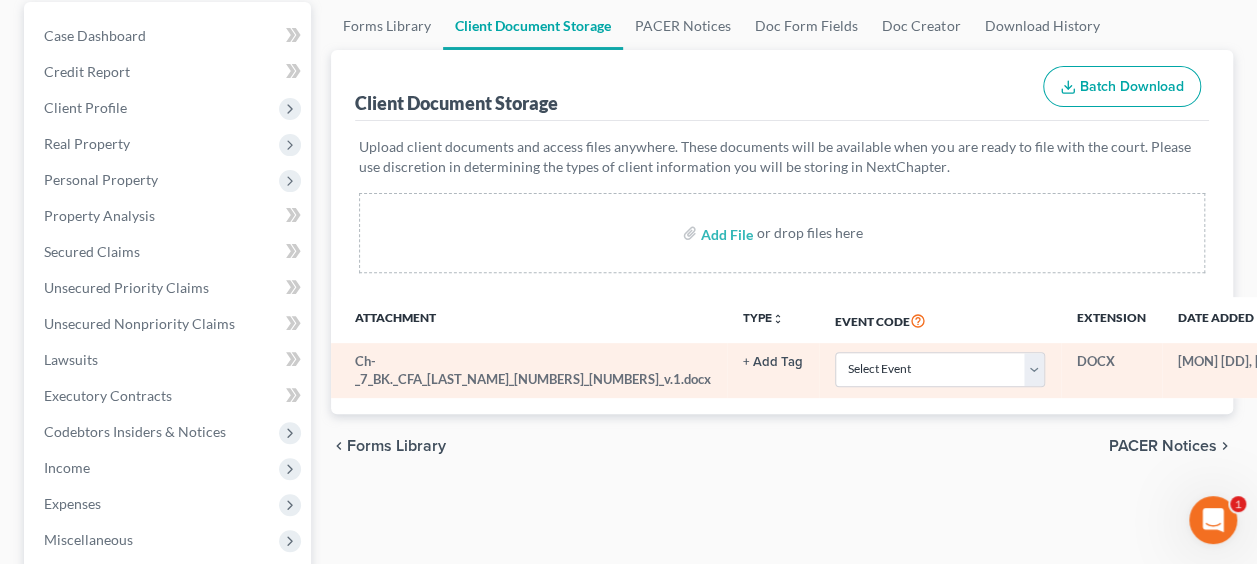 scroll, scrollTop: 266, scrollLeft: 0, axis: vertical 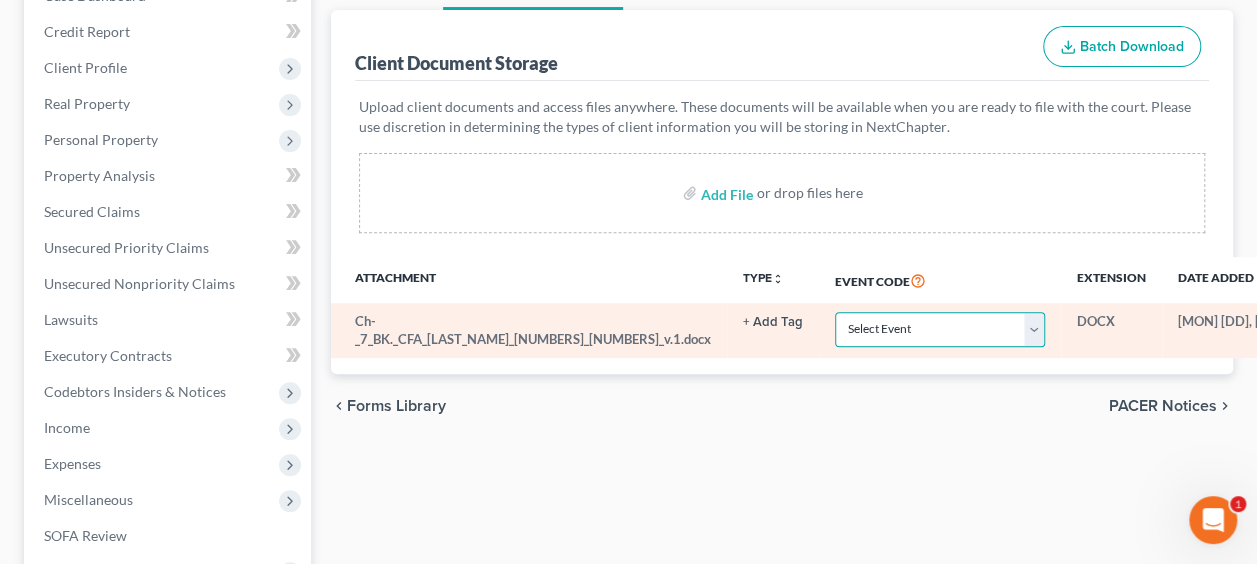 click on "Select Event Certificate of Credit Counseling Chapter 13 Plan" at bounding box center (940, 329) 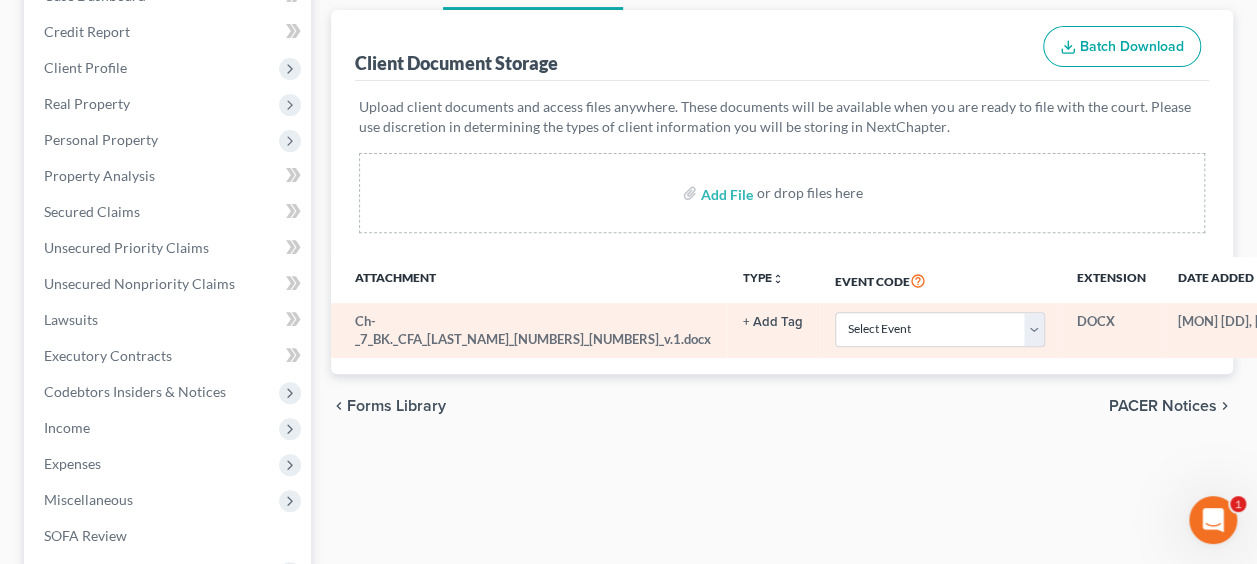 click 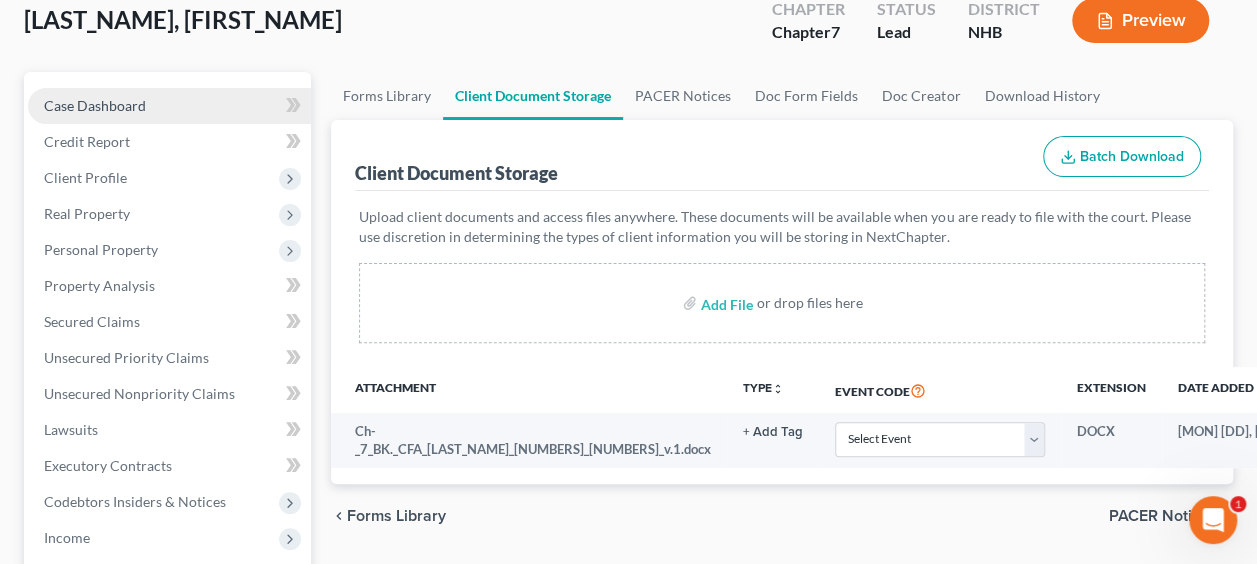 scroll, scrollTop: 0, scrollLeft: 0, axis: both 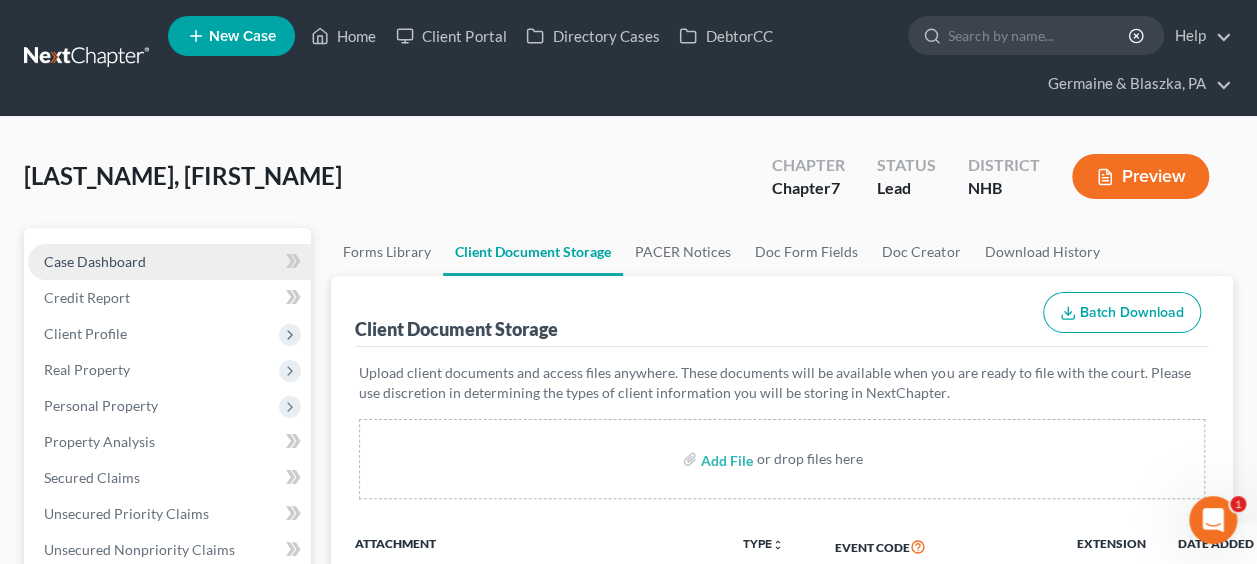 click on "Case Dashboard" at bounding box center [95, 261] 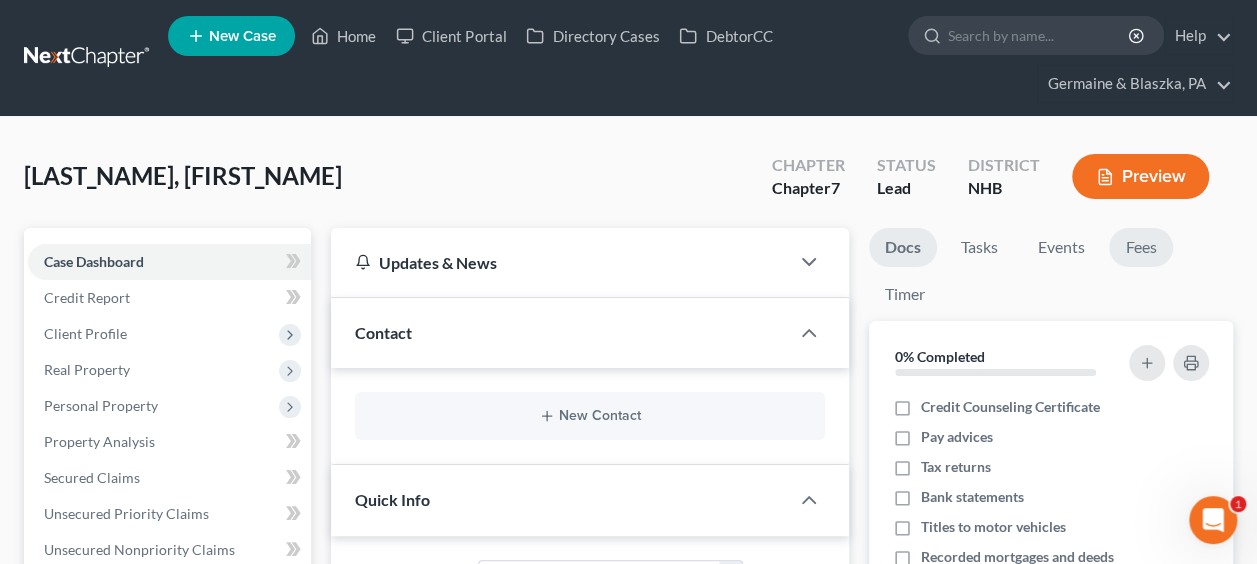 click on "Fees" at bounding box center (1141, 247) 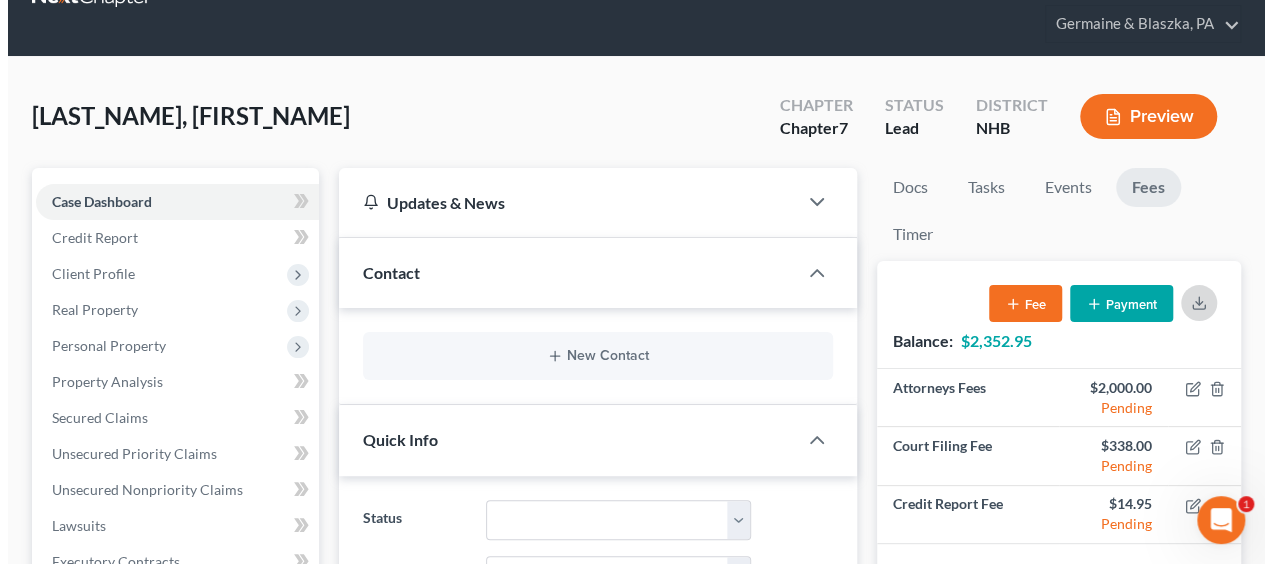 scroll, scrollTop: 66, scrollLeft: 0, axis: vertical 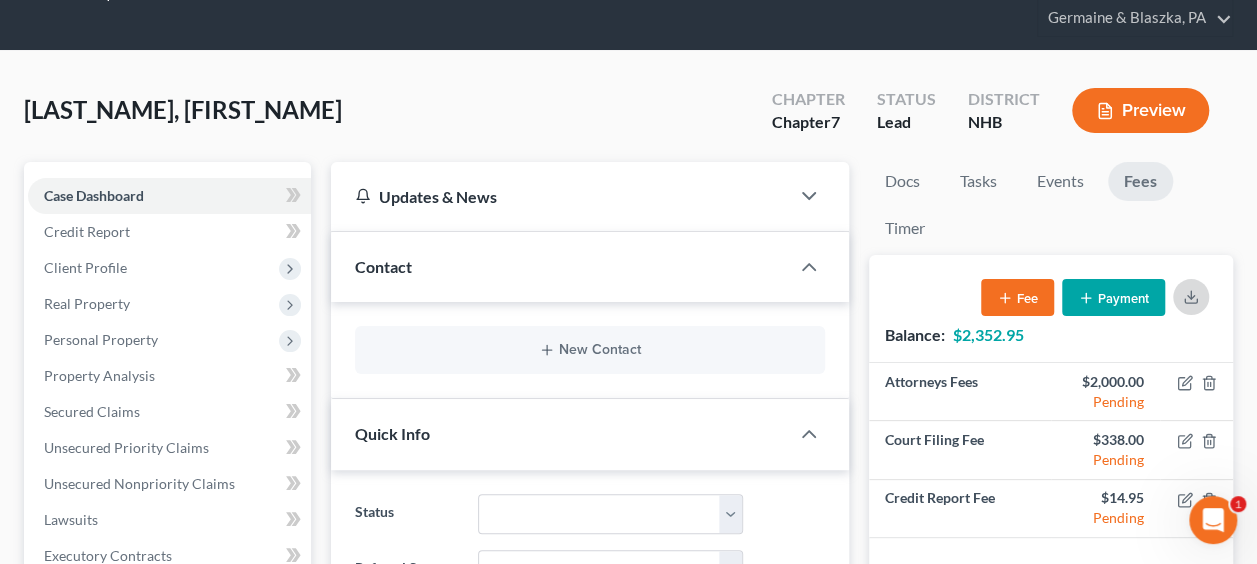 click 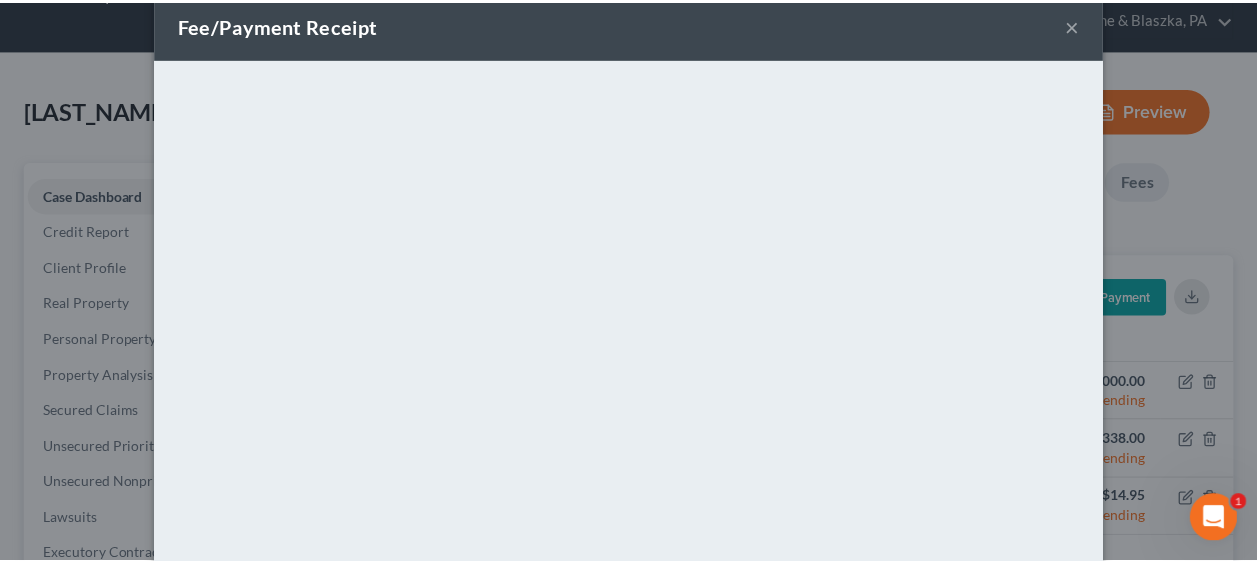 scroll, scrollTop: 0, scrollLeft: 0, axis: both 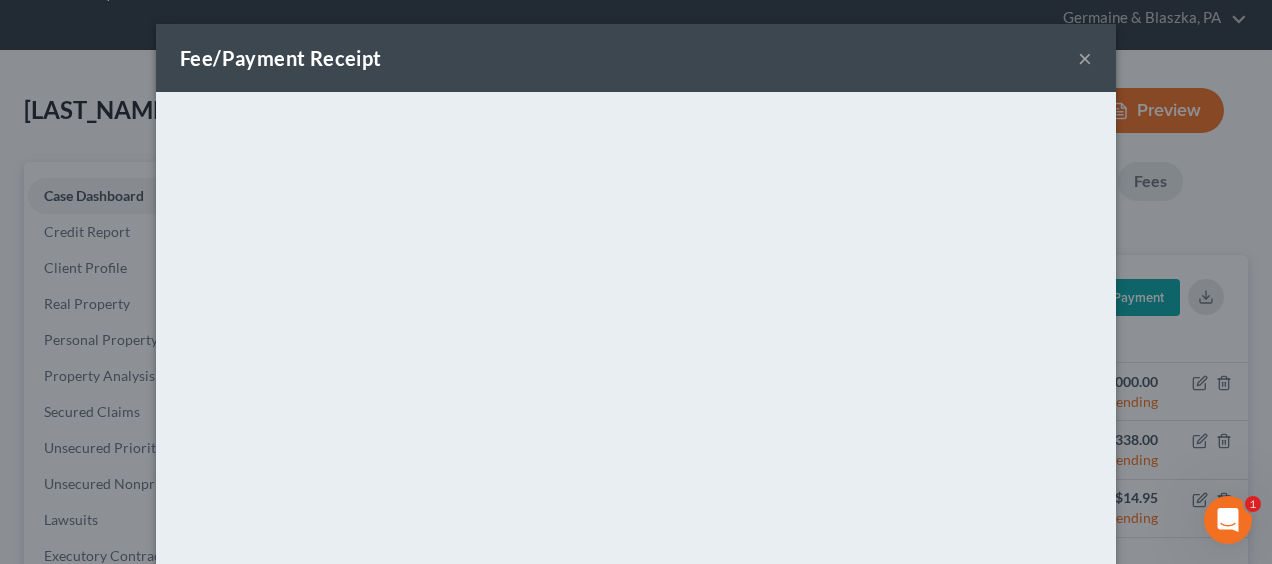 drag, startPoint x: 1076, startPoint y: 52, endPoint x: 1062, endPoint y: 98, distance: 48.08326 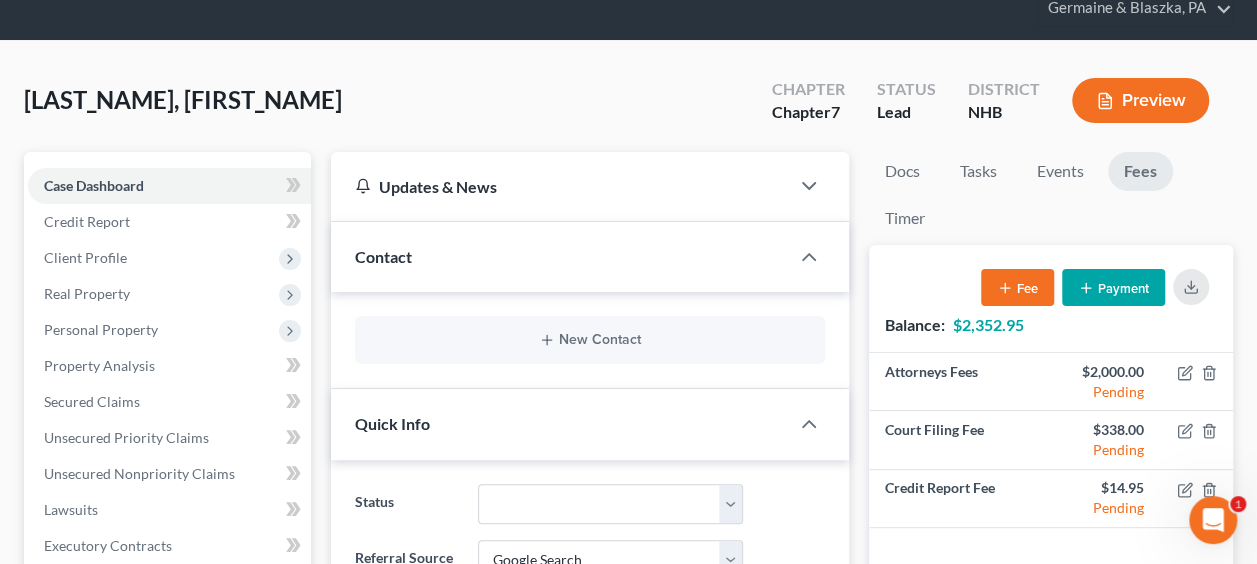 scroll, scrollTop: 0, scrollLeft: 0, axis: both 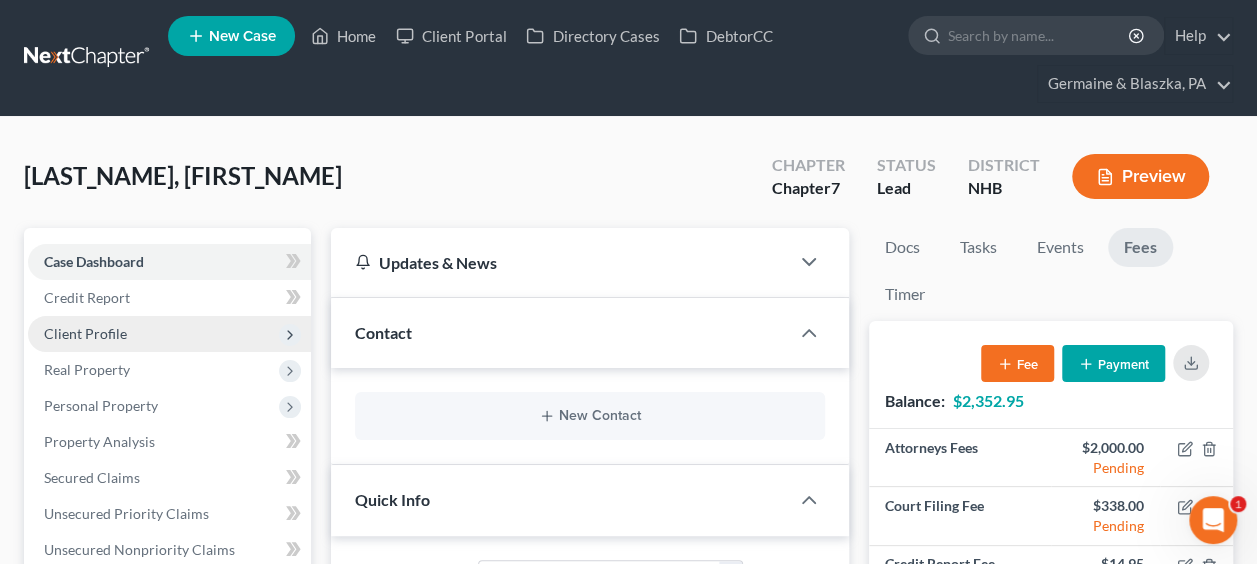 click on "Client Profile" at bounding box center [169, 334] 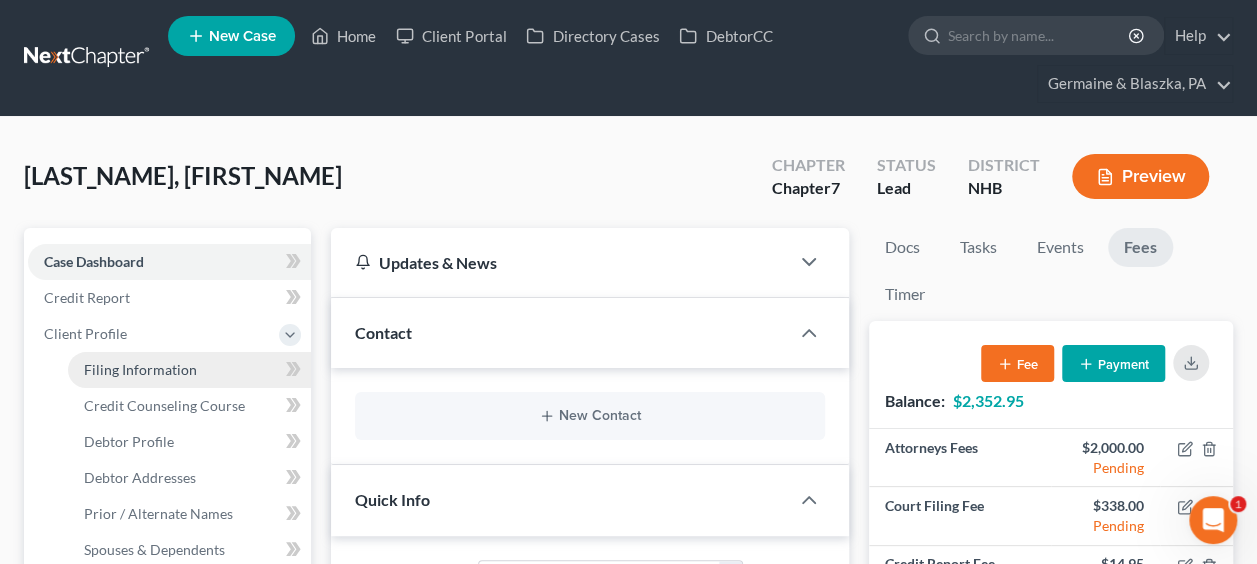 drag, startPoint x: 185, startPoint y: 363, endPoint x: 203, endPoint y: 372, distance: 20.12461 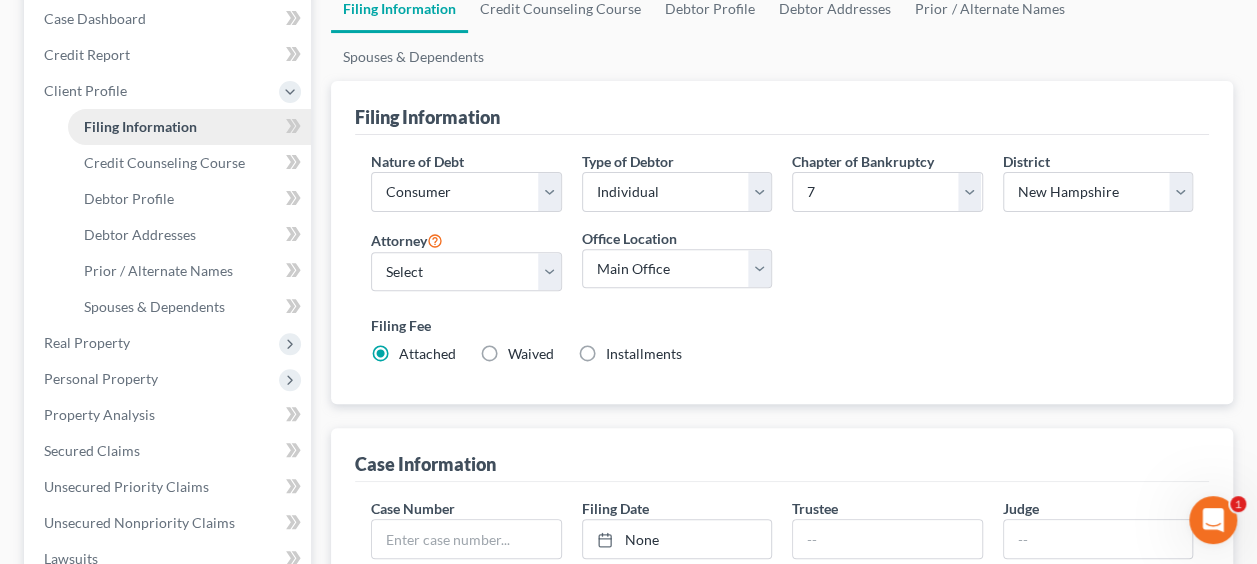 scroll, scrollTop: 119, scrollLeft: 0, axis: vertical 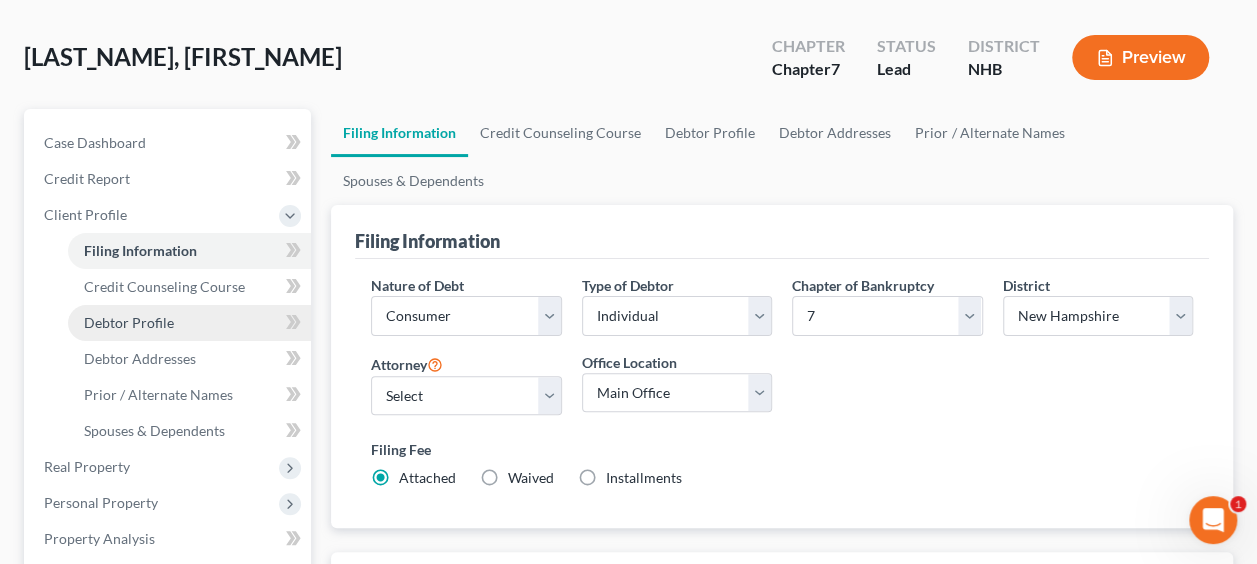 click on "Debtor Profile" at bounding box center [129, 322] 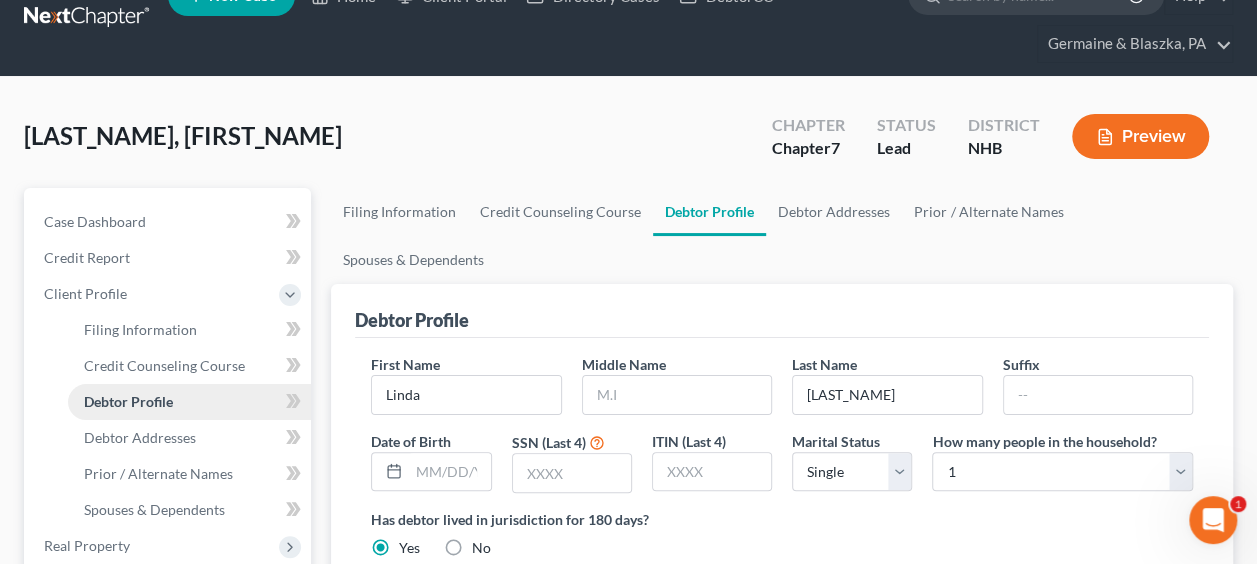scroll, scrollTop: 0, scrollLeft: 0, axis: both 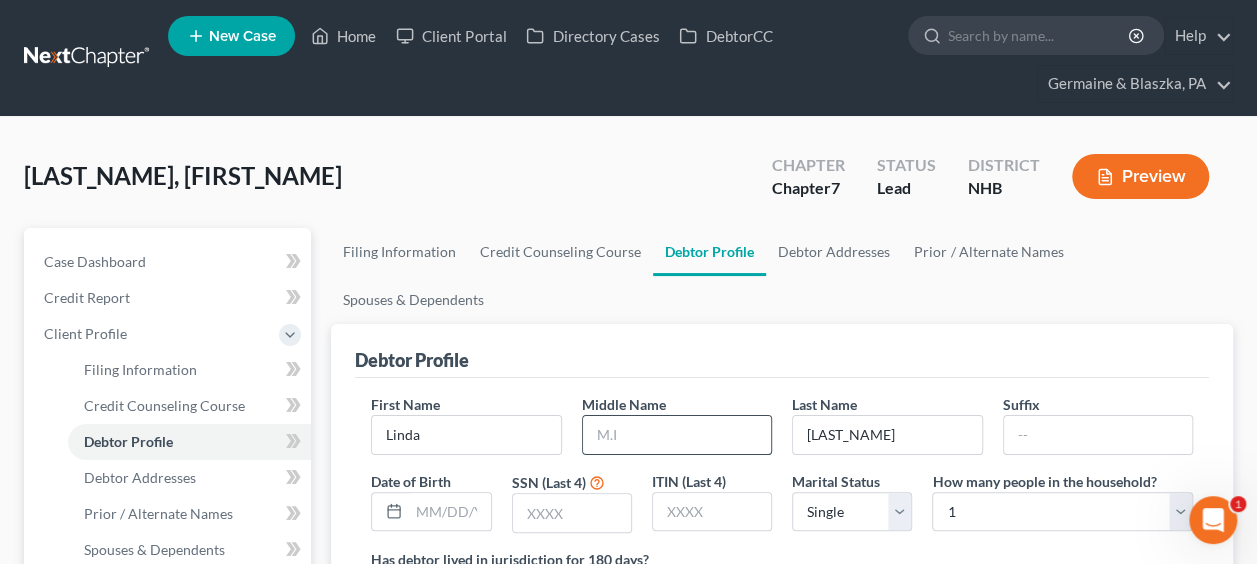 click at bounding box center (677, 435) 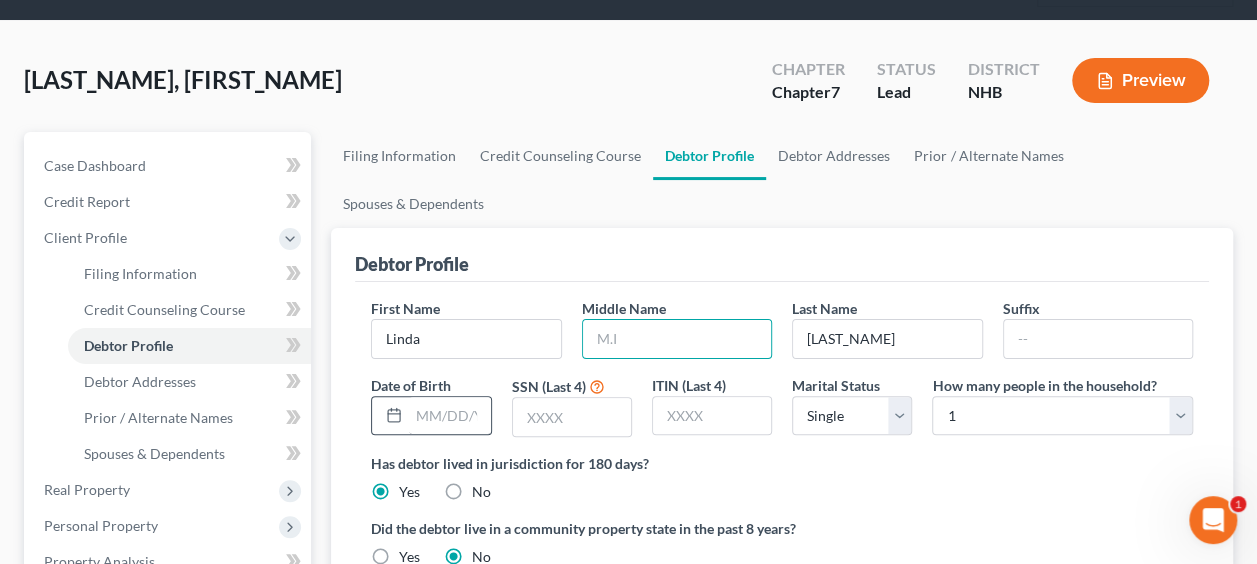 scroll, scrollTop: 100, scrollLeft: 0, axis: vertical 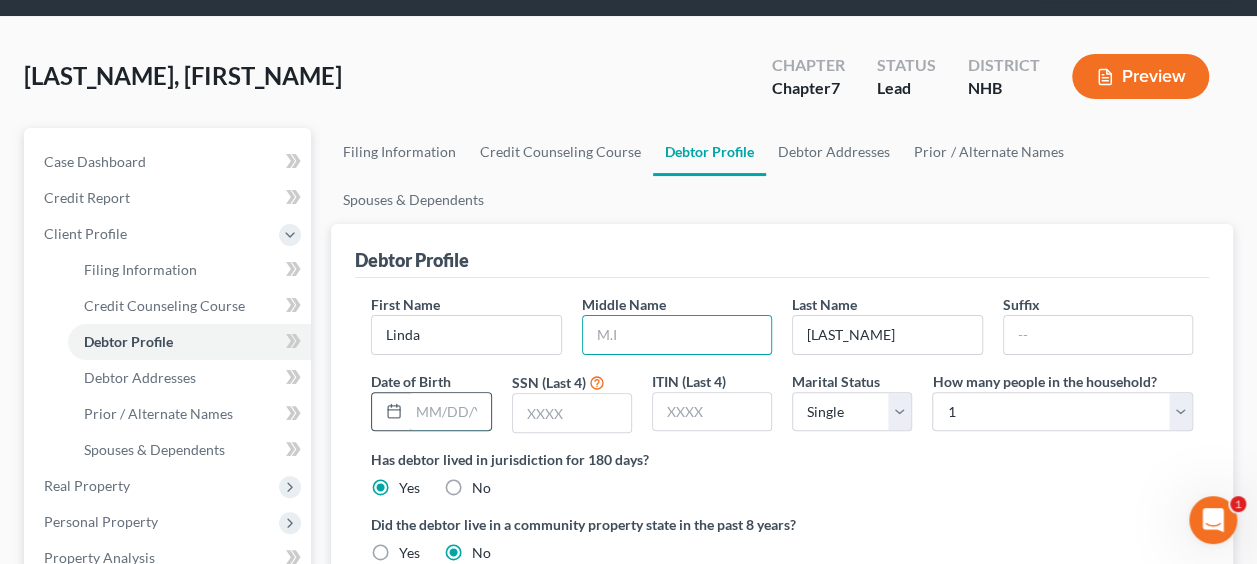 click at bounding box center (449, 412) 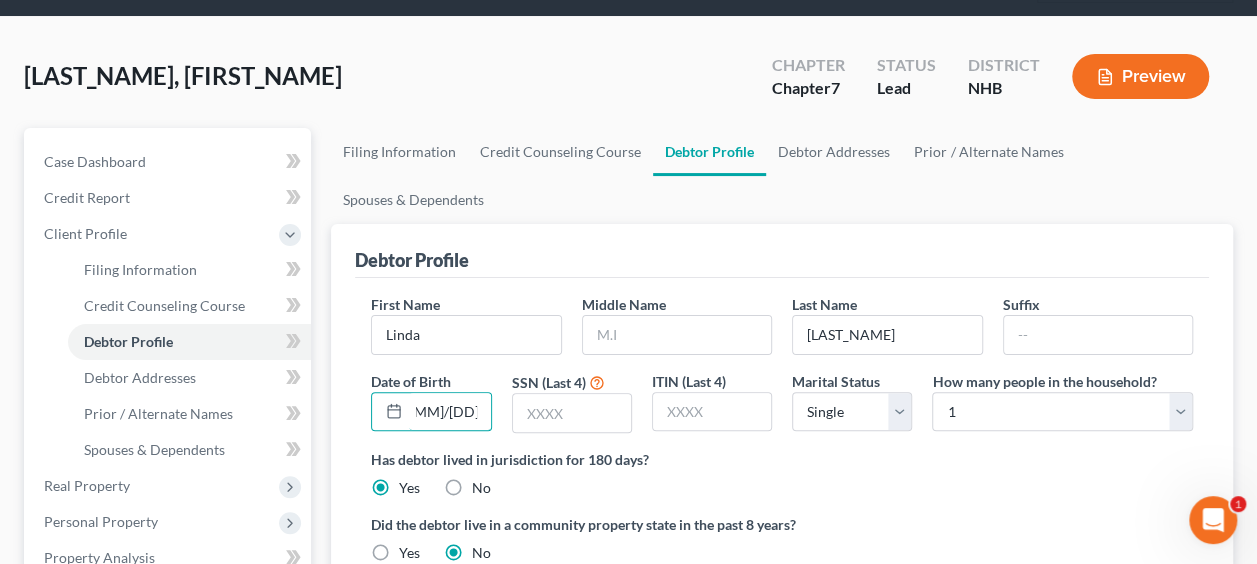 scroll, scrollTop: 0, scrollLeft: 14, axis: horizontal 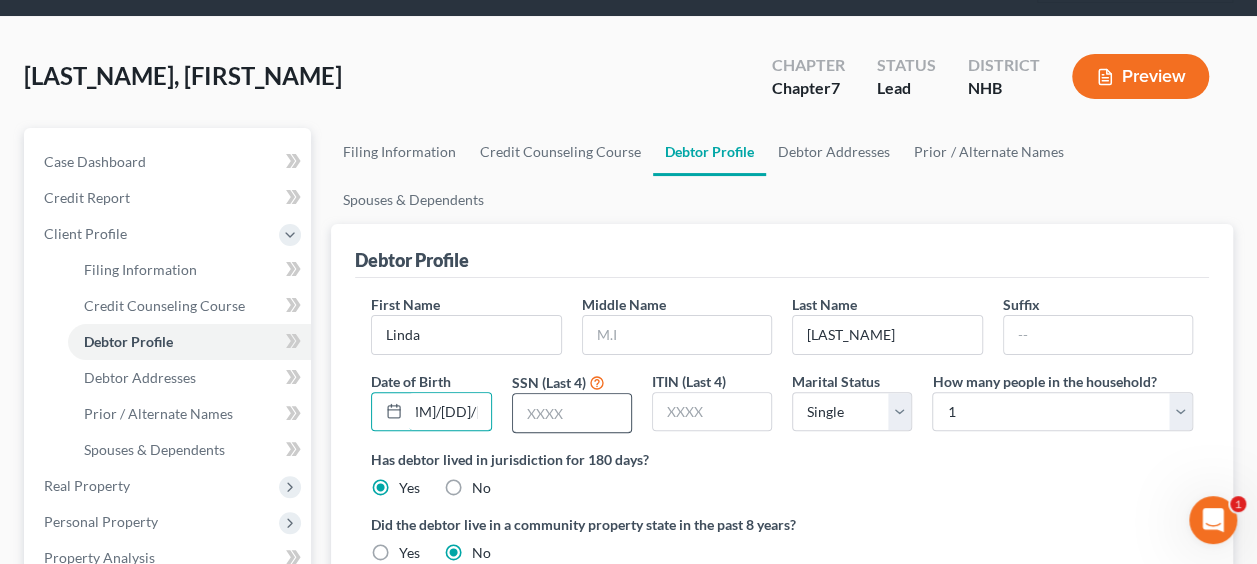 type on "[MM]/[DD]/[YYYY]" 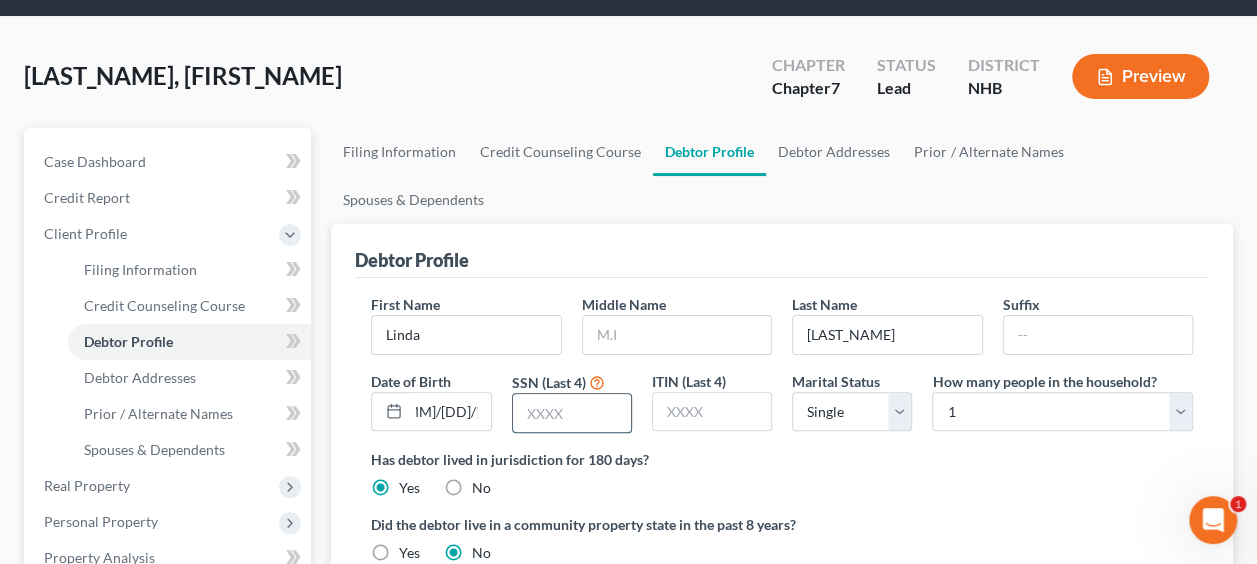 click at bounding box center [572, 413] 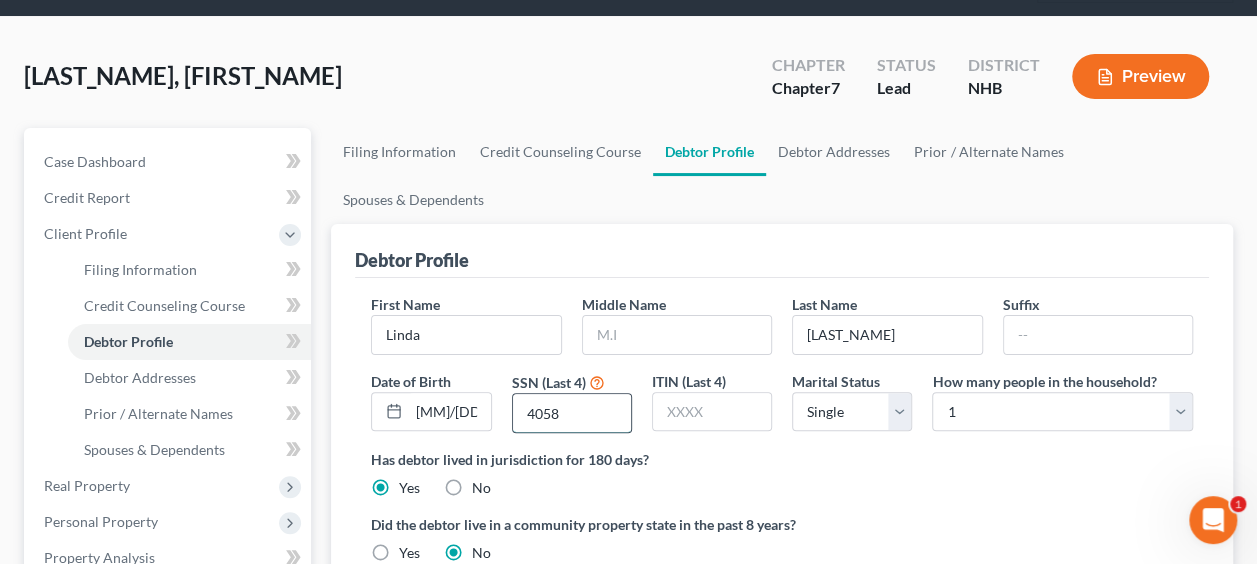 type on "4058" 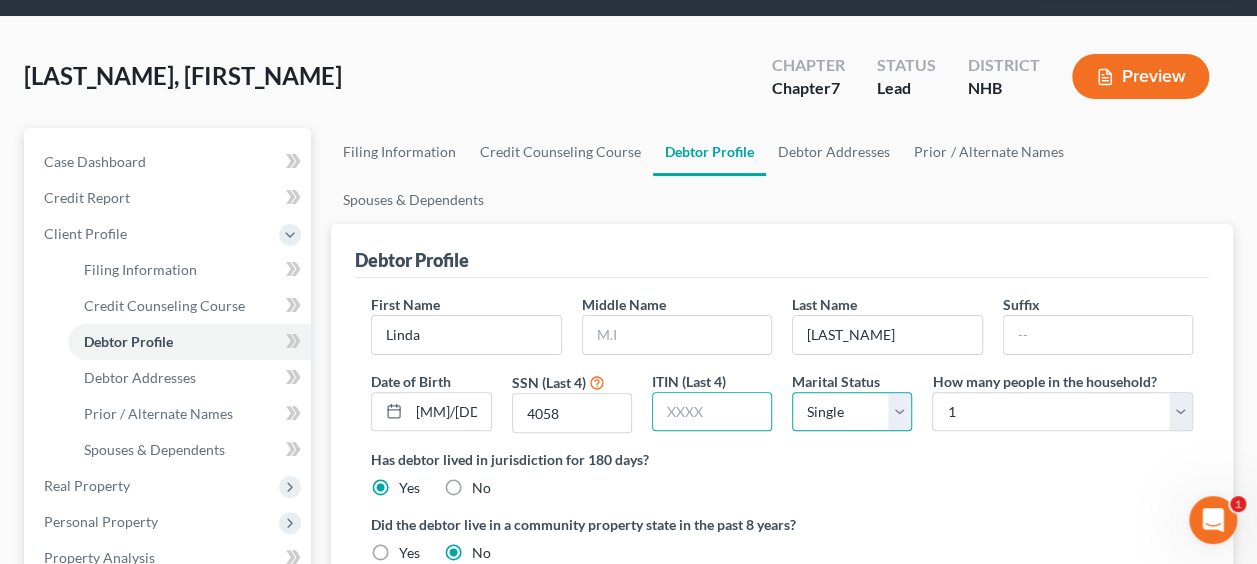 click on "Select Single Married Separated Divorced Widowed" at bounding box center (852, 412) 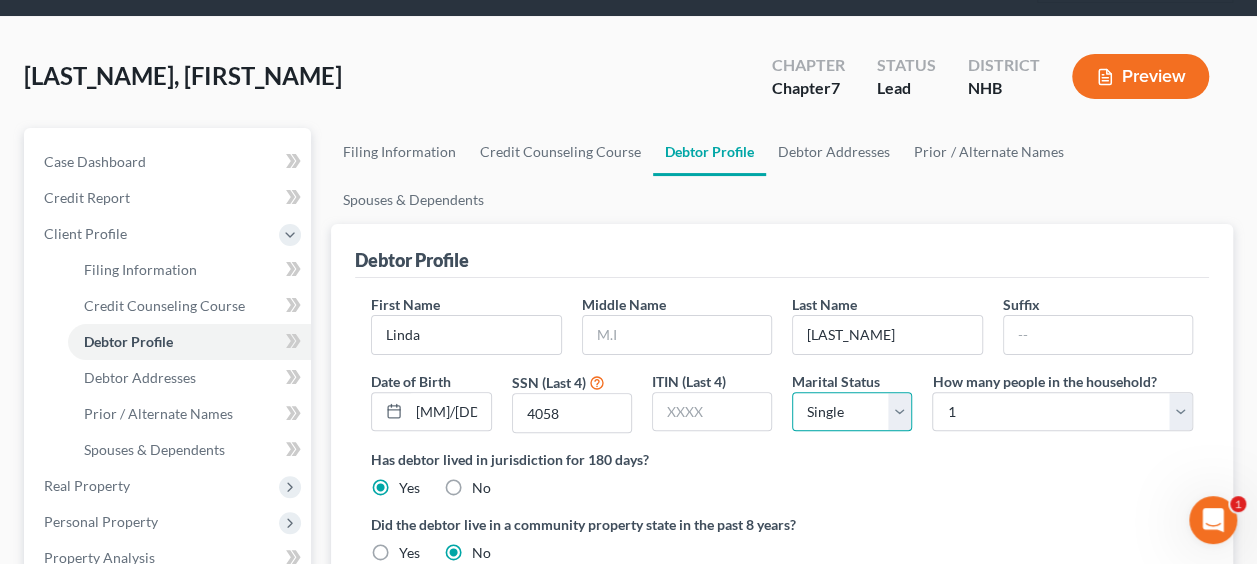 select on "4" 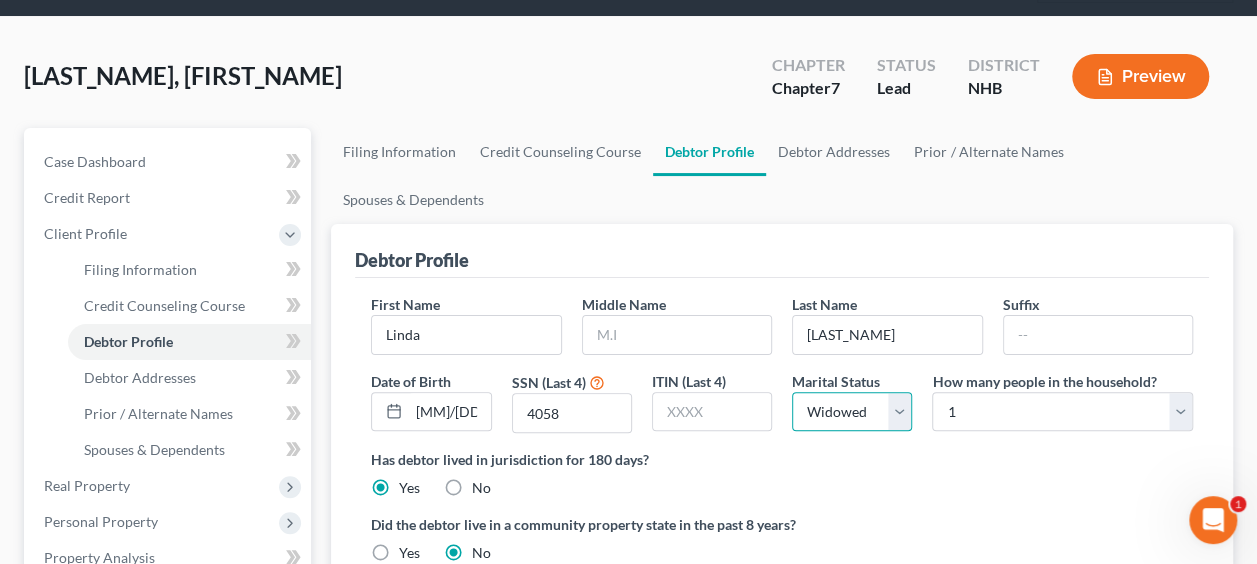 click on "Select Single Married Separated Divorced Widowed" at bounding box center [852, 412] 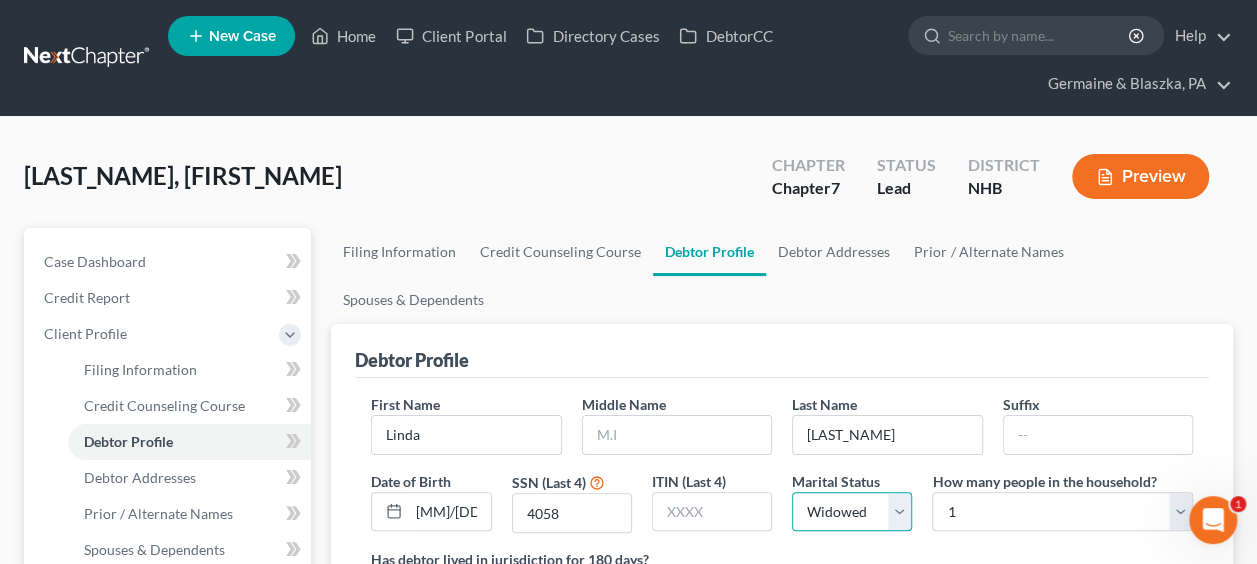 scroll, scrollTop: 0, scrollLeft: 0, axis: both 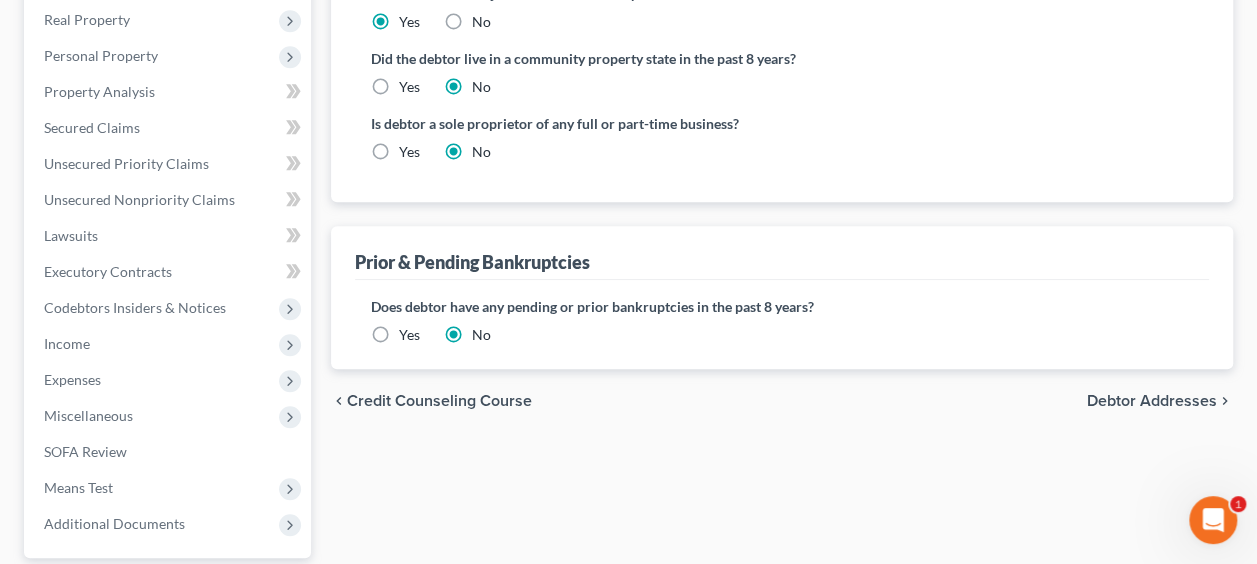 click on "Debtor Addresses" at bounding box center [1152, 401] 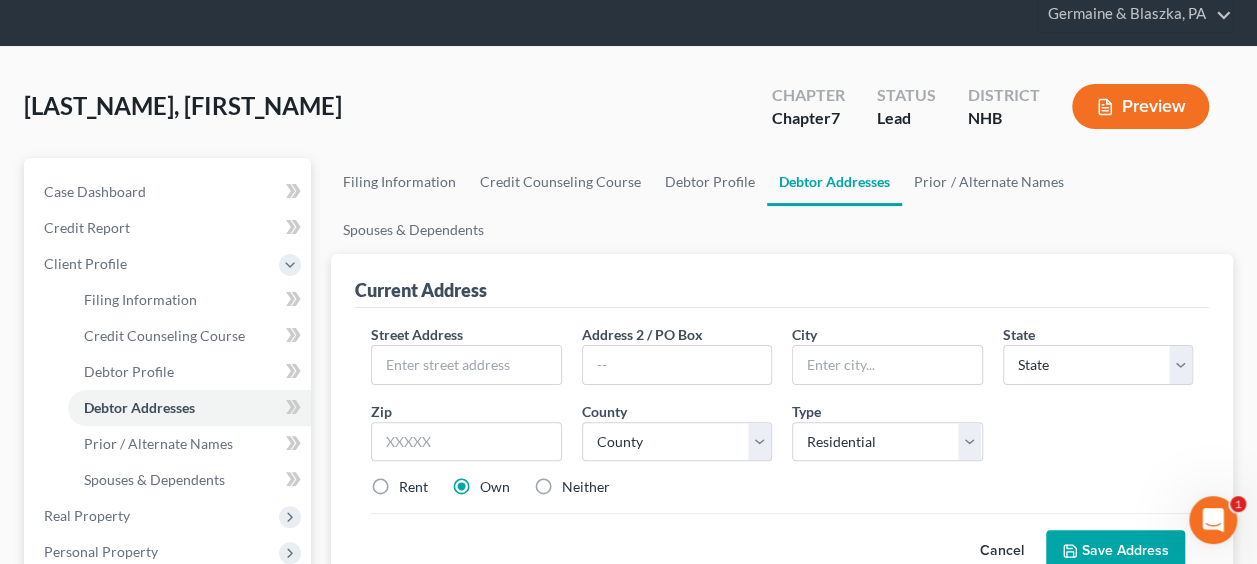 scroll, scrollTop: 0, scrollLeft: 0, axis: both 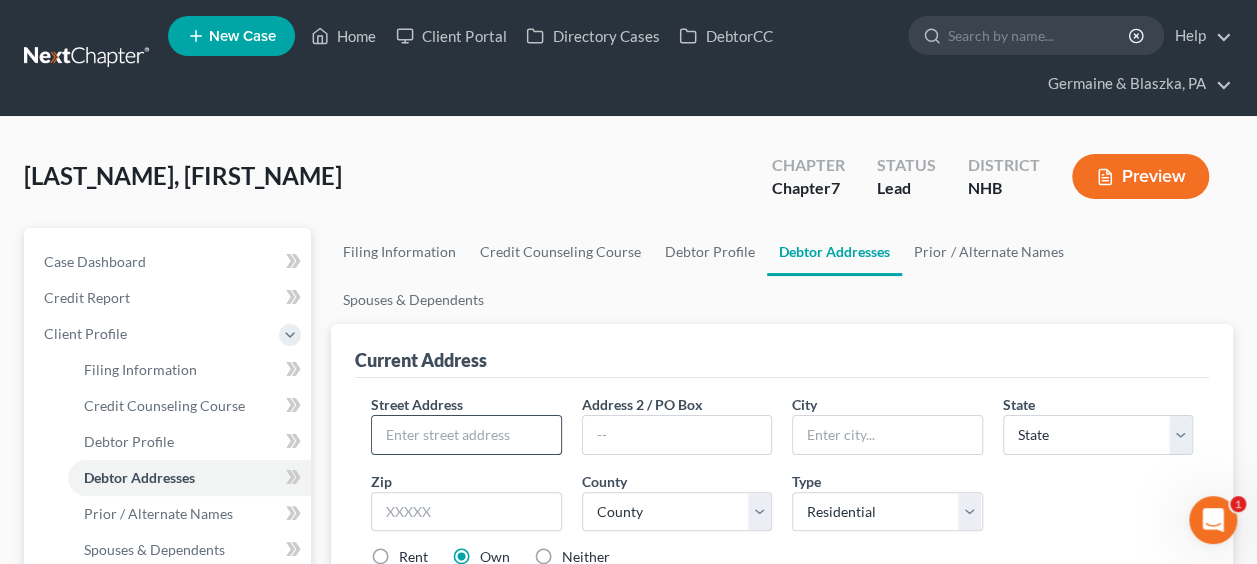 click at bounding box center [466, 435] 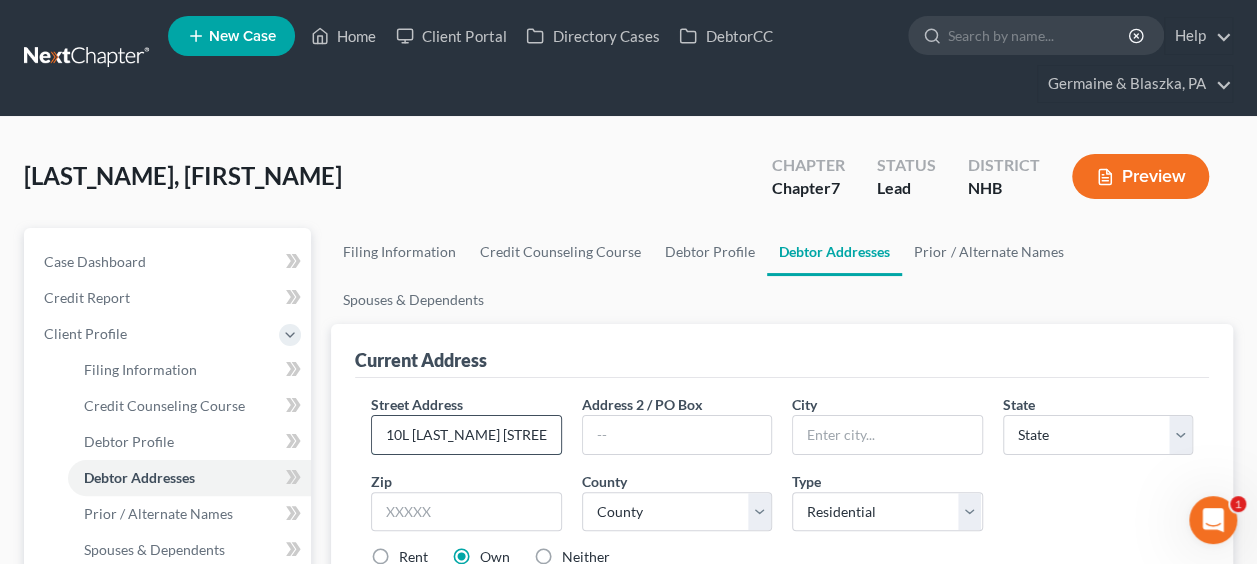 type on "10L [LAST_NAME] [STREET_NAME]" 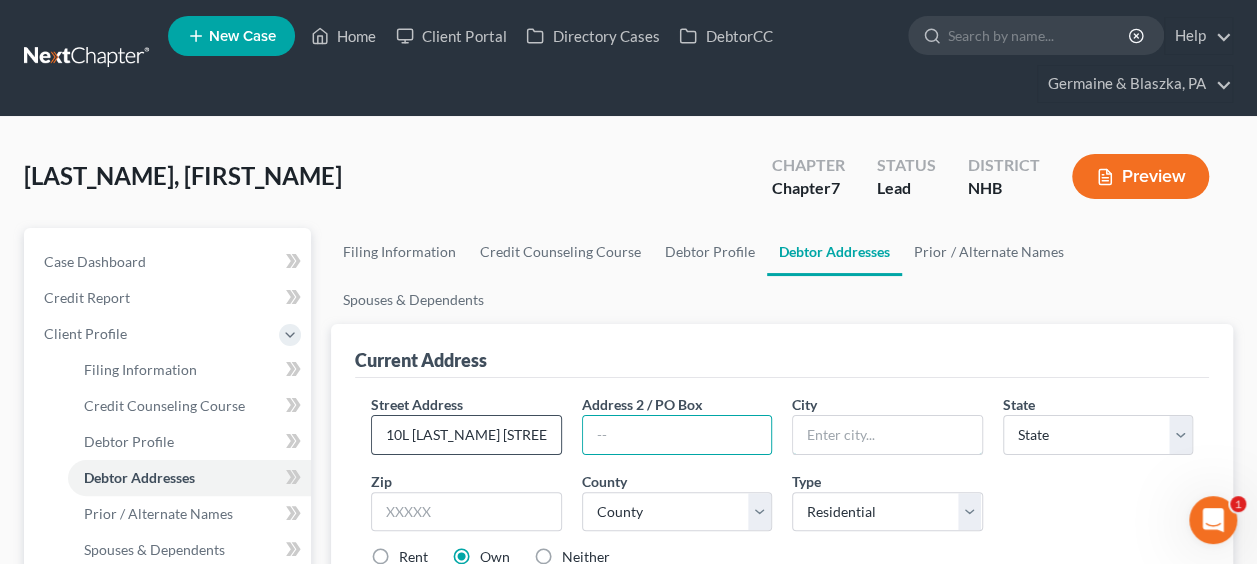 type on "`" 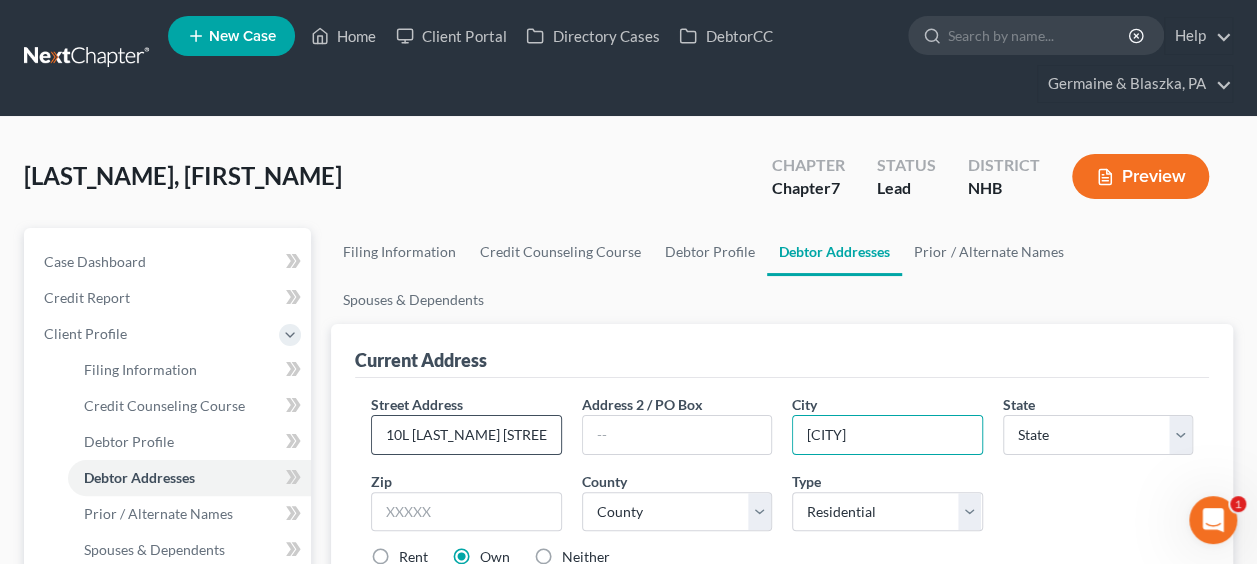 type on "[CITY]" 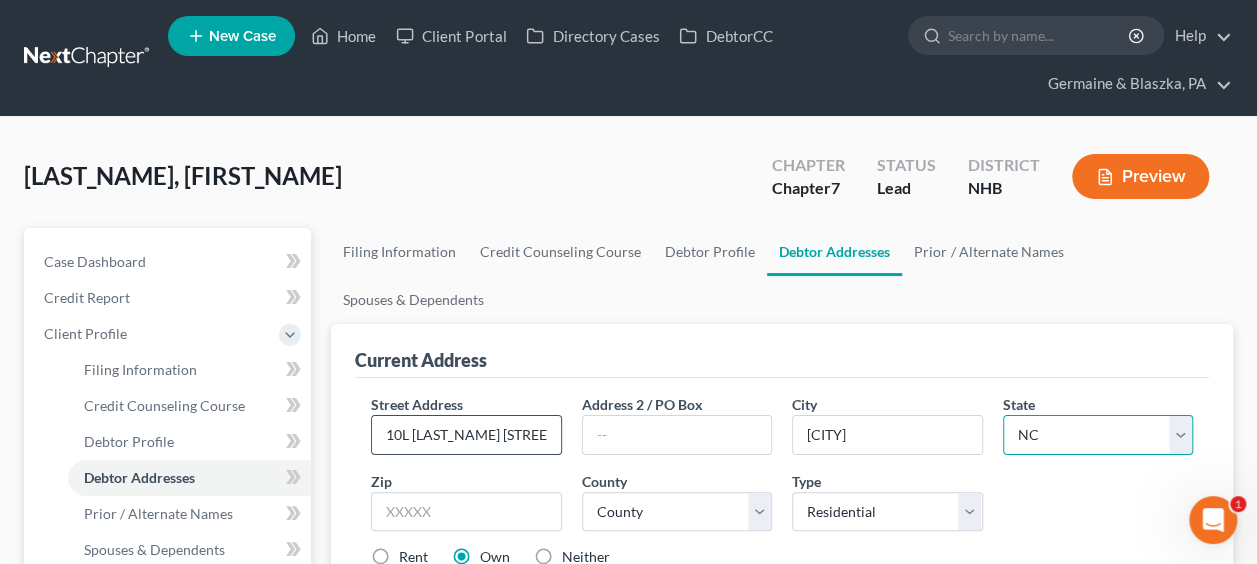 select on "32" 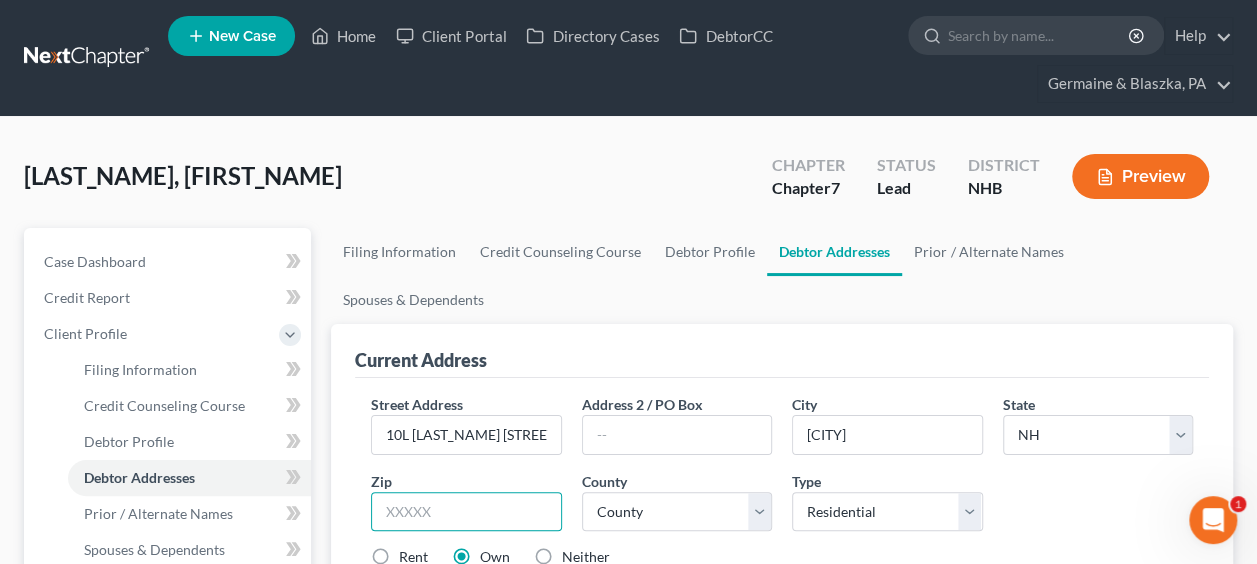 click at bounding box center [466, 512] 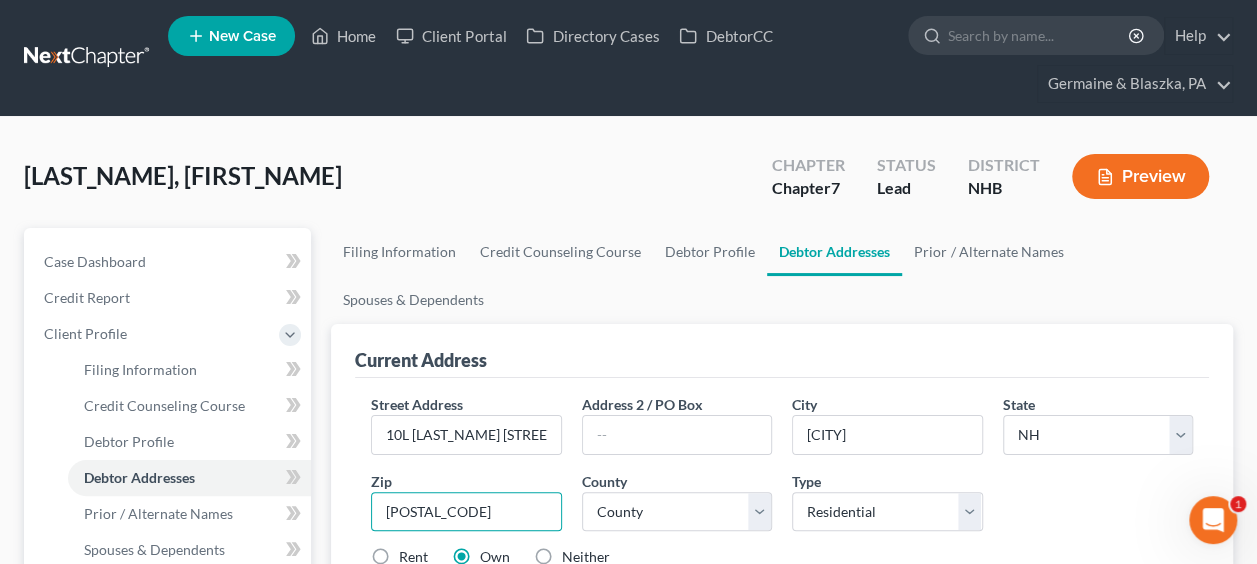 type on "[POSTAL_CODE]" 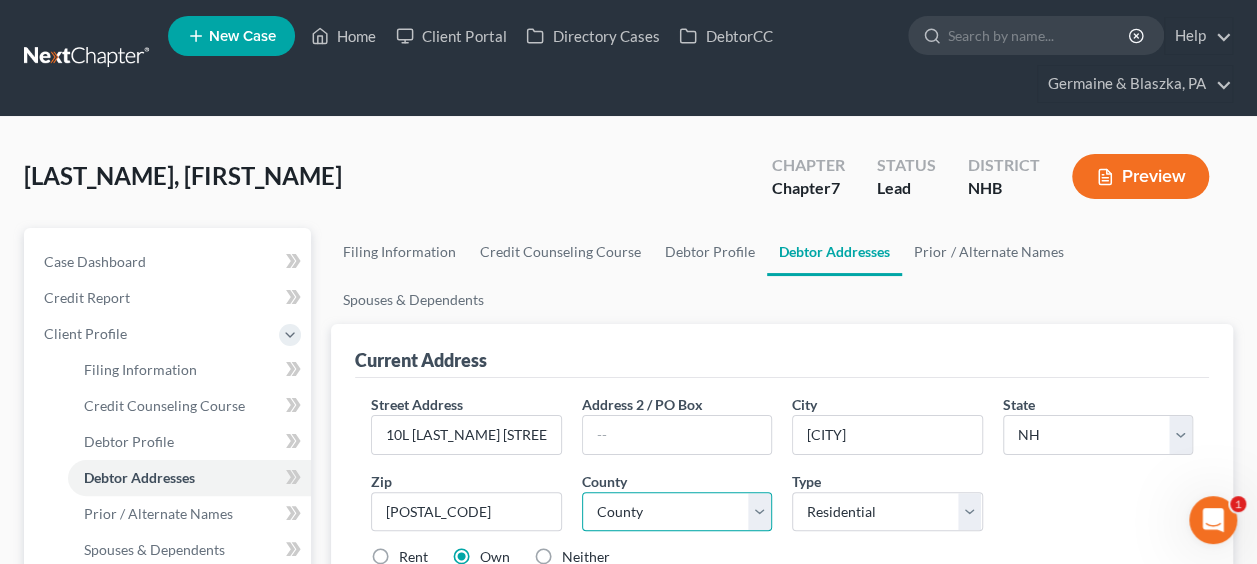 click on "County Belknap County Carroll County Cheshire County Coos County Grafton County Hillsborough County Merrimack County Rockingham County Strafford County Sullivan County" at bounding box center (677, 512) 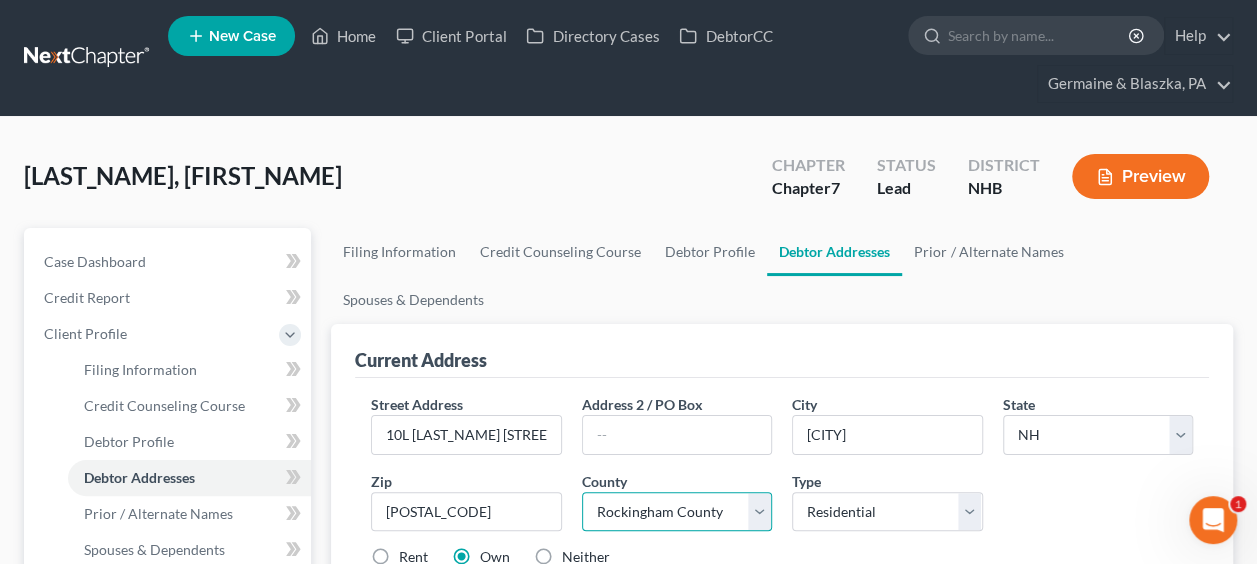 click on "County Belknap County Carroll County Cheshire County Coos County Grafton County Hillsborough County Merrimack County Rockingham County Strafford County Sullivan County" at bounding box center (677, 512) 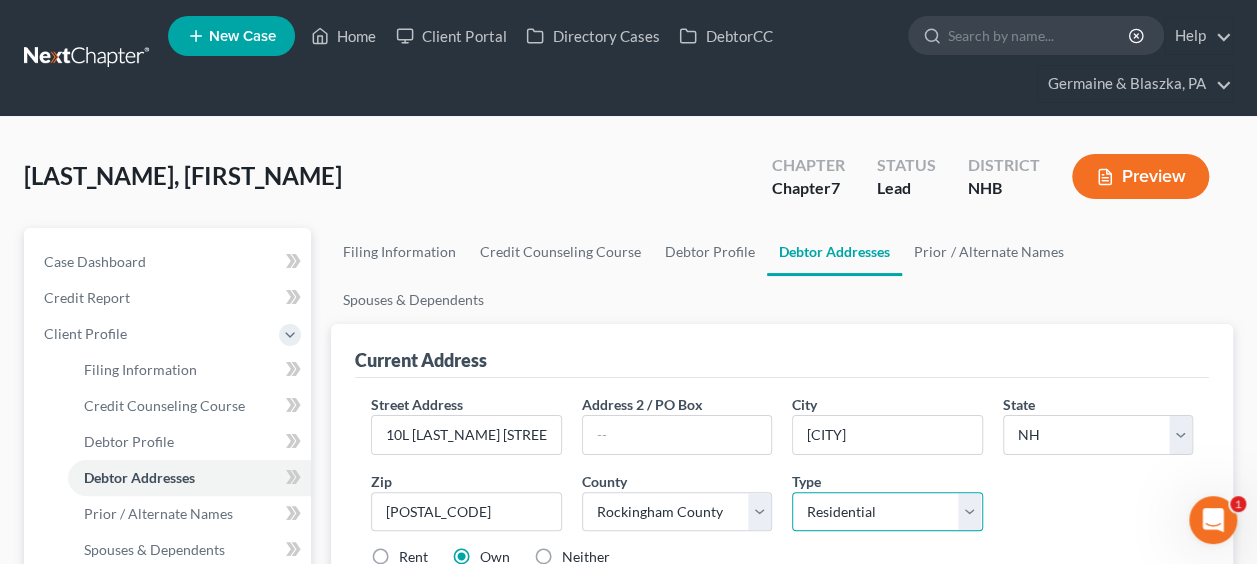 click on "Select Residential Mailing Rental Business" at bounding box center (887, 512) 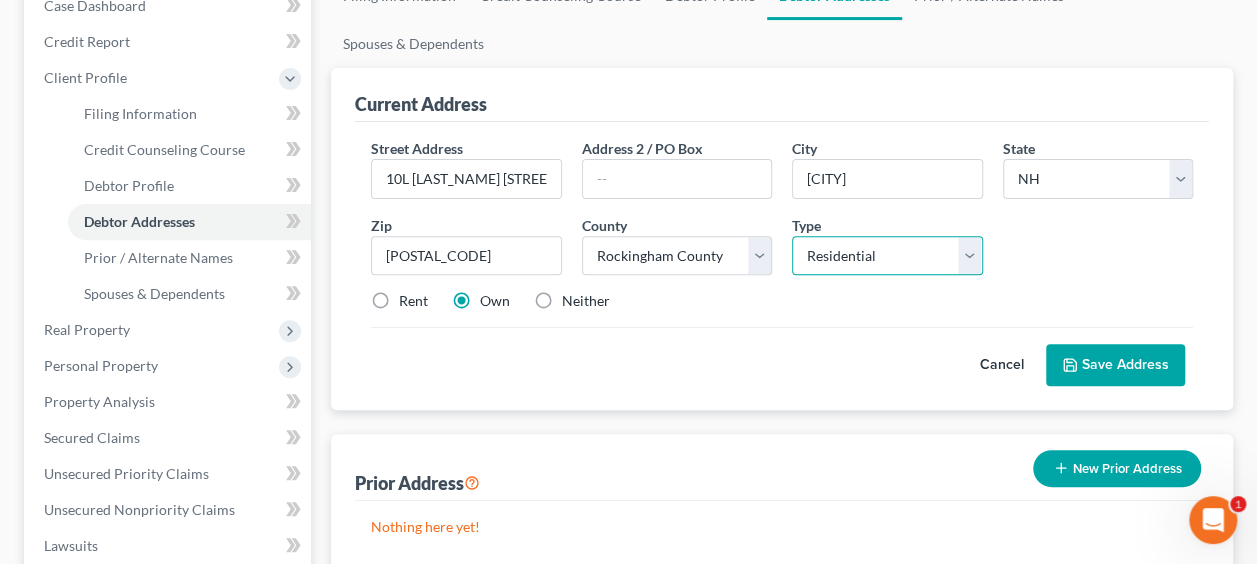 scroll, scrollTop: 266, scrollLeft: 0, axis: vertical 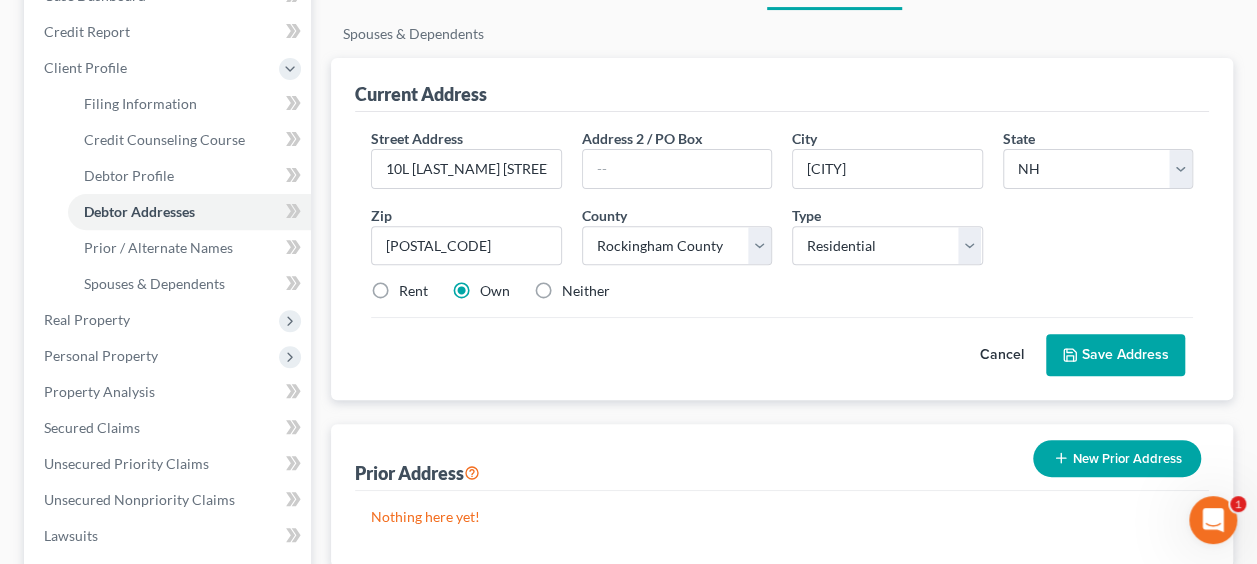 click on "Save Address" at bounding box center (1115, 355) 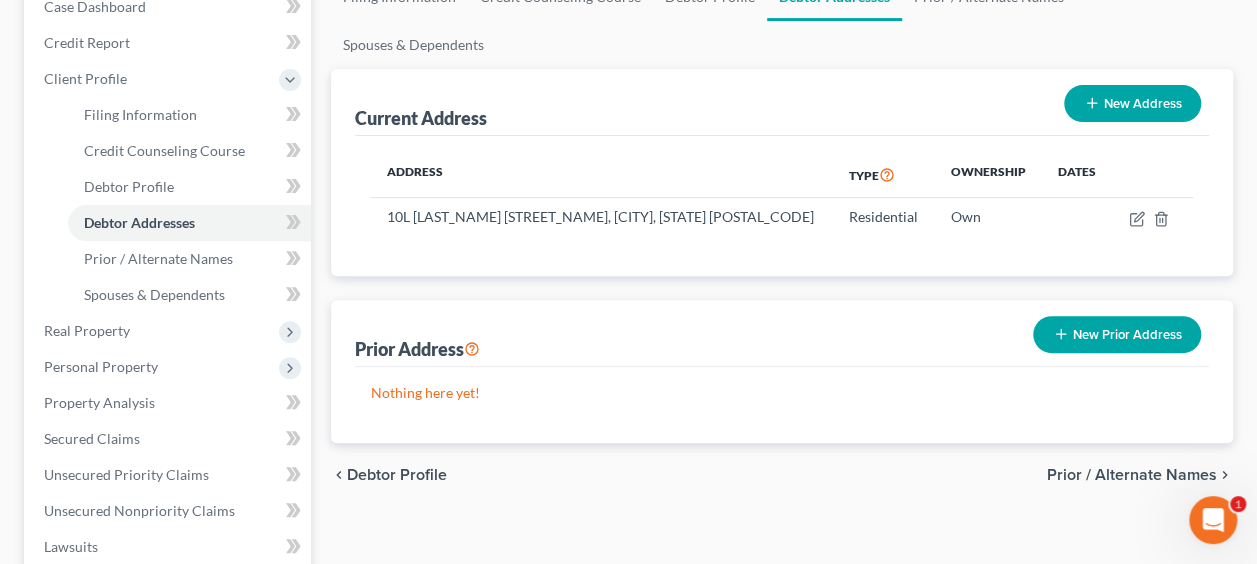 scroll, scrollTop: 66, scrollLeft: 0, axis: vertical 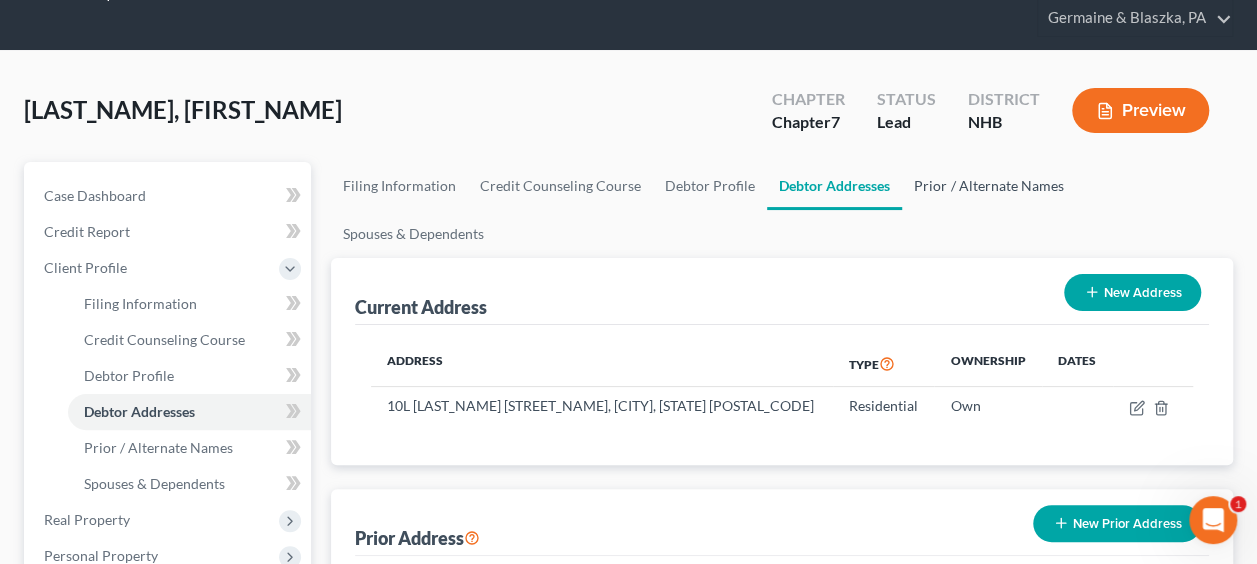 click on "Prior / Alternate Names" at bounding box center (988, 186) 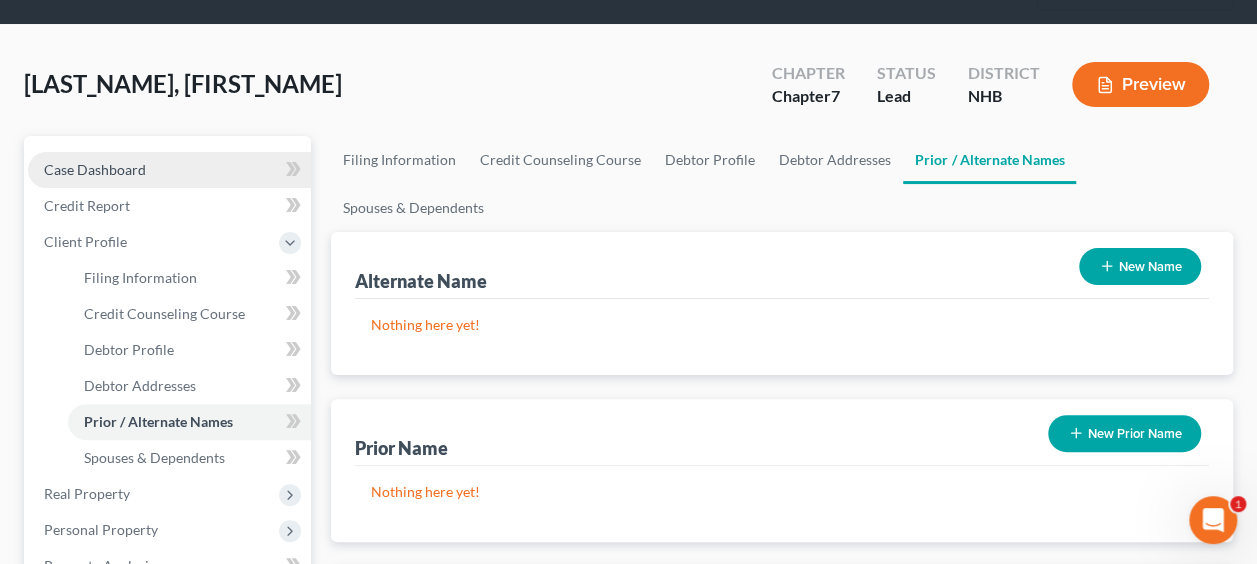 scroll, scrollTop: 0, scrollLeft: 0, axis: both 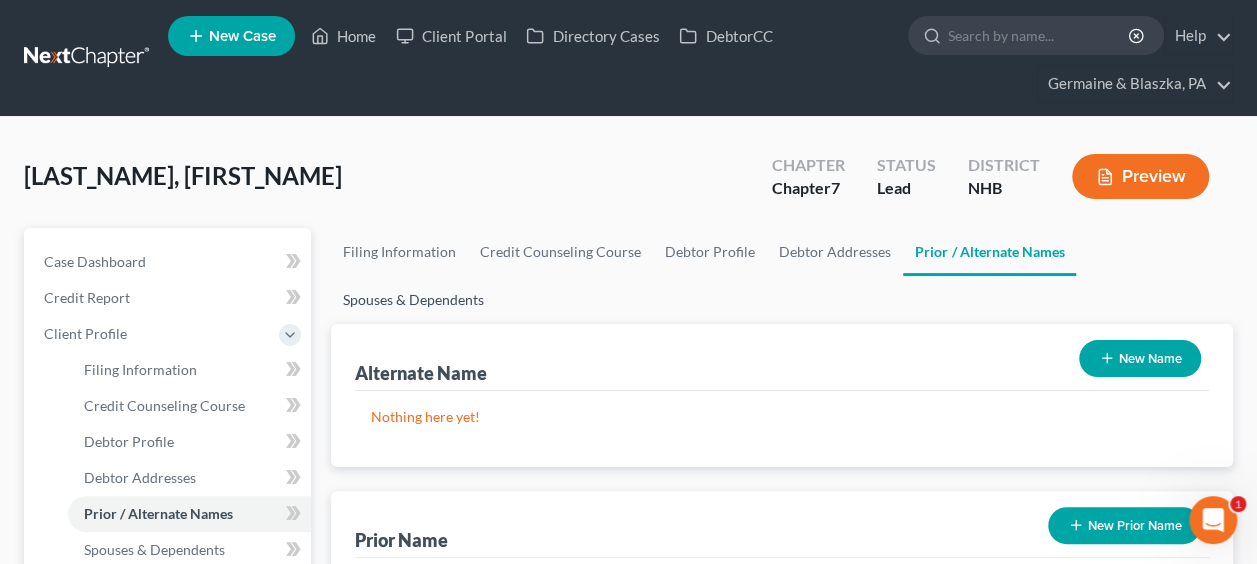 click on "Filing Information
Credit Counseling Course
Debtor Profile
Debtor Addresses
Prior / Alternate Names
Spouses & Dependents" at bounding box center [782, 276] 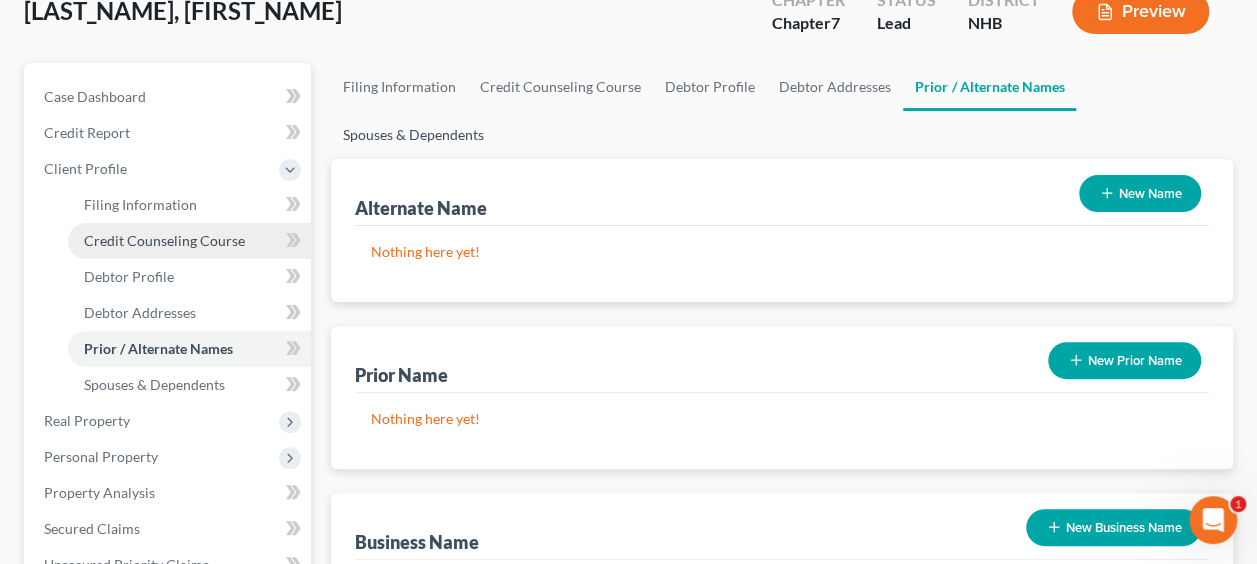 scroll, scrollTop: 166, scrollLeft: 0, axis: vertical 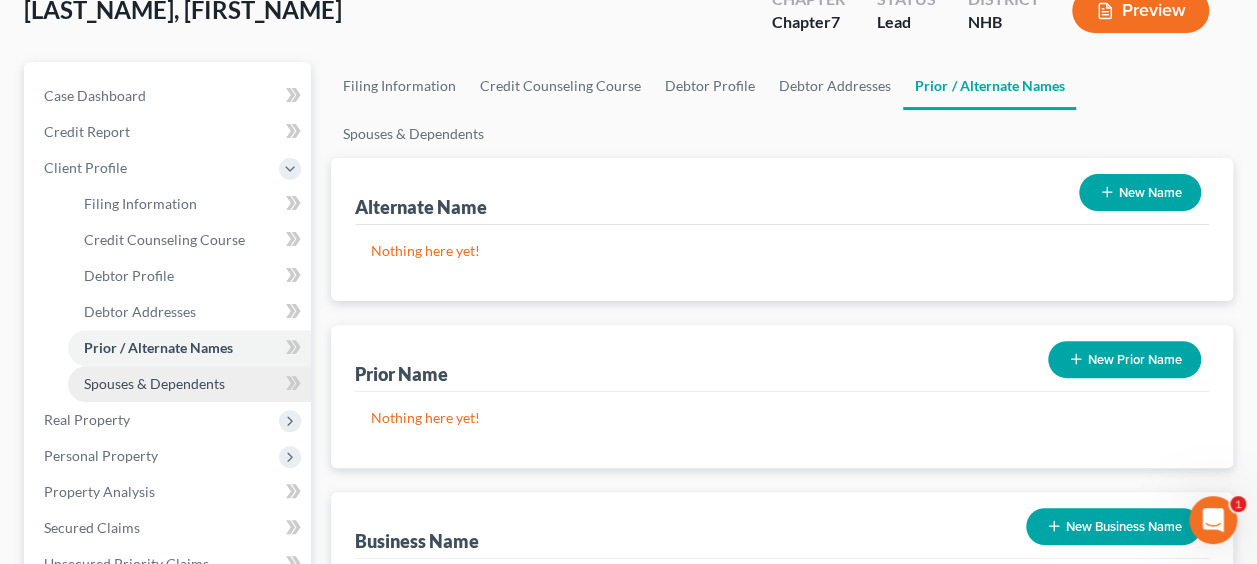 click on "Spouses & Dependents" at bounding box center [154, 383] 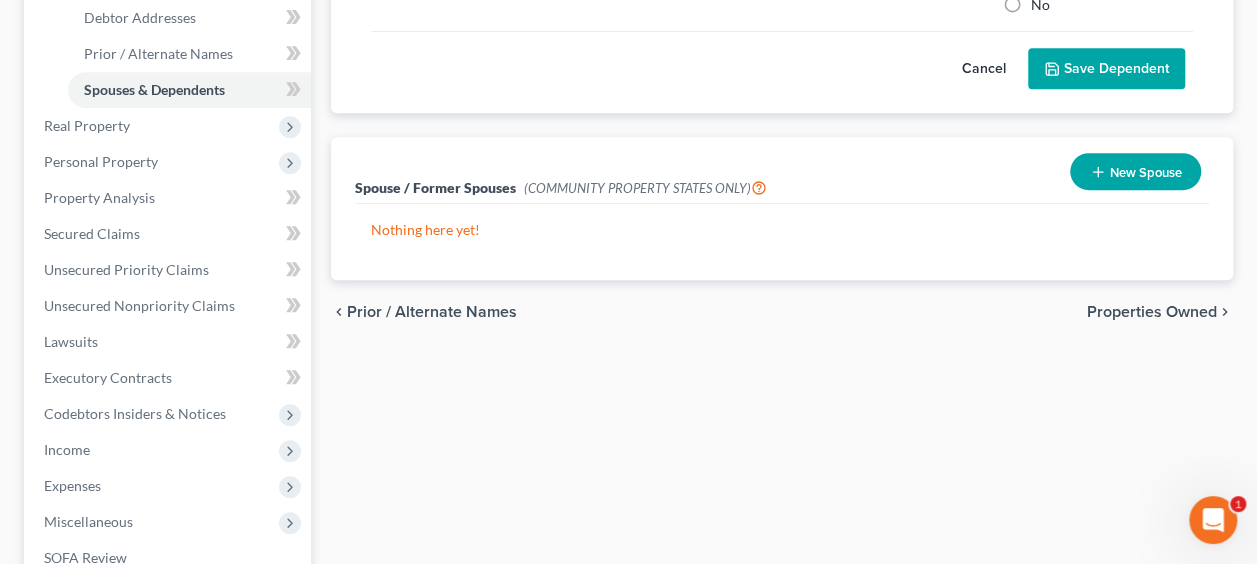 scroll, scrollTop: 466, scrollLeft: 0, axis: vertical 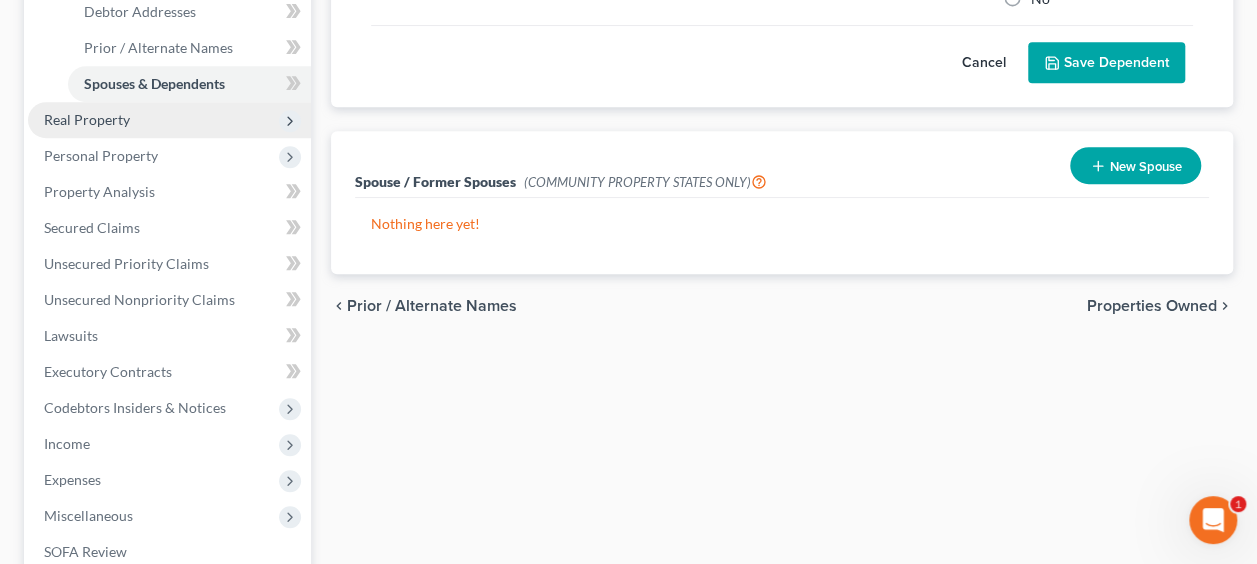 click on "Real Property" at bounding box center [169, 120] 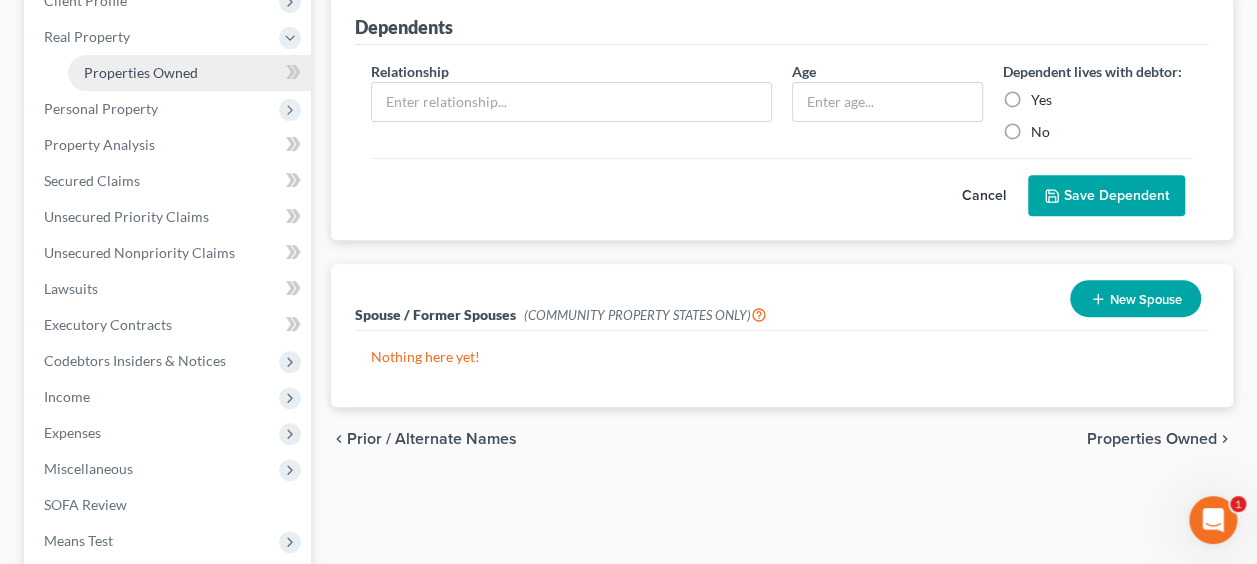 scroll, scrollTop: 166, scrollLeft: 0, axis: vertical 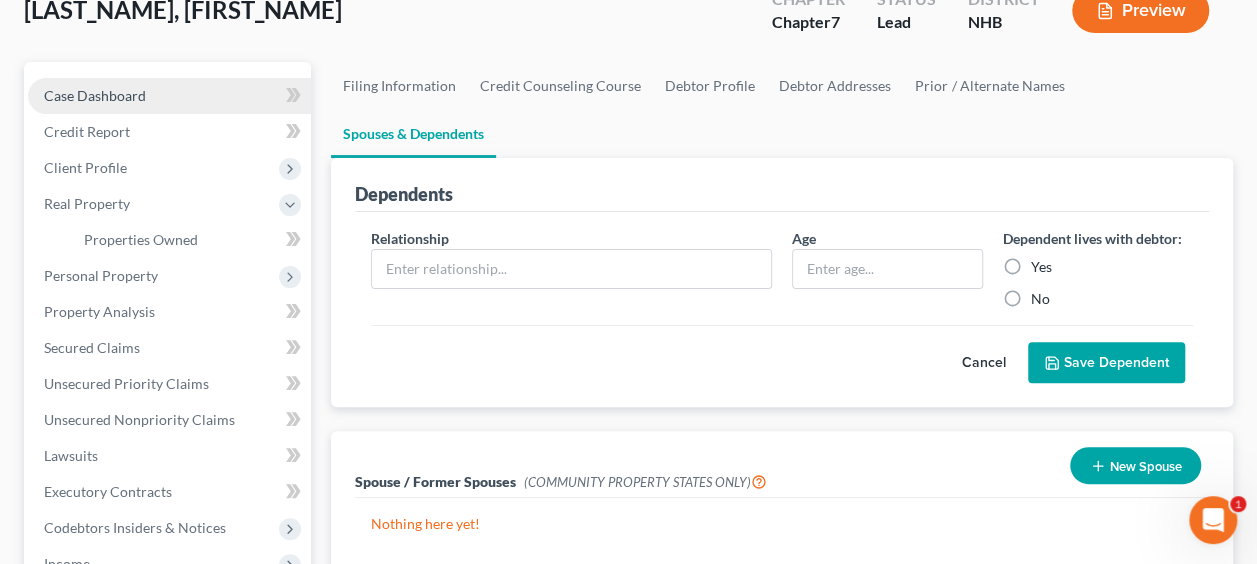 click on "Case Dashboard" at bounding box center [95, 95] 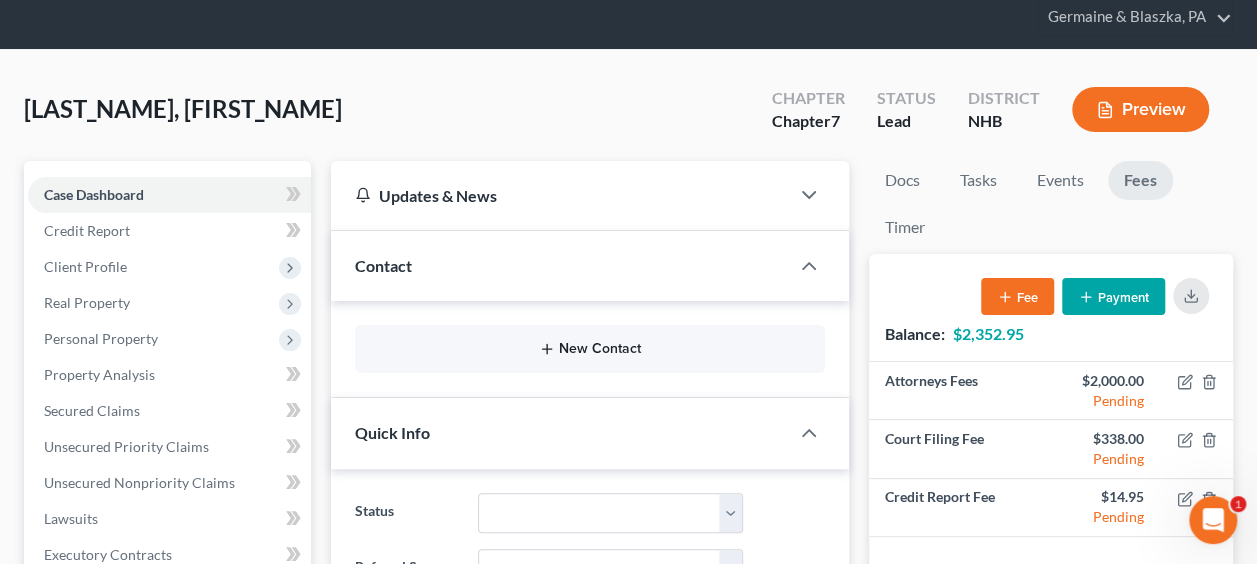 scroll, scrollTop: 133, scrollLeft: 0, axis: vertical 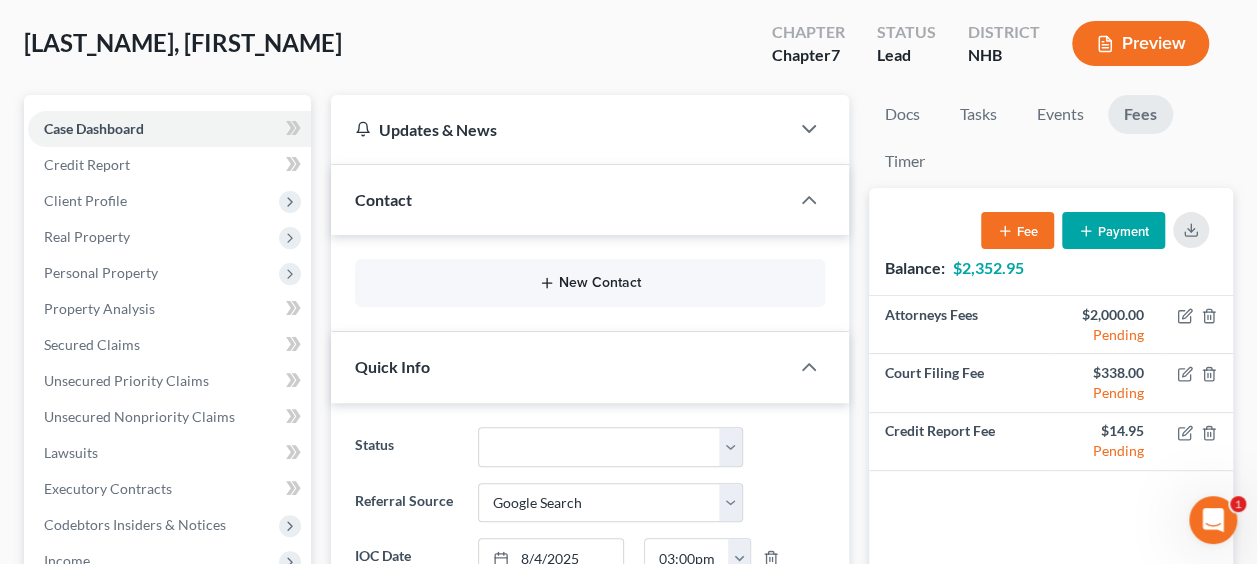click on "New Contact" at bounding box center (590, 283) 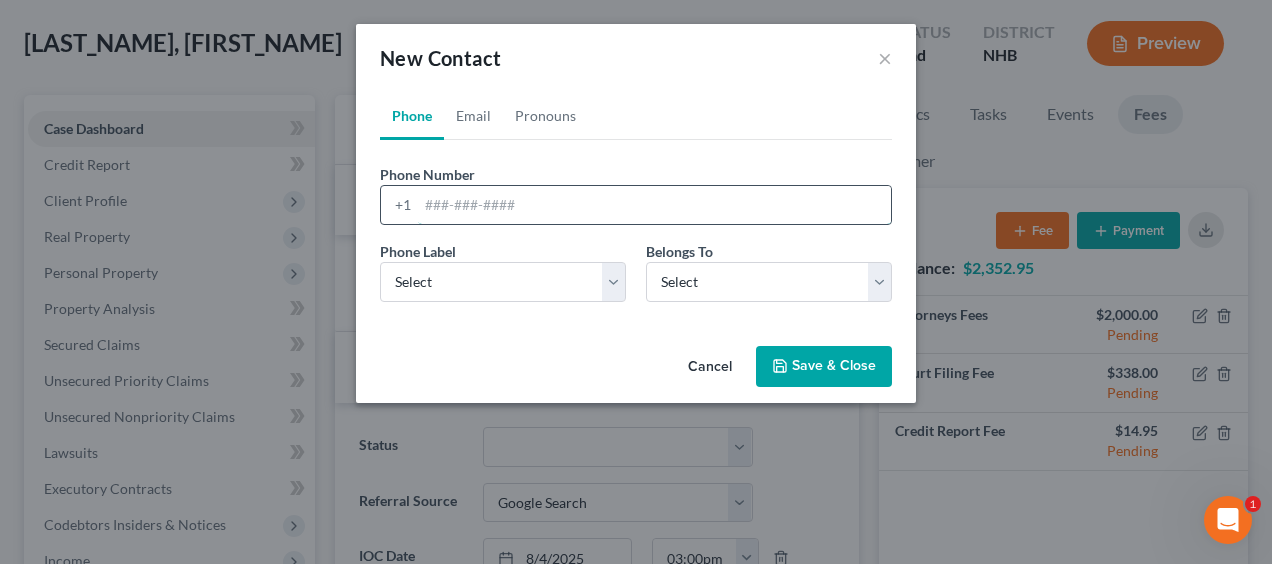 click at bounding box center (654, 205) 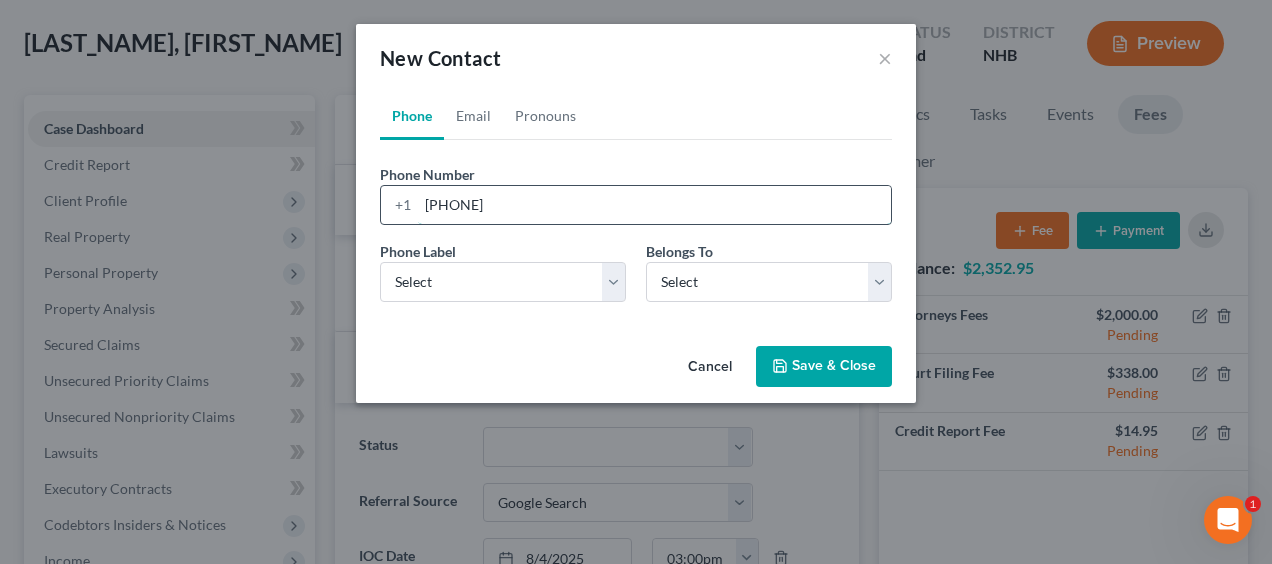 drag, startPoint x: 456, startPoint y: 204, endPoint x: 473, endPoint y: 210, distance: 18.027756 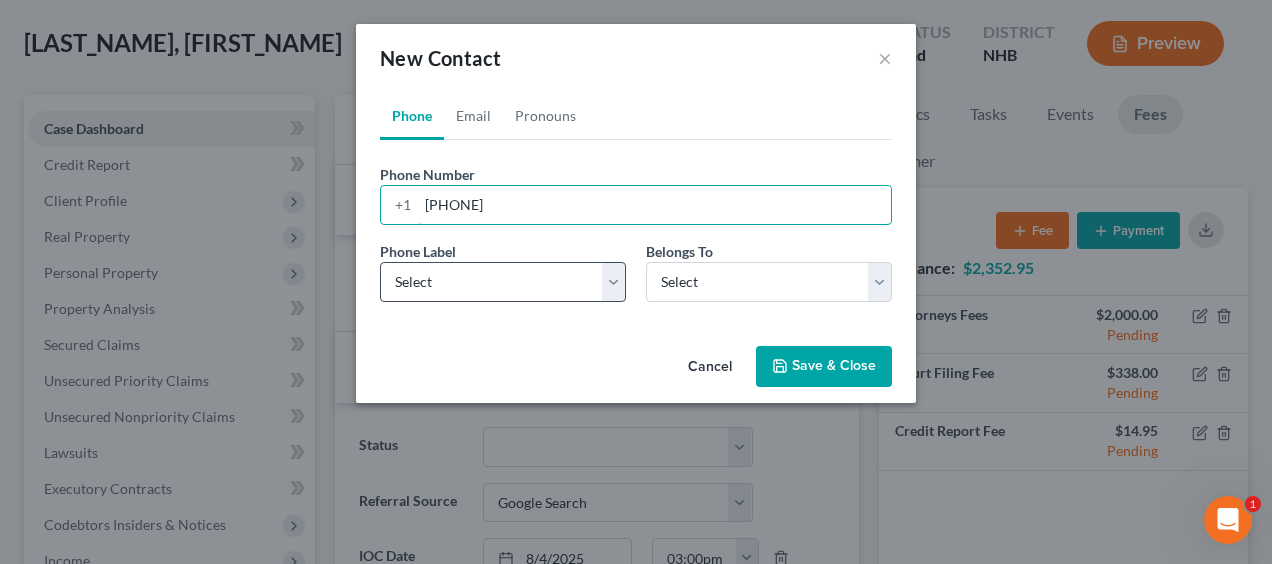 type on "[PHONE]" 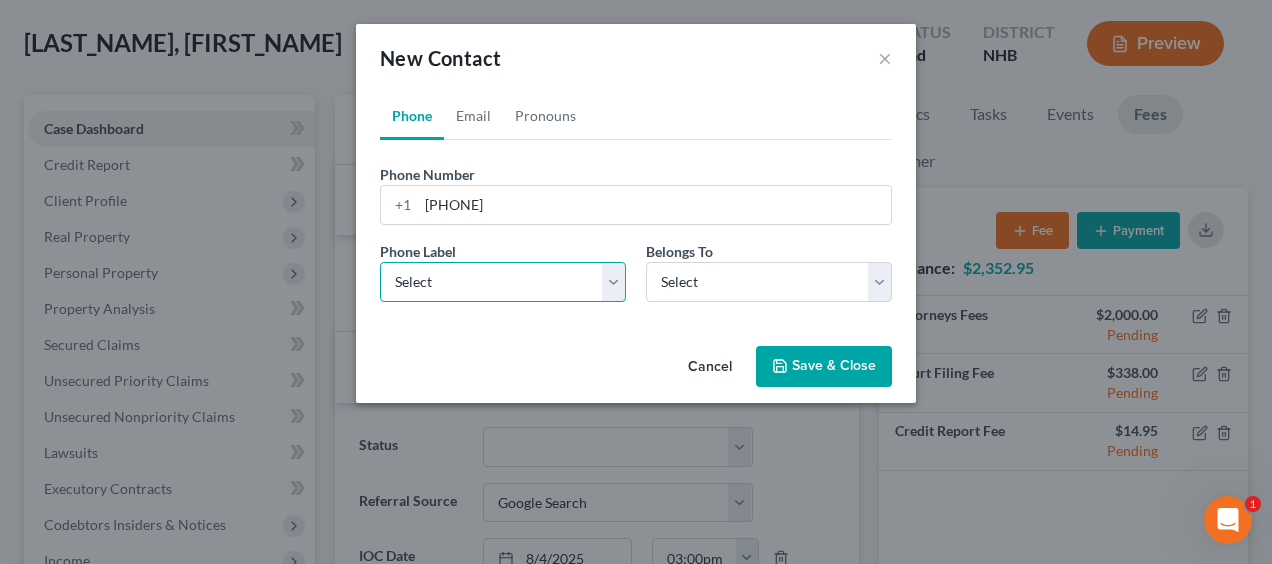click on "Select Mobile Home Work Other" at bounding box center (503, 282) 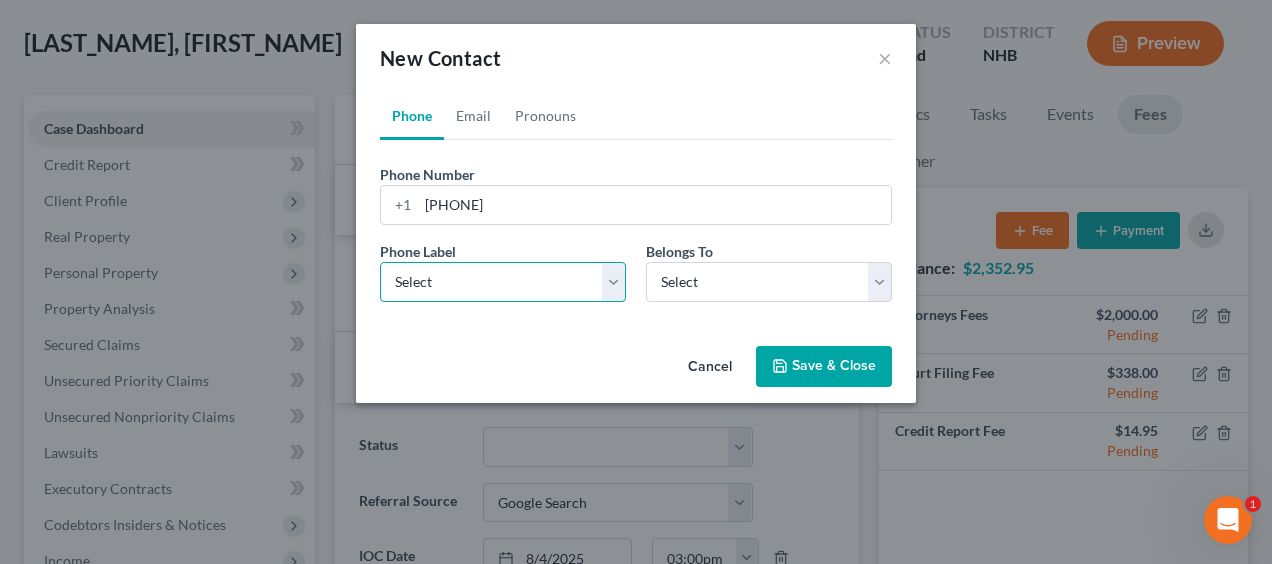 select on "0" 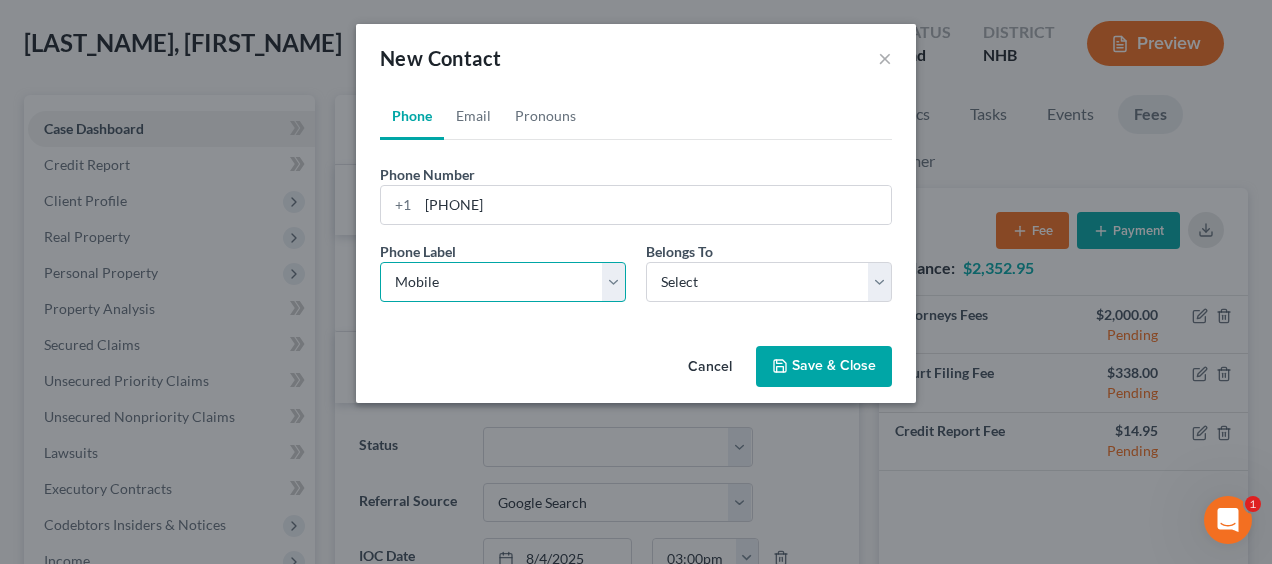 click on "Select Mobile Home Work Other" at bounding box center (503, 282) 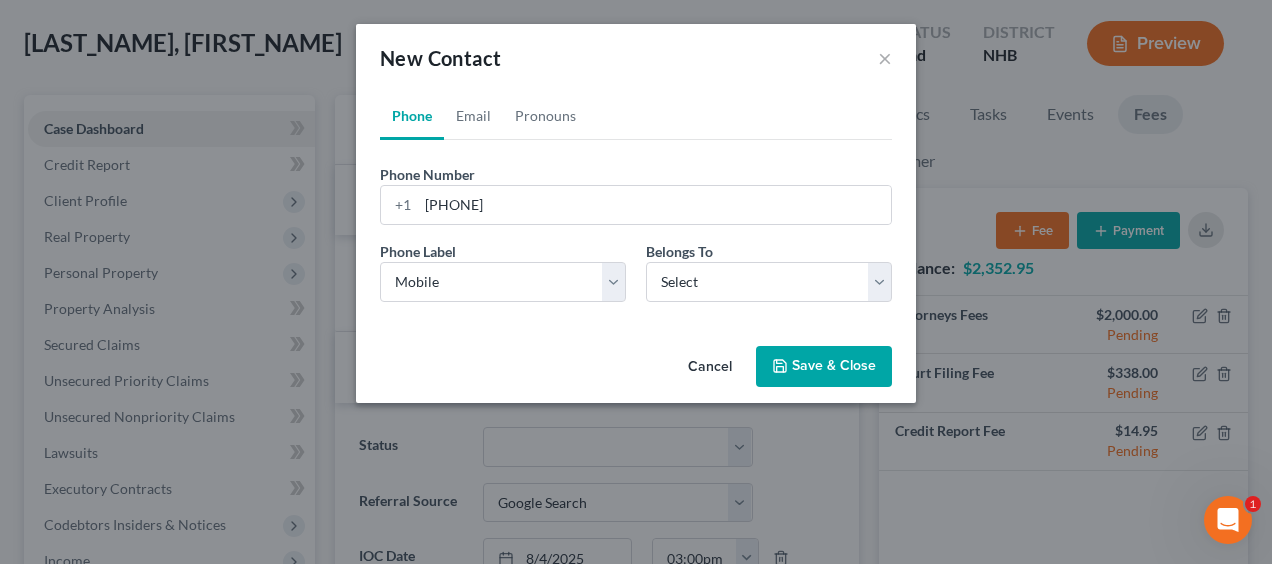 click on "Phone Label
*
Select Mobile Home Work Other
Belongs To
*
Select Client Other" at bounding box center (636, 279) 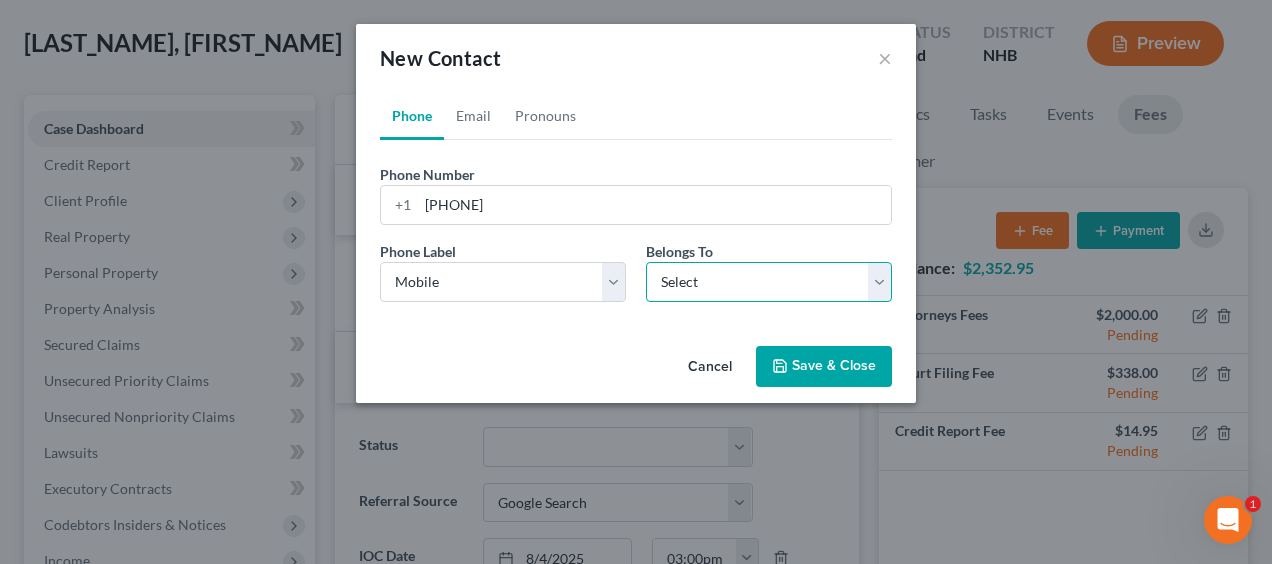 click on "Select Client Other" at bounding box center [769, 282] 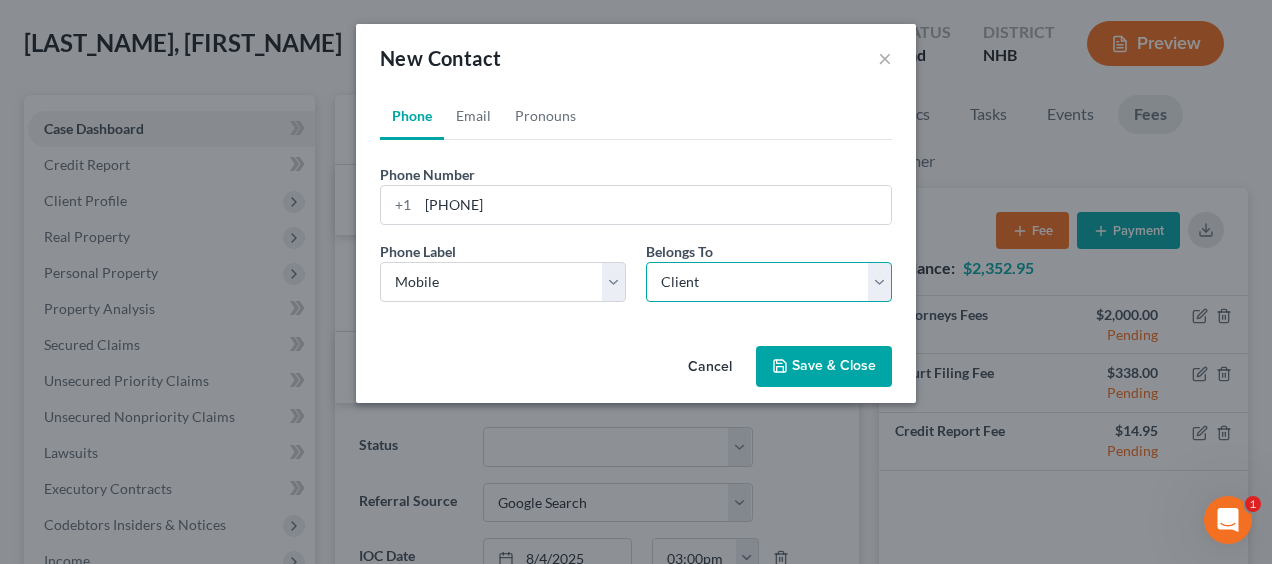 click on "Select Client Other" at bounding box center [769, 282] 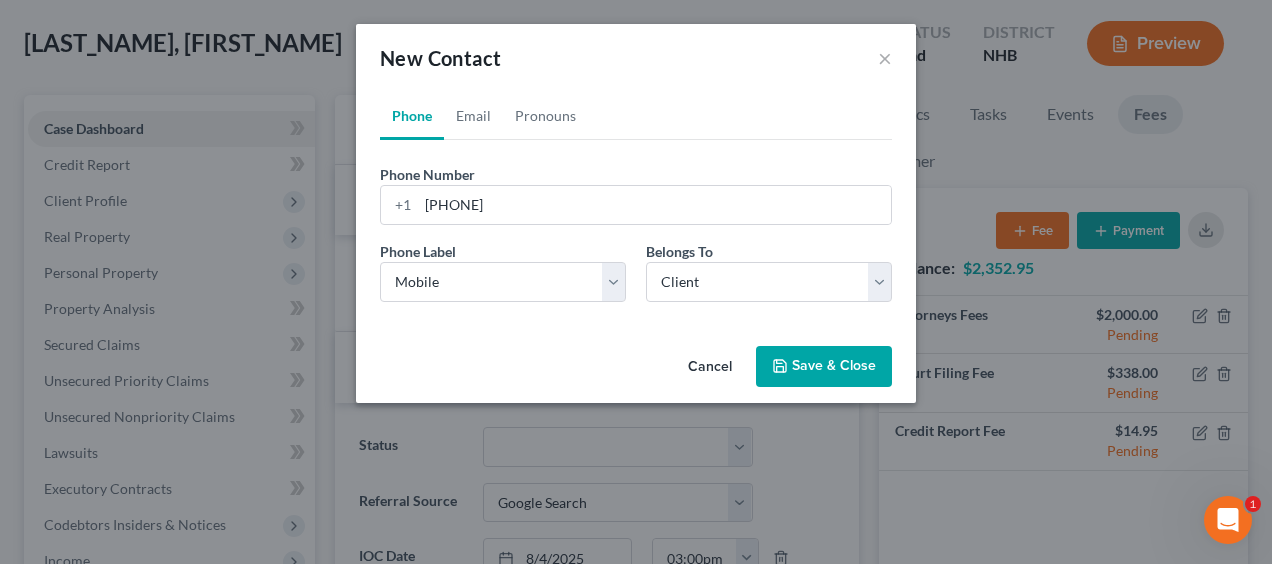 click on "Save & Close" at bounding box center (824, 367) 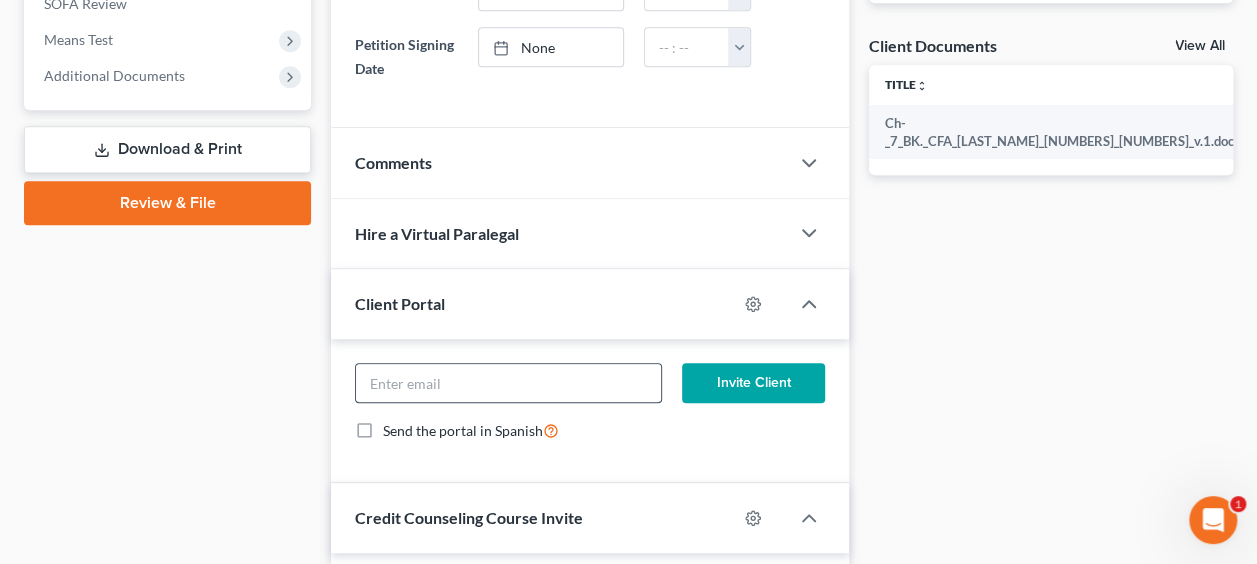 scroll, scrollTop: 797, scrollLeft: 0, axis: vertical 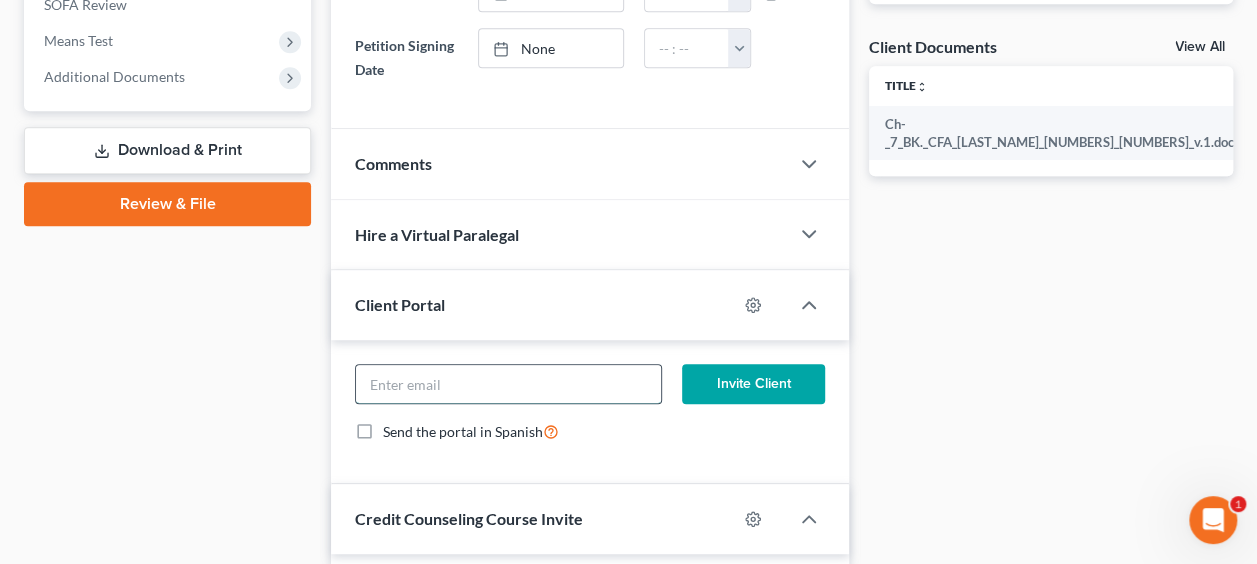 click at bounding box center [508, 384] 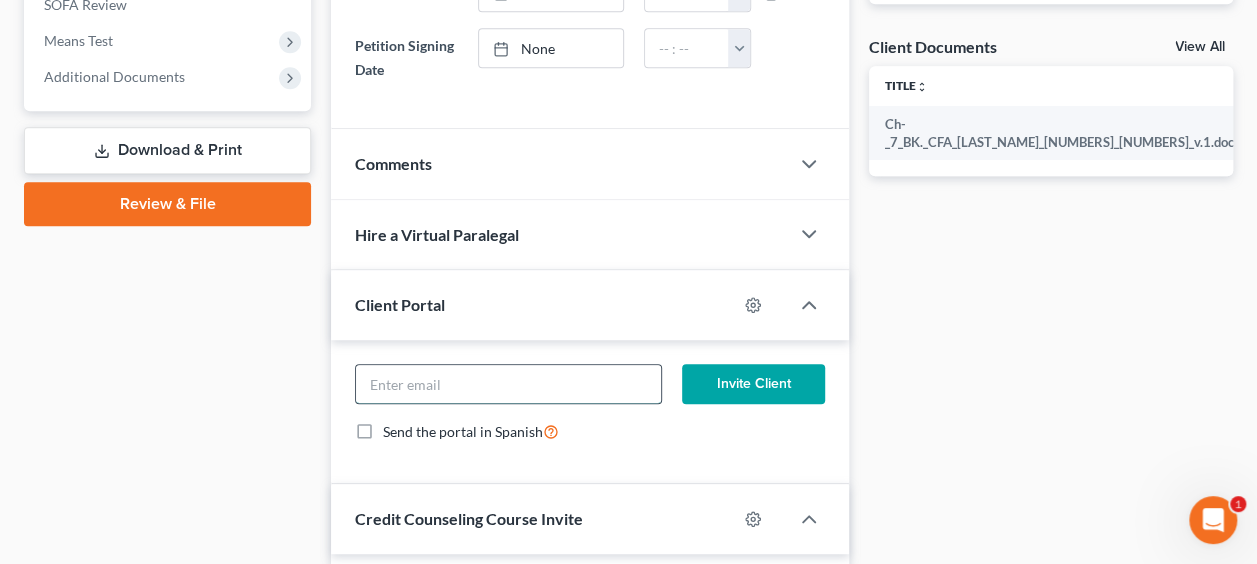 click at bounding box center [508, 384] 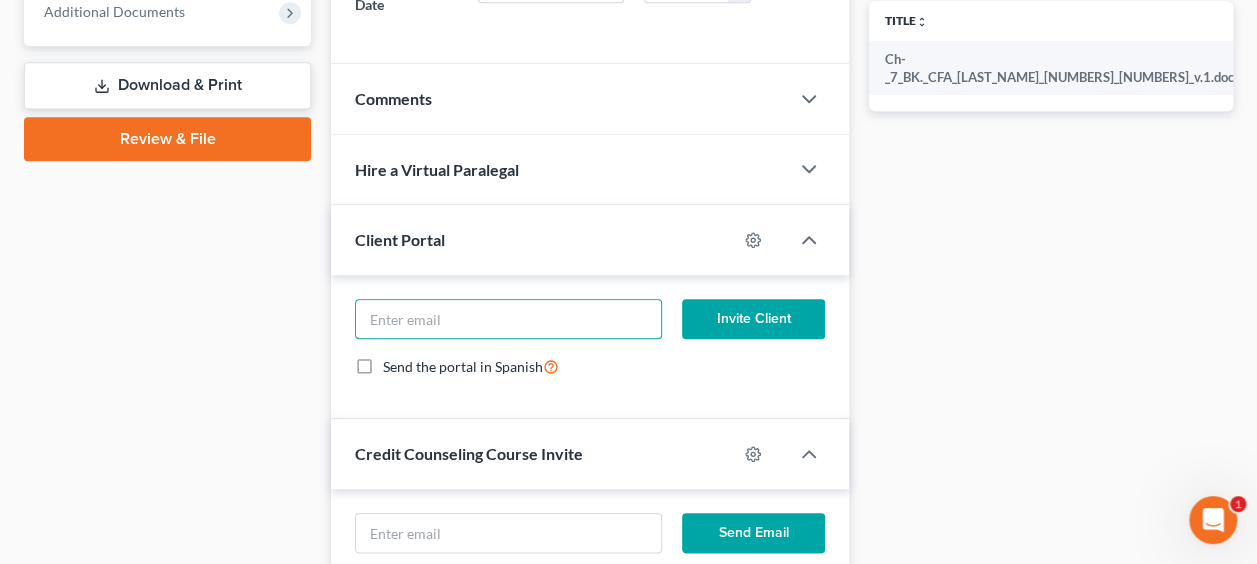 scroll, scrollTop: 864, scrollLeft: 0, axis: vertical 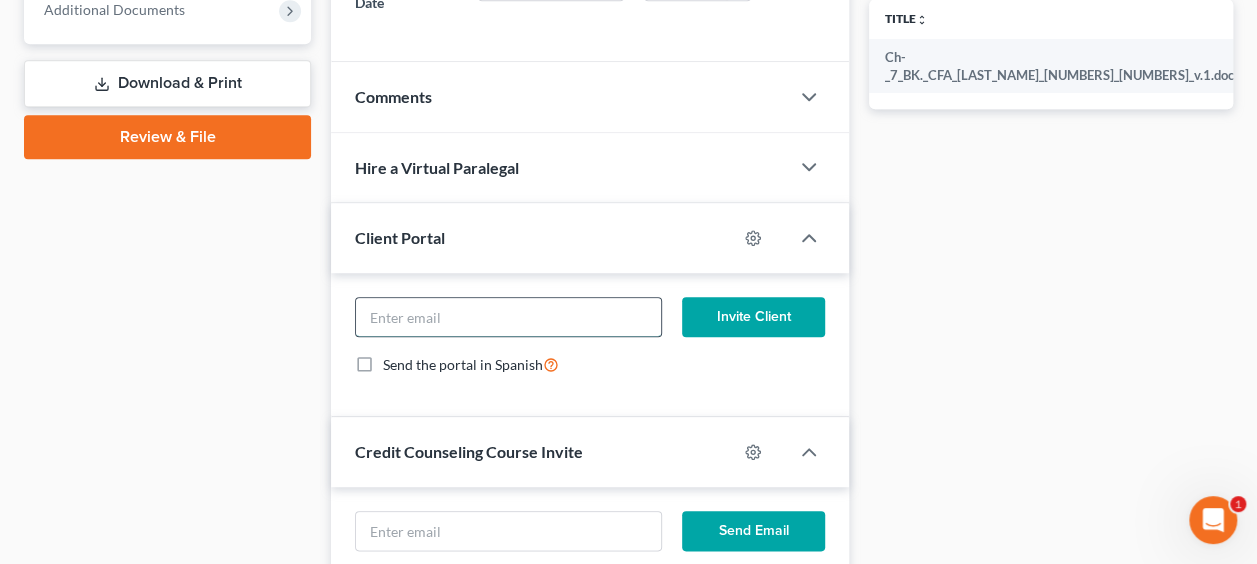 click at bounding box center [508, 317] 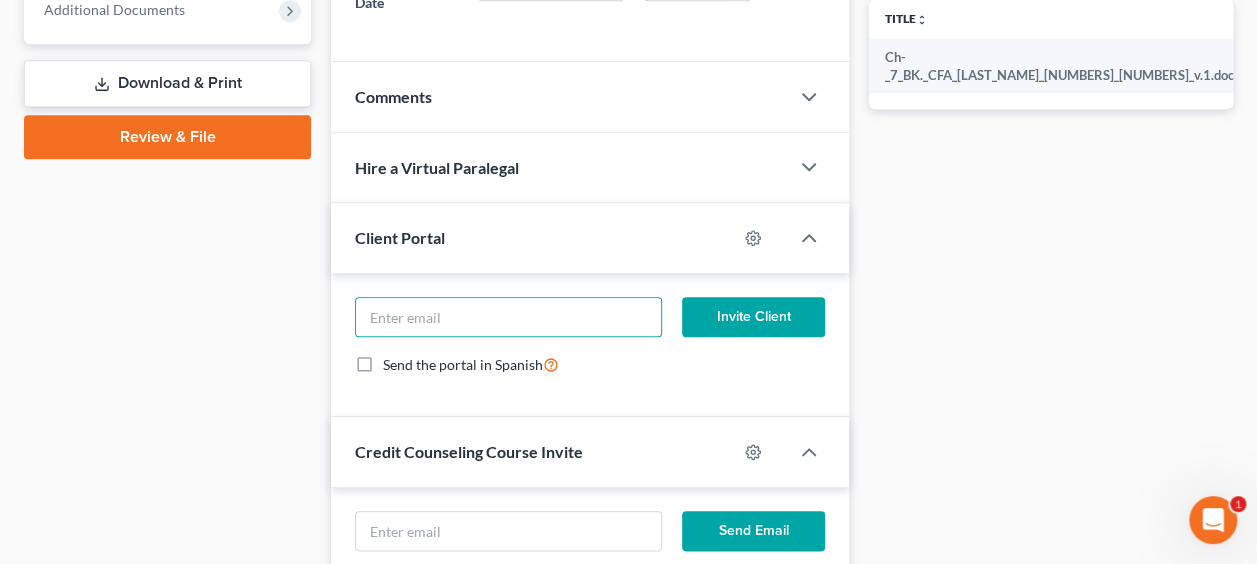 click on "Send the portal in Spanish" at bounding box center [590, 364] 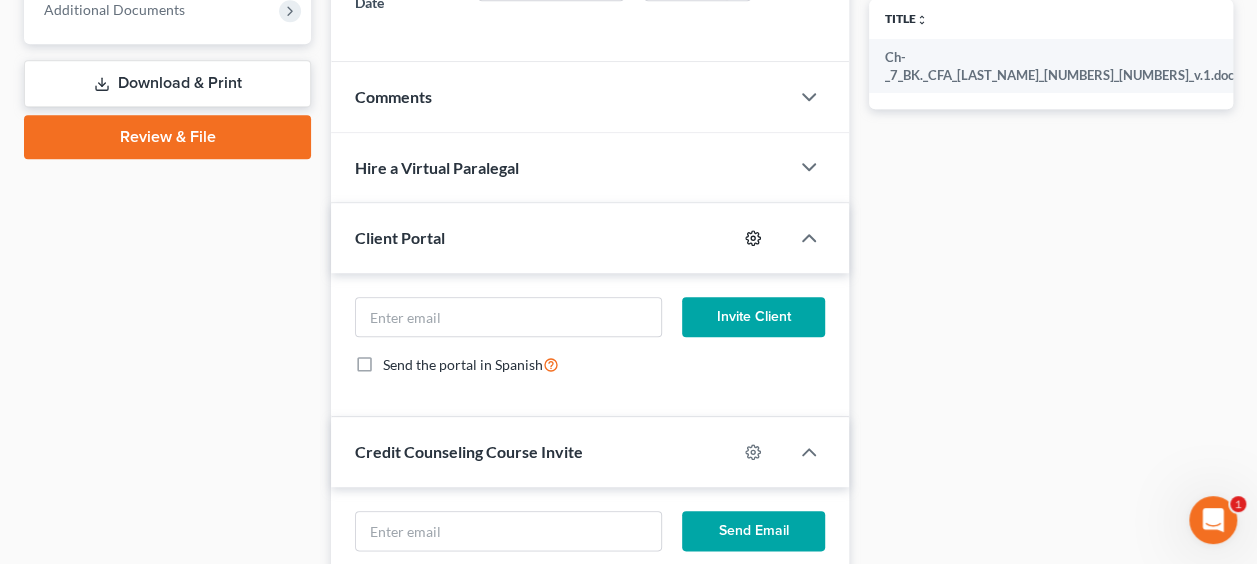 click at bounding box center [763, 238] 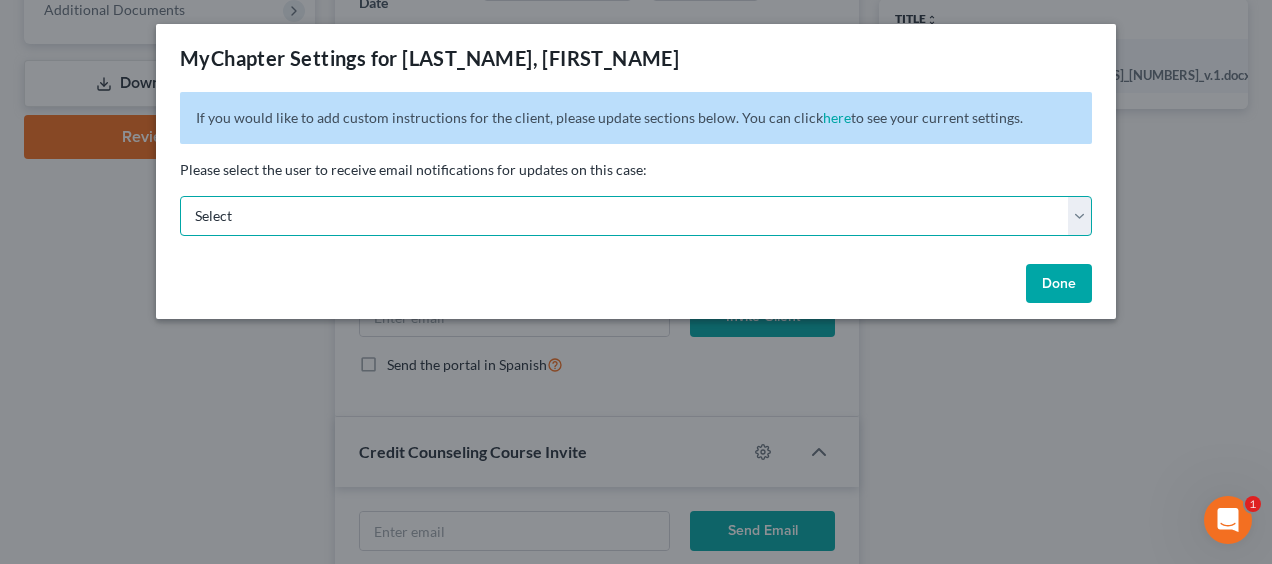 click on "Select [EMAIL] [EMAIL]" at bounding box center [636, 216] 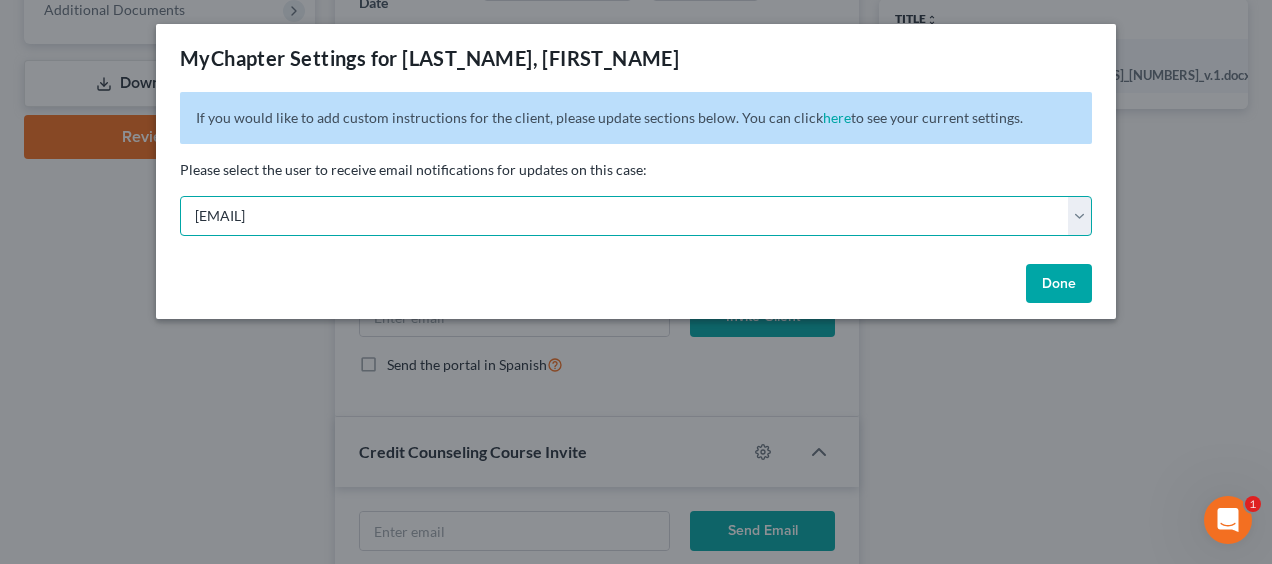 click on "Select [EMAIL] [EMAIL]" at bounding box center (636, 216) 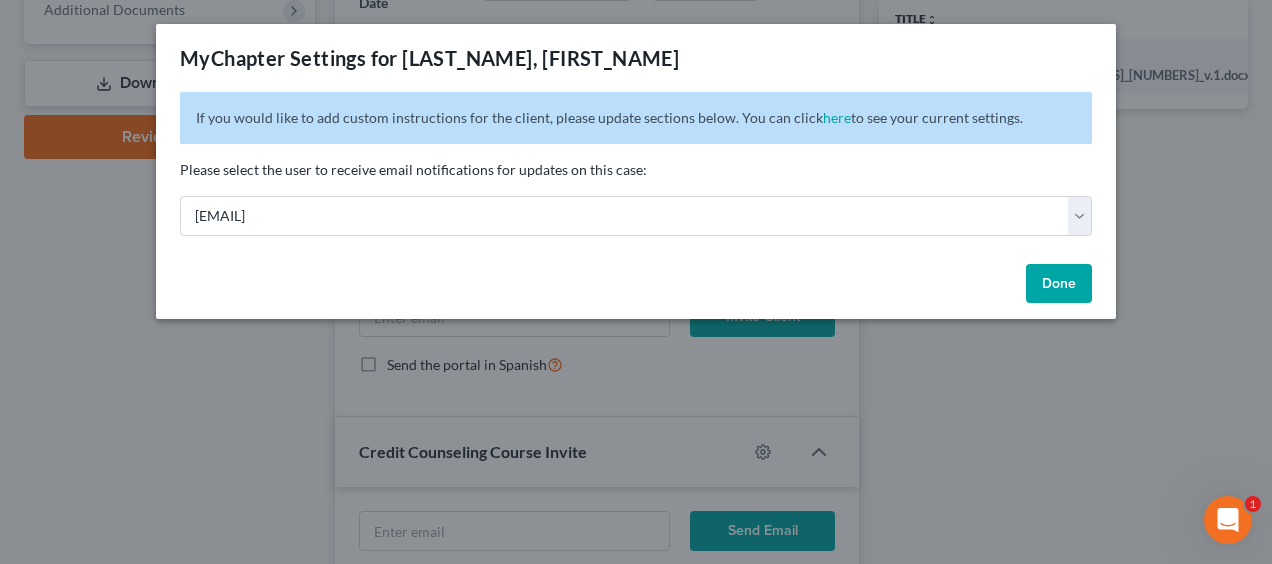 click on "Done" at bounding box center (1059, 284) 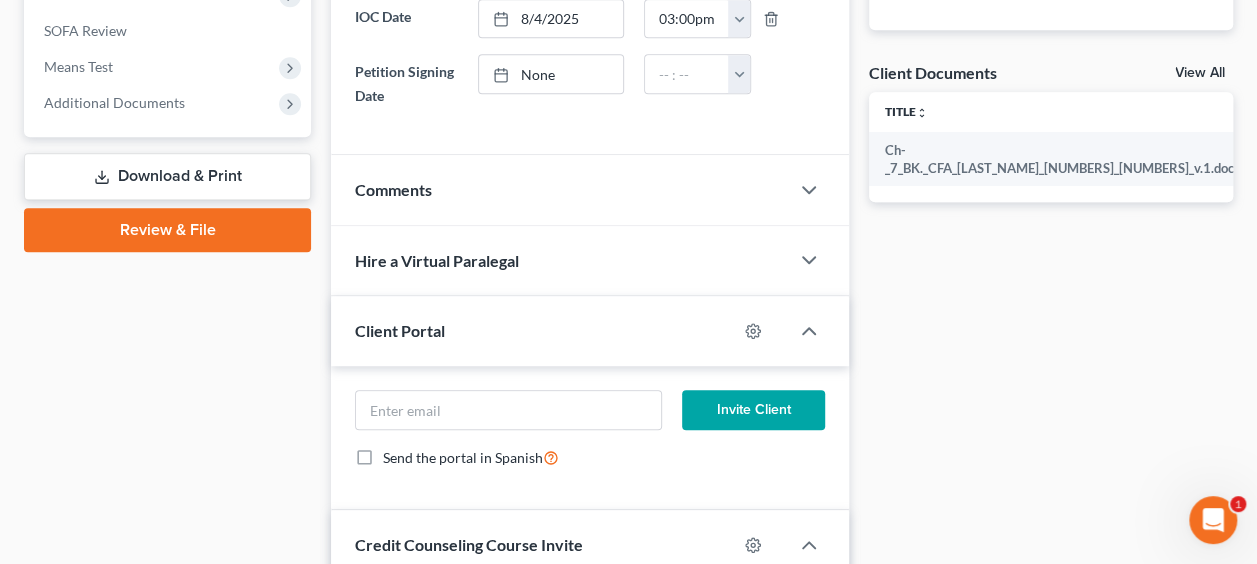 scroll, scrollTop: 764, scrollLeft: 0, axis: vertical 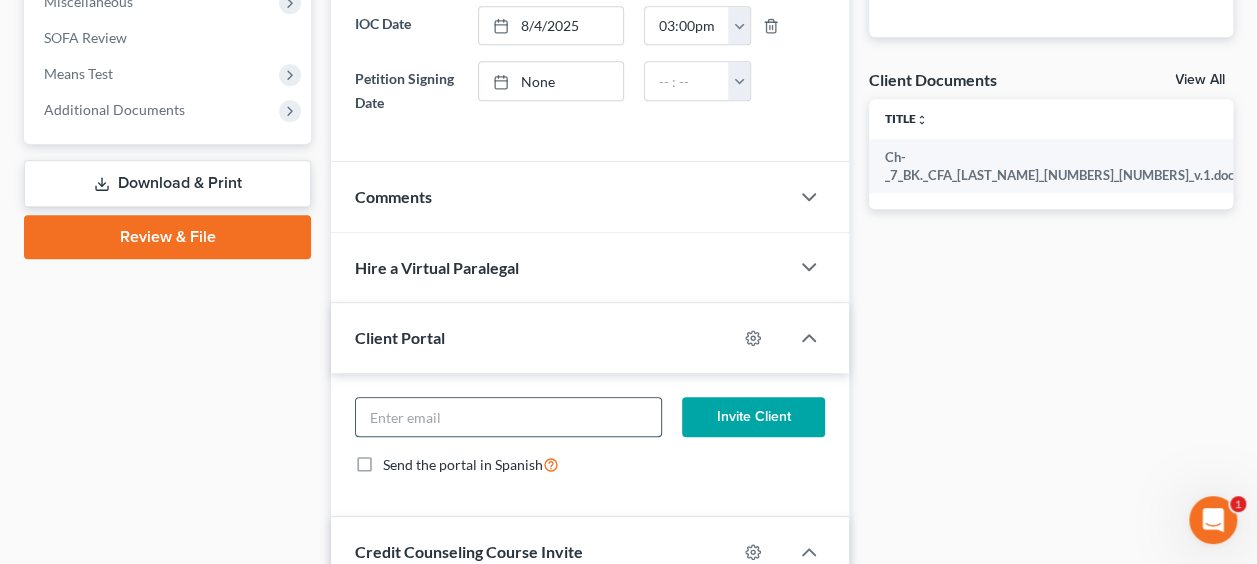click at bounding box center [508, 417] 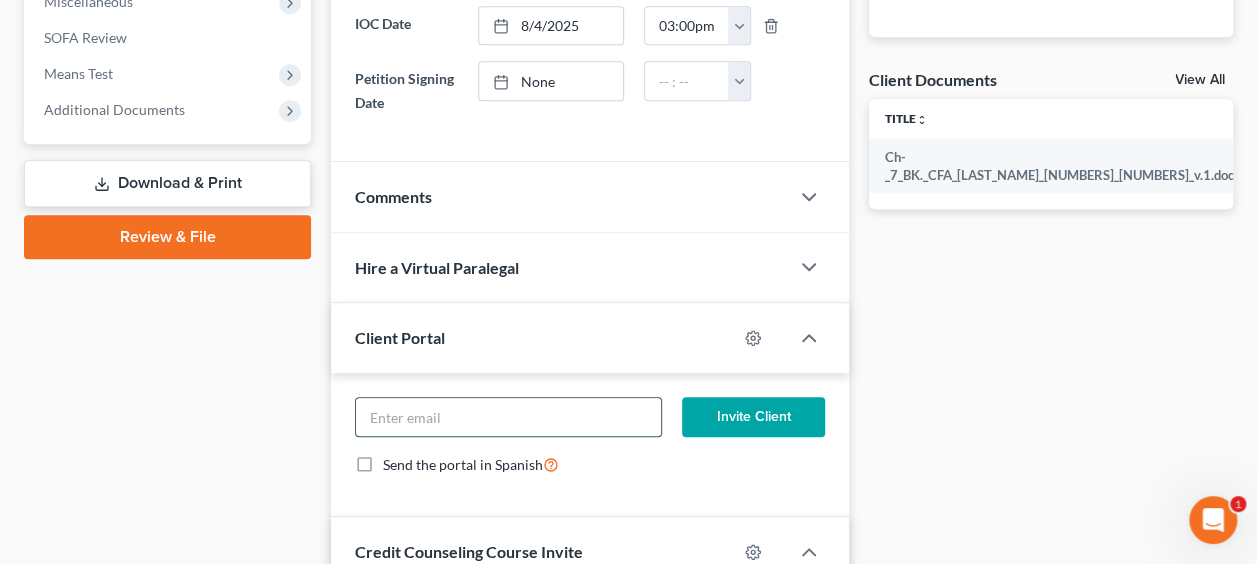 click at bounding box center (508, 417) 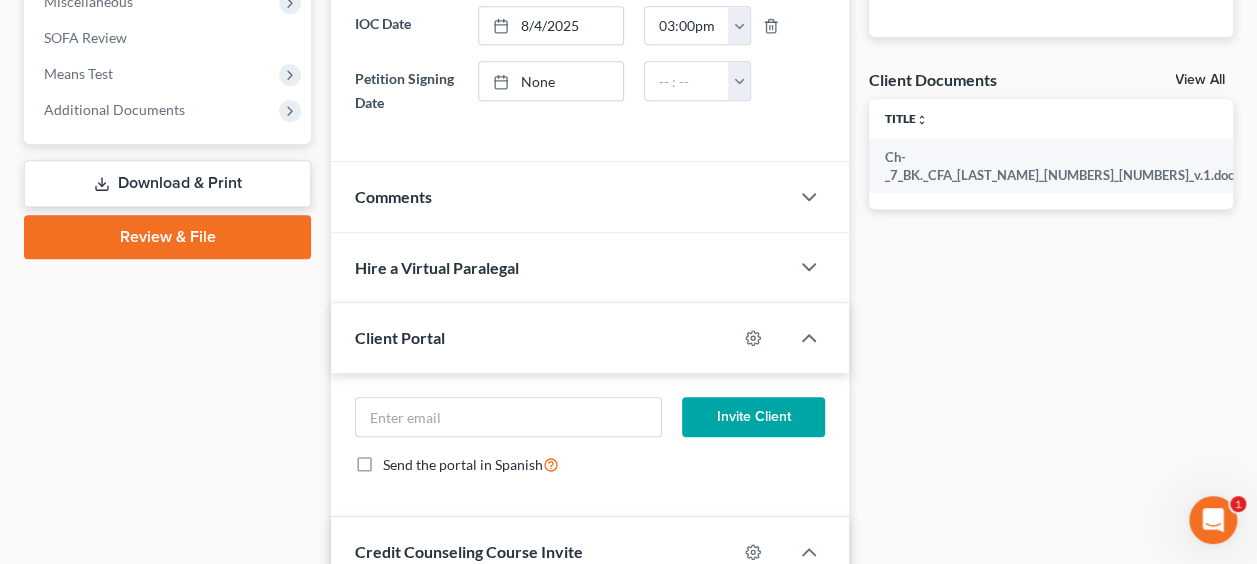 click on "Case Dashboard
Payments
Invoices
Payments
Payments
Credit Report
Client Profile" at bounding box center (167, 113) 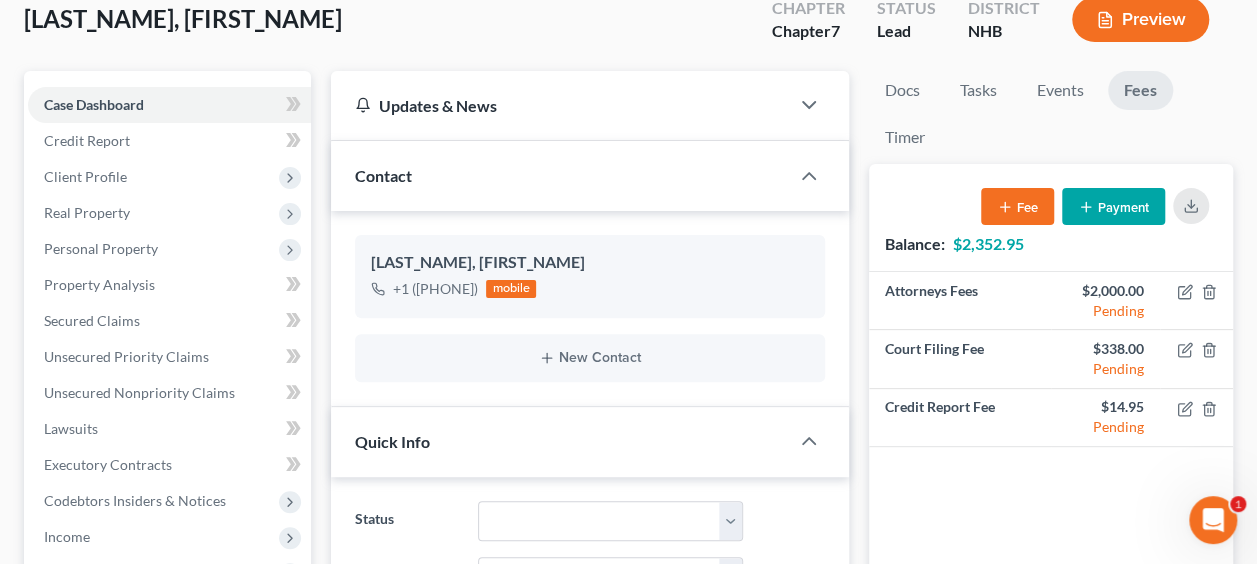 scroll, scrollTop: 97, scrollLeft: 0, axis: vertical 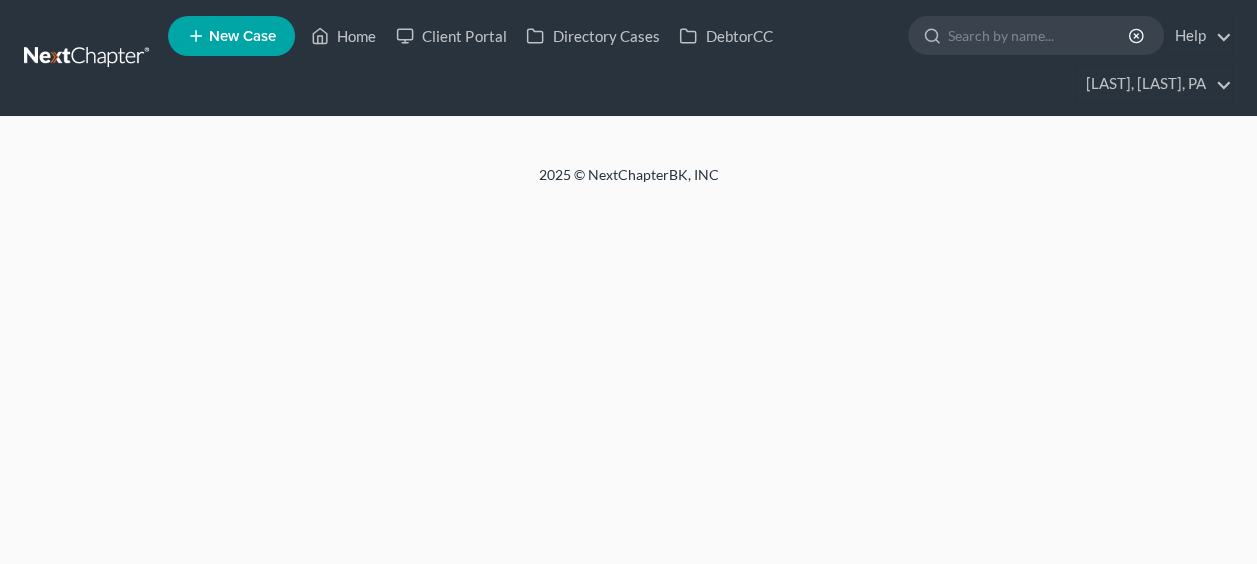 select on "10" 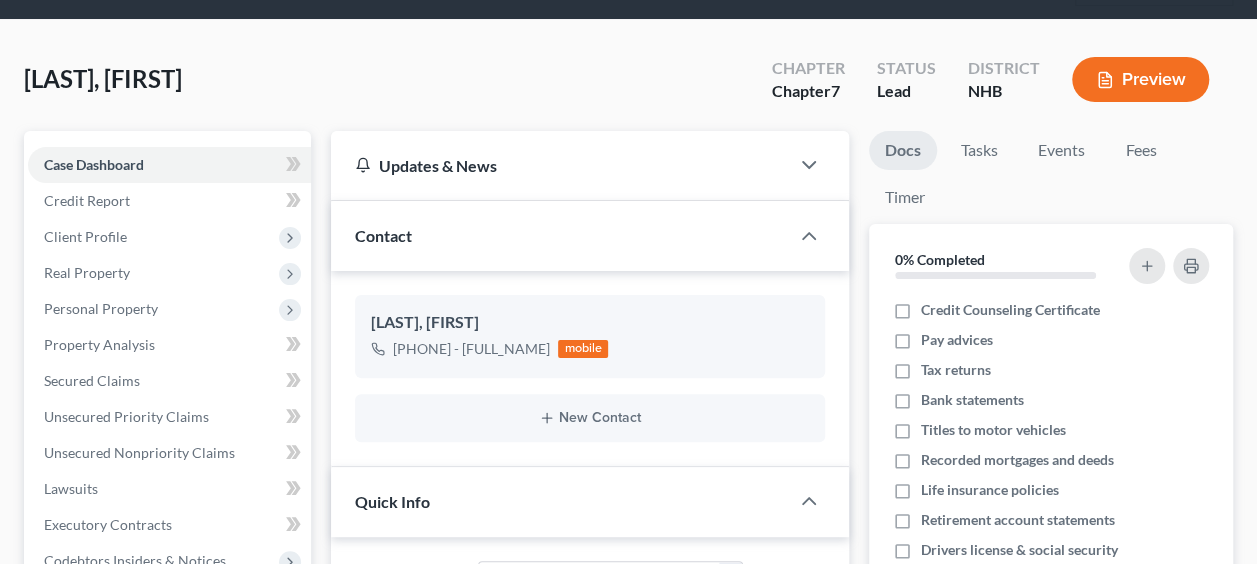scroll, scrollTop: 97, scrollLeft: 0, axis: vertical 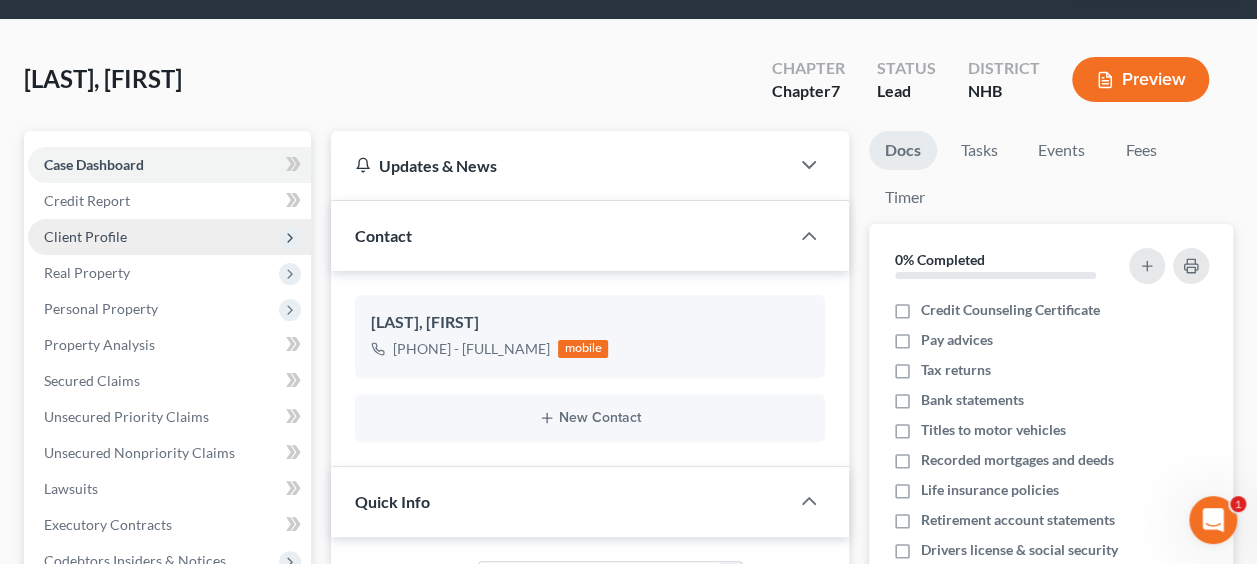 click on "Client Profile" at bounding box center (169, 237) 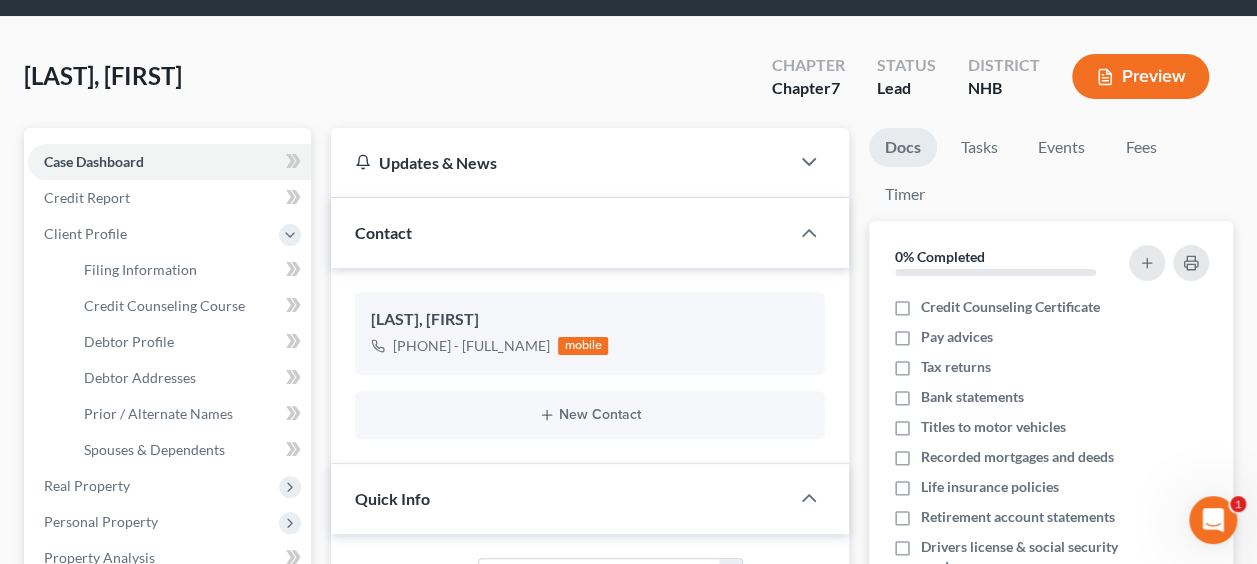 scroll, scrollTop: 0, scrollLeft: 0, axis: both 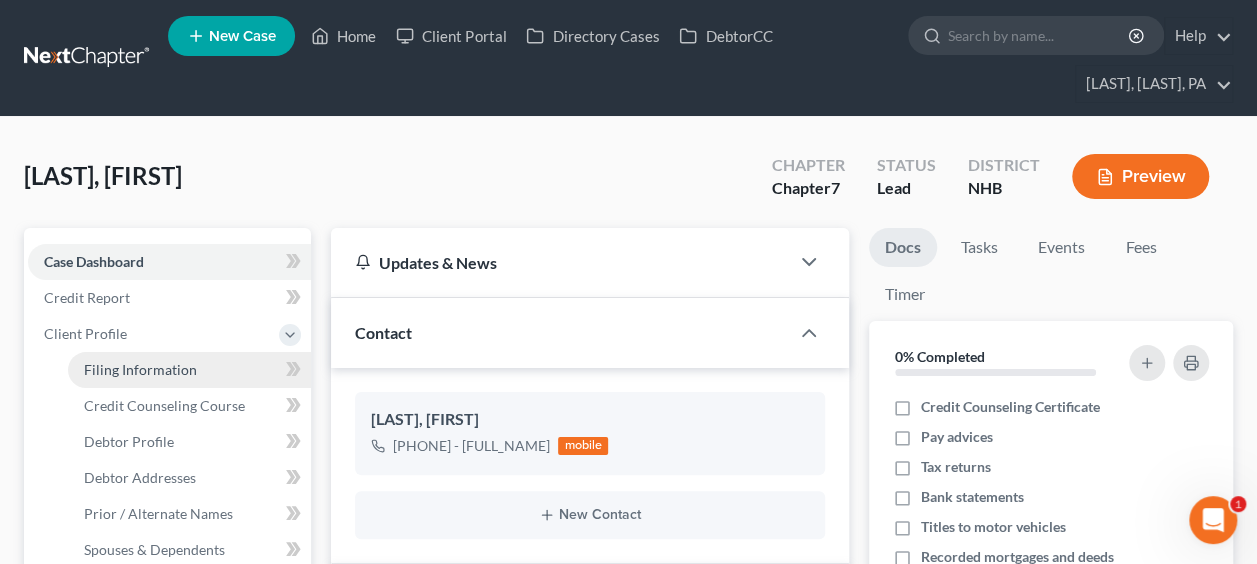 click on "Filing Information" at bounding box center (140, 369) 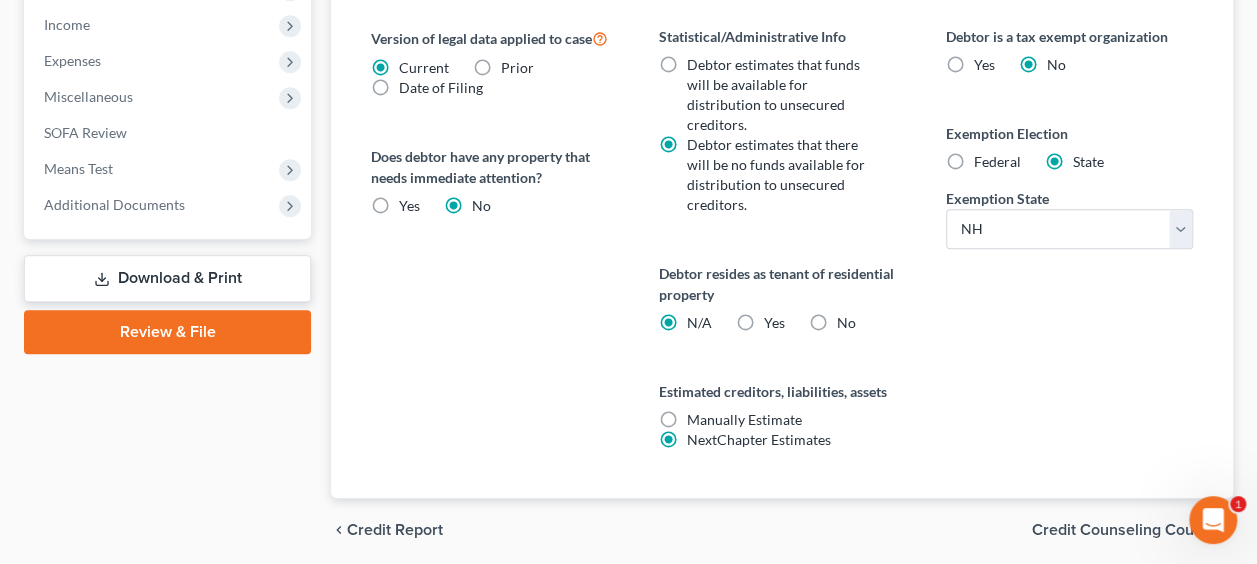 scroll, scrollTop: 886, scrollLeft: 0, axis: vertical 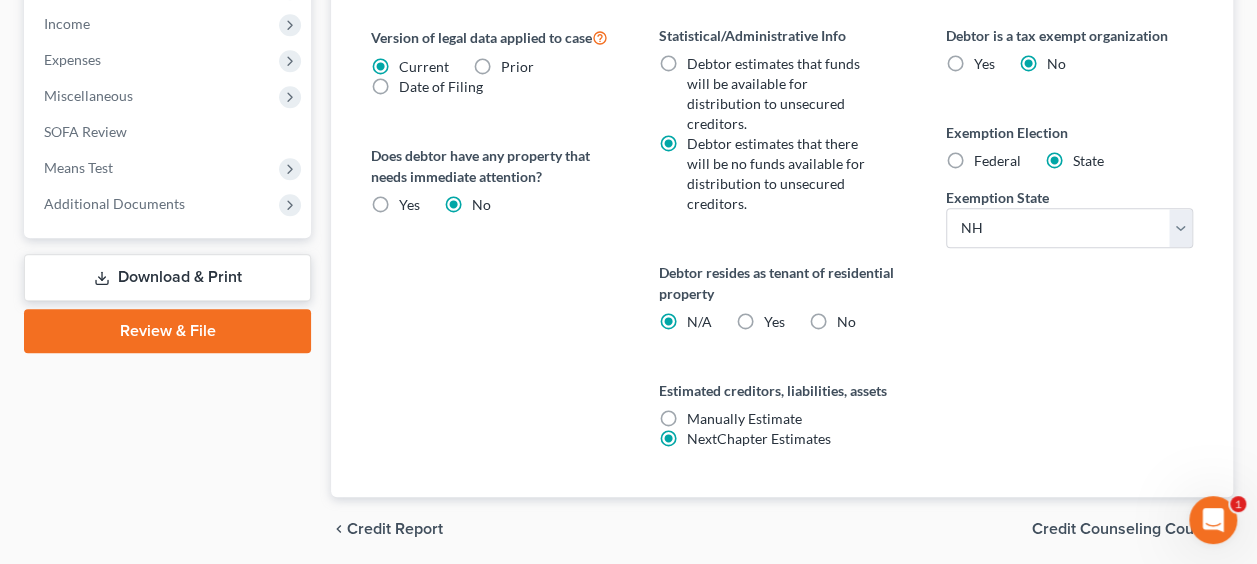 click on "Credit Counseling Course" at bounding box center [1124, 529] 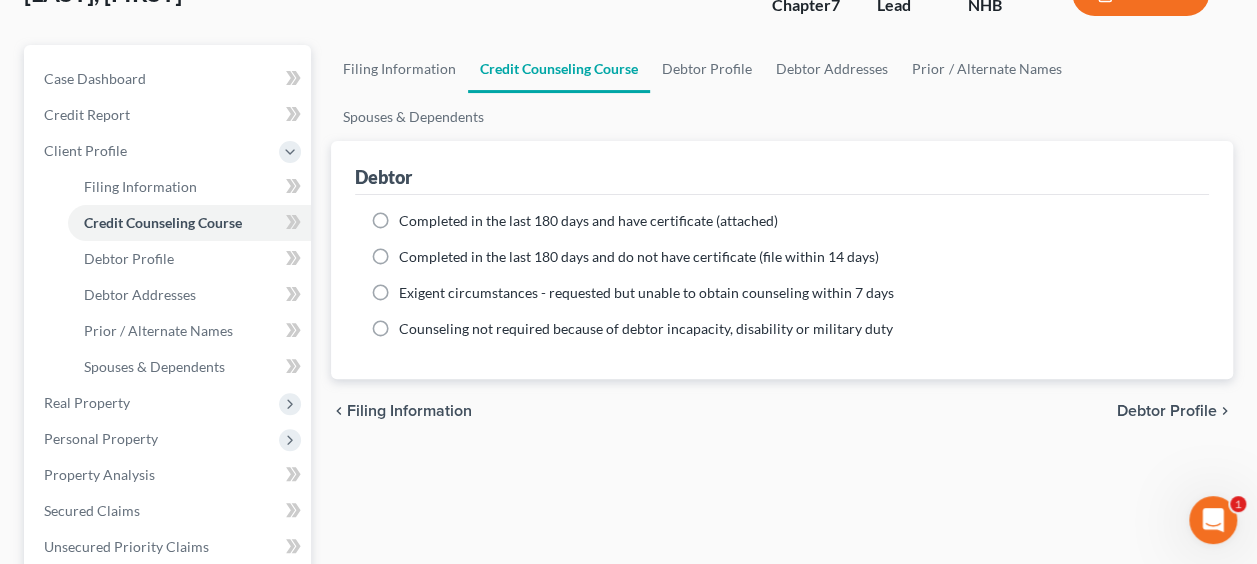 scroll, scrollTop: 0, scrollLeft: 0, axis: both 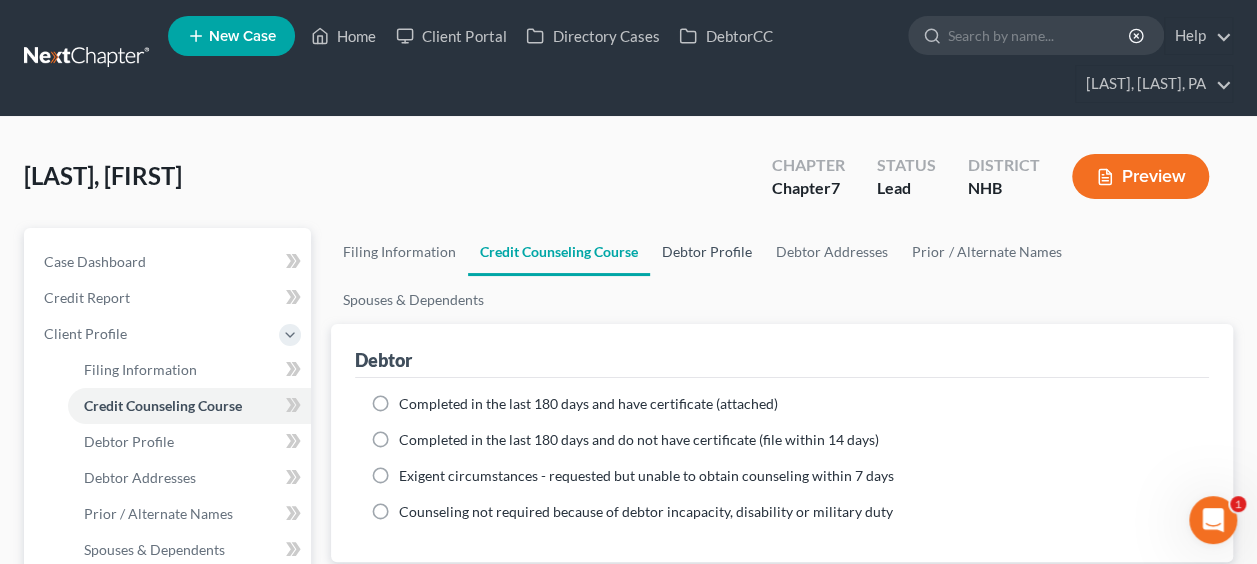 click on "Debtor Profile" at bounding box center (707, 252) 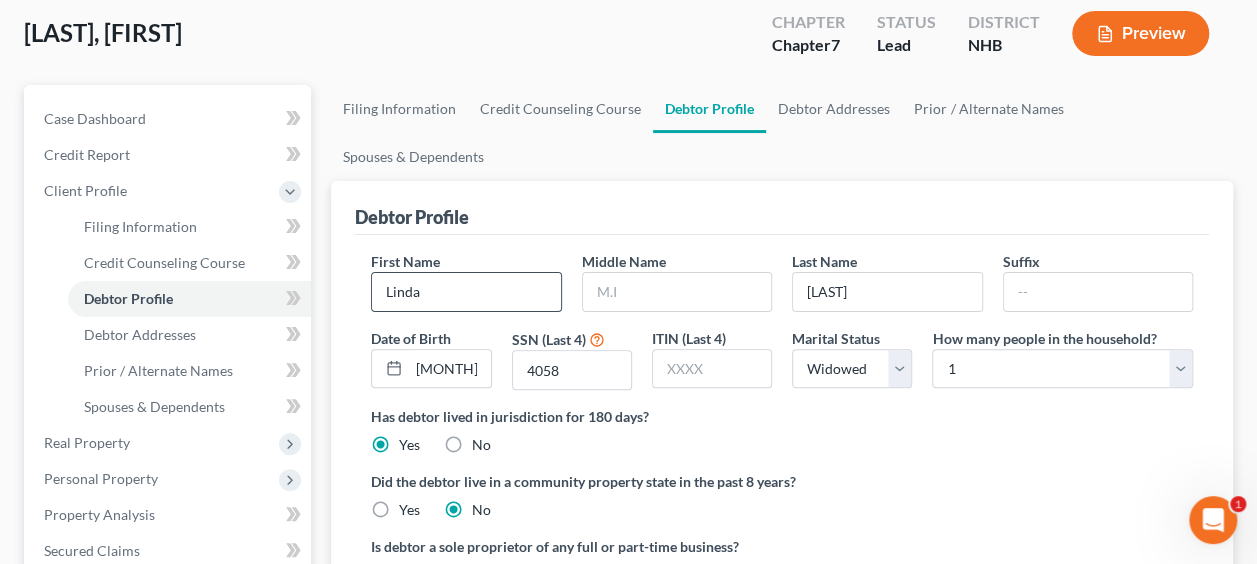 scroll, scrollTop: 166, scrollLeft: 0, axis: vertical 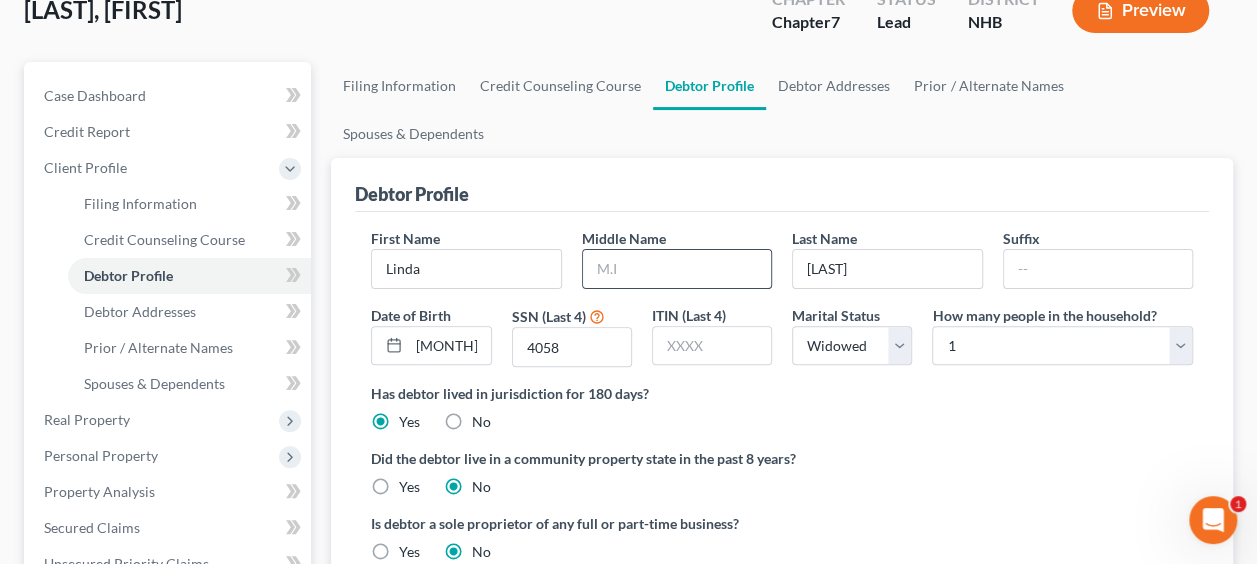click at bounding box center [677, 269] 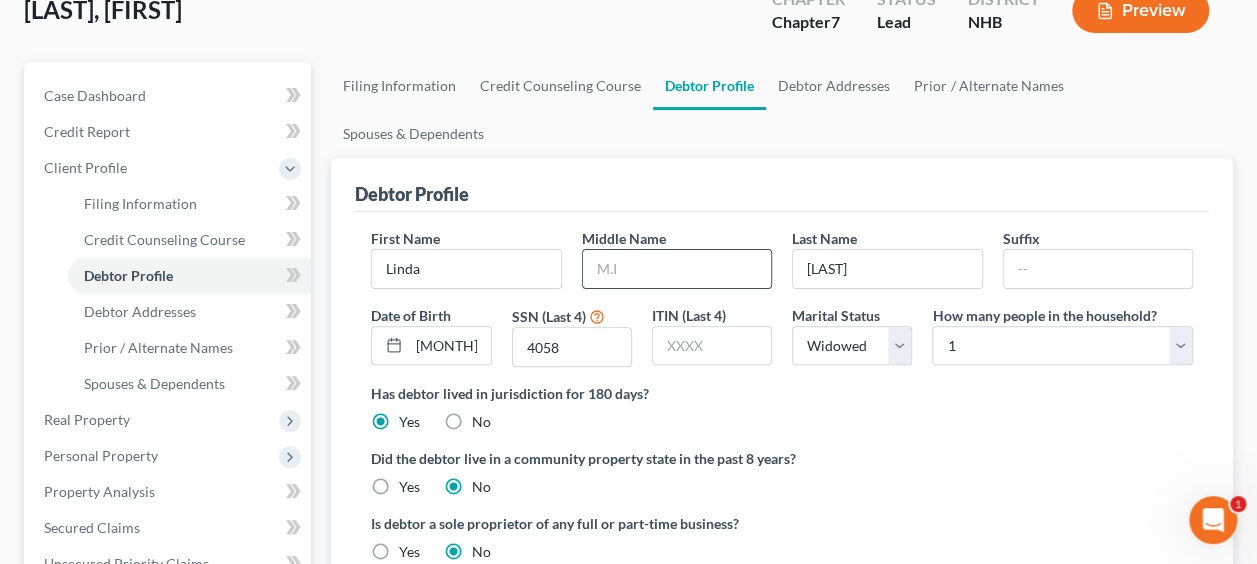 click at bounding box center [677, 269] 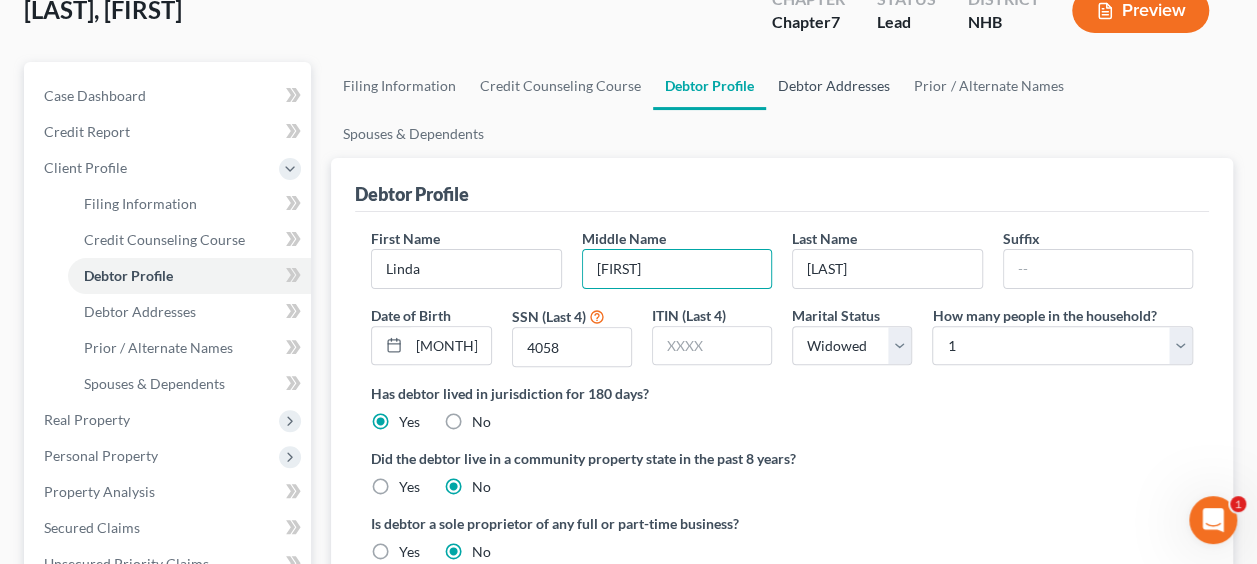 type on "Ann" 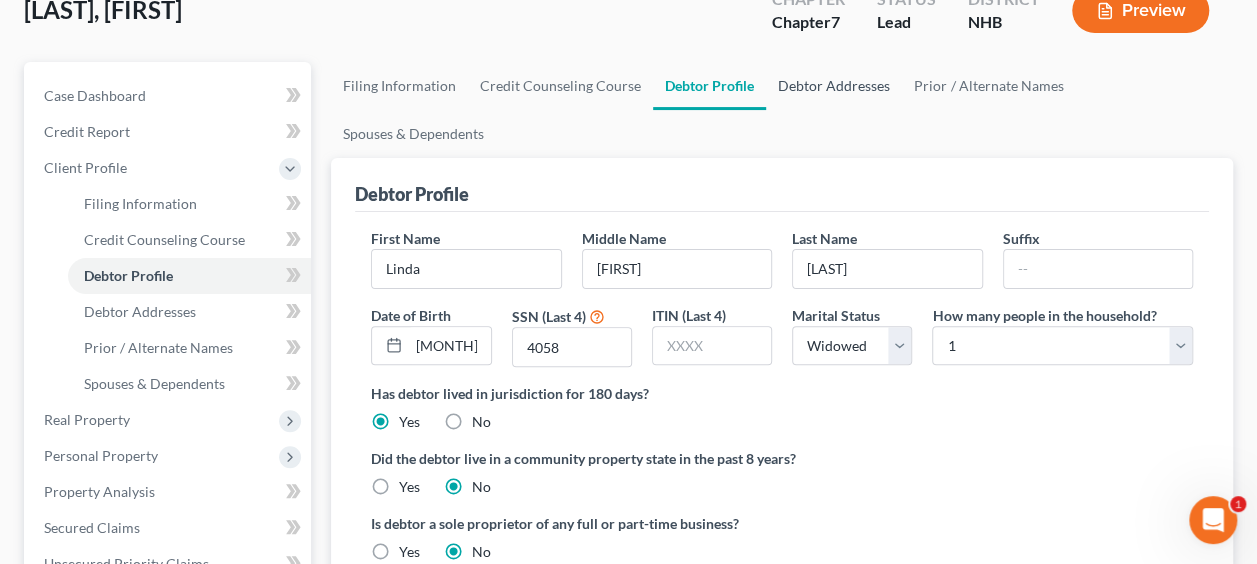 click on "Debtor Addresses" at bounding box center (834, 86) 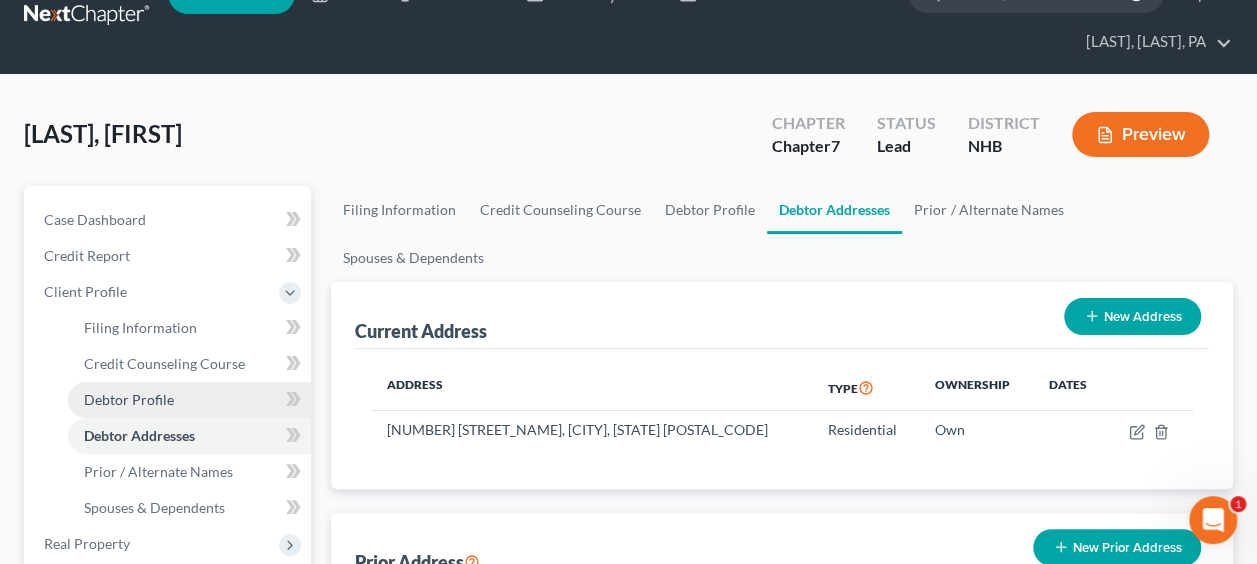scroll, scrollTop: 166, scrollLeft: 0, axis: vertical 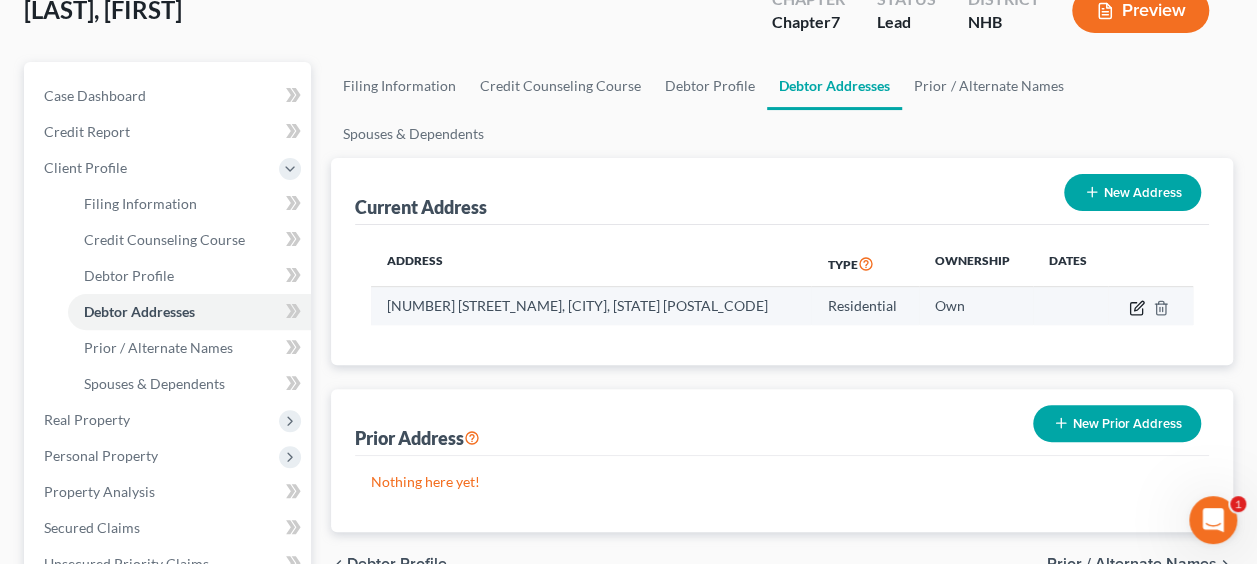click 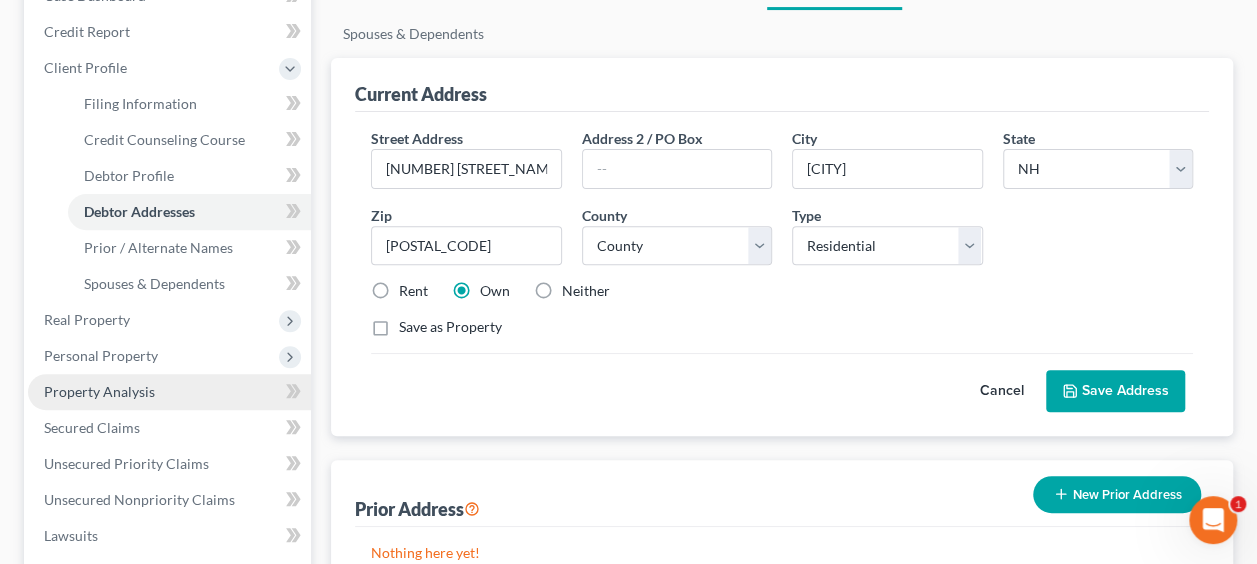 scroll, scrollTop: 266, scrollLeft: 0, axis: vertical 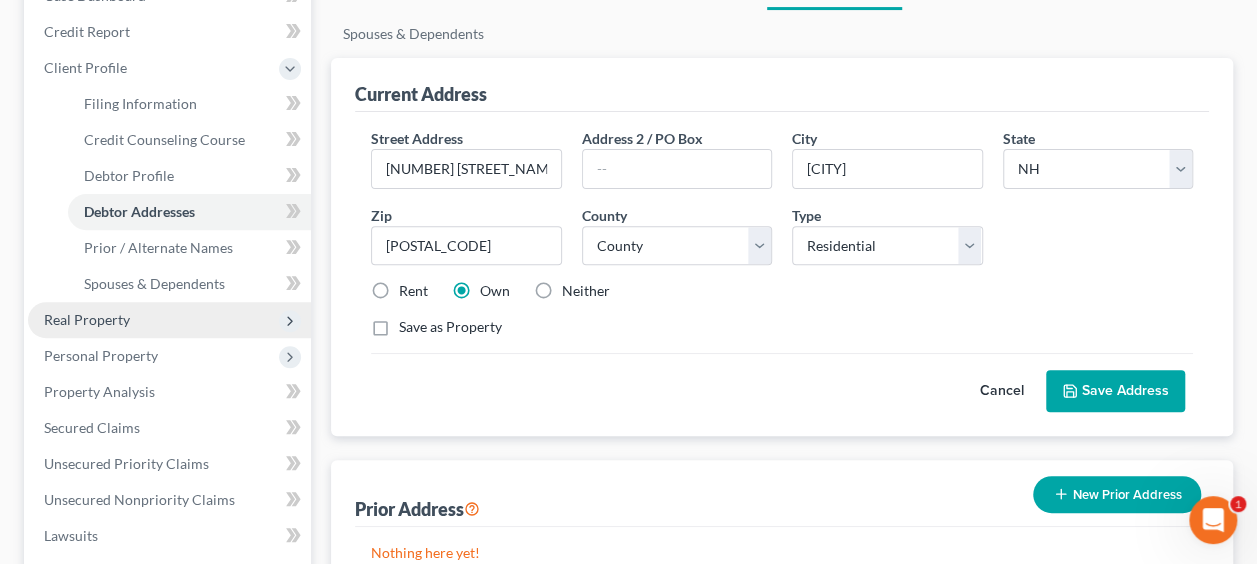 click on "Real Property" at bounding box center (87, 319) 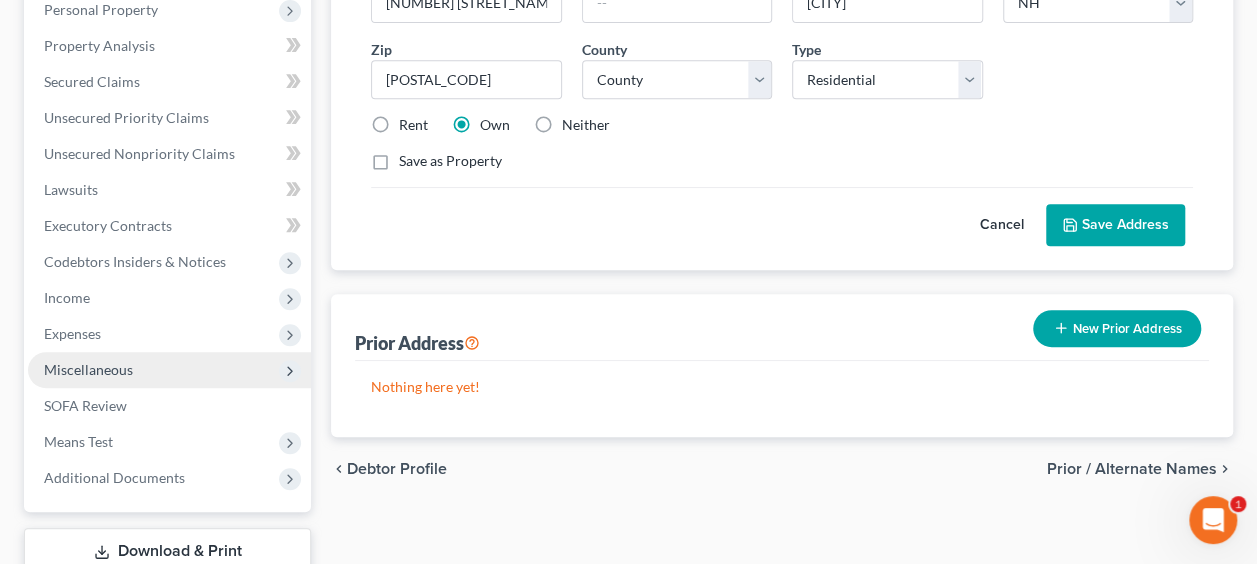 scroll, scrollTop: 433, scrollLeft: 0, axis: vertical 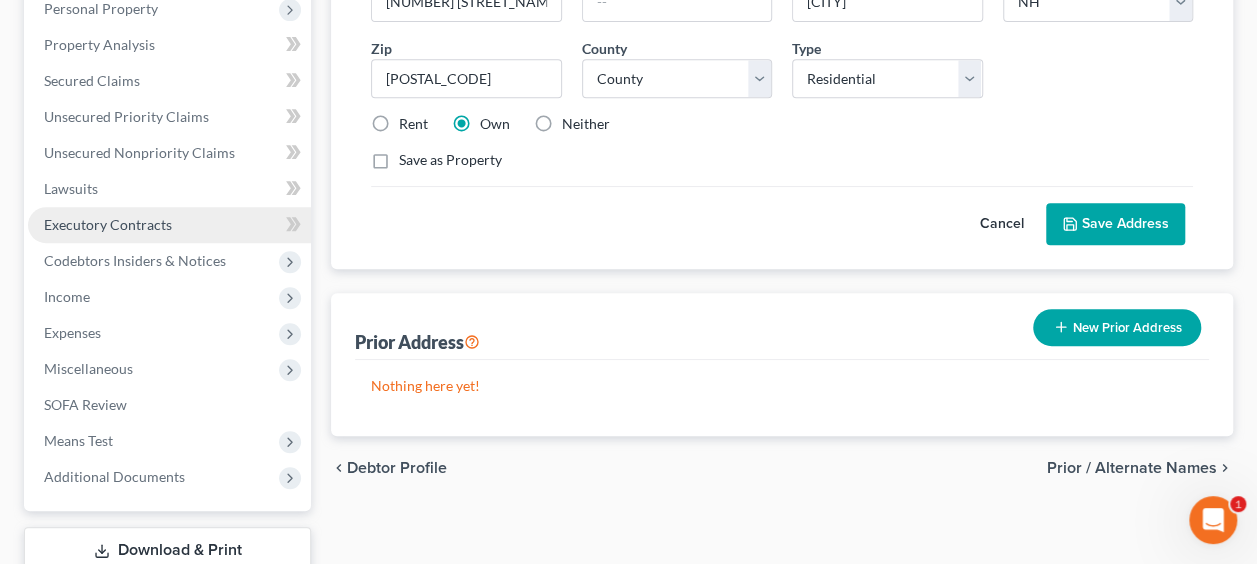 click on "Executory Contracts" at bounding box center (108, 224) 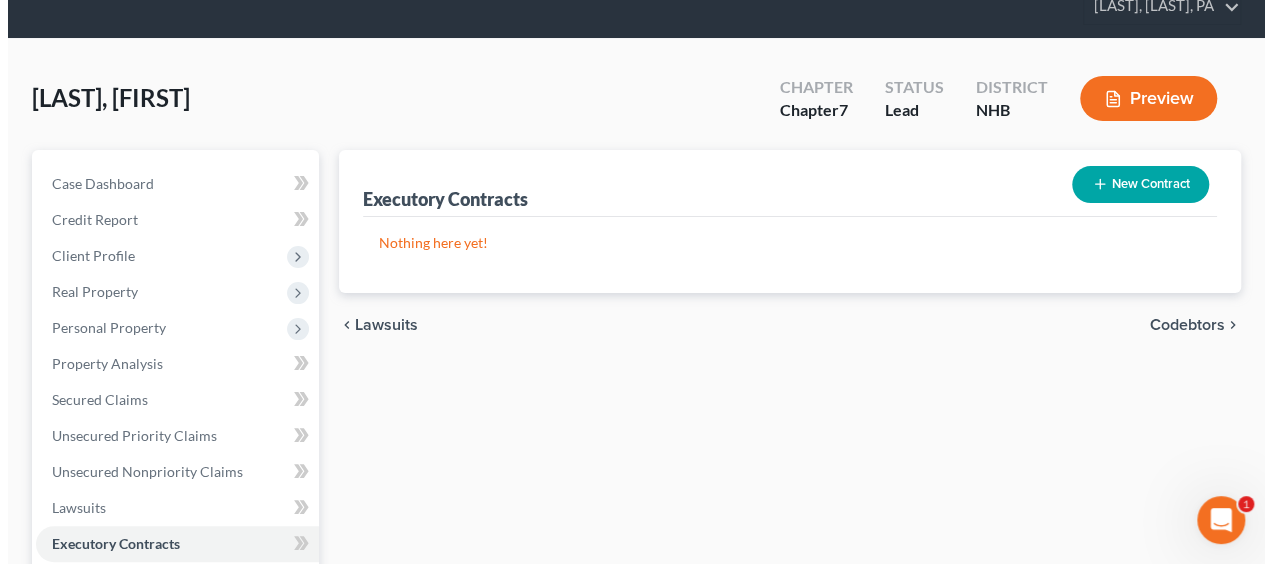 scroll, scrollTop: 0, scrollLeft: 0, axis: both 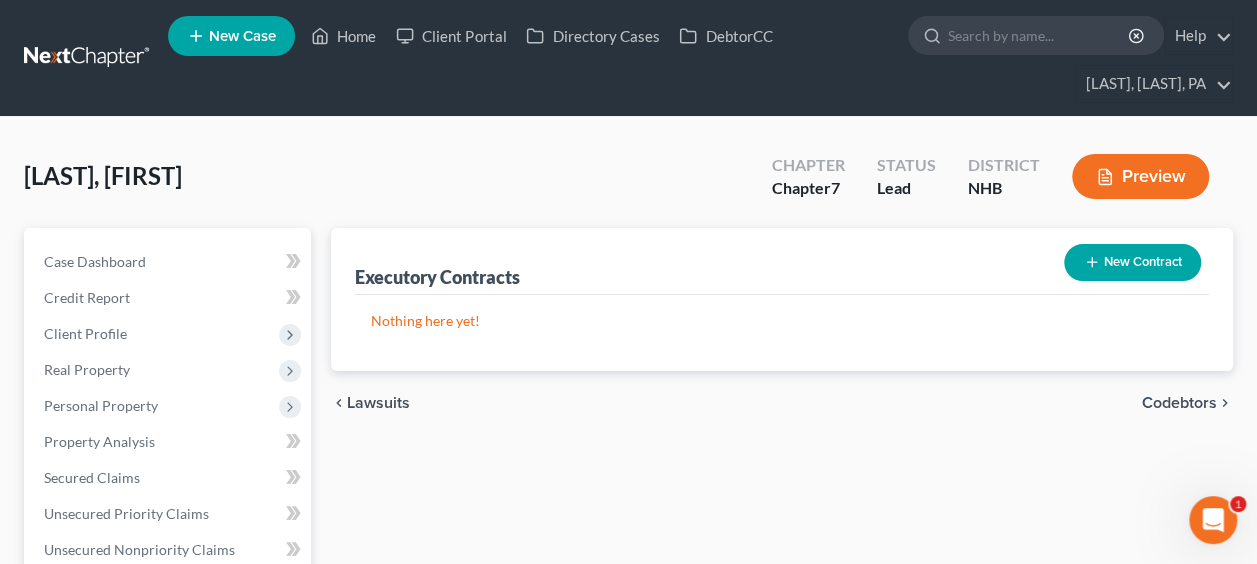click on "New Contract" at bounding box center [1132, 262] 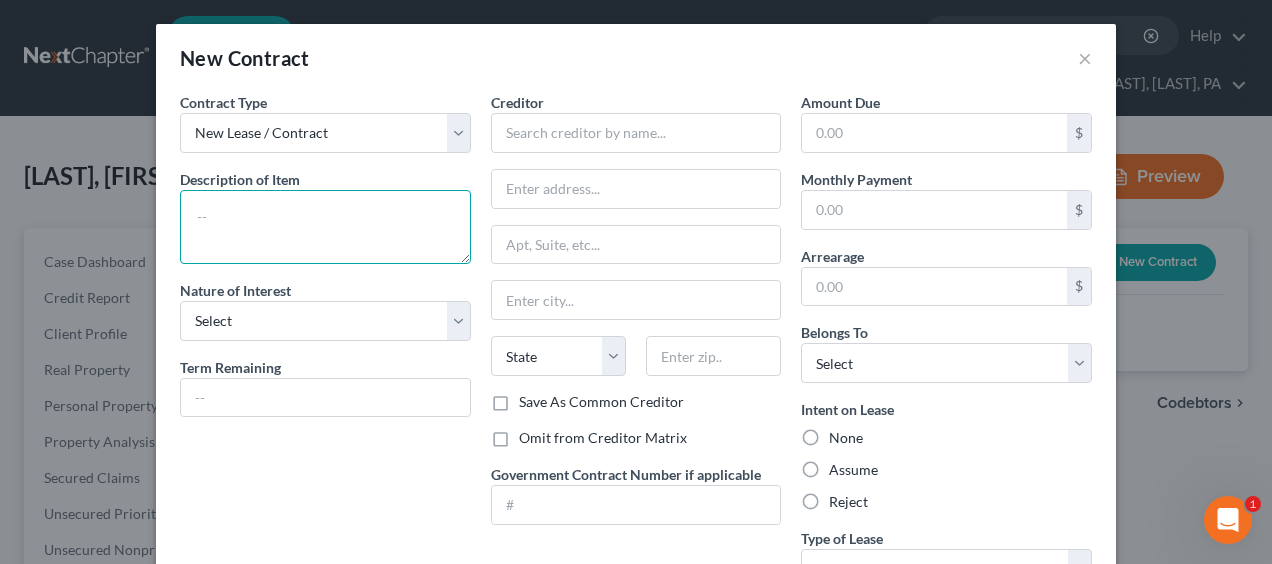 click at bounding box center [325, 227] 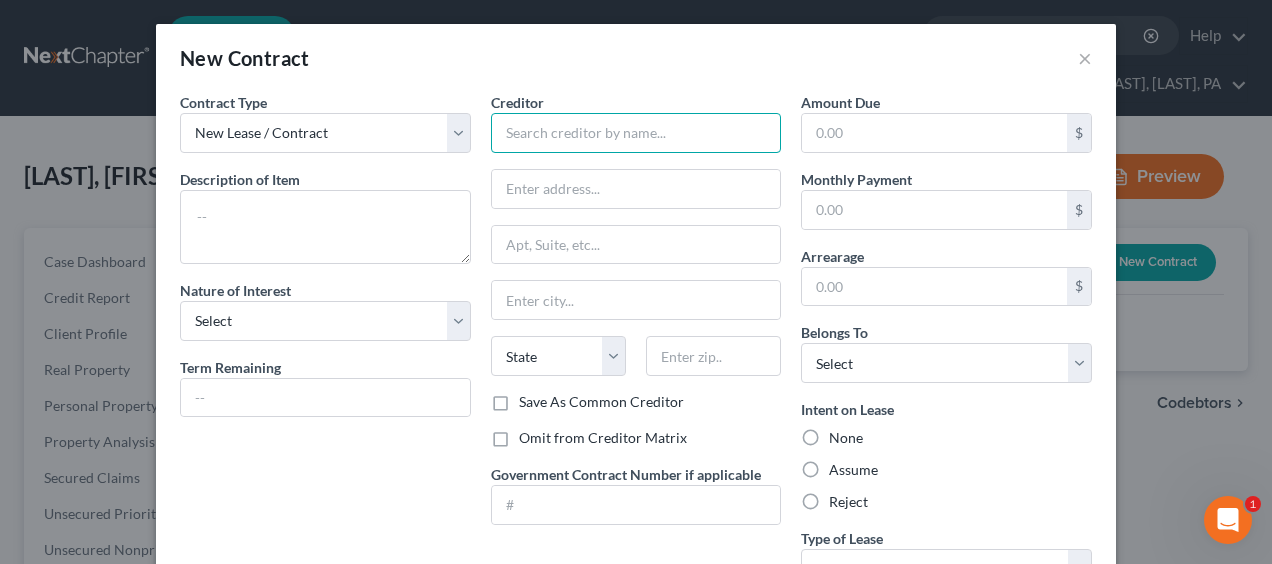 click at bounding box center (636, 133) 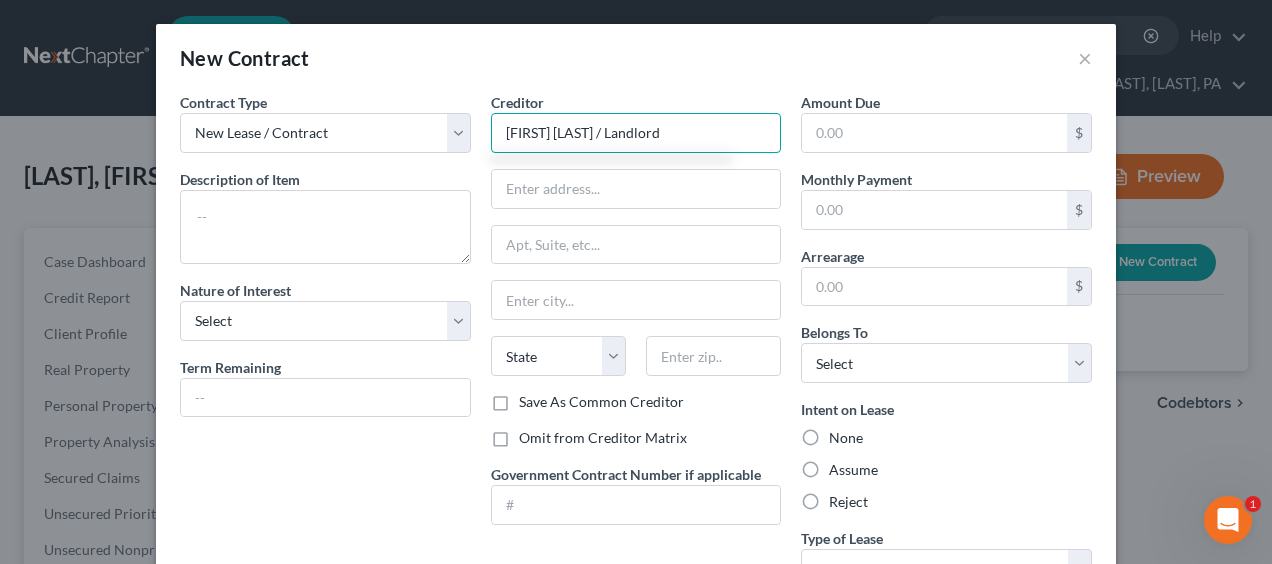 type on "Tim Wege / Landlord" 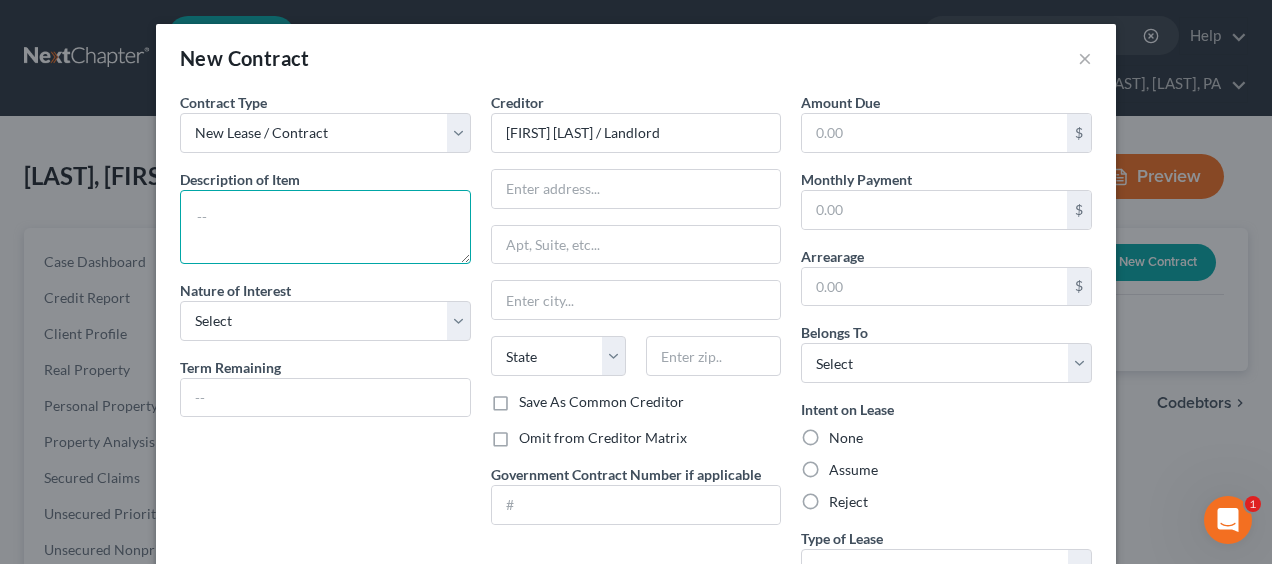 click at bounding box center [325, 227] 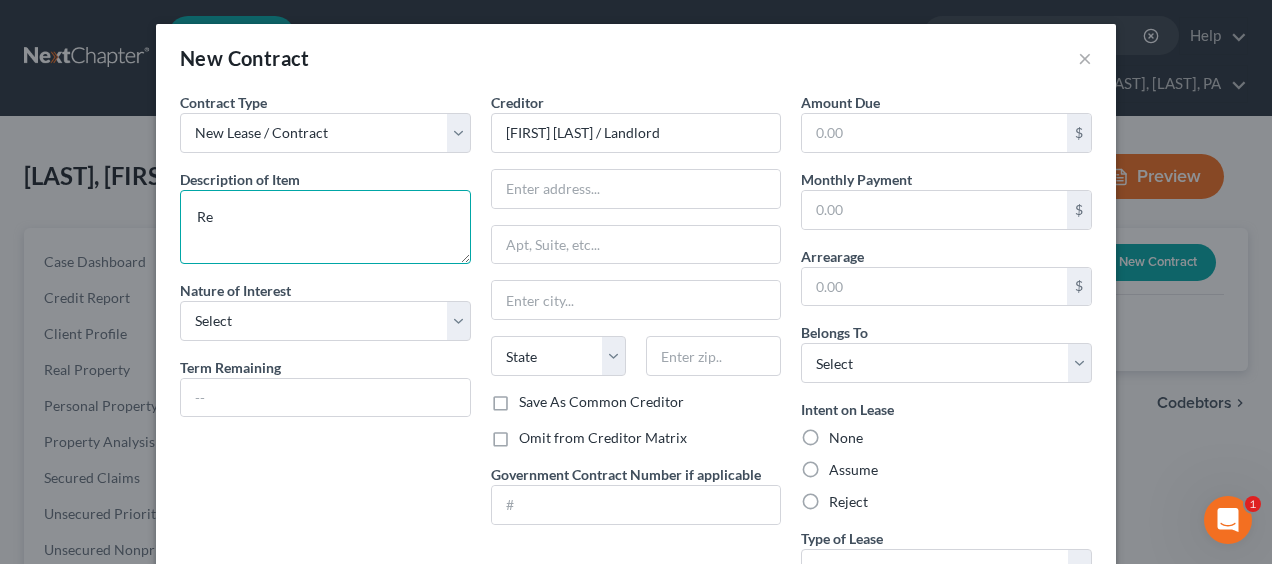 type on "R" 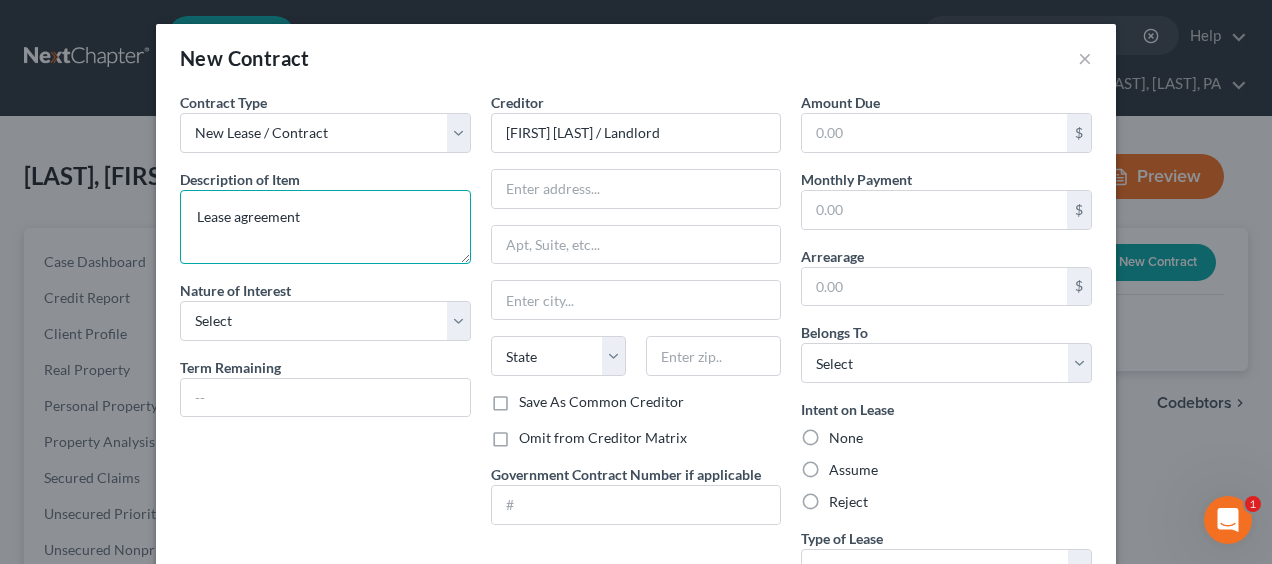 type on "Lease agreement" 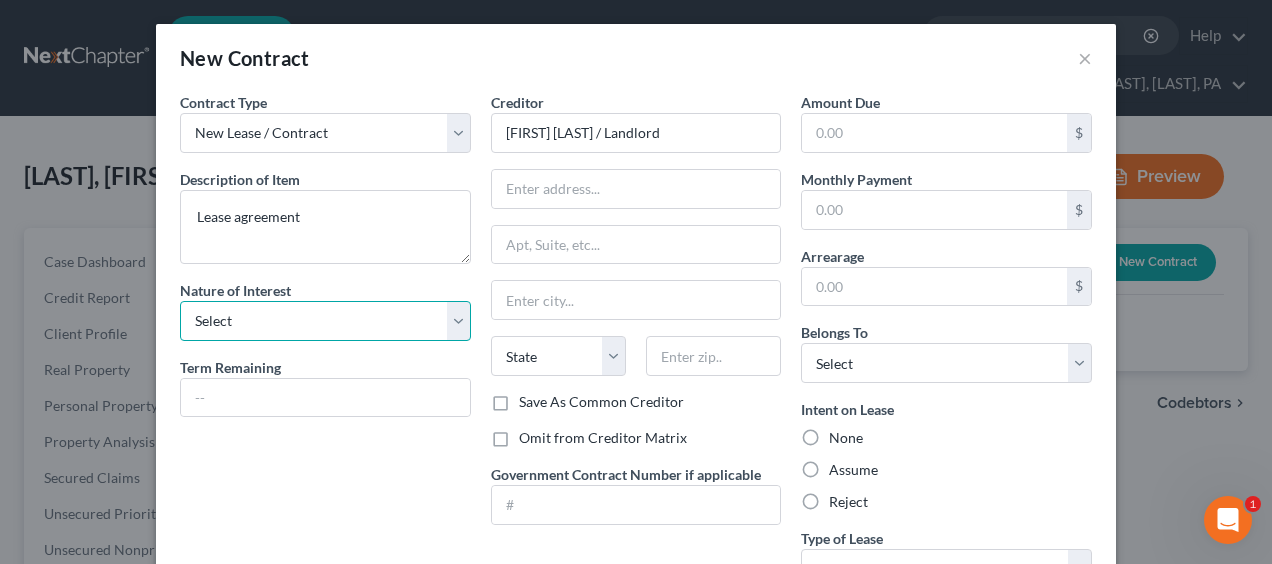 click on "Select Purchaser Agent Lessor Lessee" at bounding box center (325, 321) 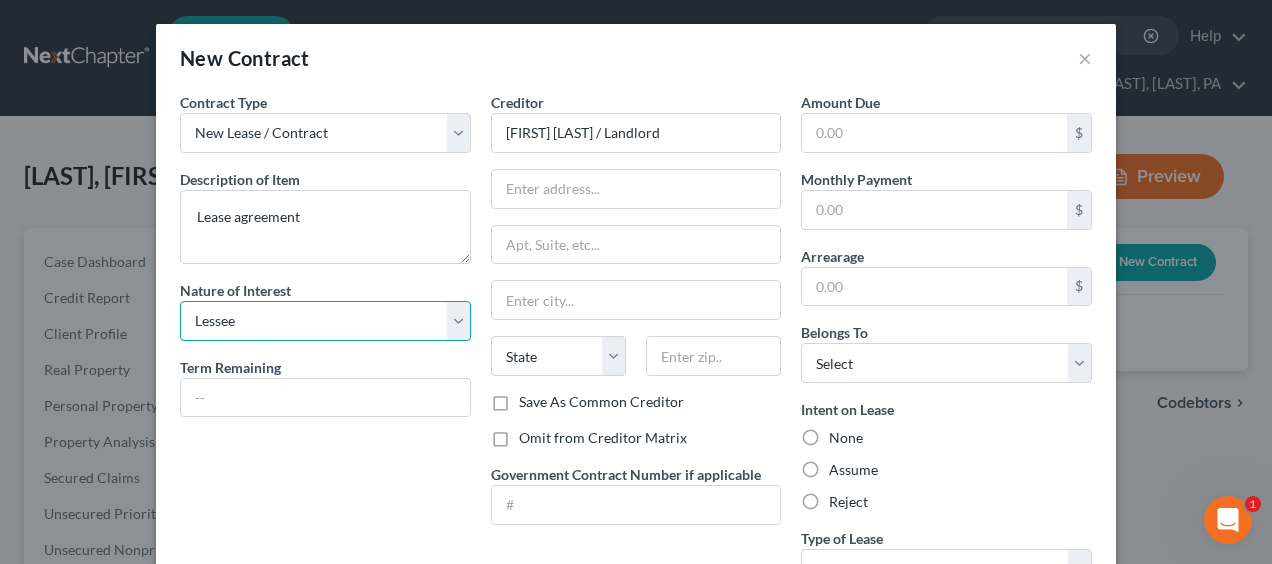 click on "Select Purchaser Agent Lessor Lessee" at bounding box center (325, 321) 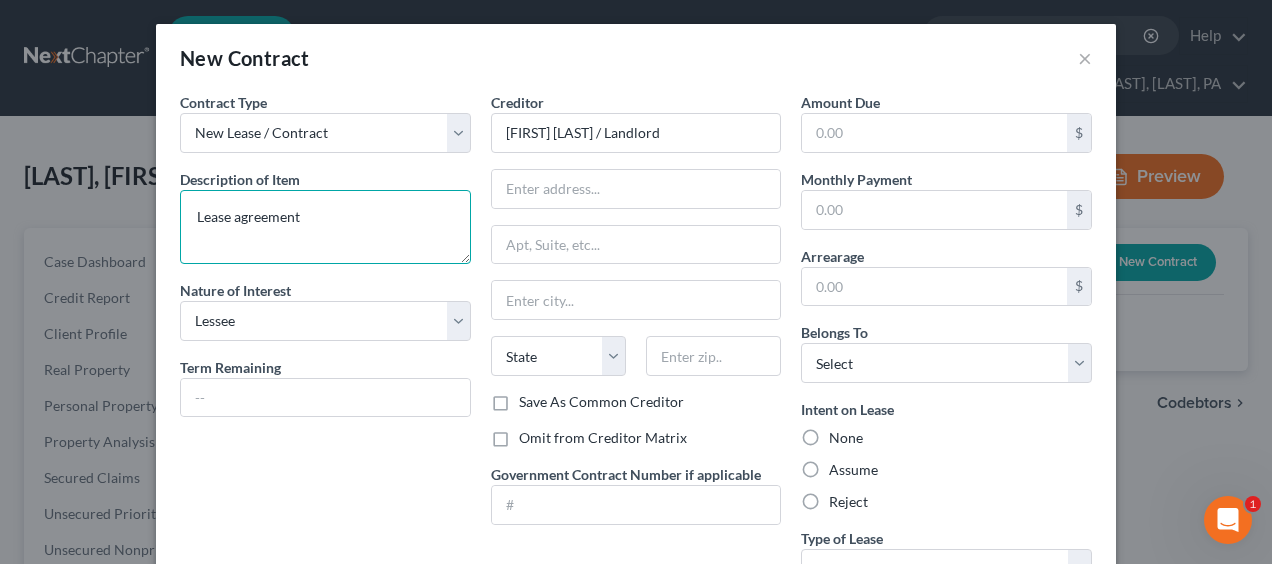 click on "Lease agreement" at bounding box center (325, 227) 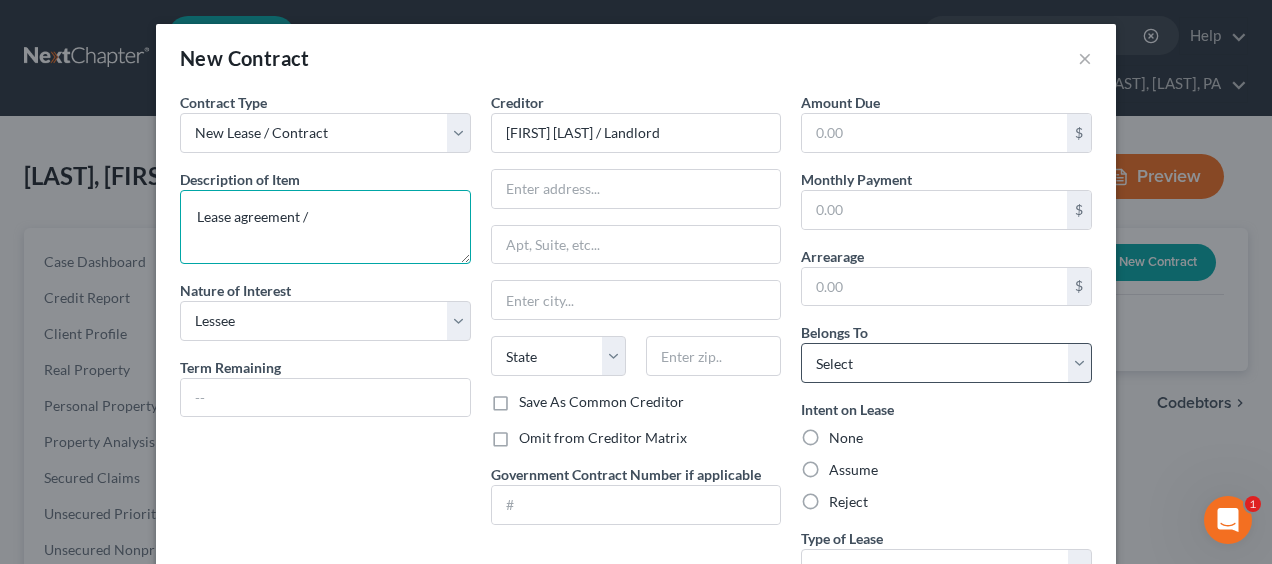 type on "Lease agreement /" 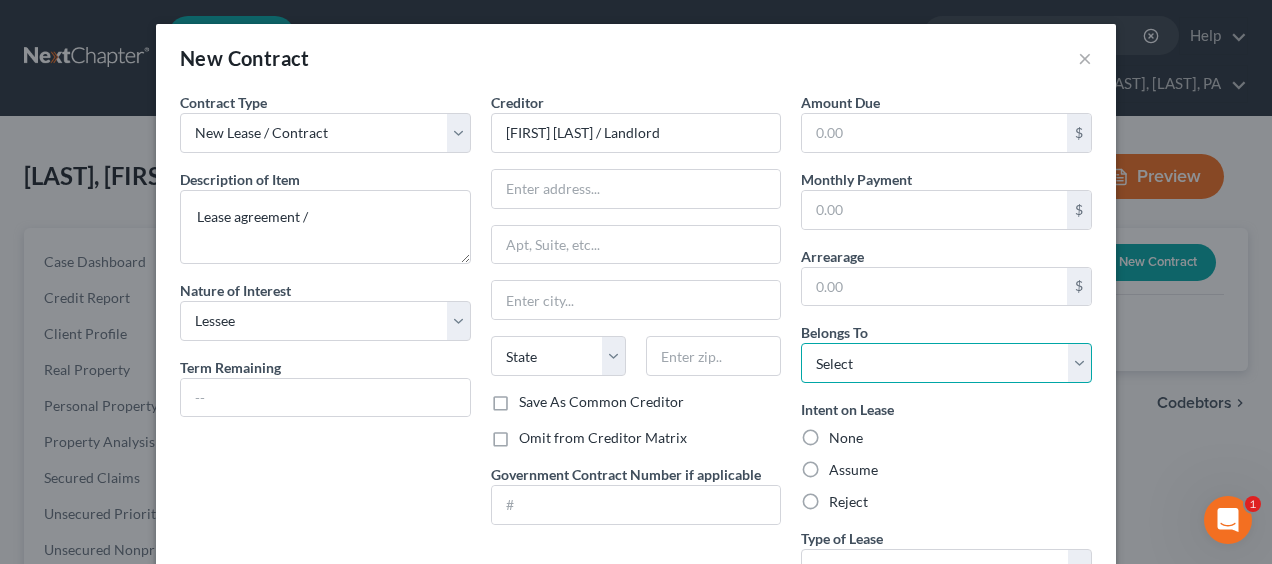 click on "Select Debtor 1 Only Debtor 2 Only Debtor 1 And Debtor 2 Only At Least One Of The Debtors And Another Community Property" at bounding box center [946, 363] 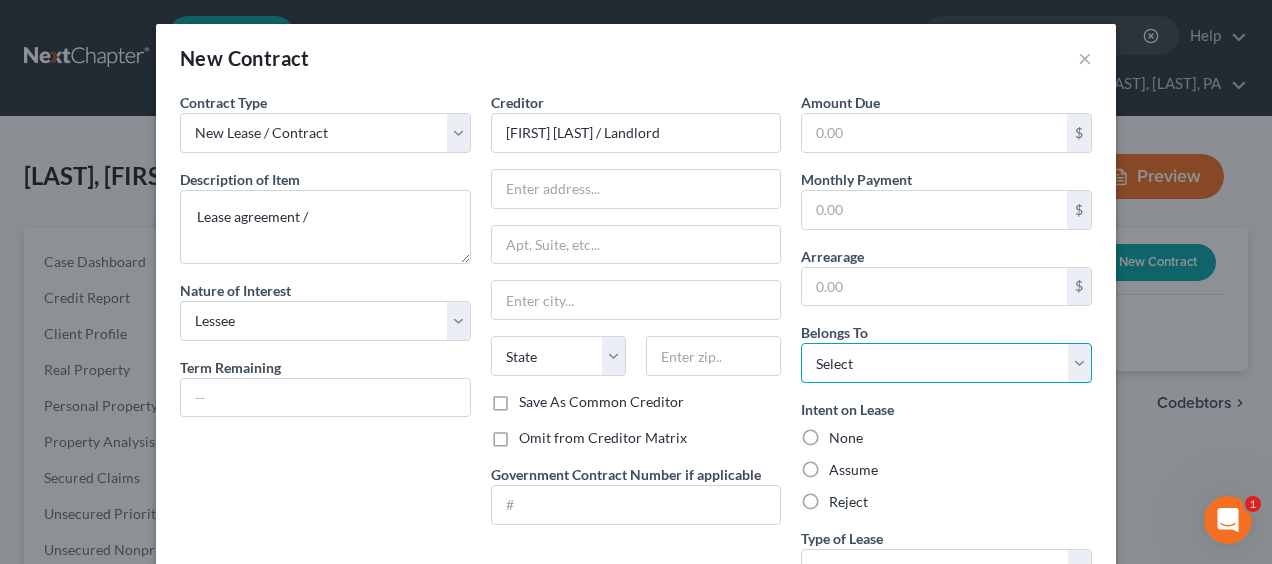 select on "0" 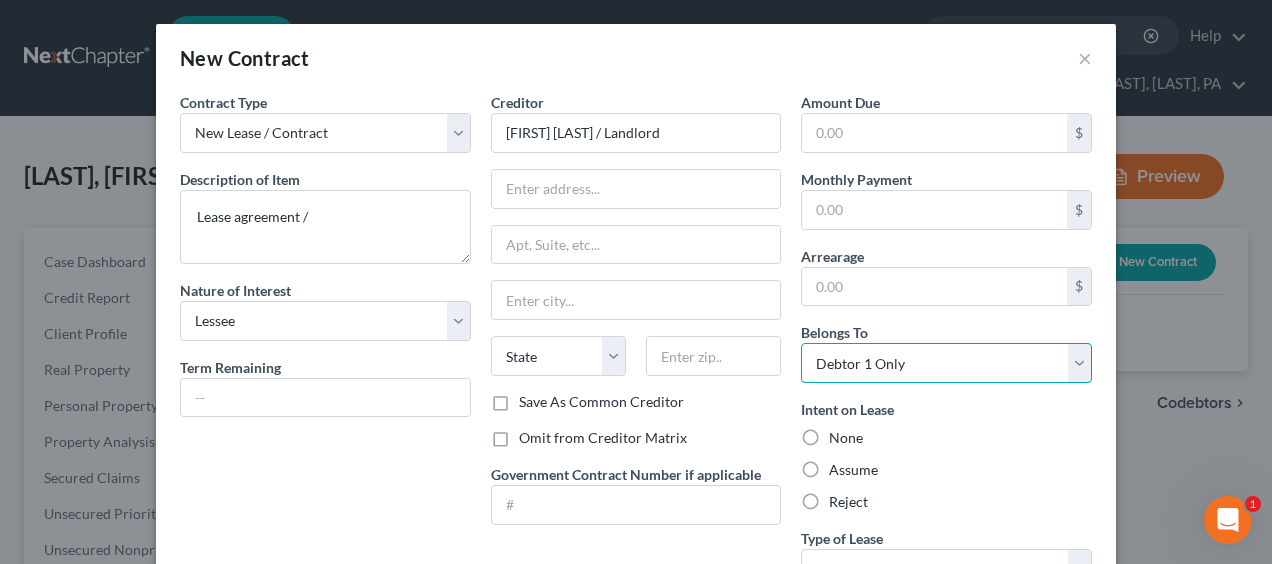 click on "Select Debtor 1 Only Debtor 2 Only Debtor 1 And Debtor 2 Only At Least One Of The Debtors And Another Community Property" at bounding box center [946, 363] 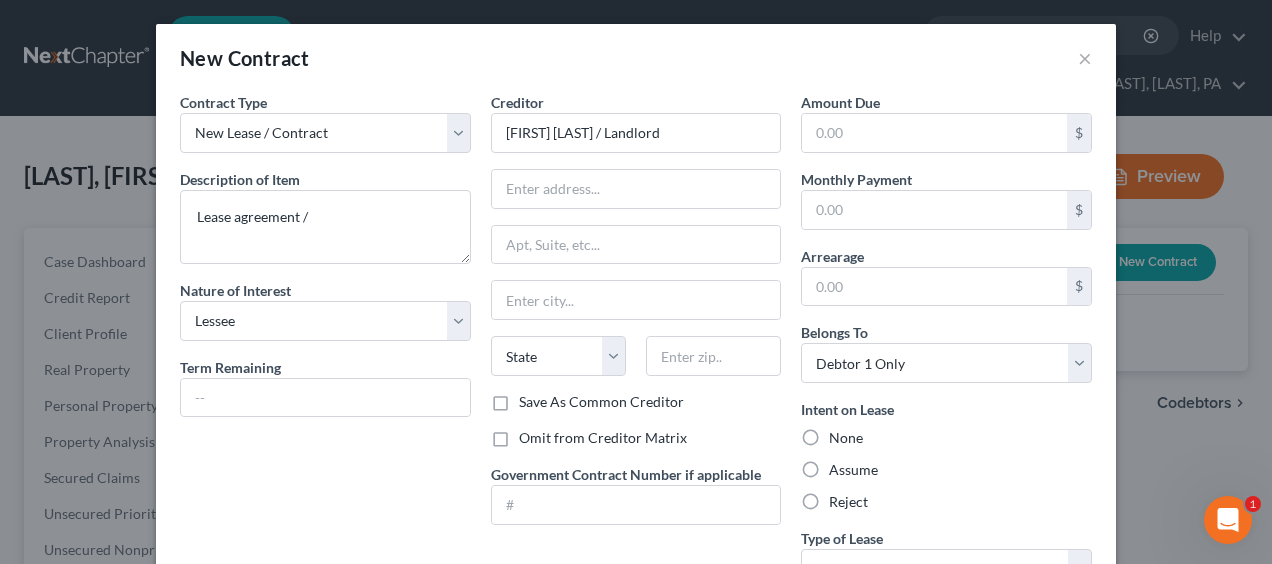 click on "Assume" at bounding box center [853, 470] 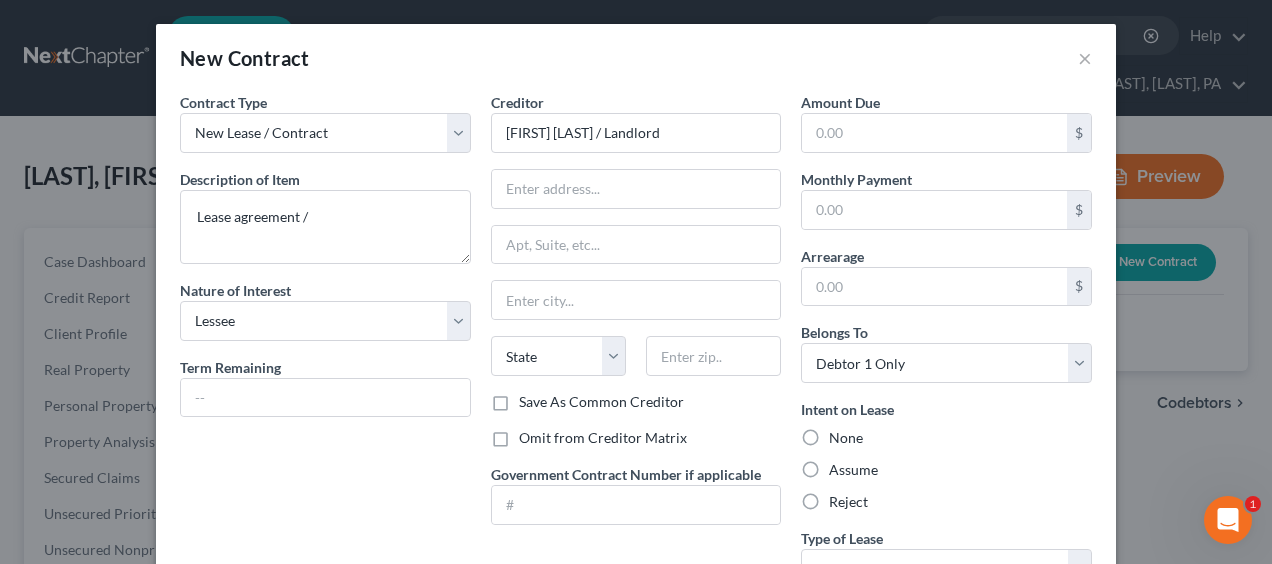 click on "Assume" at bounding box center [843, 466] 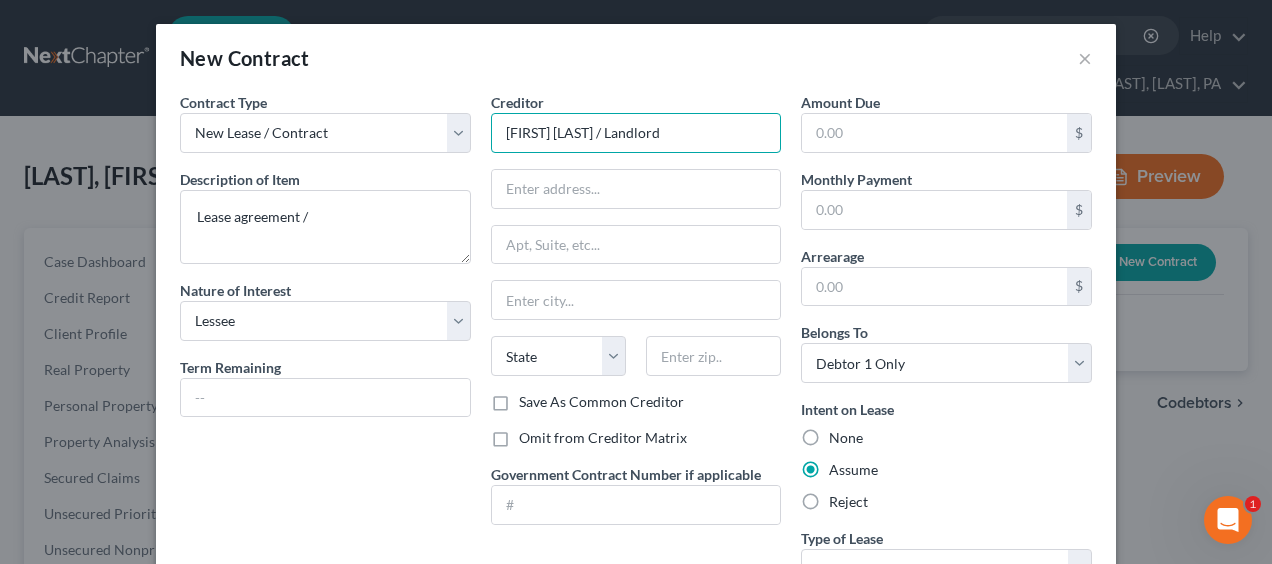 drag, startPoint x: 494, startPoint y: 128, endPoint x: 532, endPoint y: 141, distance: 40.16217 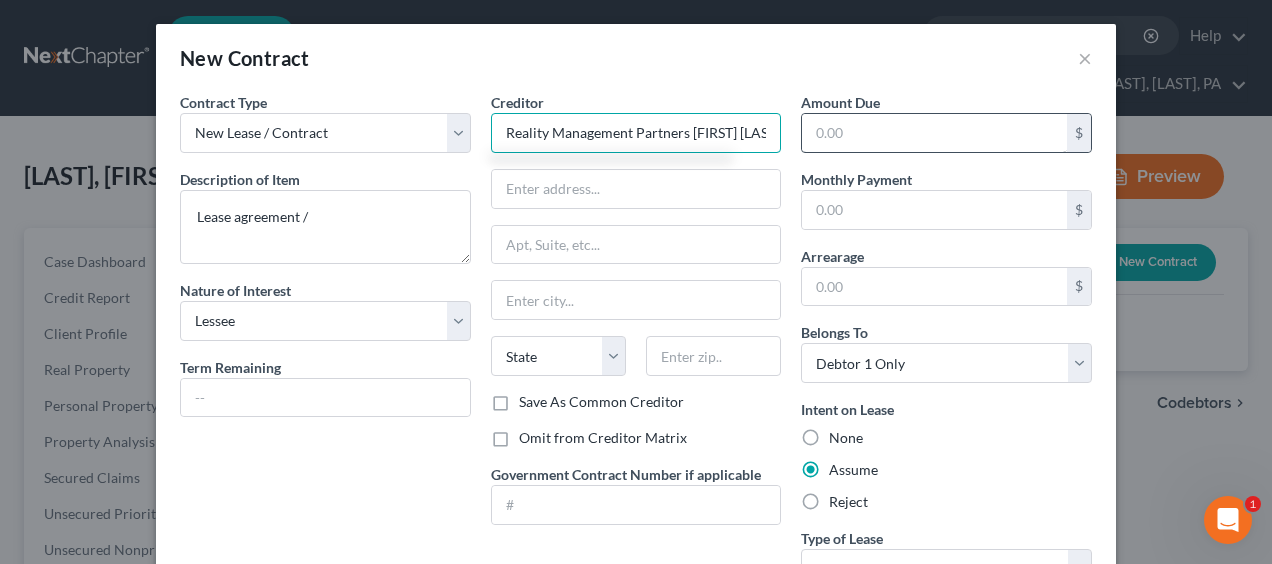 scroll, scrollTop: 0, scrollLeft: 51, axis: horizontal 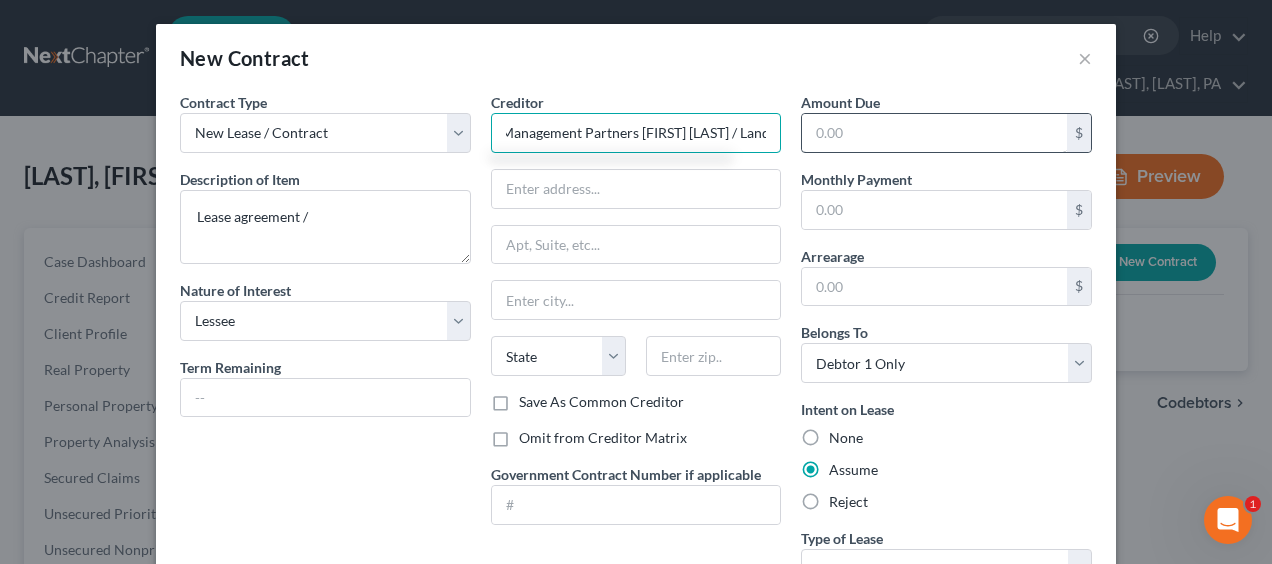 drag, startPoint x: 686, startPoint y: 134, endPoint x: 852, endPoint y: 128, distance: 166.1084 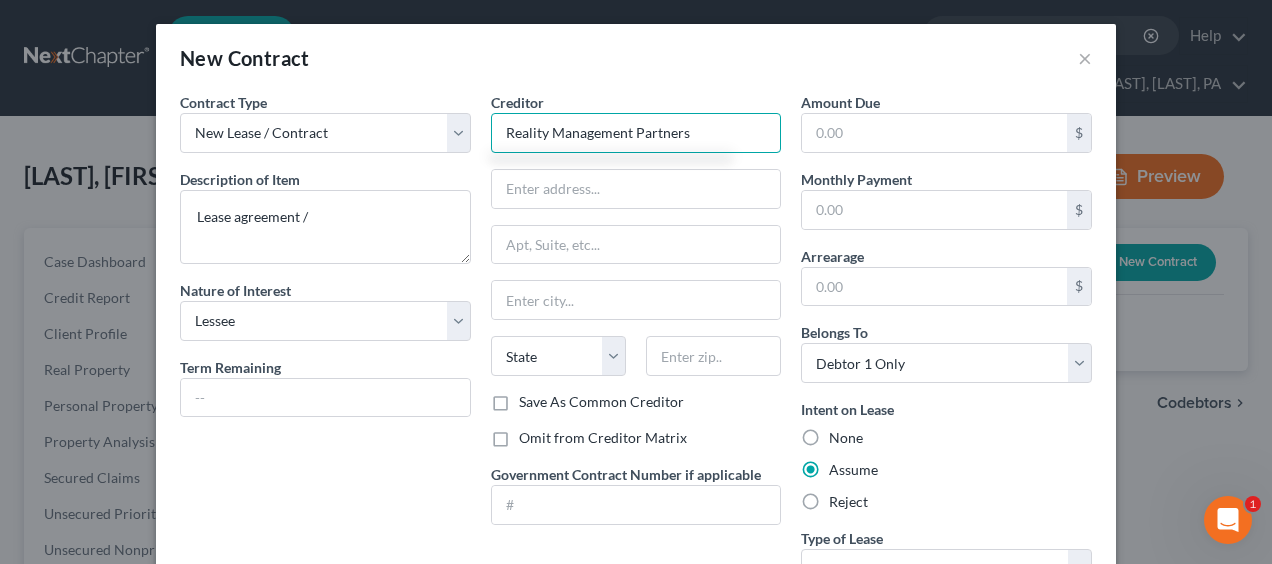 scroll, scrollTop: 0, scrollLeft: 0, axis: both 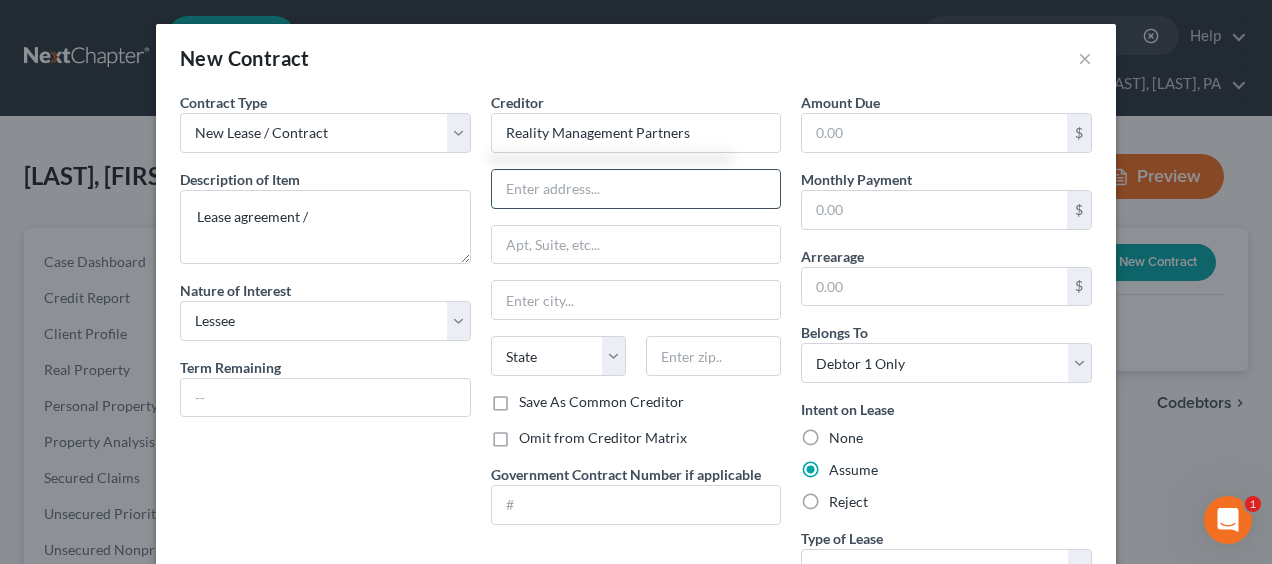 click at bounding box center (636, 189) 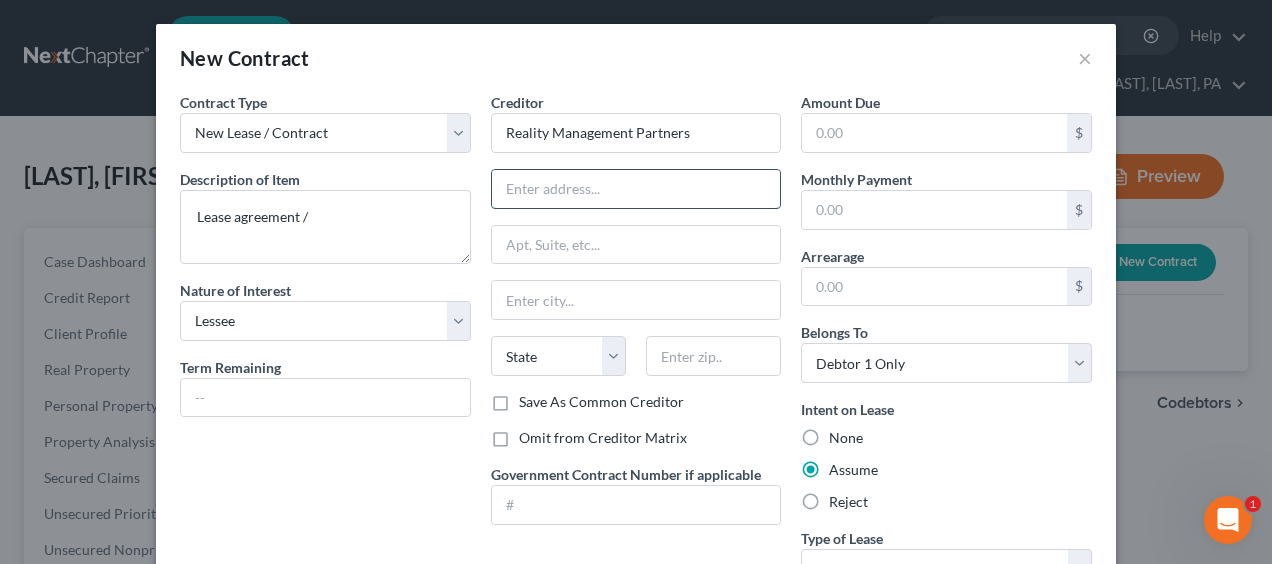 type on "Reality Management Partners" 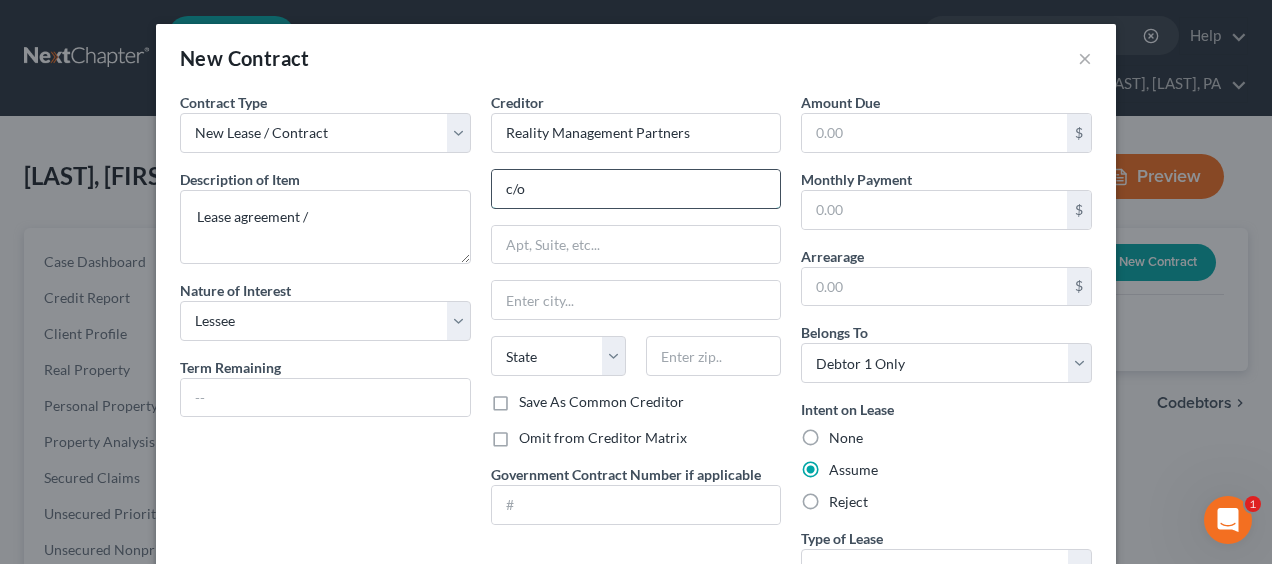 paste on "Tim Wege / Landlord" 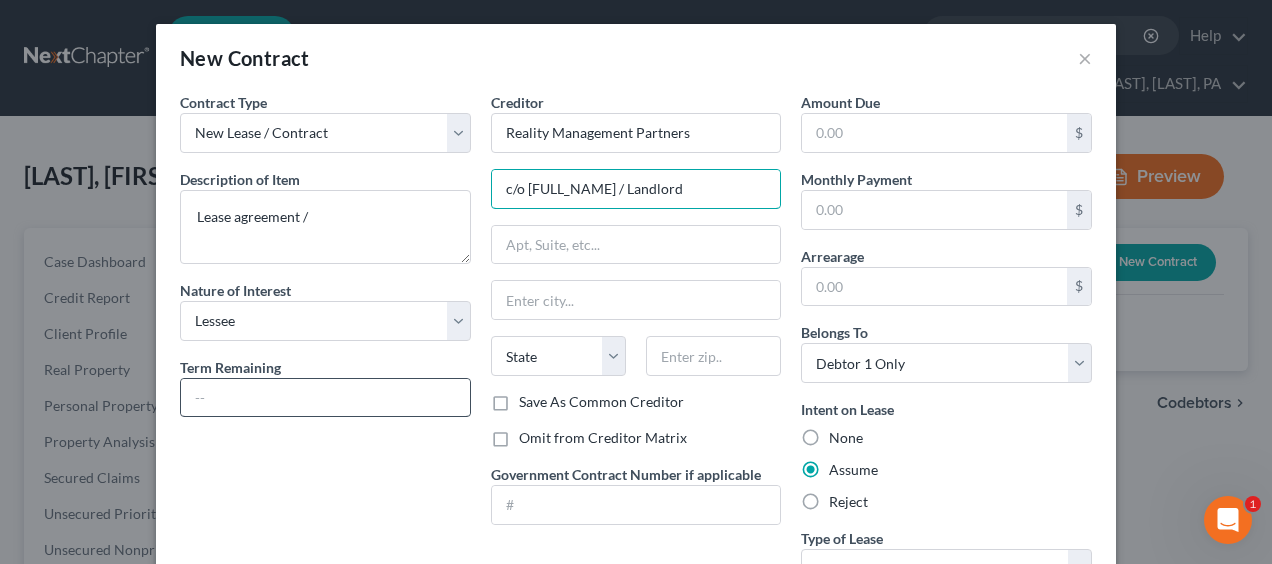 type on "c/o Tim Wege / Landlord" 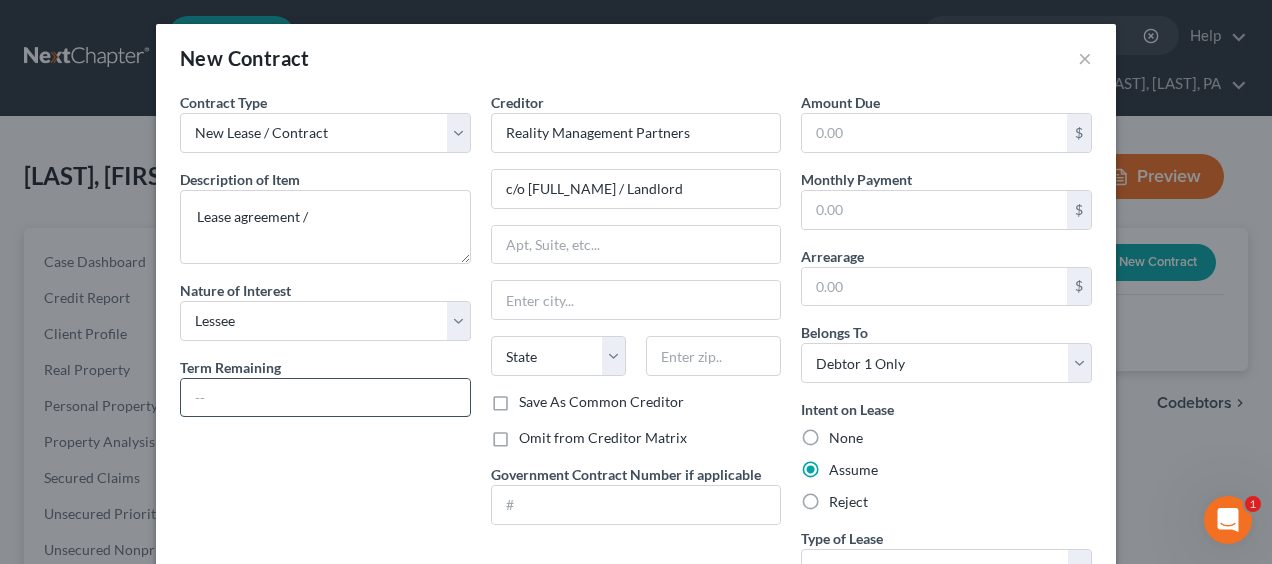 click at bounding box center (325, 398) 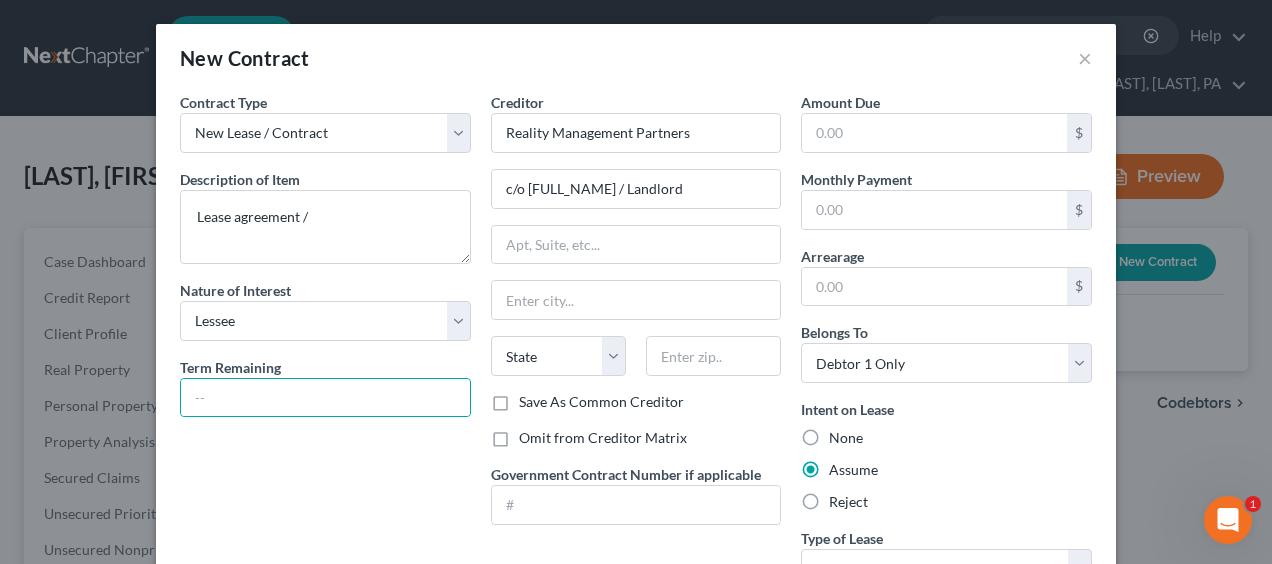 click on "Contract Type New Lease / Contract New Timeshare
Description of non-residential real property
*
Description of Item
*
Lease agreement / Nature of Interest Select Purchaser Agent Lessor Lessee Term Remaining Creditor *    Reality Management Partners                      c/o Tim Wege / Landlord State AL AK AR AZ CA CO CT DE DC FL GA GU HI ID IL IN IA KS KY LA ME MD MA MI MN MS MO MT NC ND NE NV NH NJ NM NY OH OK OR PA PR RI SC SD TN TX UT VI VA VT WA WV WI WY Save As Common Creditor Omit from Creditor Matrix Government Contract Number if applicable Amount Due $ Monthly Payment $ Arrearage $
Belongs To
*
Select Debtor 1 Only Debtor 2 Only Debtor 1 And Debtor 2 Only At Least One Of The Debtors And Another Community Property Intent on Lease None Assume Reject
Type of Lease
*
Select Real Estate Car Other Asset Select" at bounding box center (636, 366) 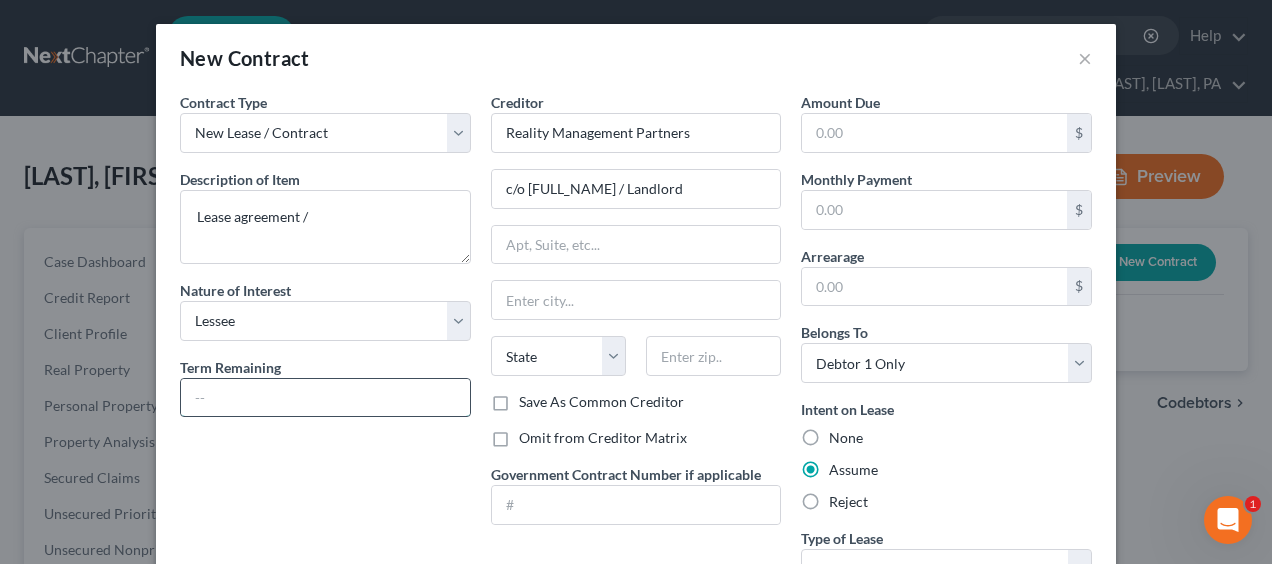 click at bounding box center [325, 398] 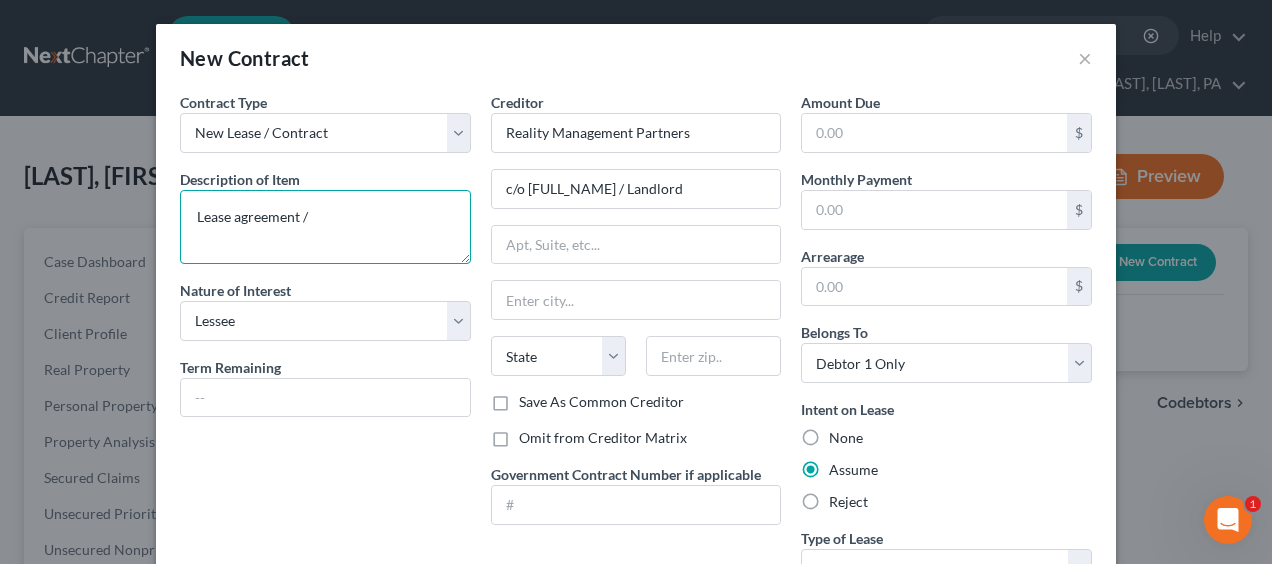 click on "Lease agreement /" at bounding box center (325, 227) 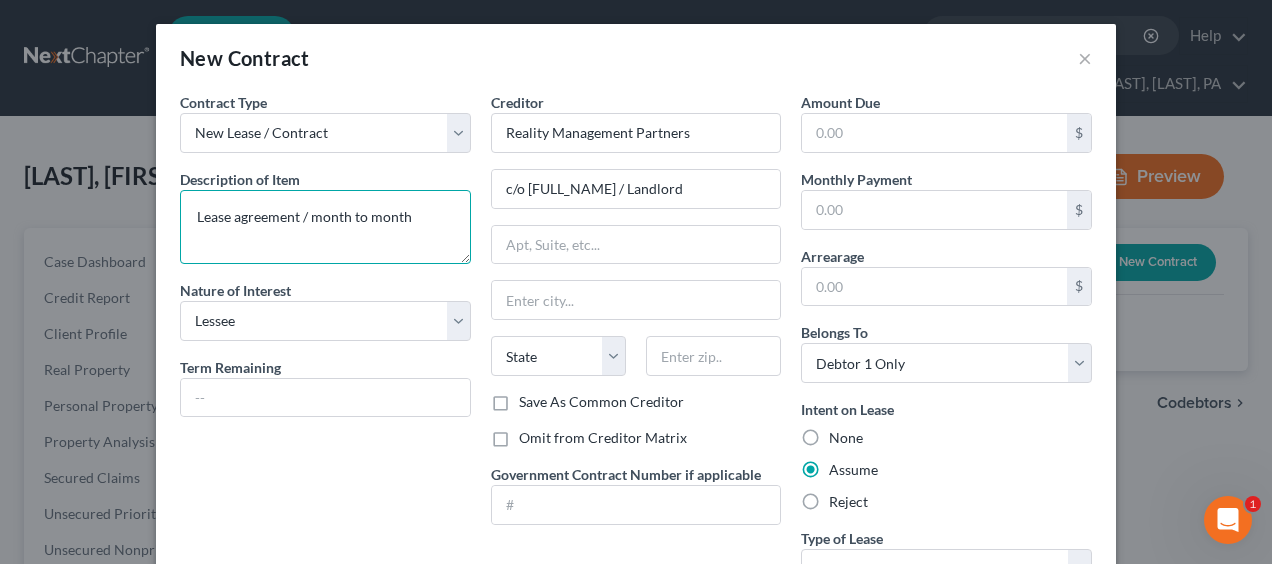 type on "Lease agreement / month to month" 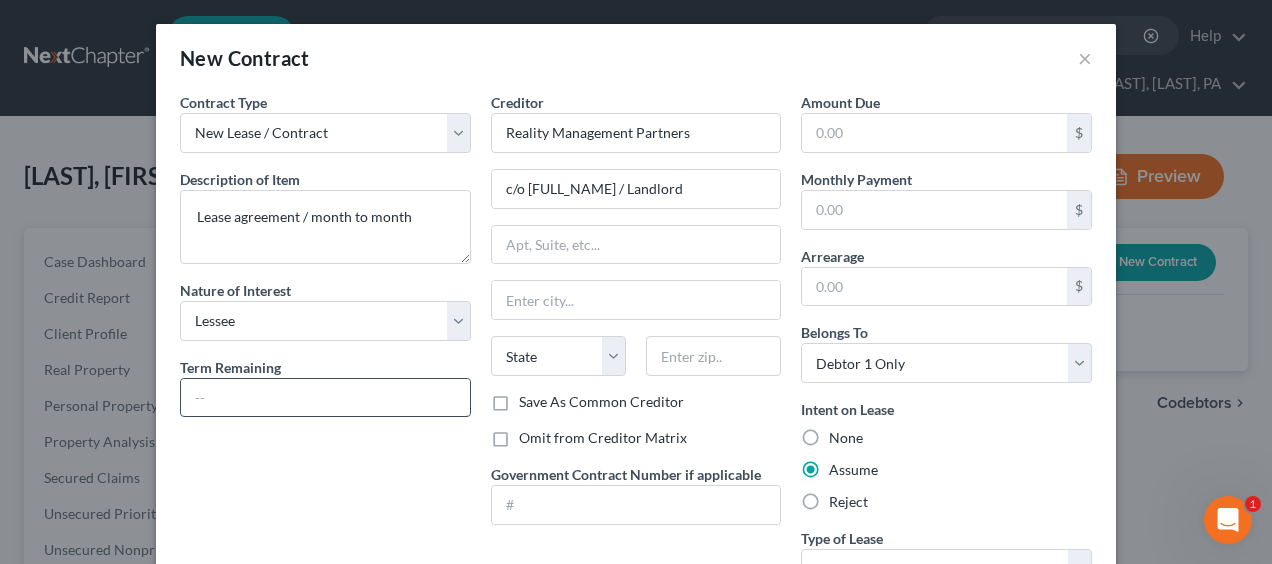click at bounding box center (325, 398) 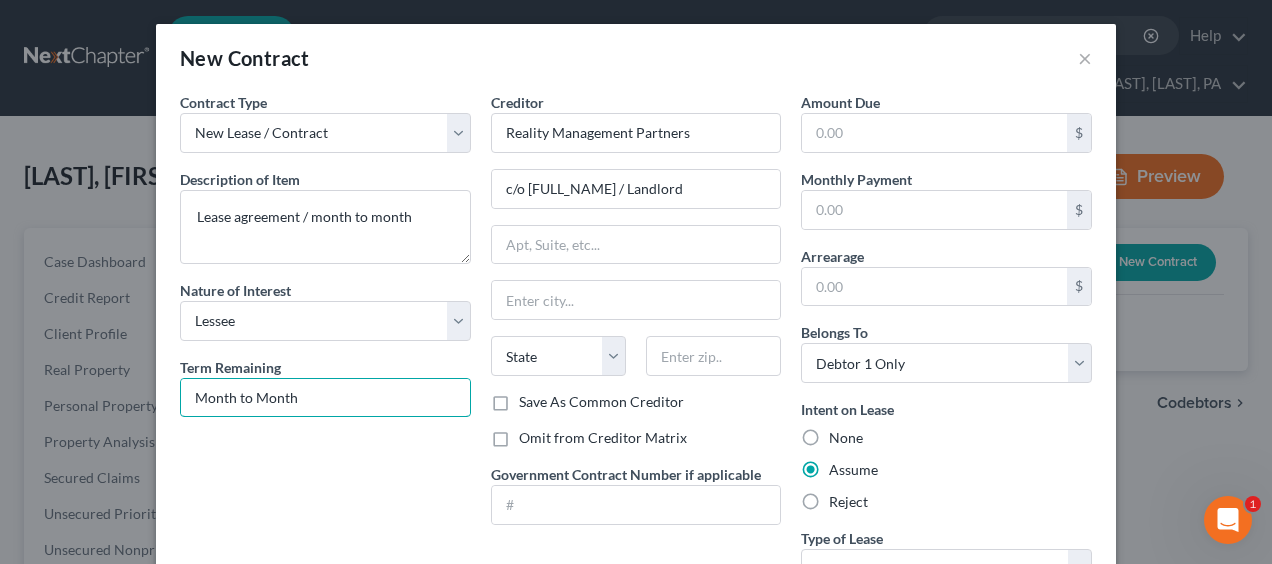 type on "Month to Month" 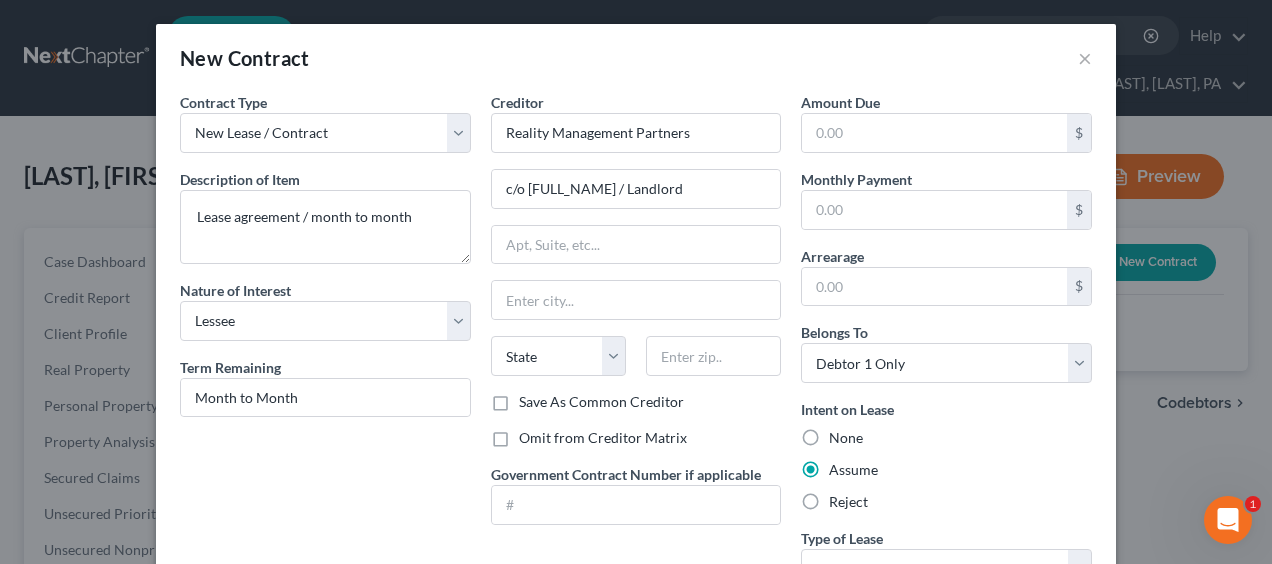 click on "Intent on Lease None Assume Reject" at bounding box center (946, 455) 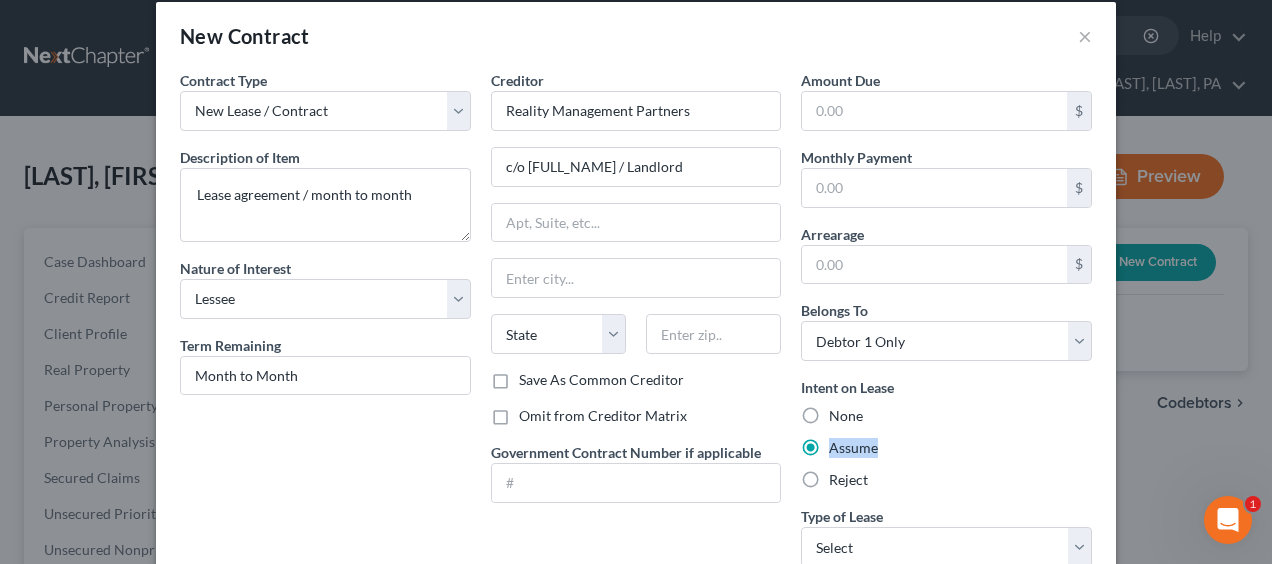 scroll, scrollTop: 33, scrollLeft: 0, axis: vertical 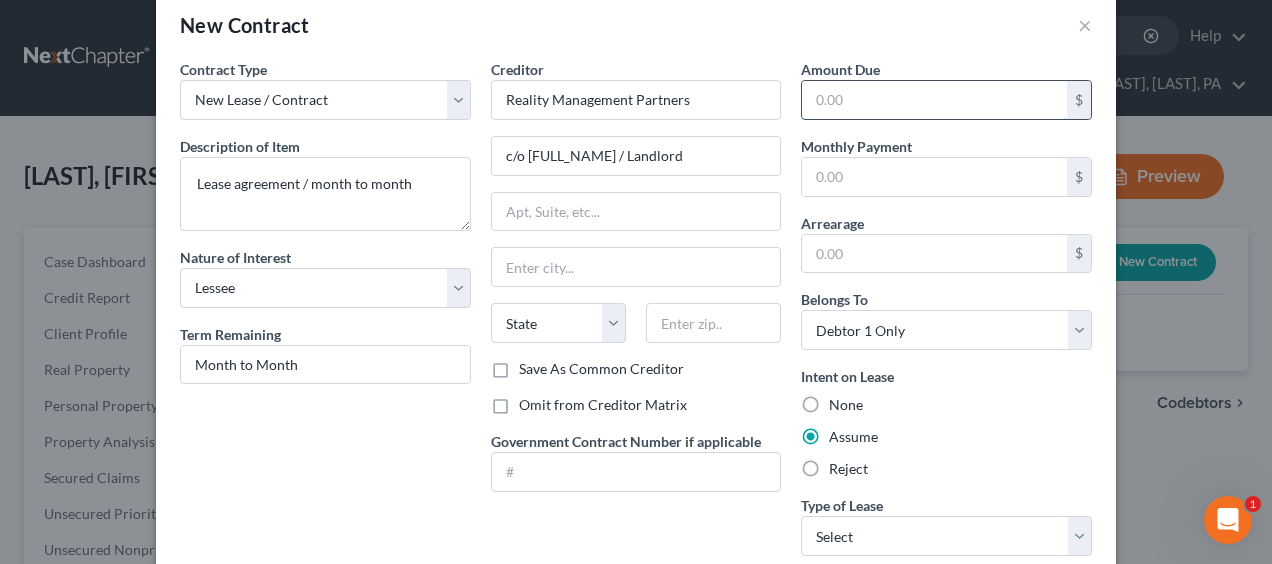 click at bounding box center [934, 100] 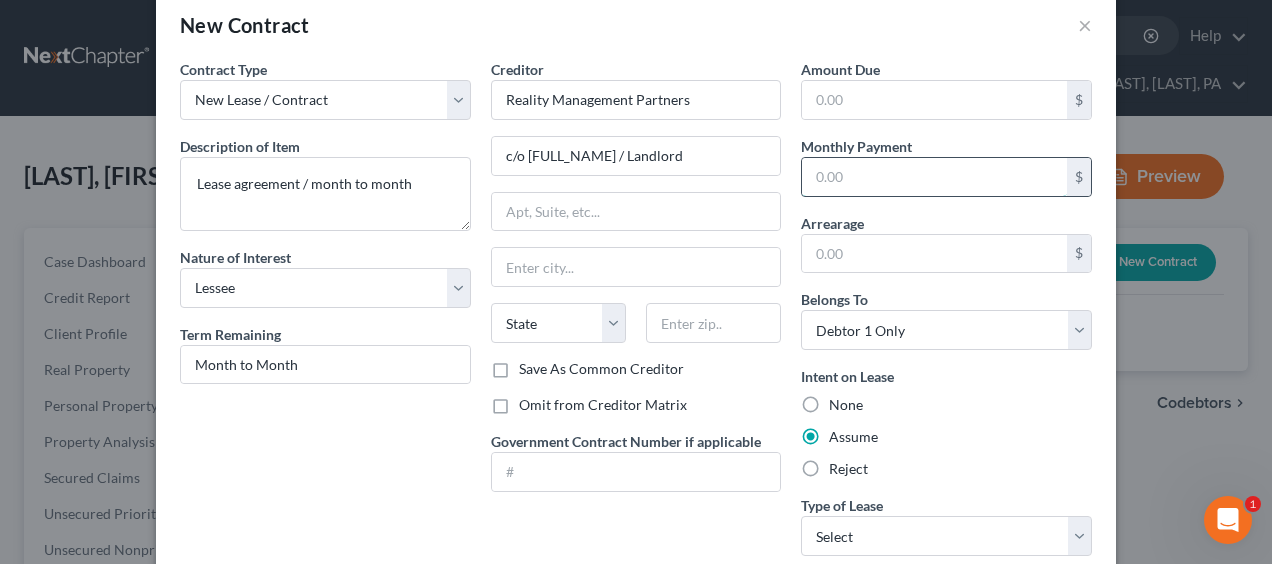 click at bounding box center (934, 177) 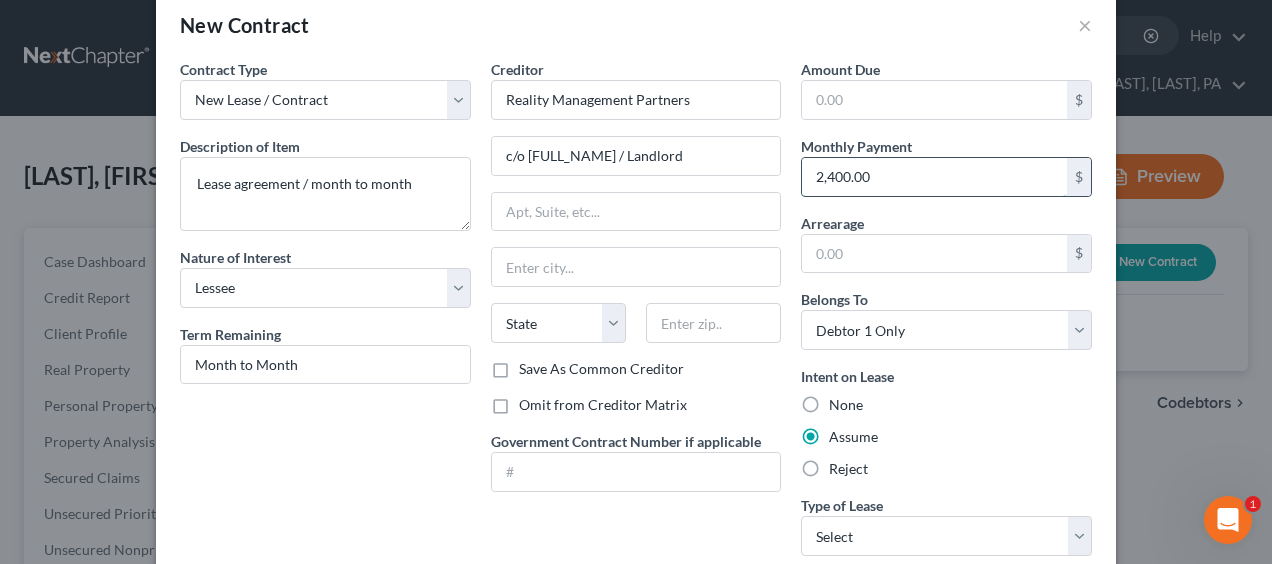 type on "2,400.00" 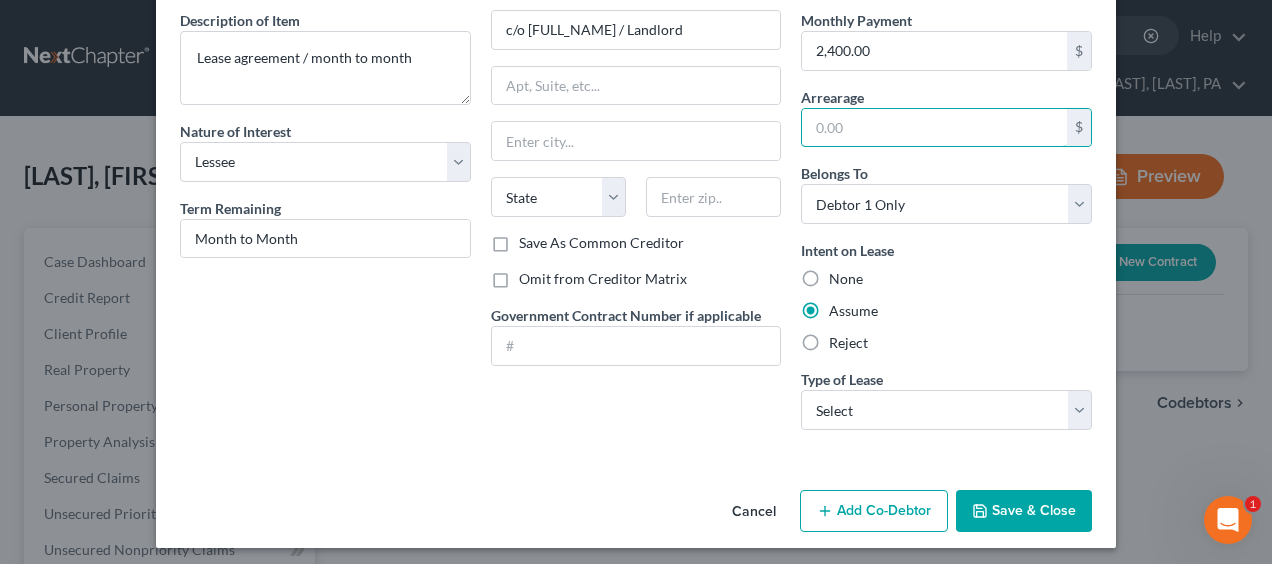 scroll, scrollTop: 163, scrollLeft: 0, axis: vertical 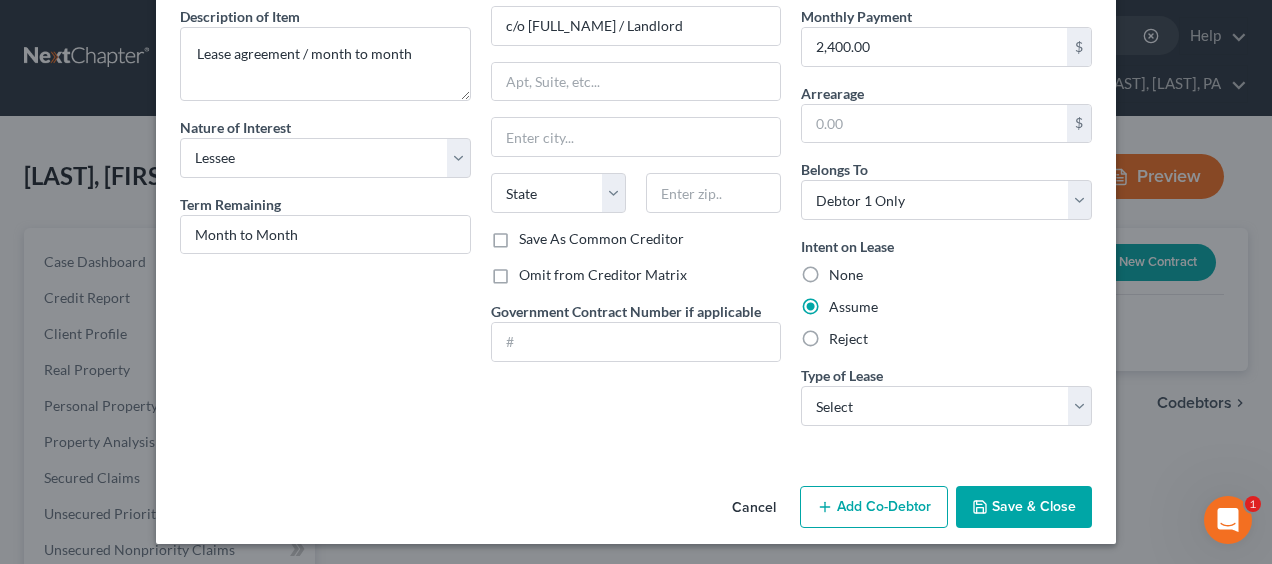 click on "Save & Close" at bounding box center (1024, 507) 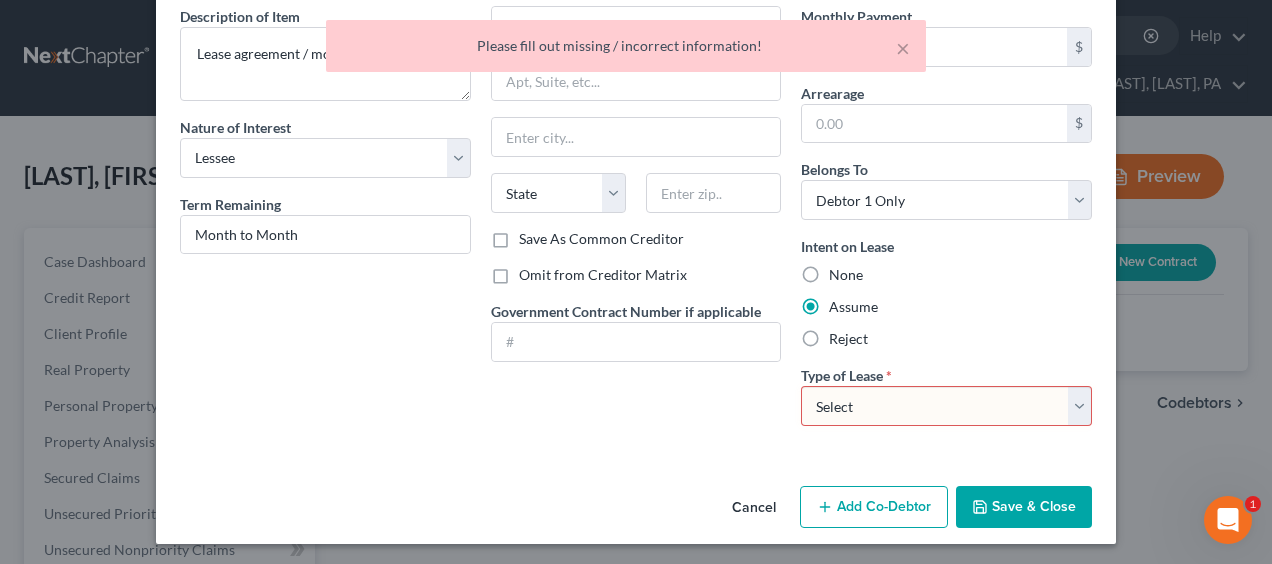 click on "Contract Type New Lease / Contract New Timeshare
Description of non-residential real property
*
Description of Item
*
Lease agreement / month to month Nature of Interest Select Purchaser Agent Lessor Lessee Term Remaining Month to Month" at bounding box center [325, 185] 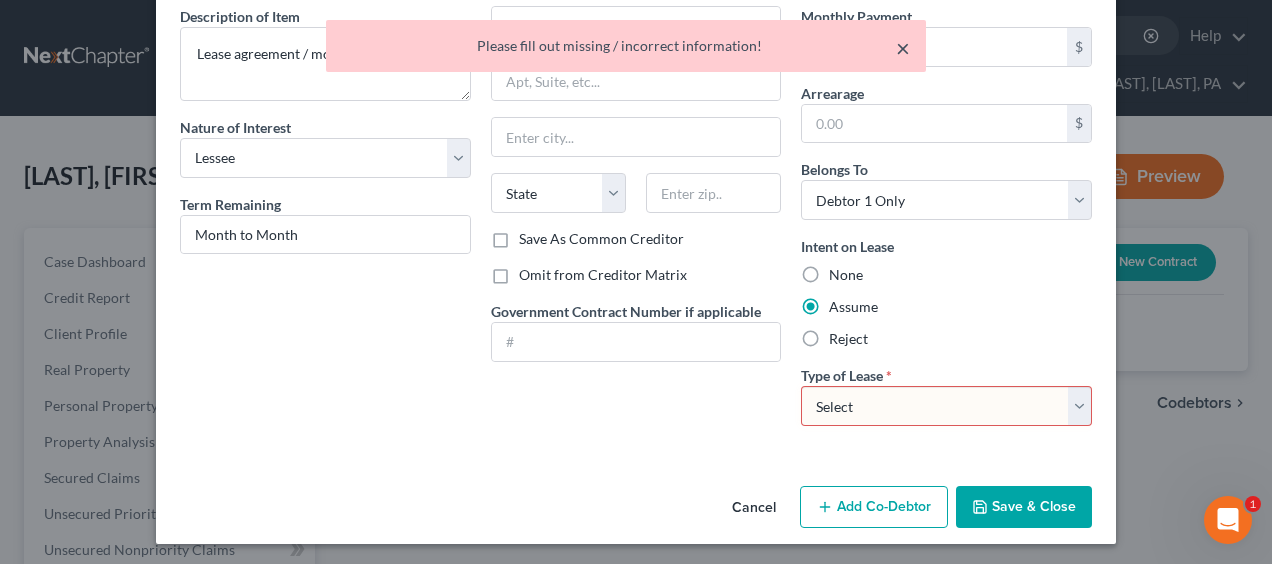 click on "×" at bounding box center [903, 48] 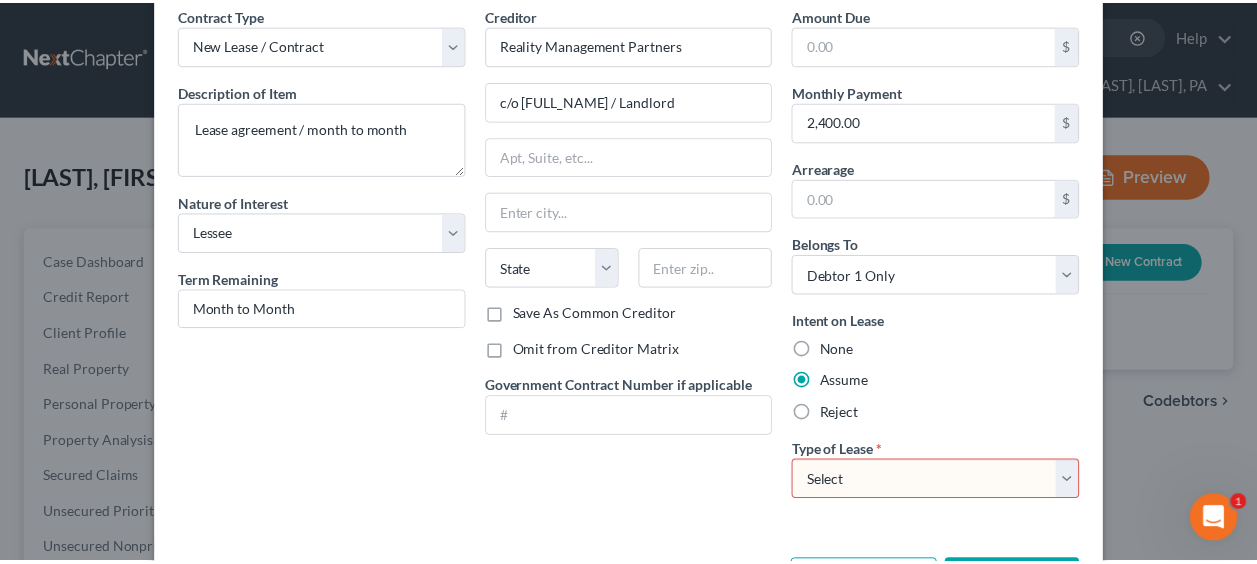 scroll, scrollTop: 163, scrollLeft: 0, axis: vertical 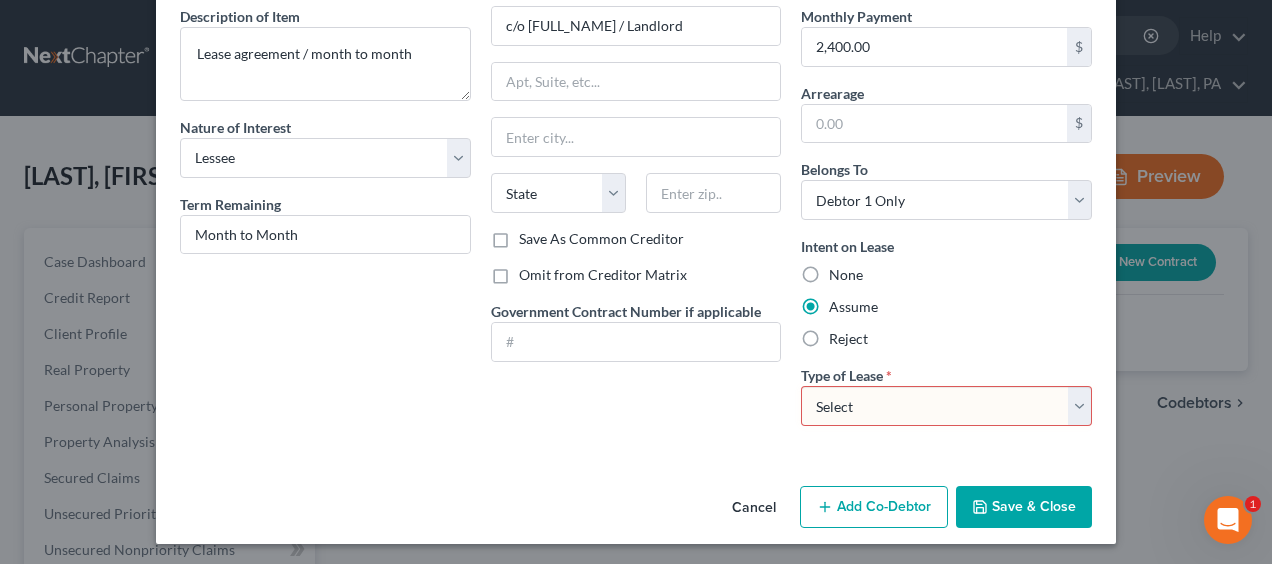 click on "Select Real Estate Car Other" at bounding box center [946, 406] 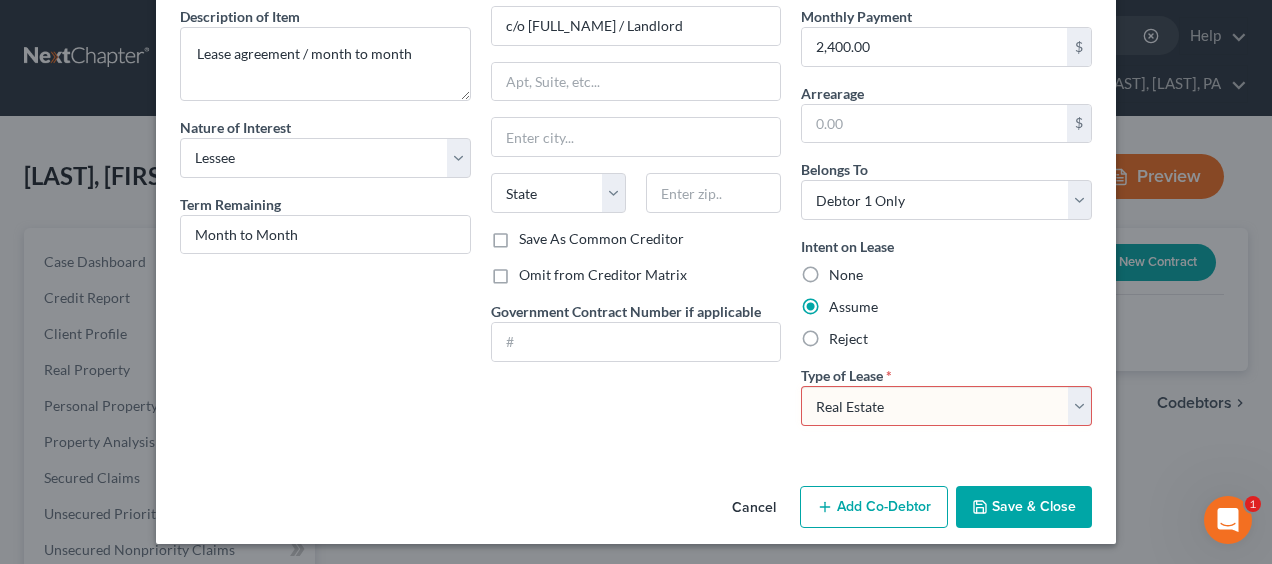 click on "Select Real Estate Car Other" at bounding box center [946, 406] 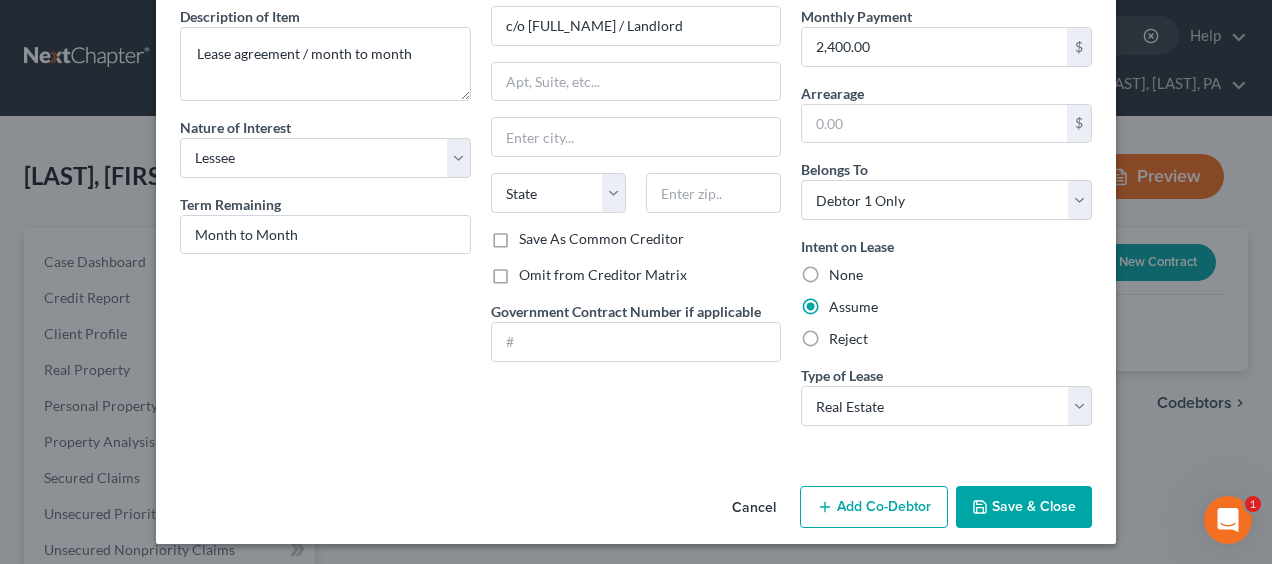 click on "Save & Close" at bounding box center (1024, 507) 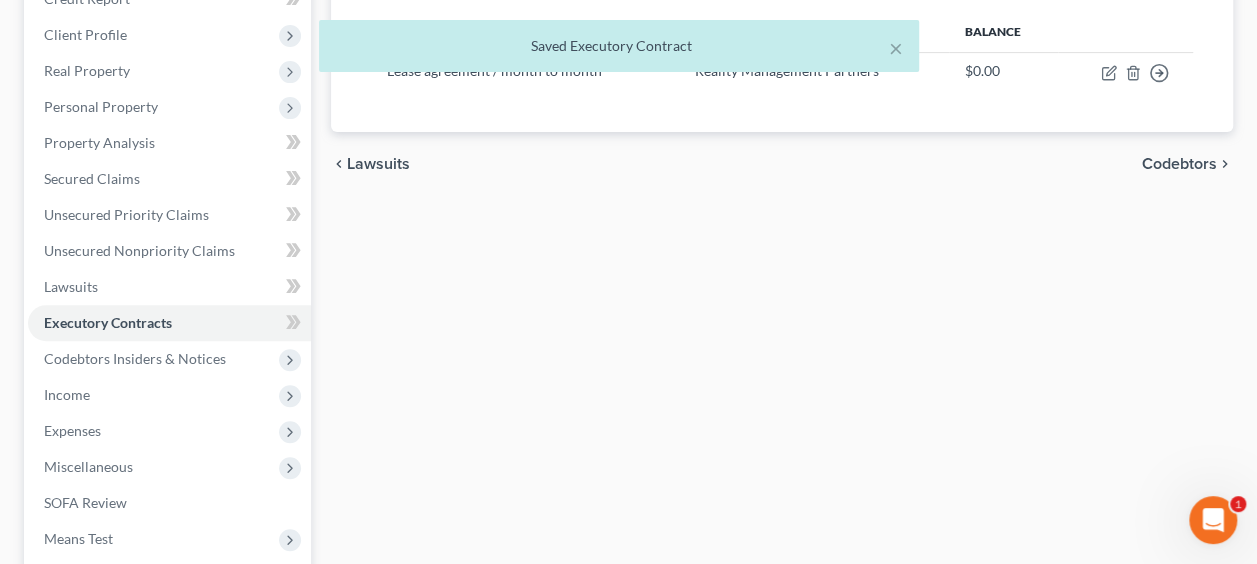 scroll, scrollTop: 300, scrollLeft: 0, axis: vertical 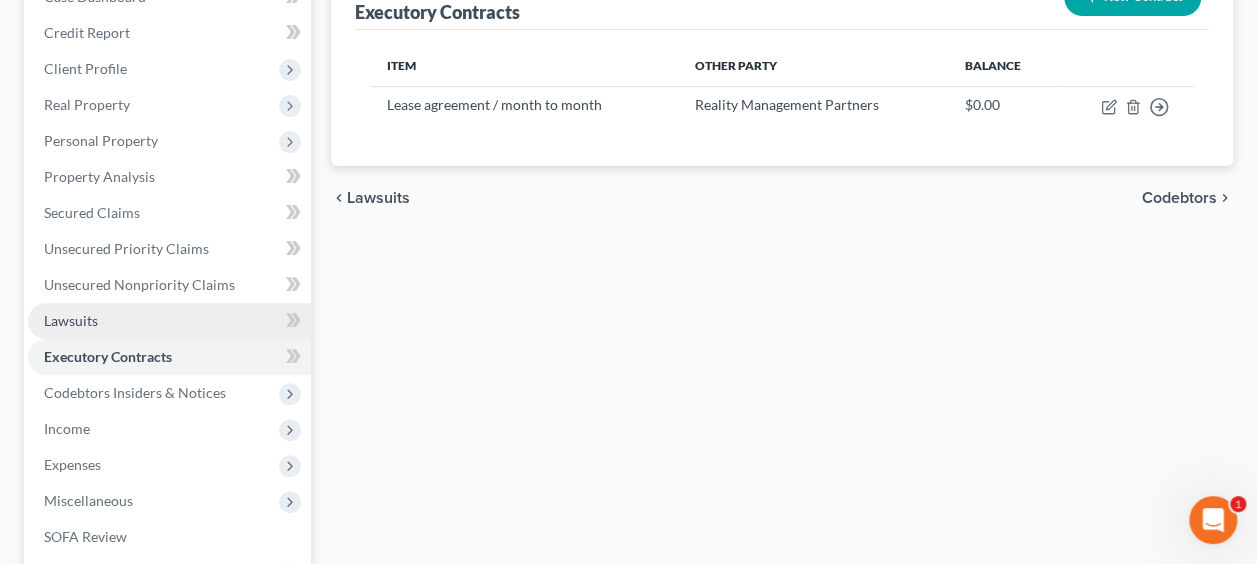 click on "Lawsuits" at bounding box center (71, 320) 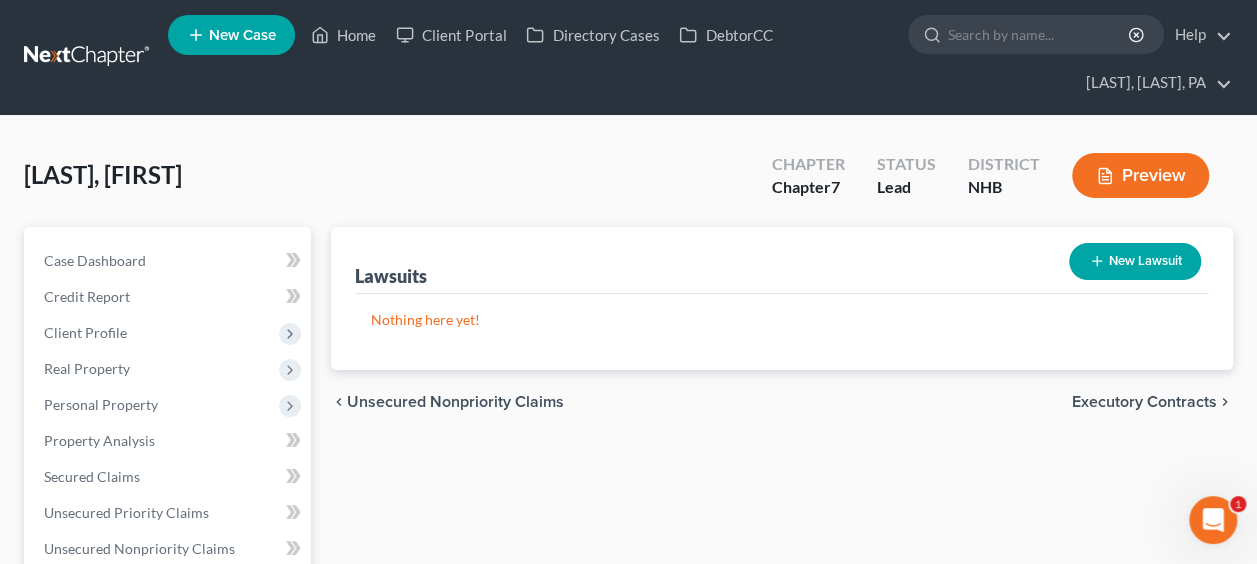 scroll, scrollTop: 0, scrollLeft: 0, axis: both 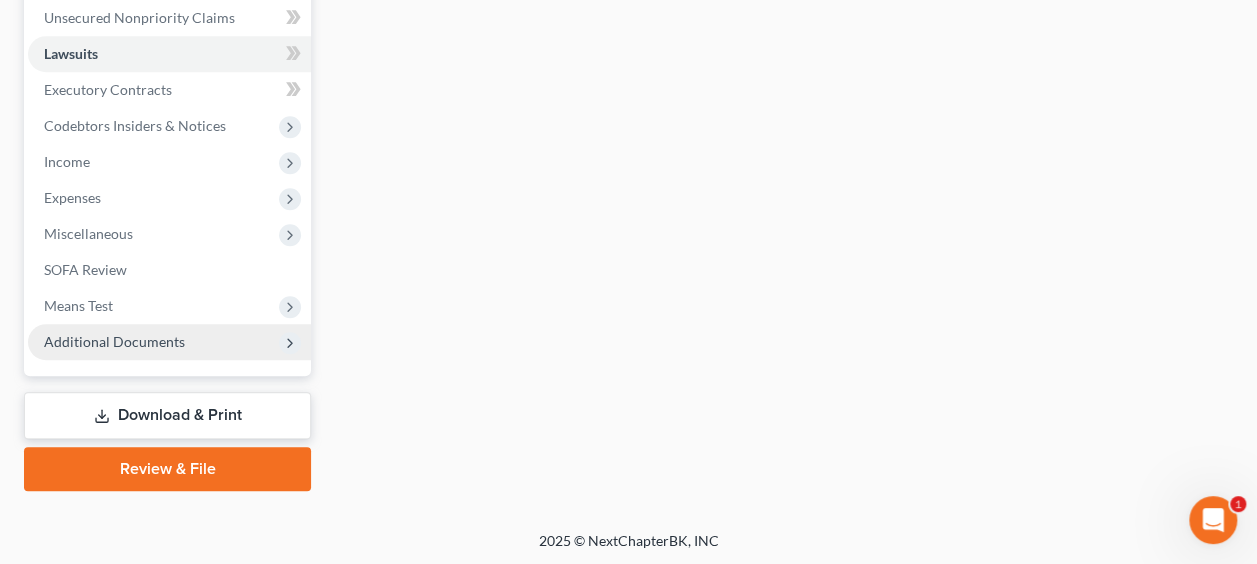 click on "Additional Documents" at bounding box center [114, 341] 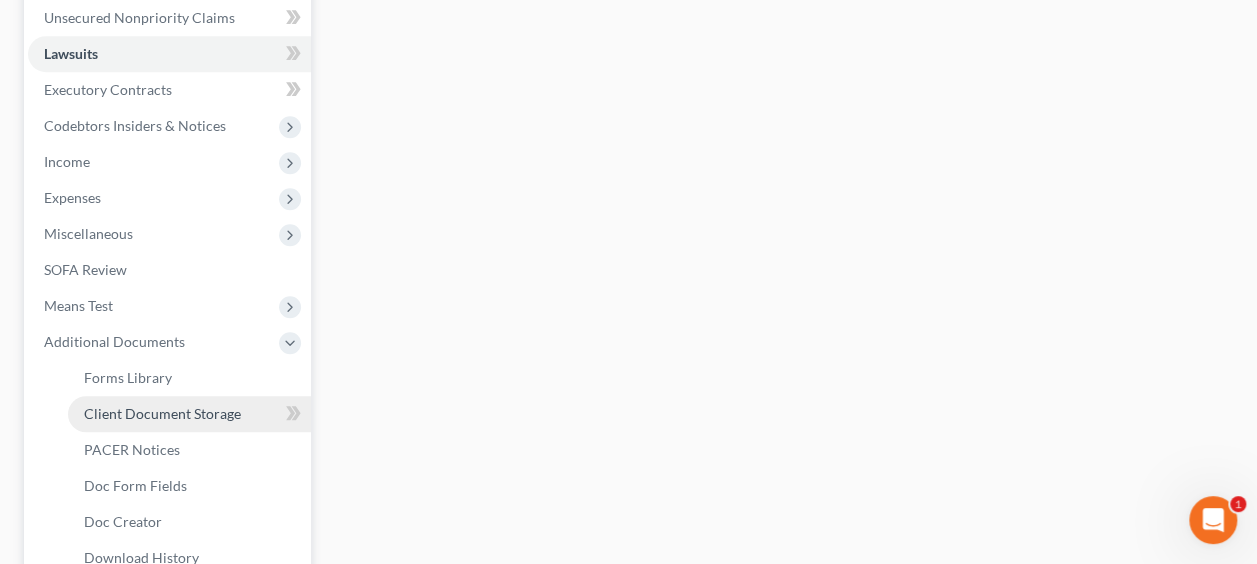 click on "Client Document Storage" at bounding box center (162, 413) 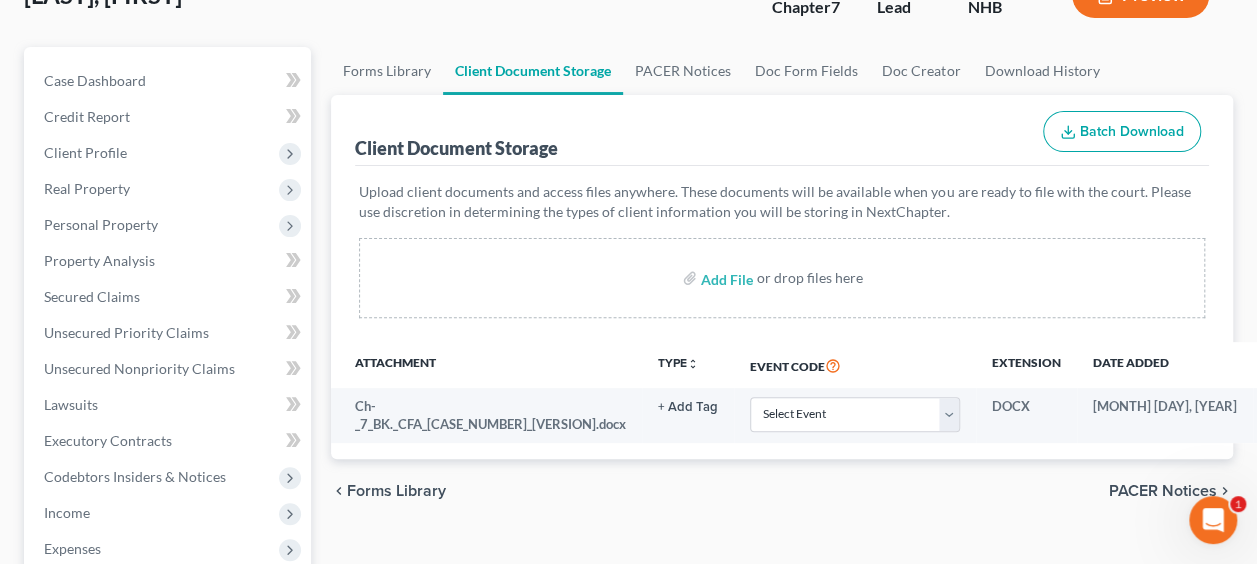 scroll, scrollTop: 200, scrollLeft: 0, axis: vertical 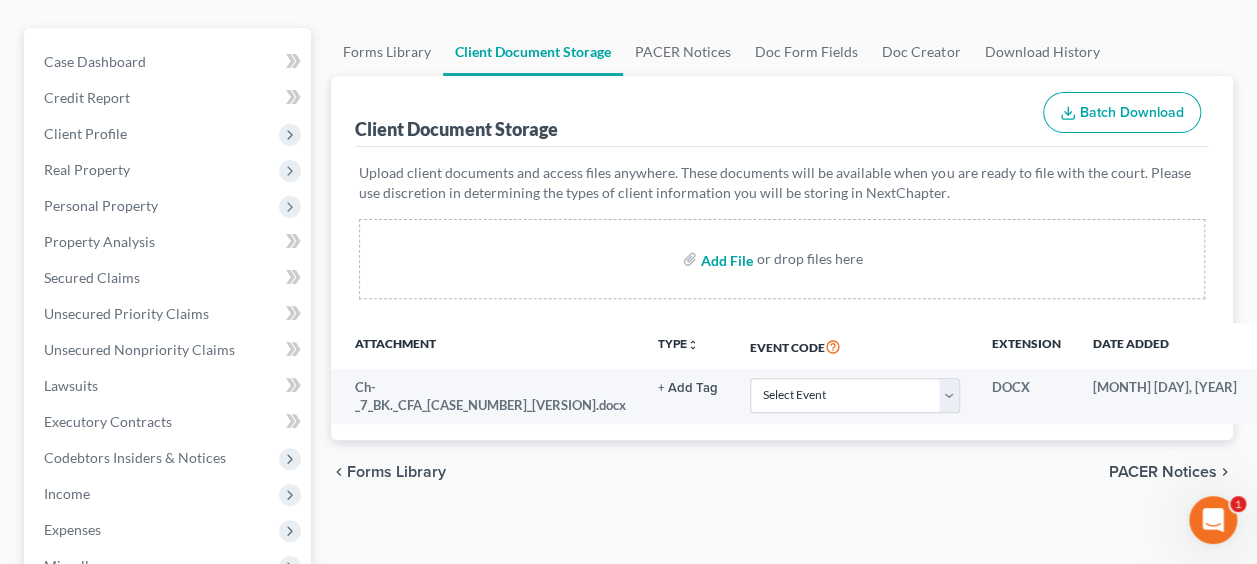 click at bounding box center [725, 259] 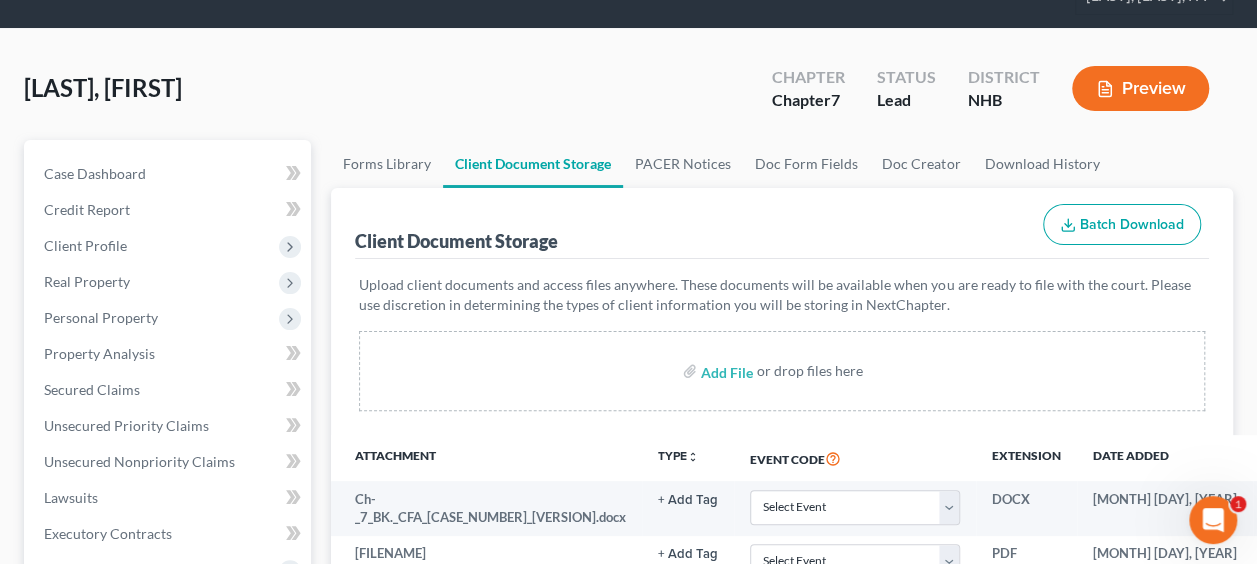 scroll, scrollTop: 0, scrollLeft: 0, axis: both 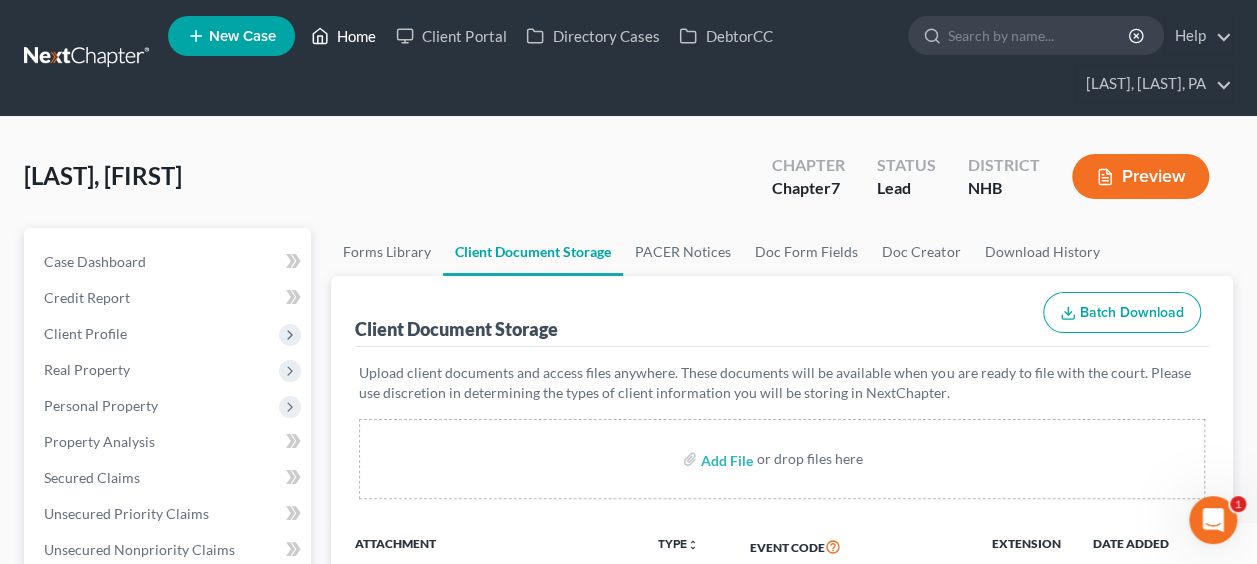 click on "Home" at bounding box center [343, 36] 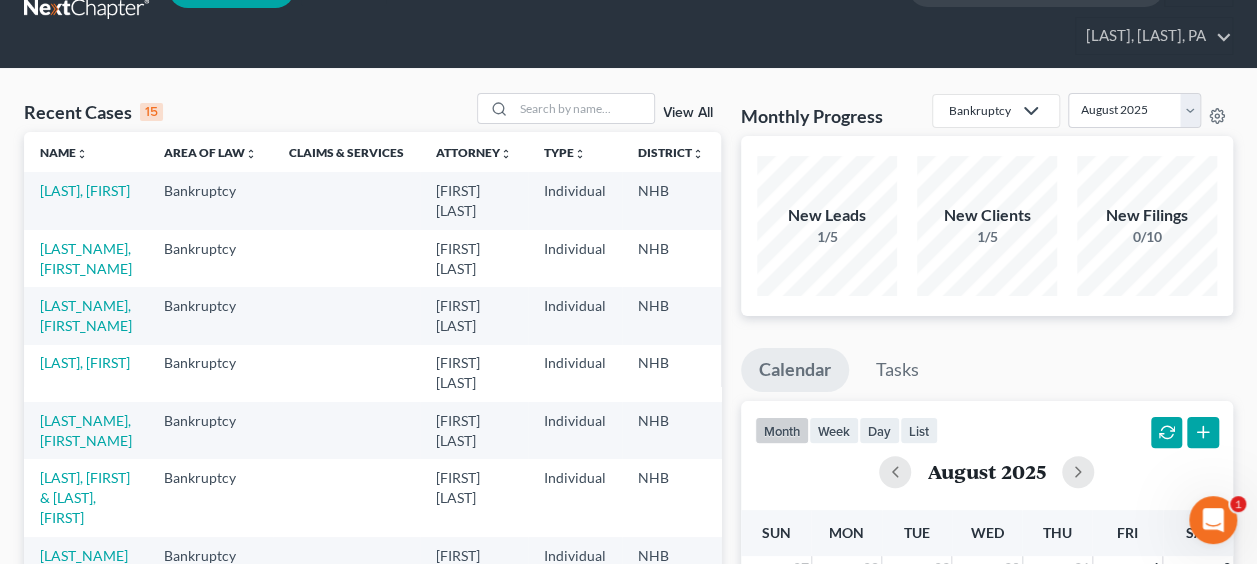 scroll, scrollTop: 0, scrollLeft: 0, axis: both 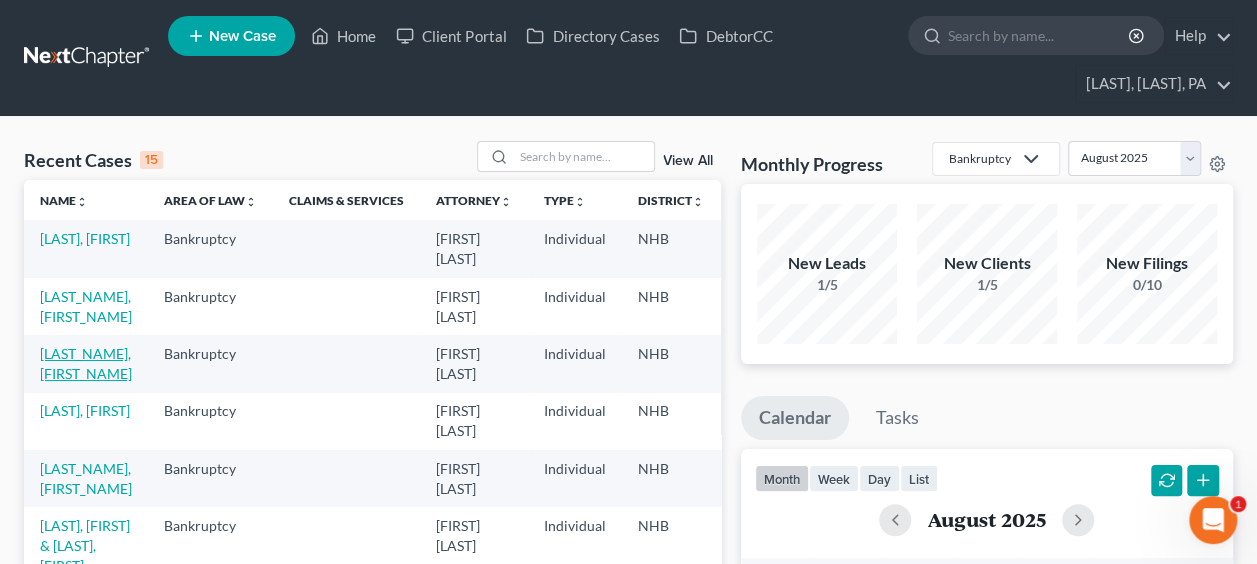 click on "[LAST_NAME], [FIRST_NAME]" at bounding box center (86, 363) 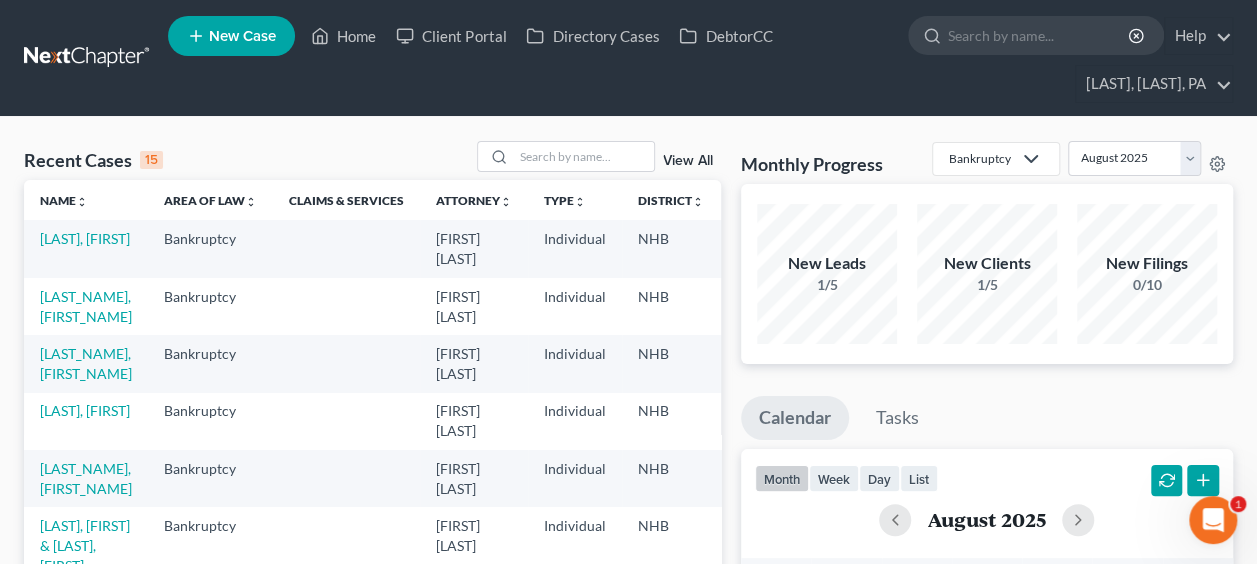 select on "1" 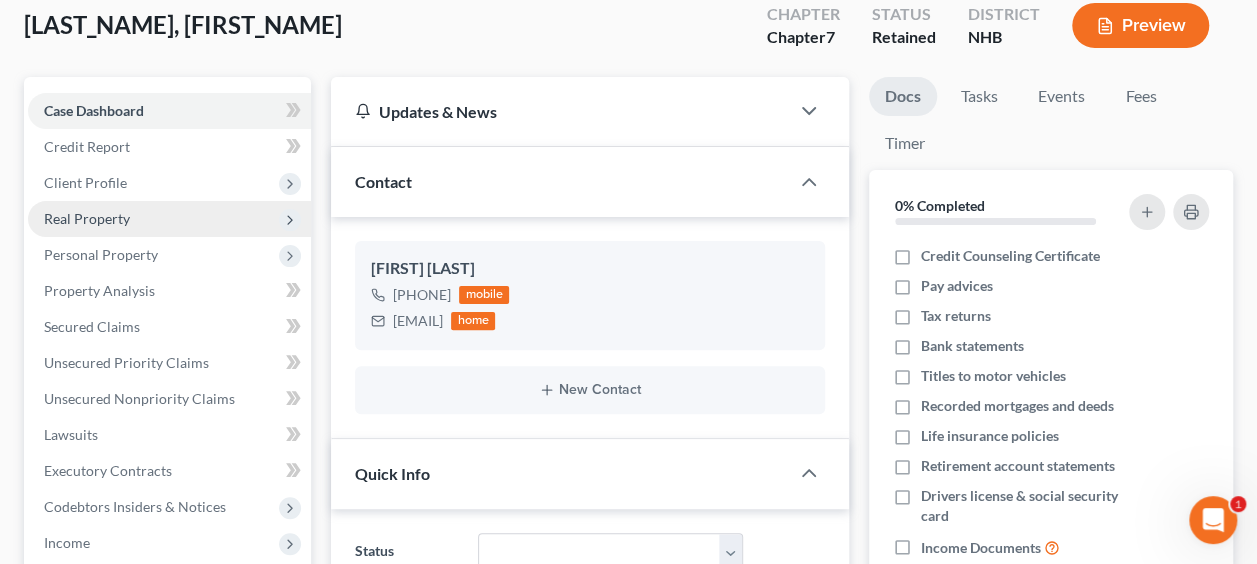 scroll, scrollTop: 166, scrollLeft: 0, axis: vertical 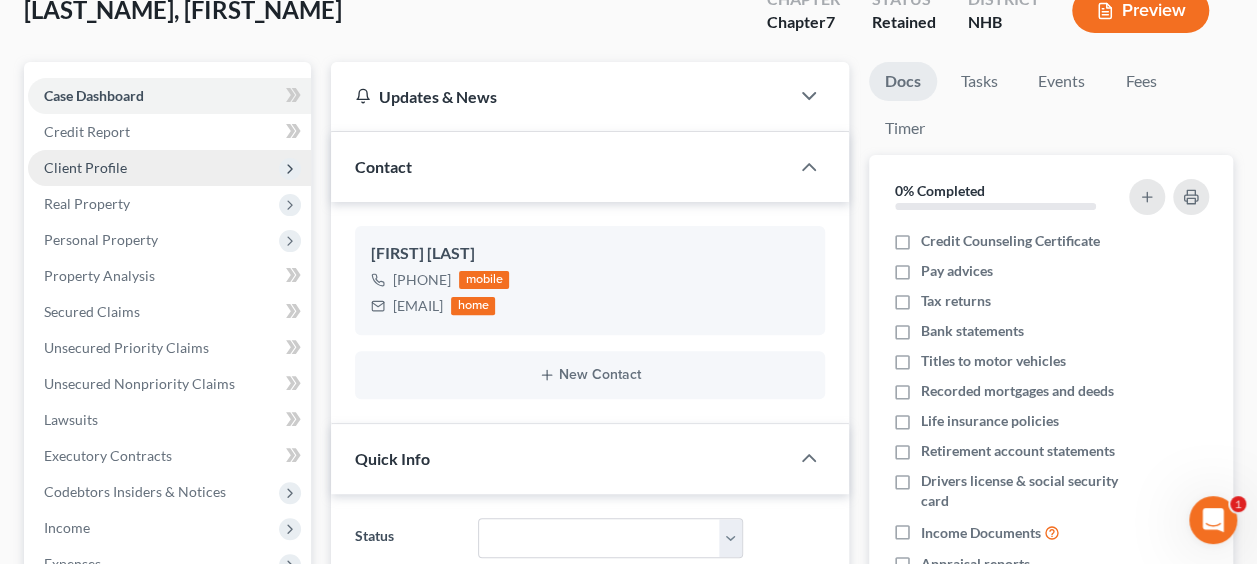 click on "Client Profile" at bounding box center [85, 167] 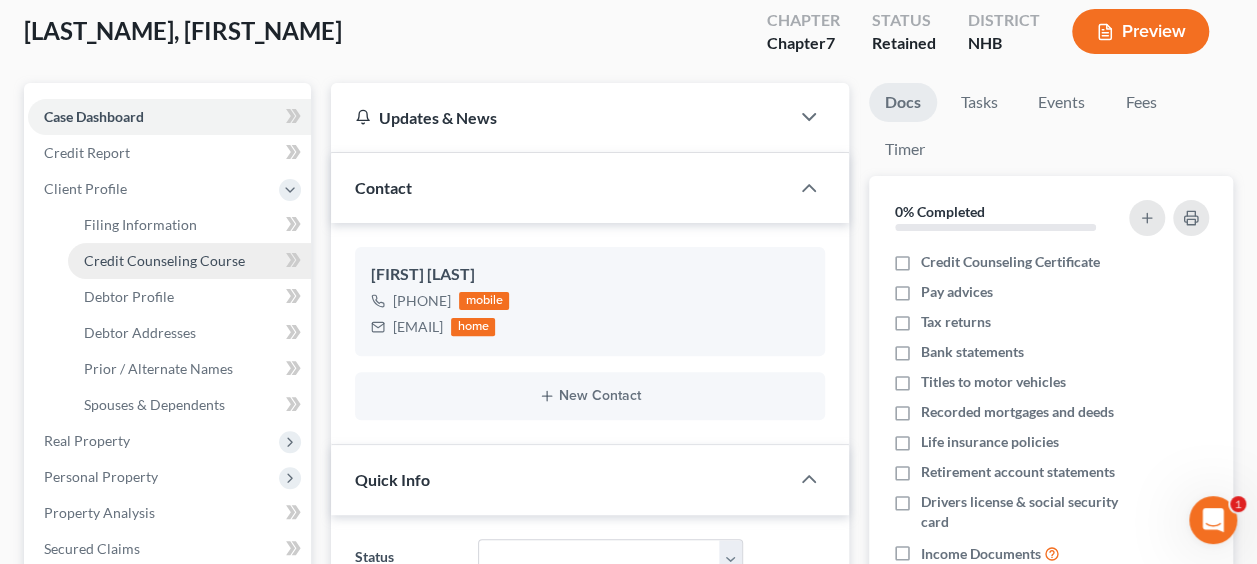 scroll, scrollTop: 133, scrollLeft: 0, axis: vertical 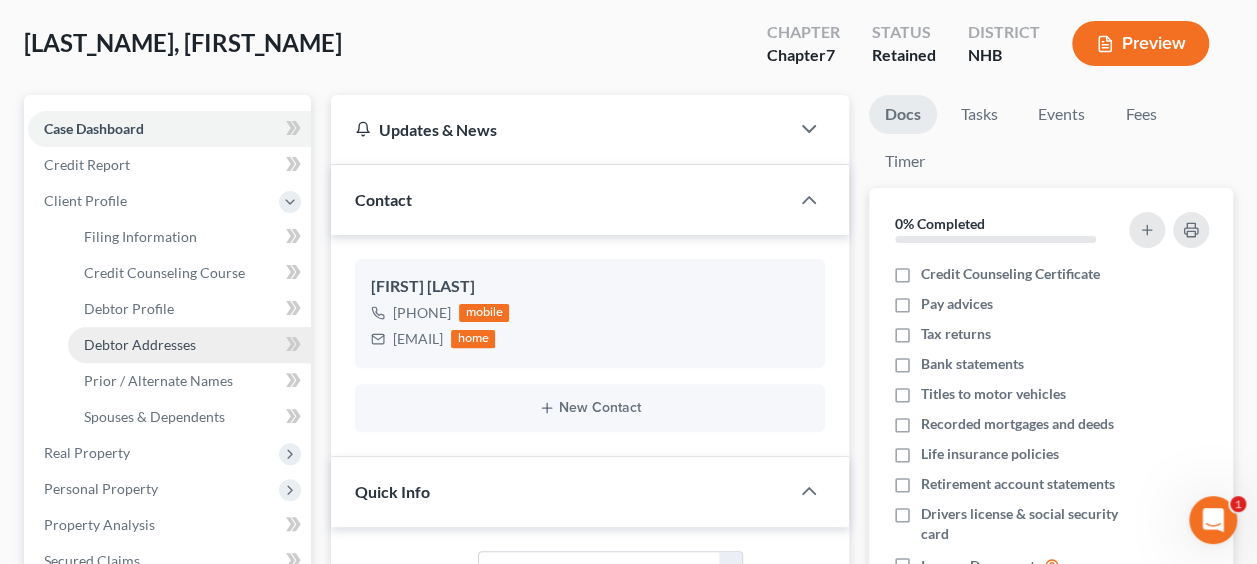 click on "Debtor Addresses" at bounding box center [140, 344] 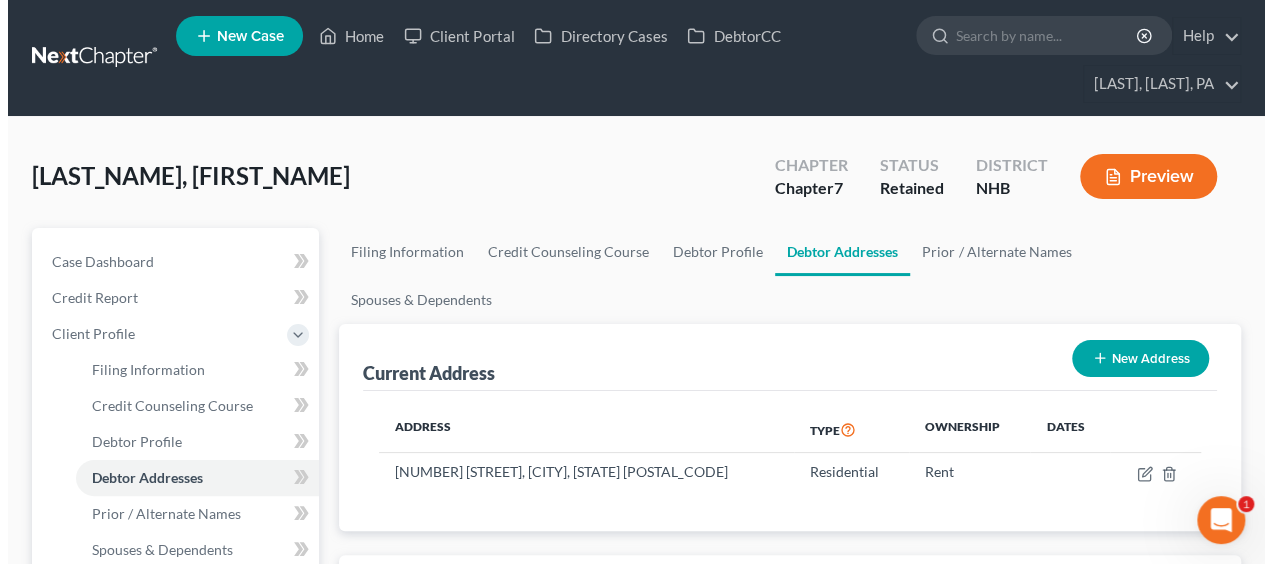 scroll, scrollTop: 0, scrollLeft: 0, axis: both 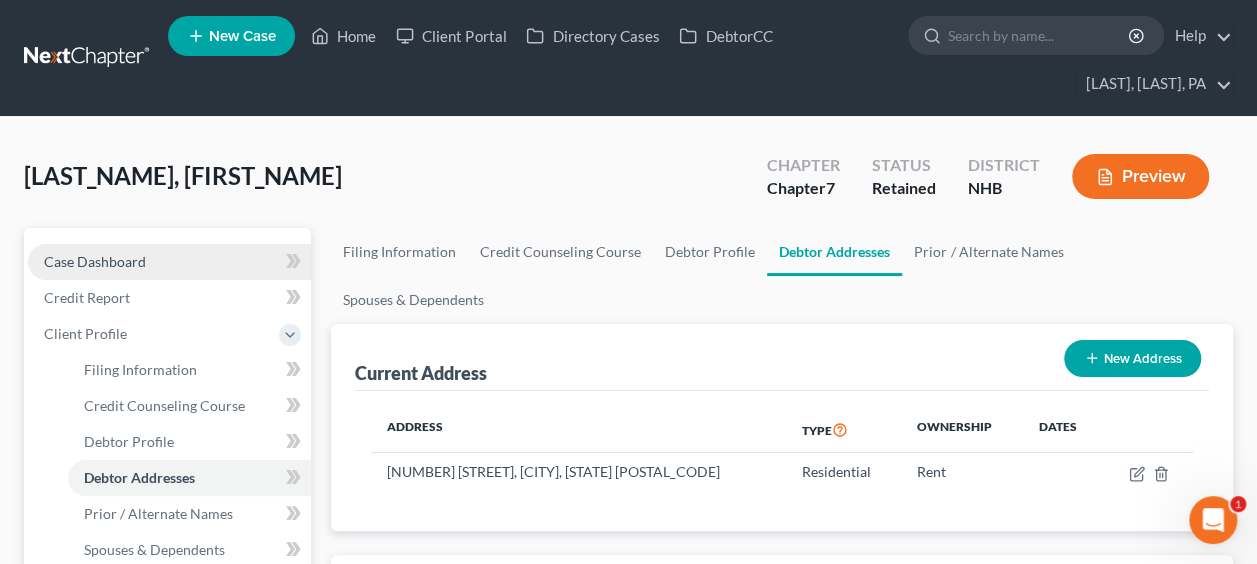 click on "Case Dashboard" at bounding box center [95, 261] 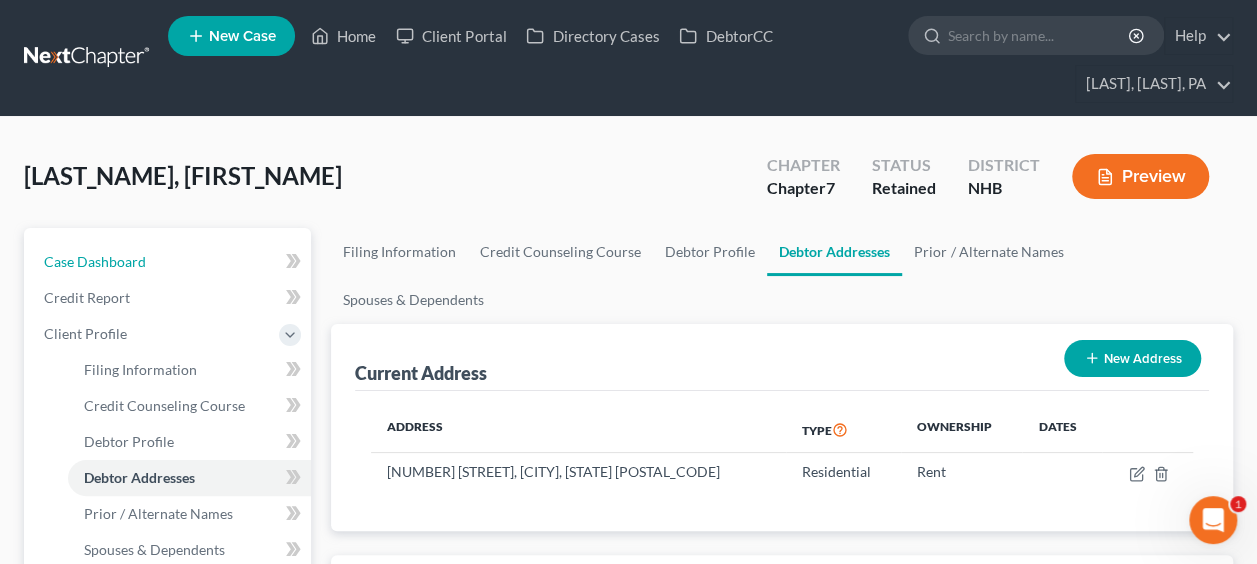 select on "1" 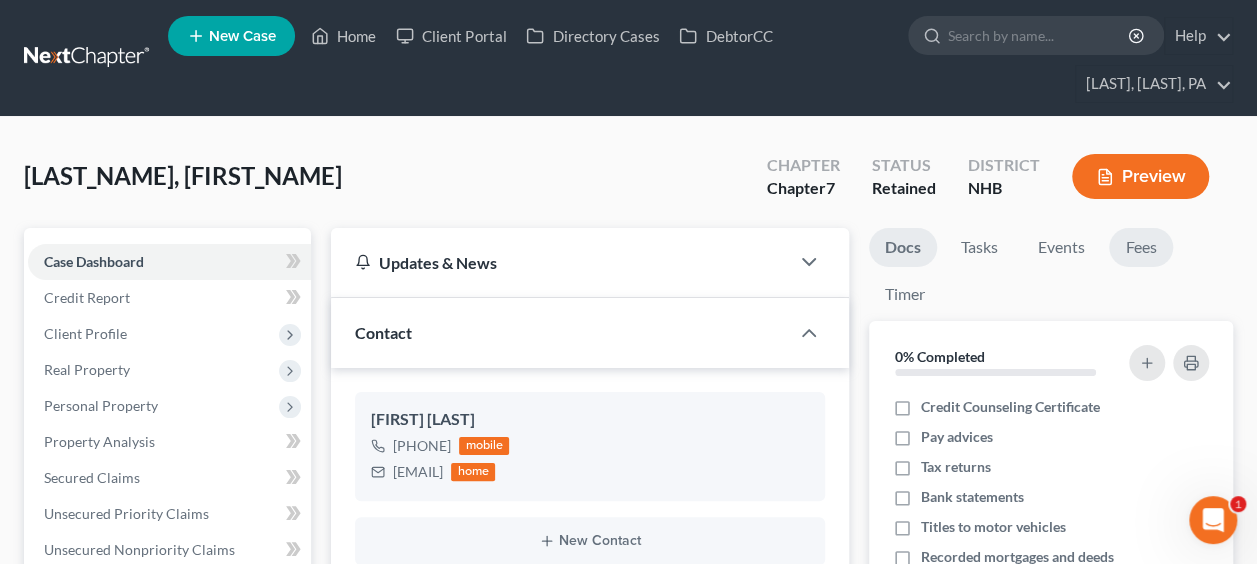 click on "Fees" at bounding box center (1141, 247) 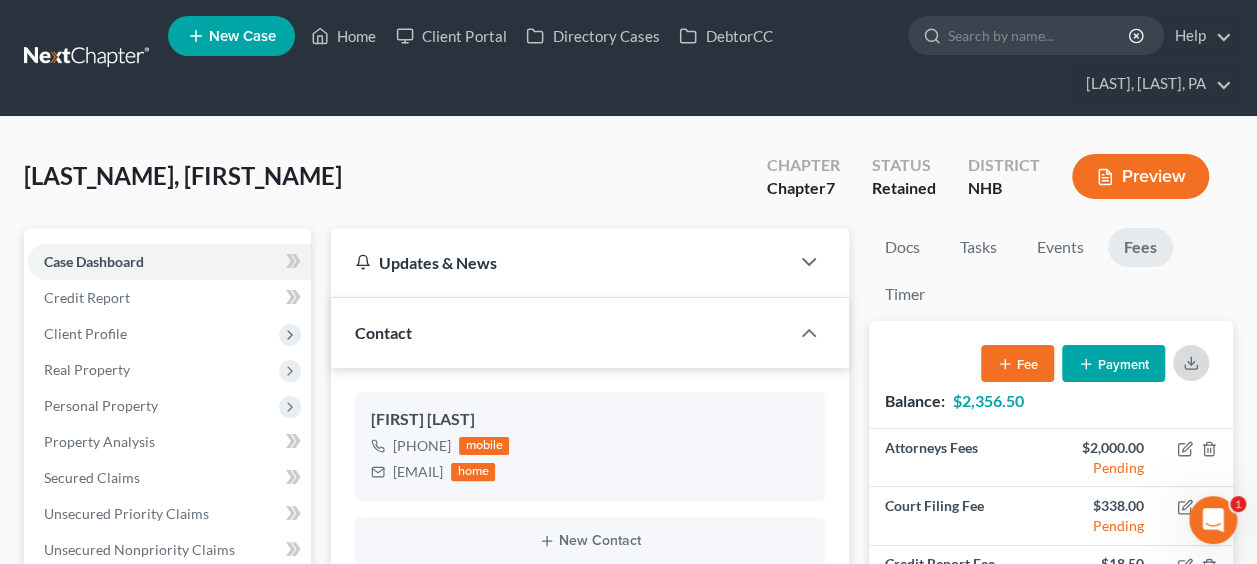 click 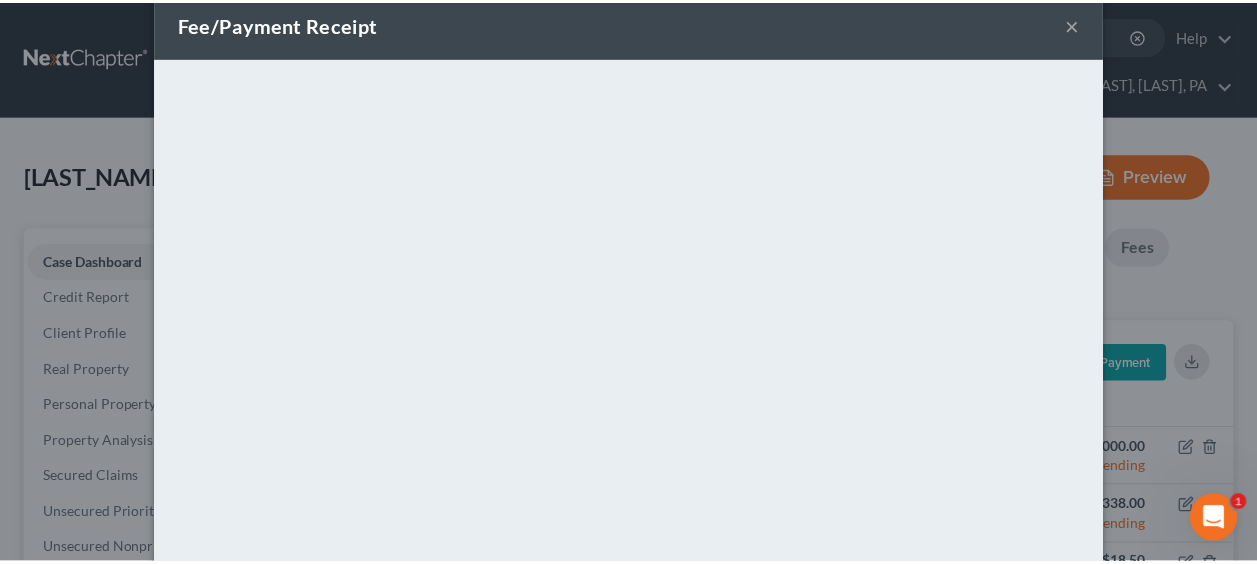 scroll, scrollTop: 22, scrollLeft: 0, axis: vertical 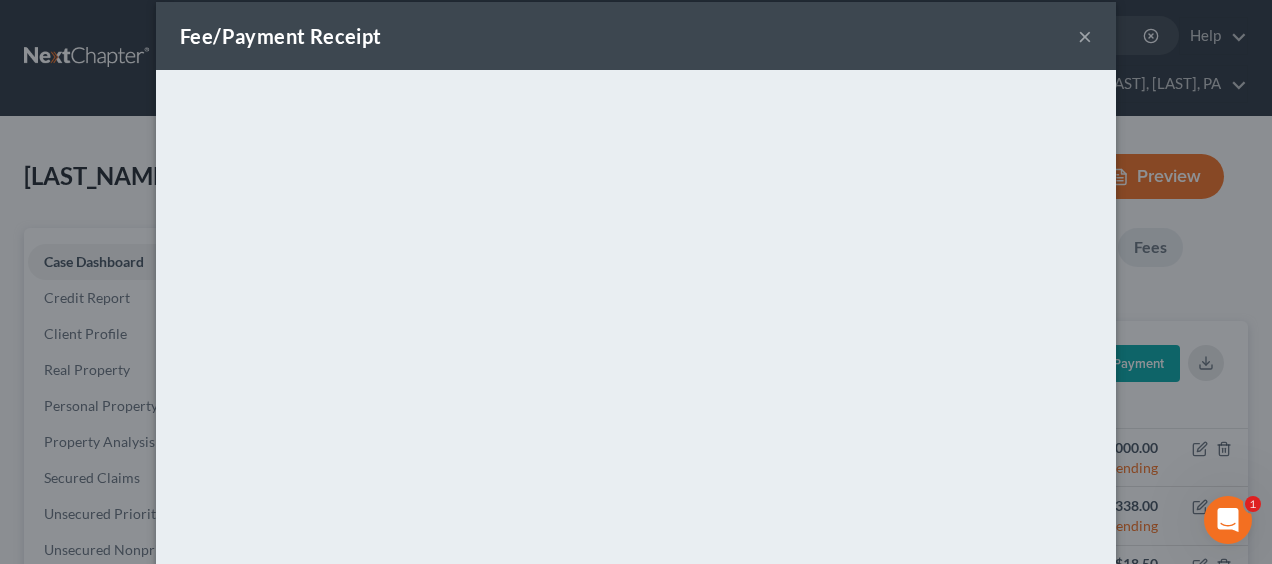 click on "×" at bounding box center (1085, 36) 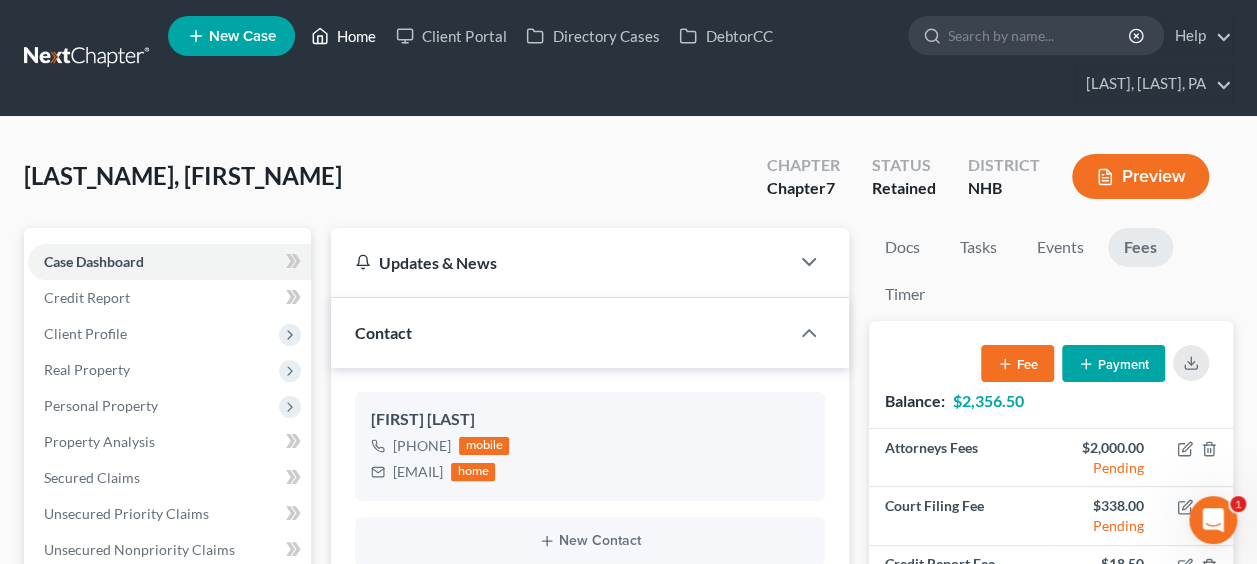 click on "Home" at bounding box center (343, 36) 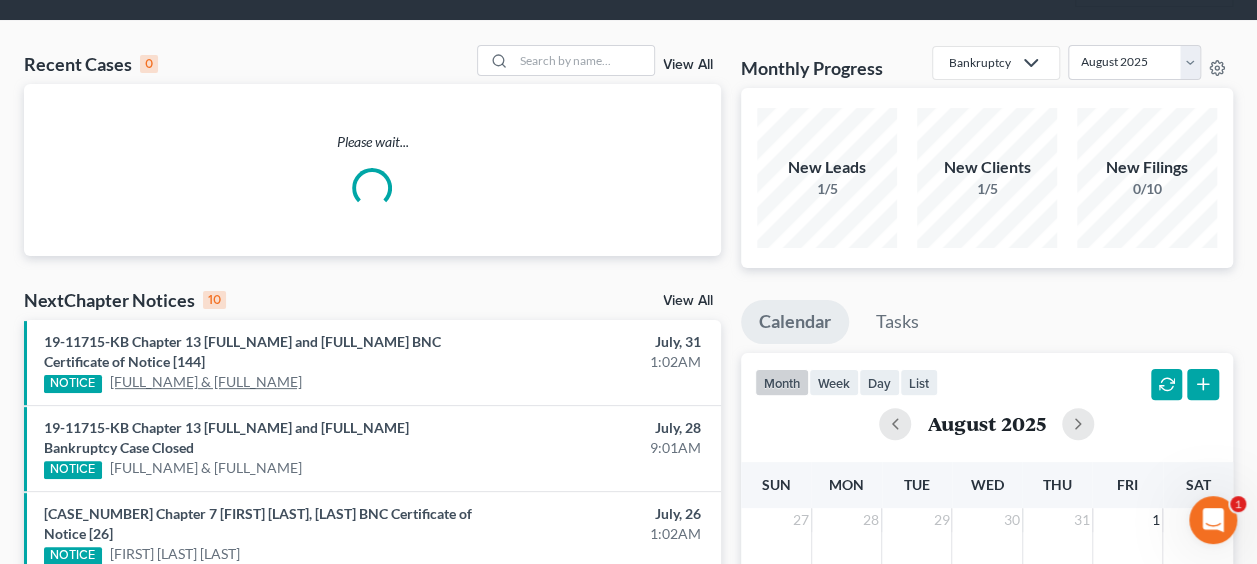 scroll, scrollTop: 166, scrollLeft: 0, axis: vertical 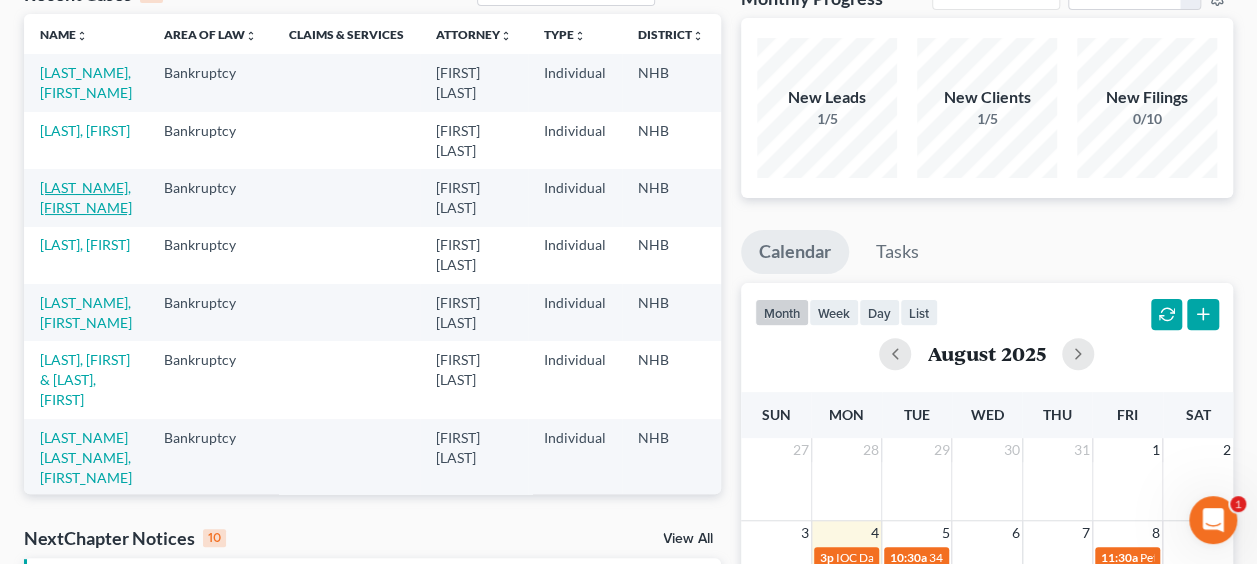 click on "[LAST_NAME], [FIRST_NAME]" at bounding box center [86, 197] 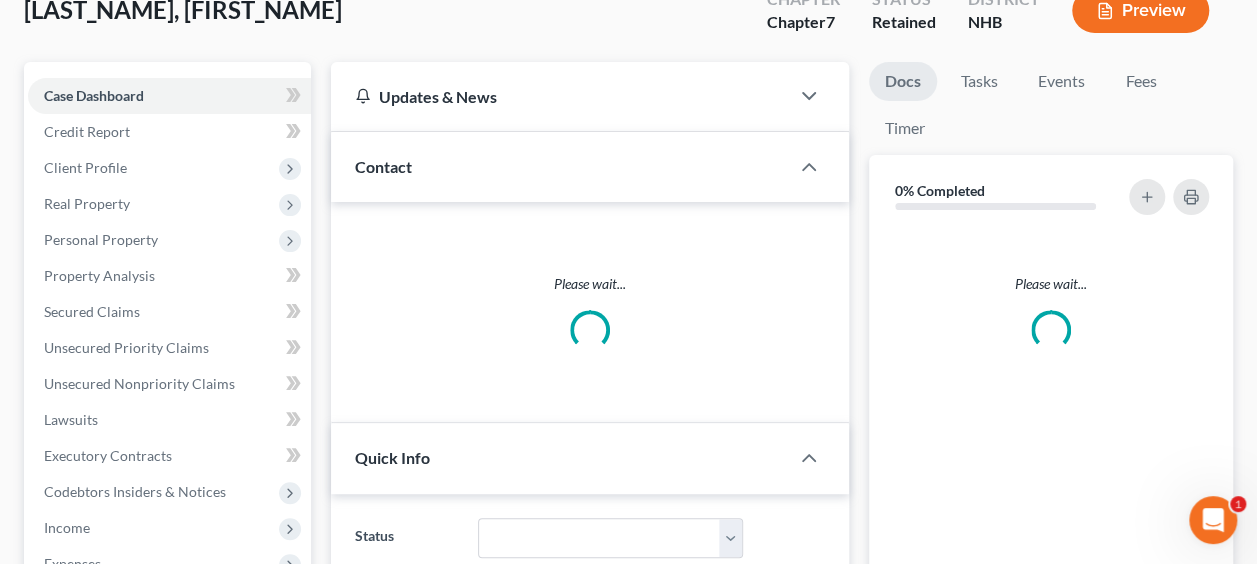 scroll, scrollTop: 0, scrollLeft: 0, axis: both 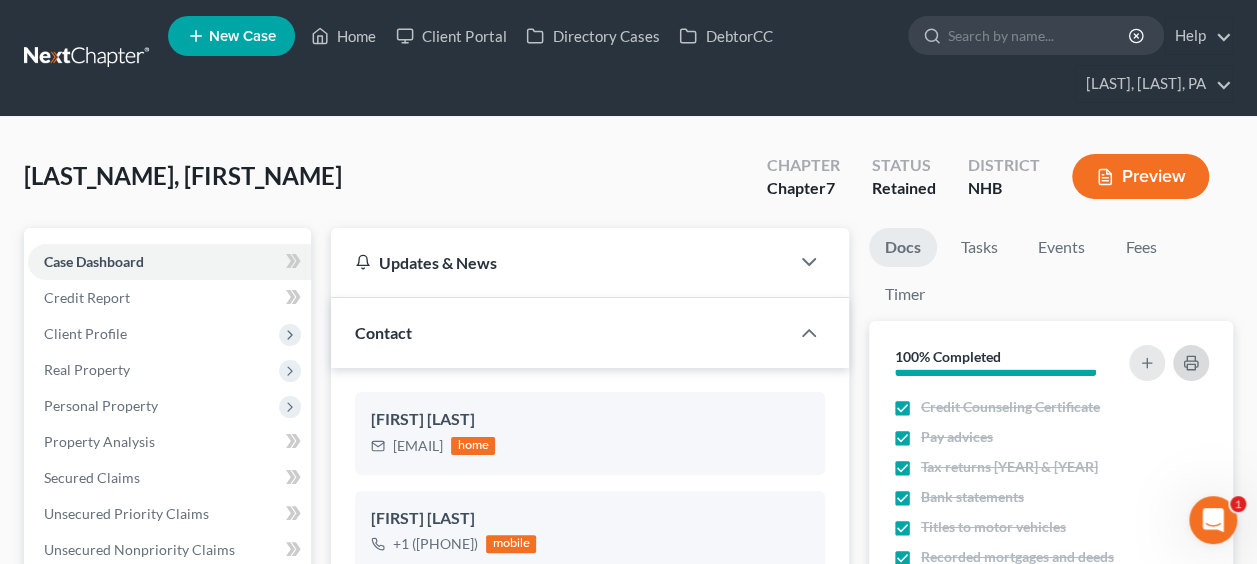 click 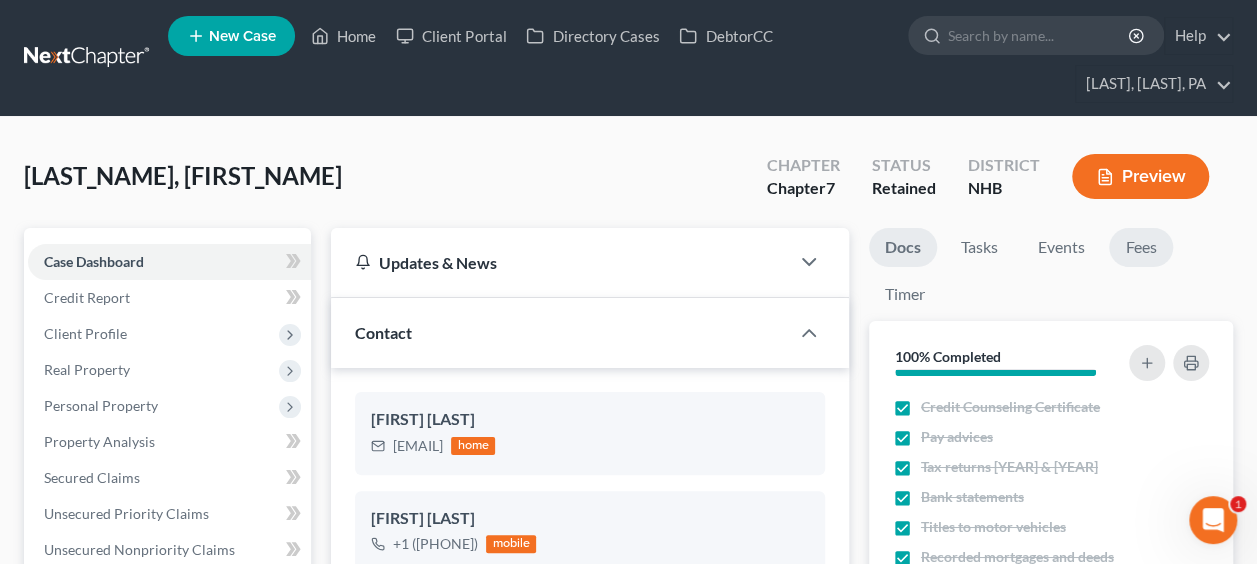 click on "Fees" at bounding box center [1141, 247] 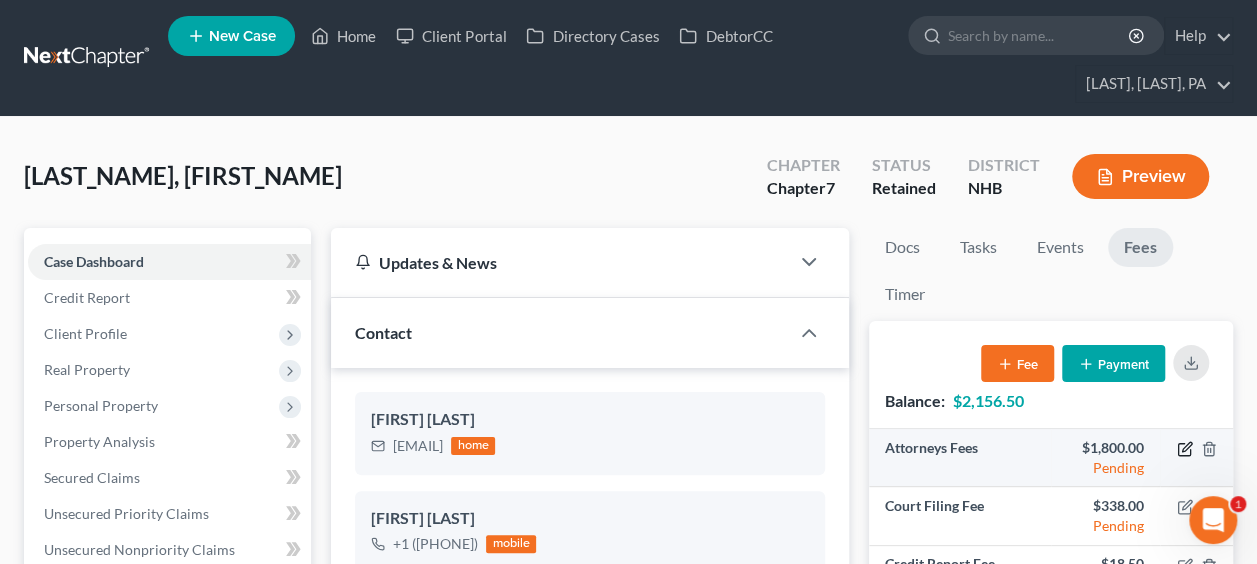 click 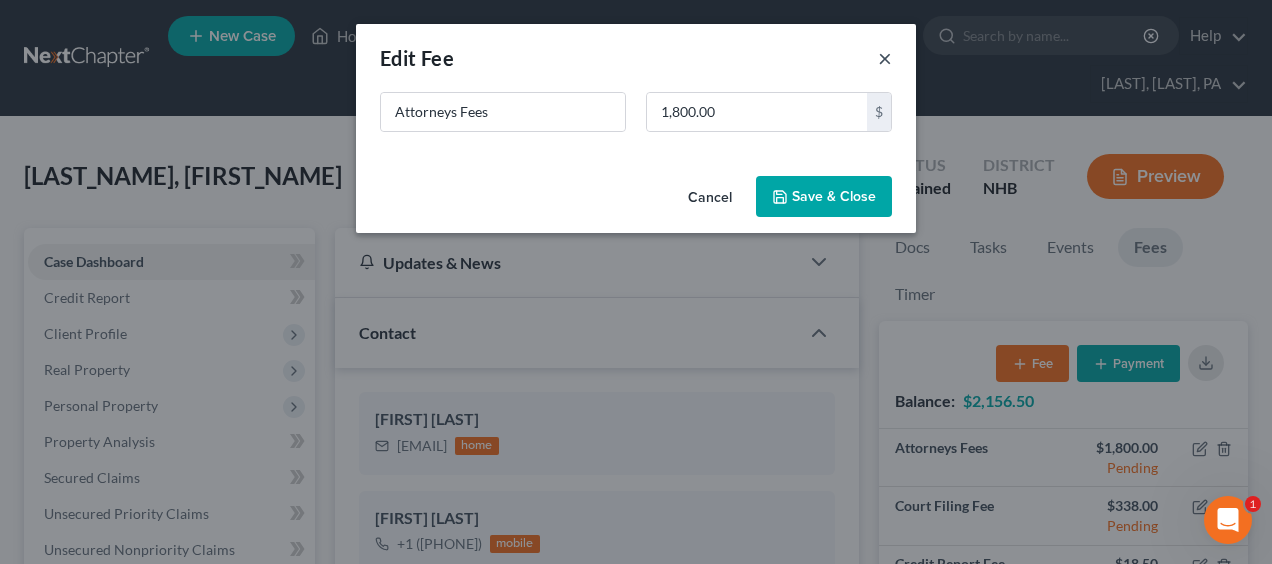 click on "×" at bounding box center [885, 58] 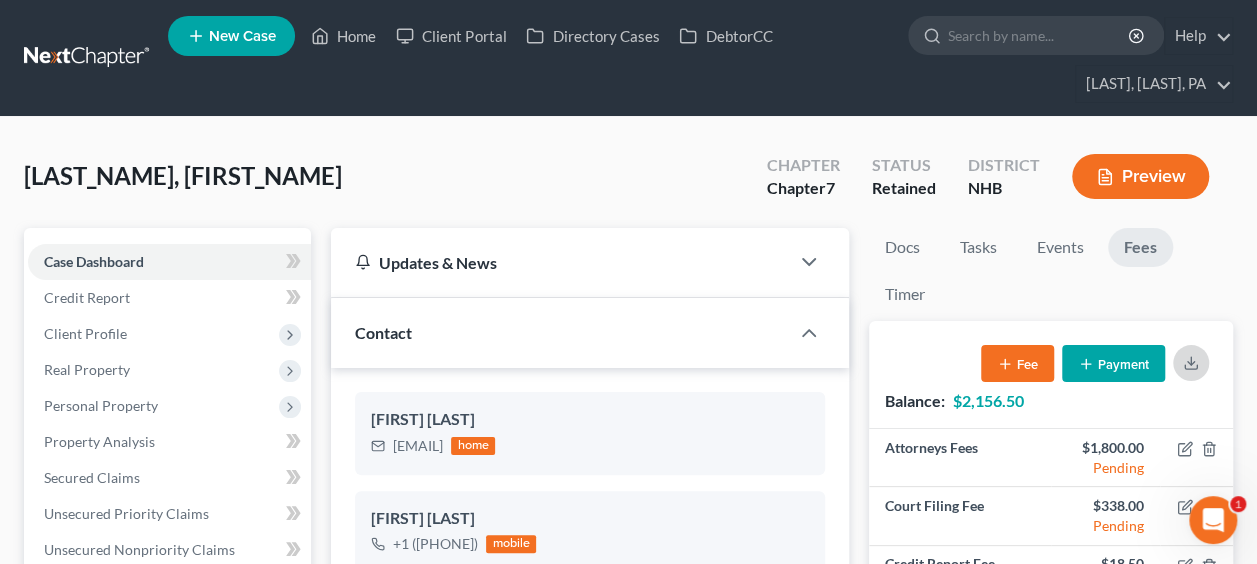 click 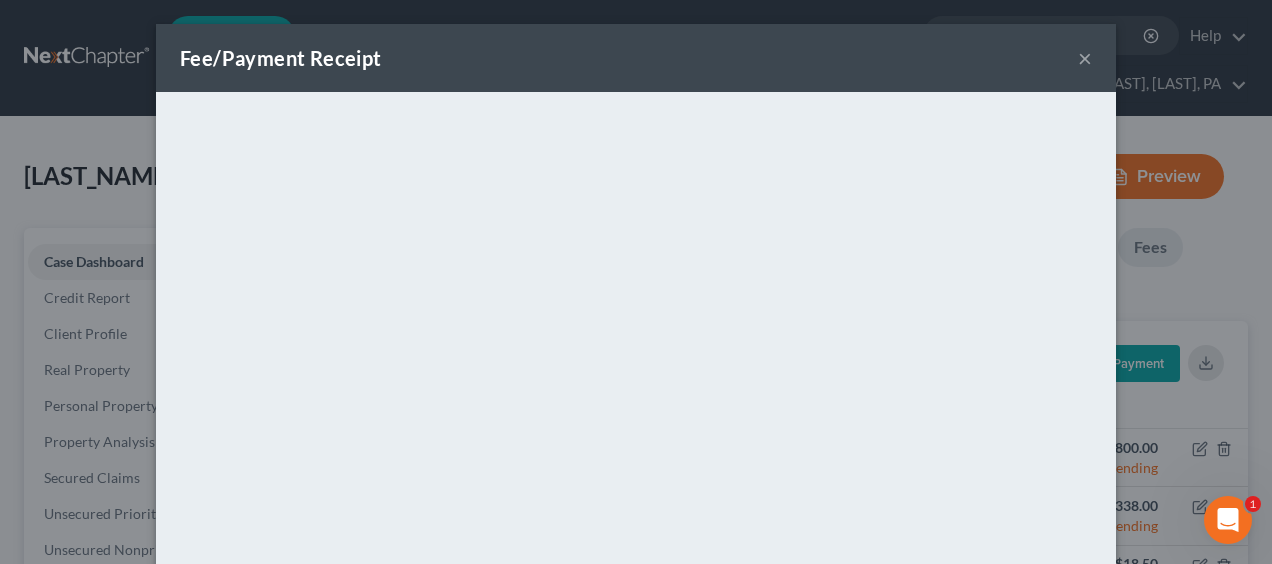 click on "×" at bounding box center [1085, 58] 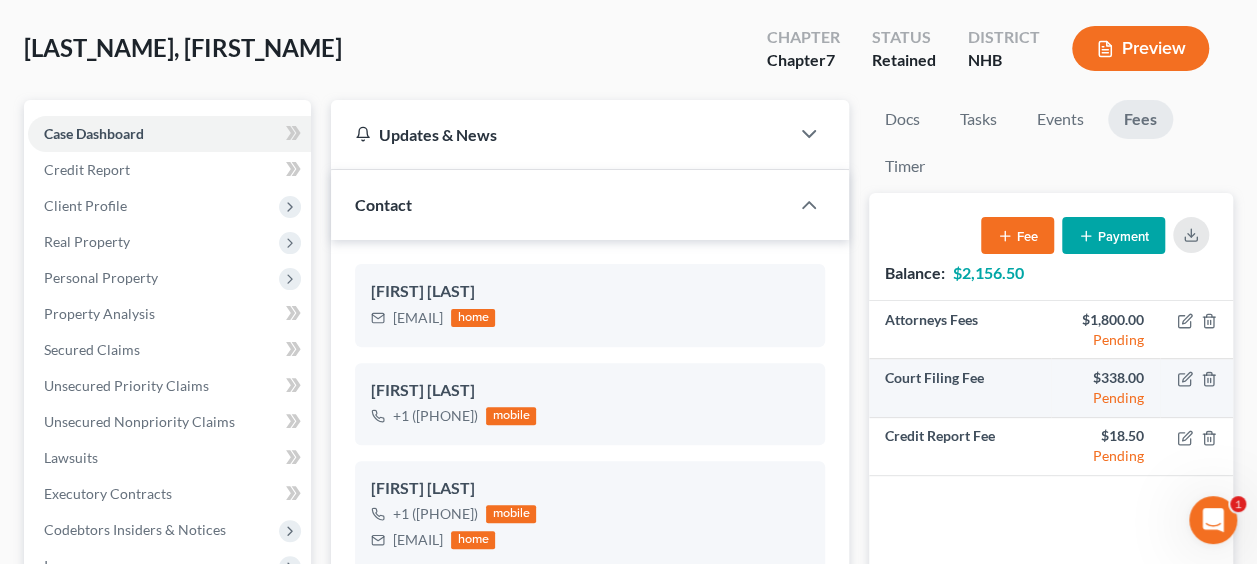 scroll, scrollTop: 133, scrollLeft: 0, axis: vertical 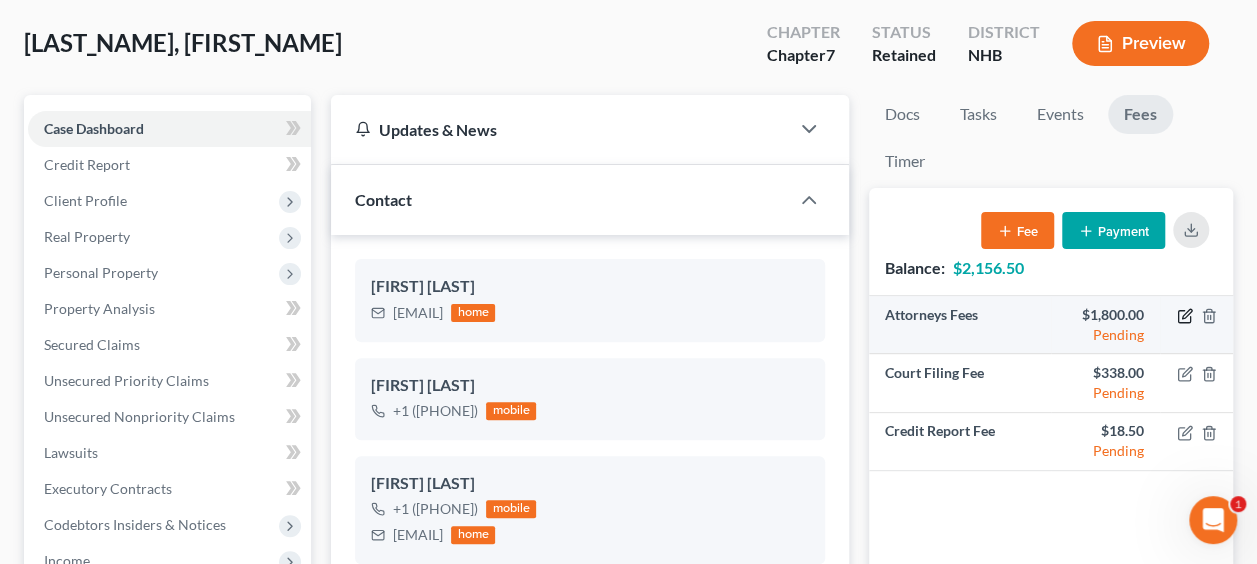click 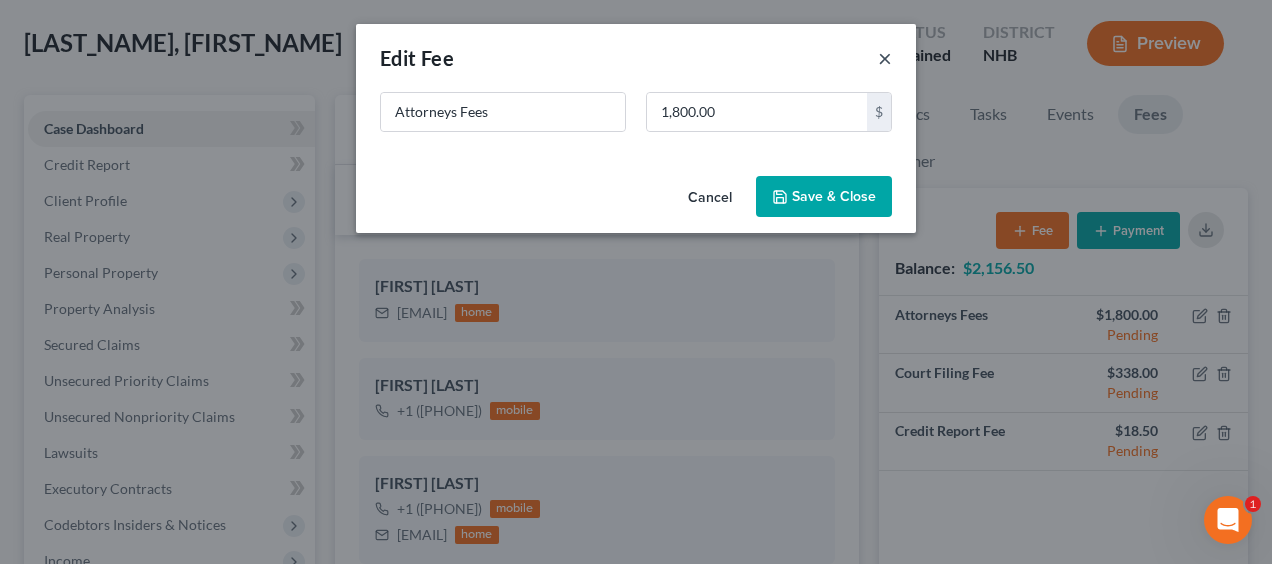 click on "×" at bounding box center (885, 58) 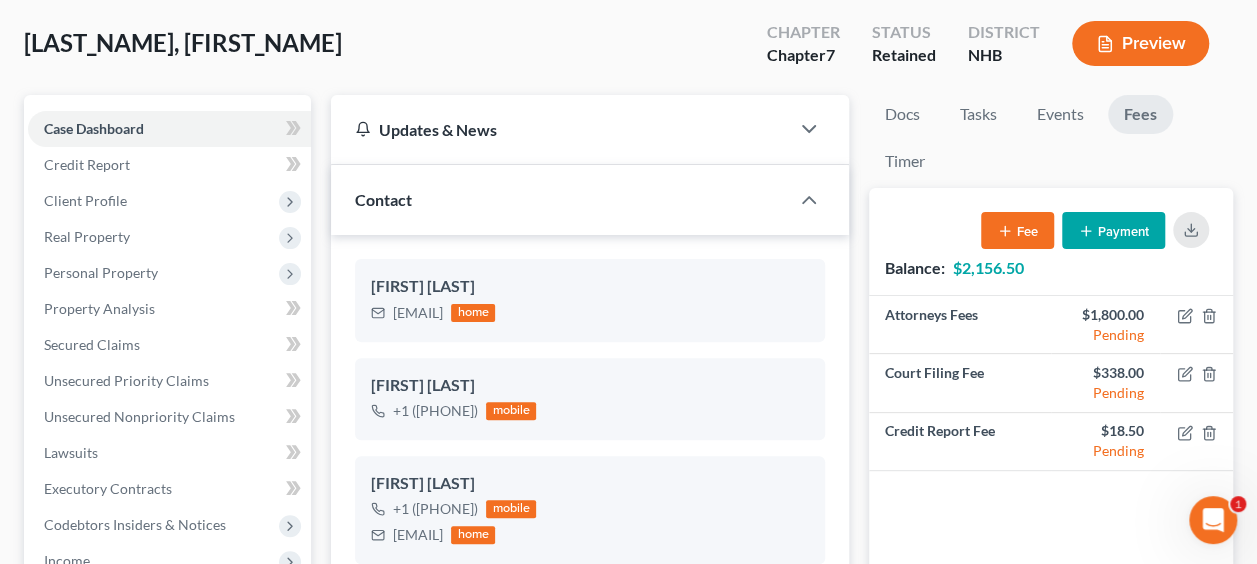 click on "Payment" at bounding box center [1113, 230] 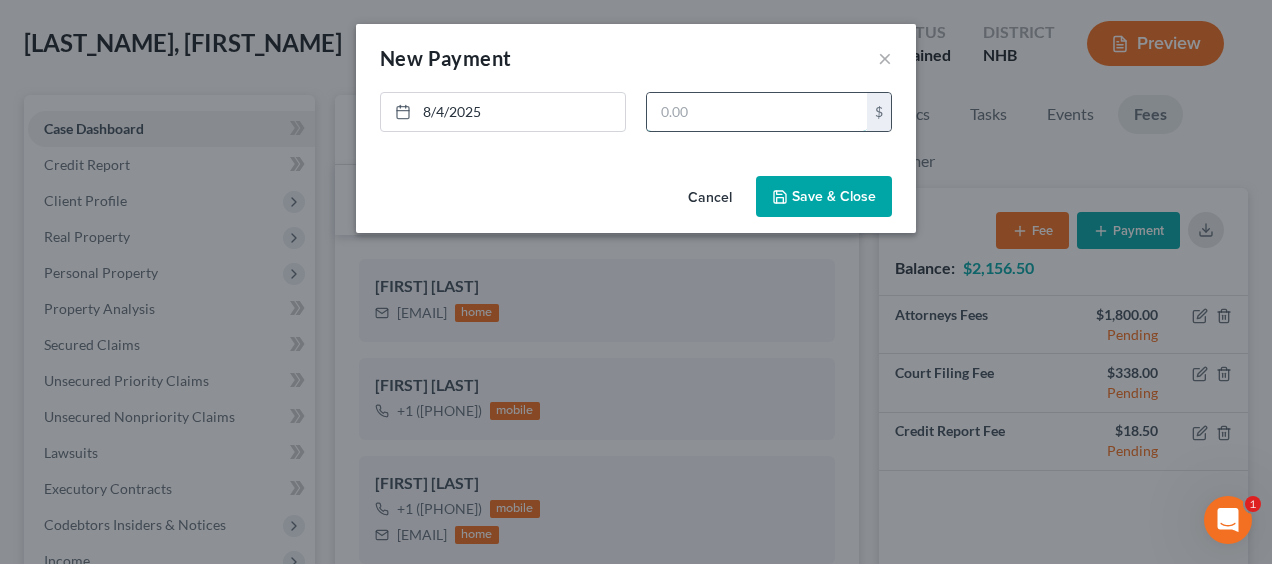 click at bounding box center [757, 112] 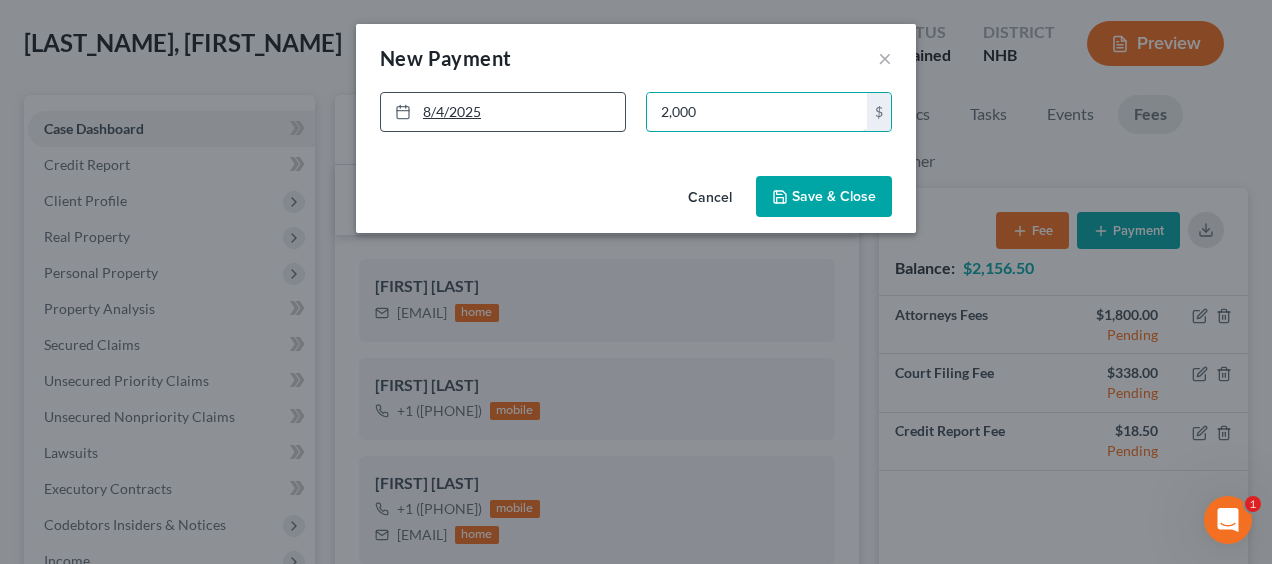 type on "2,000" 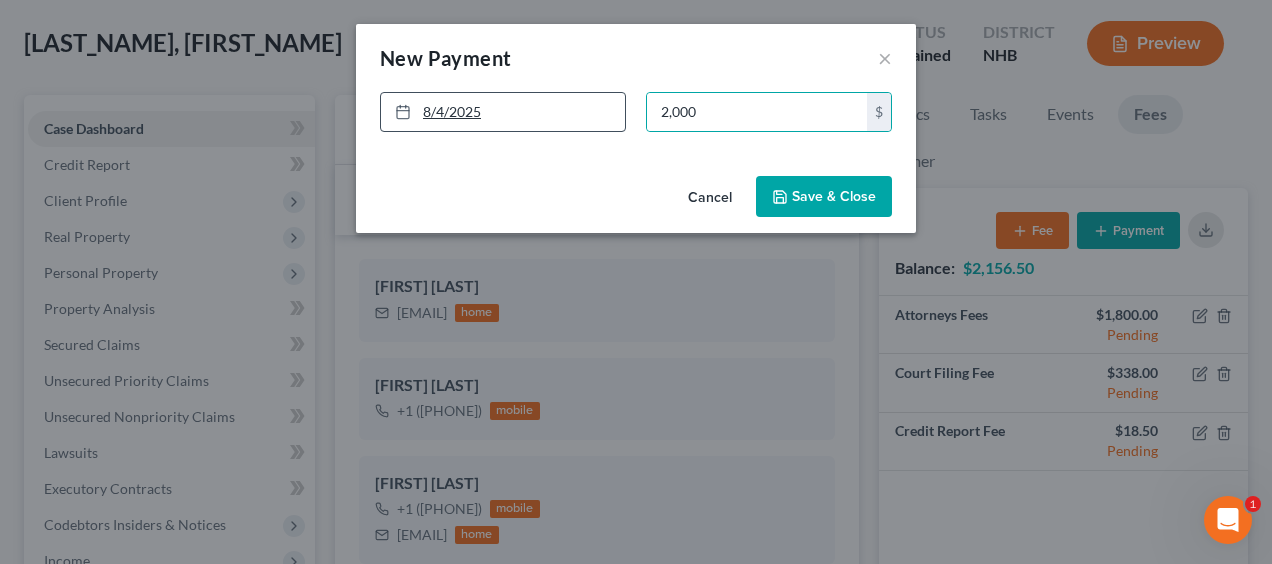 click 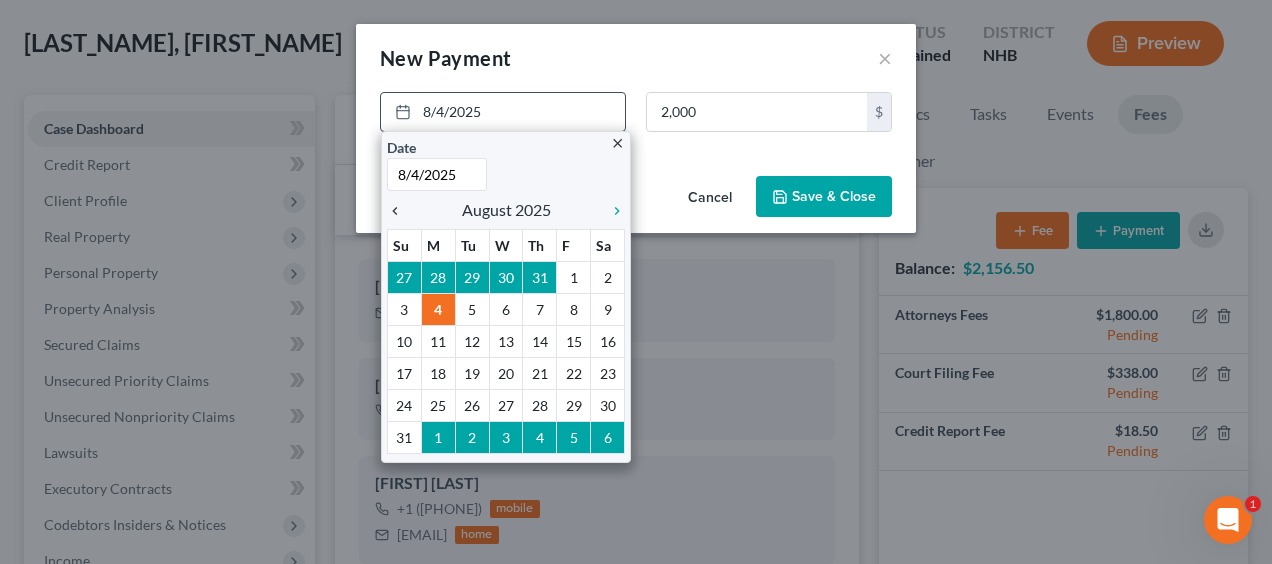 click on "chevron_left" at bounding box center [400, 211] 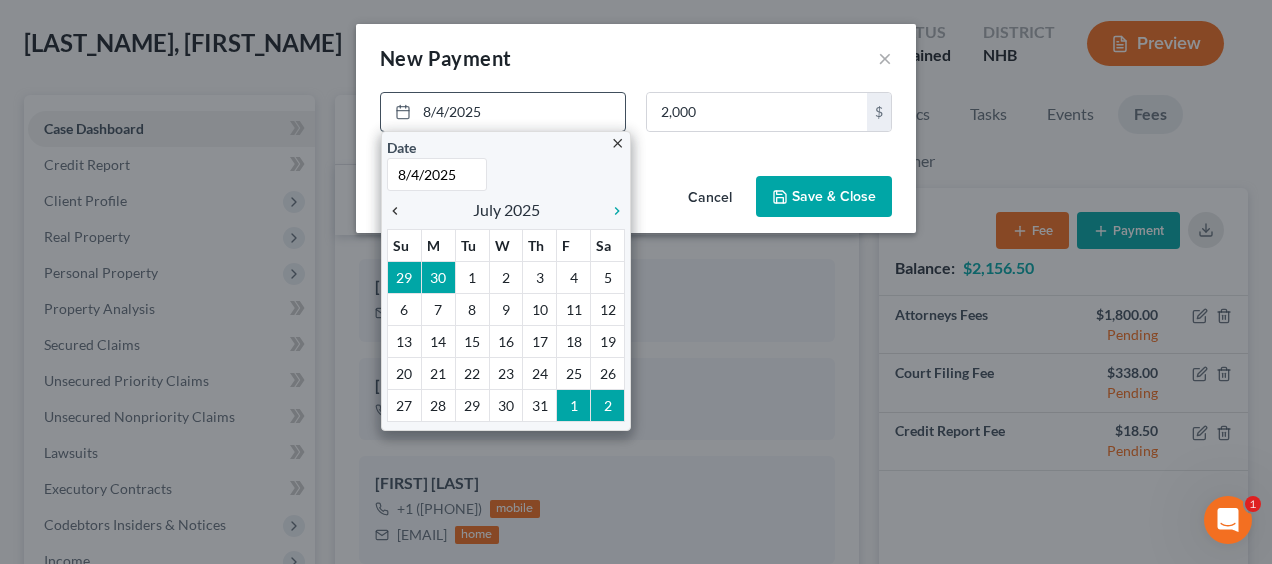 click on "chevron_left" at bounding box center [400, 211] 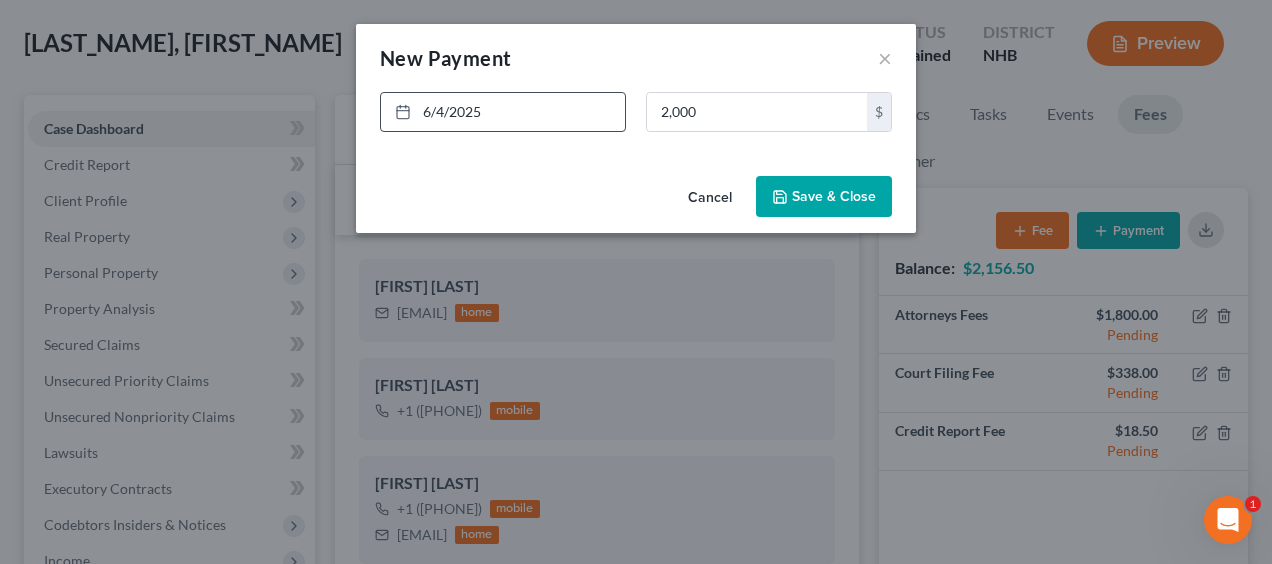 click on "Save & Close" at bounding box center (824, 197) 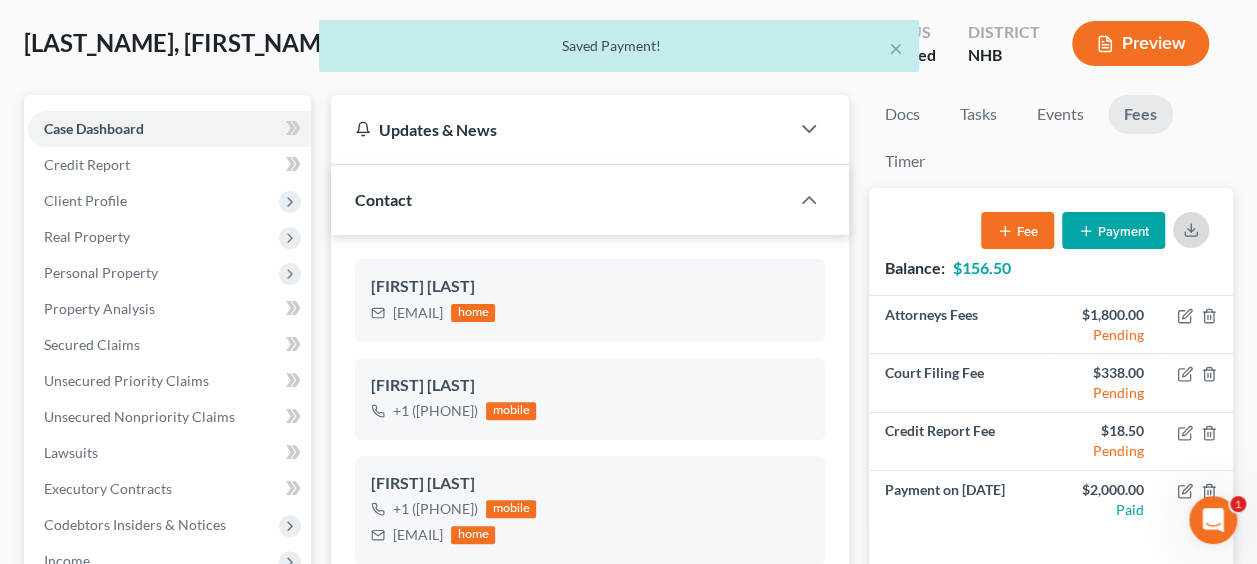 click at bounding box center [1191, 230] 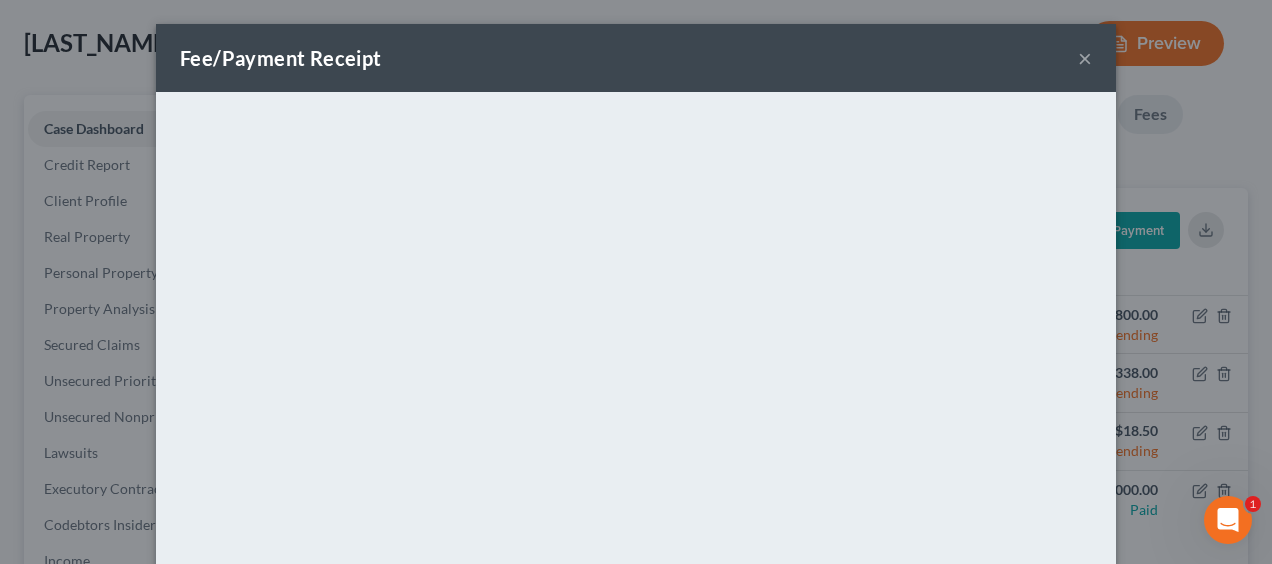 click on "×" at bounding box center [1085, 58] 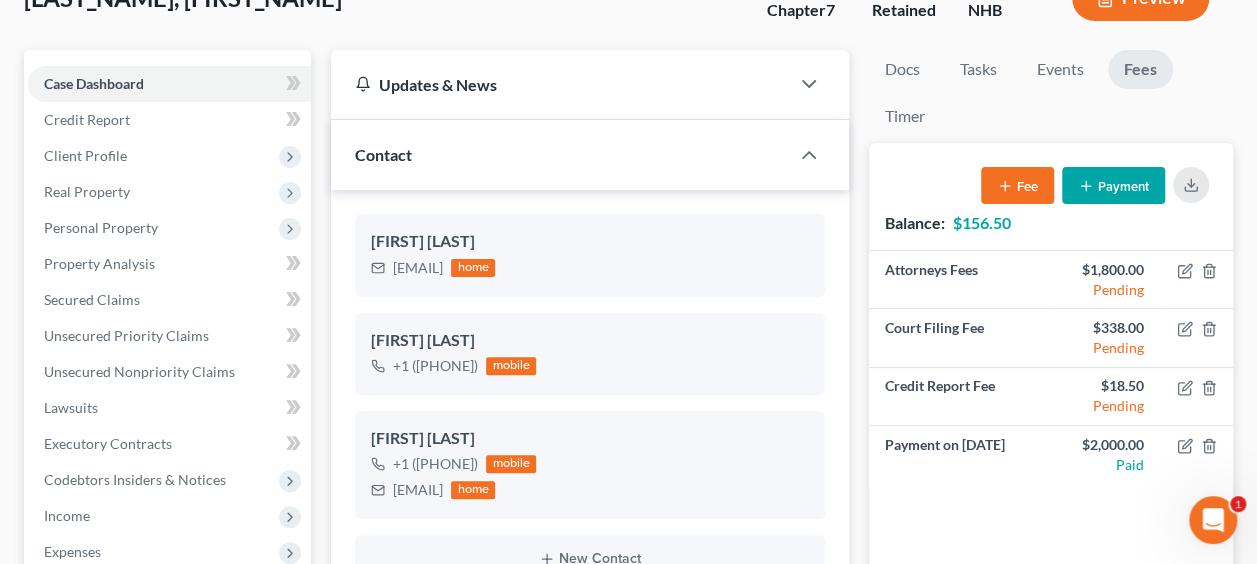 scroll, scrollTop: 0, scrollLeft: 0, axis: both 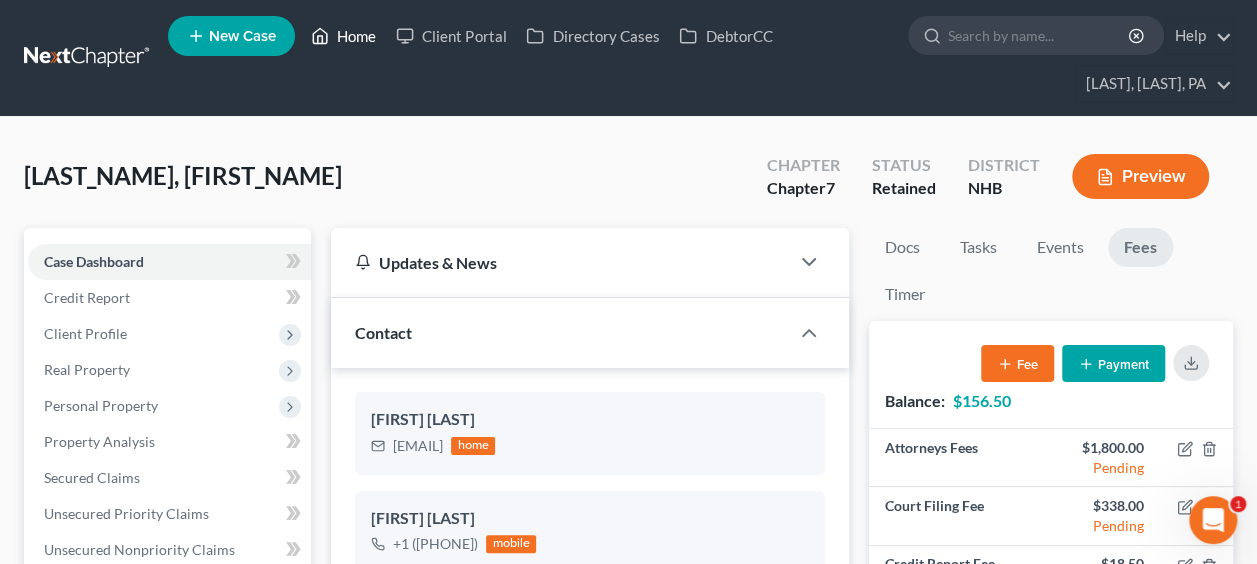 click on "Home" at bounding box center [343, 36] 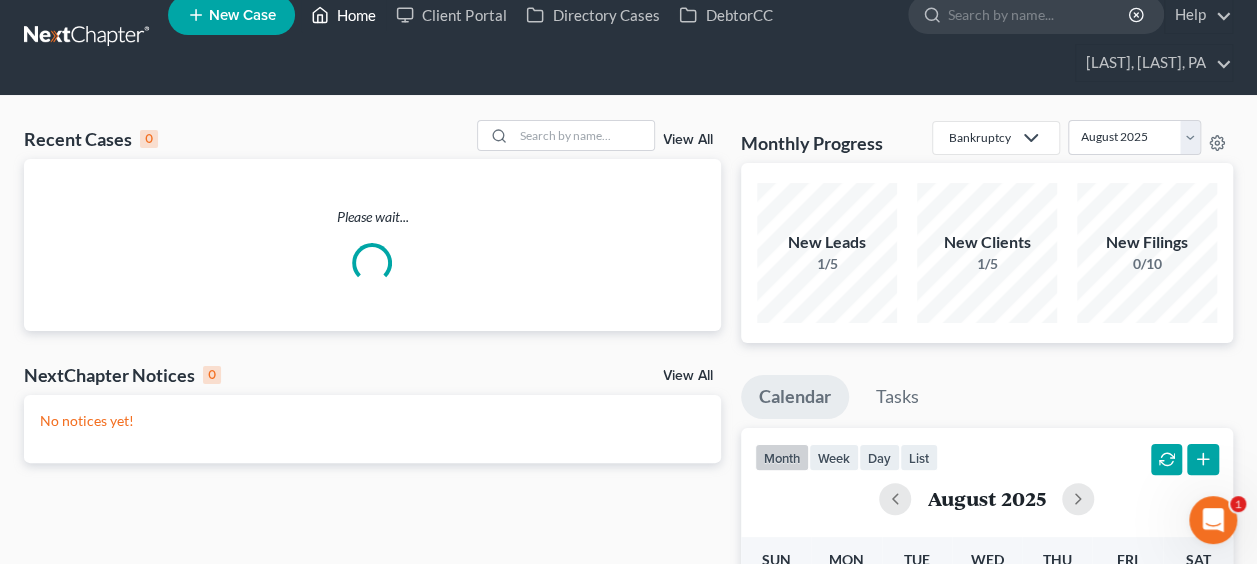 scroll, scrollTop: 33, scrollLeft: 0, axis: vertical 